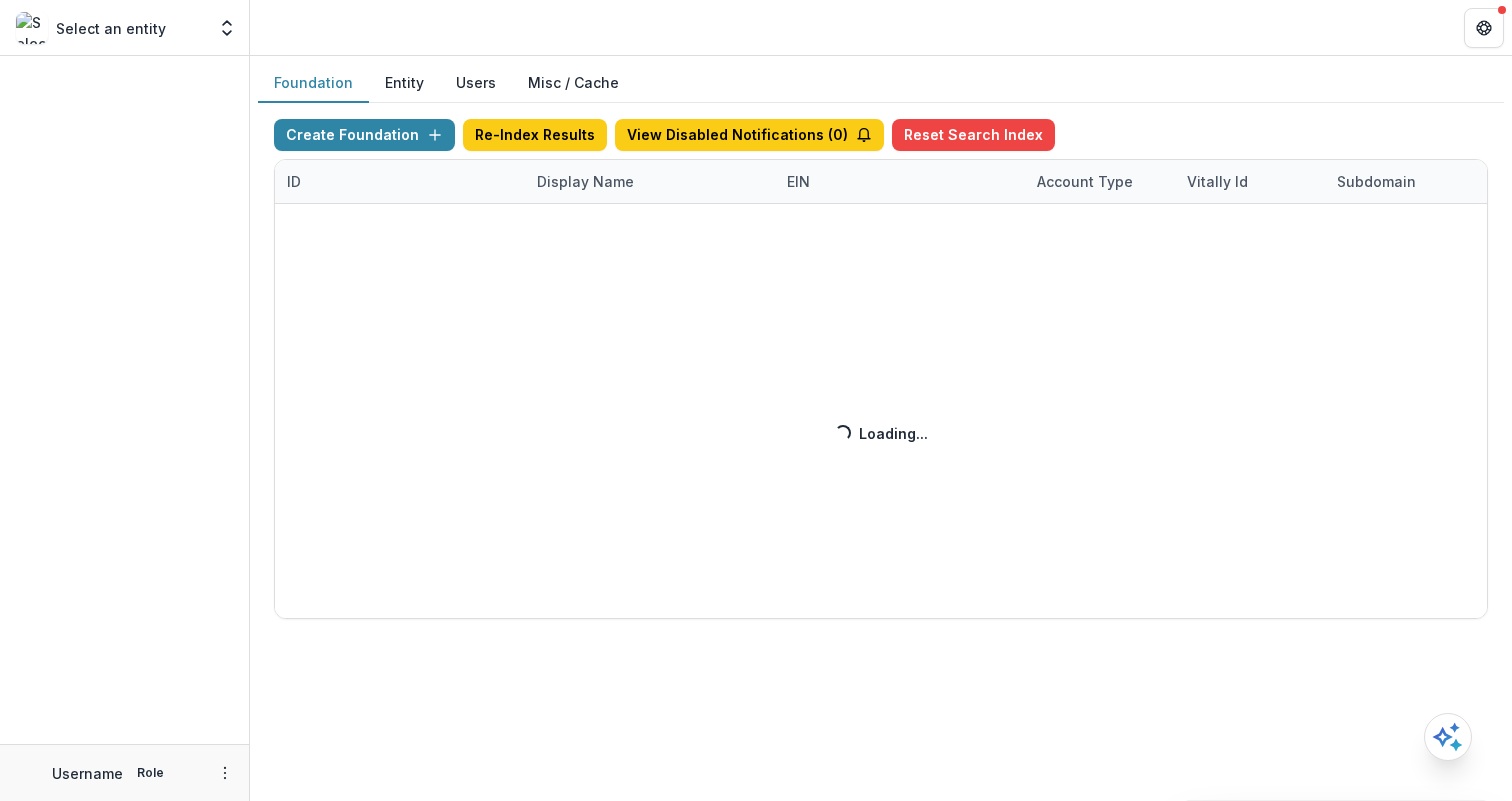 scroll, scrollTop: 0, scrollLeft: 0, axis: both 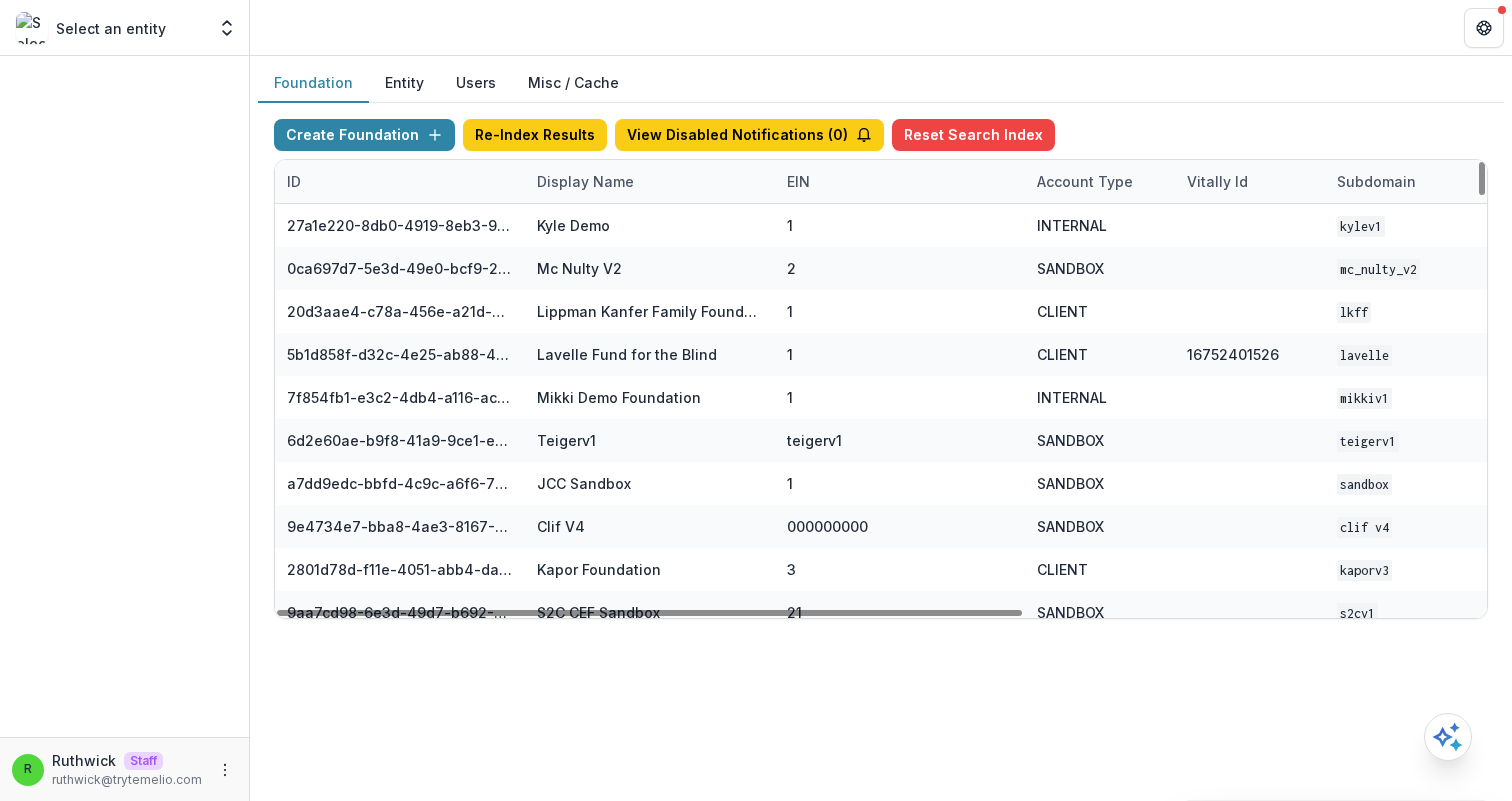 click on "Display Name" at bounding box center (585, 181) 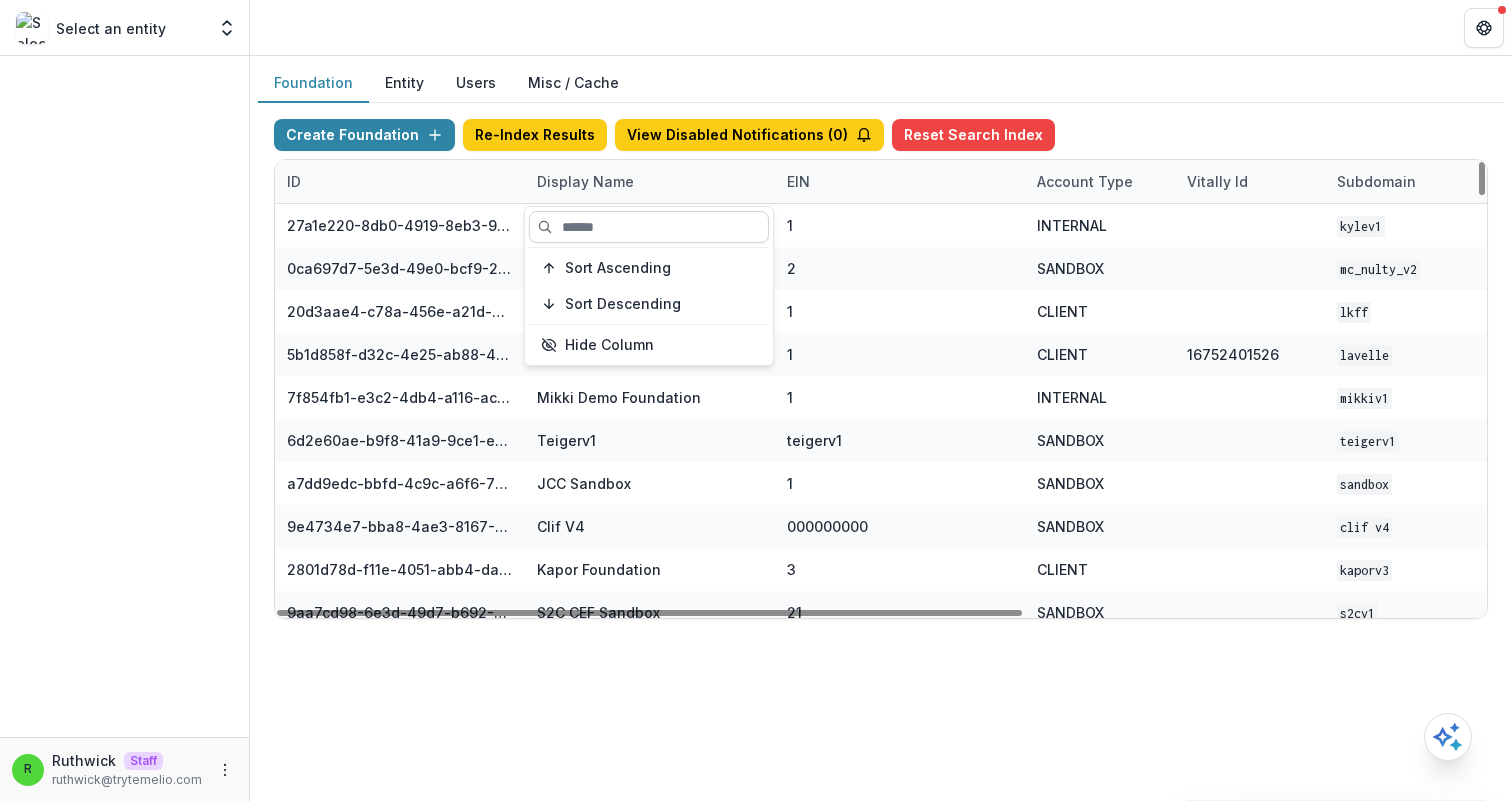 click at bounding box center [649, 227] 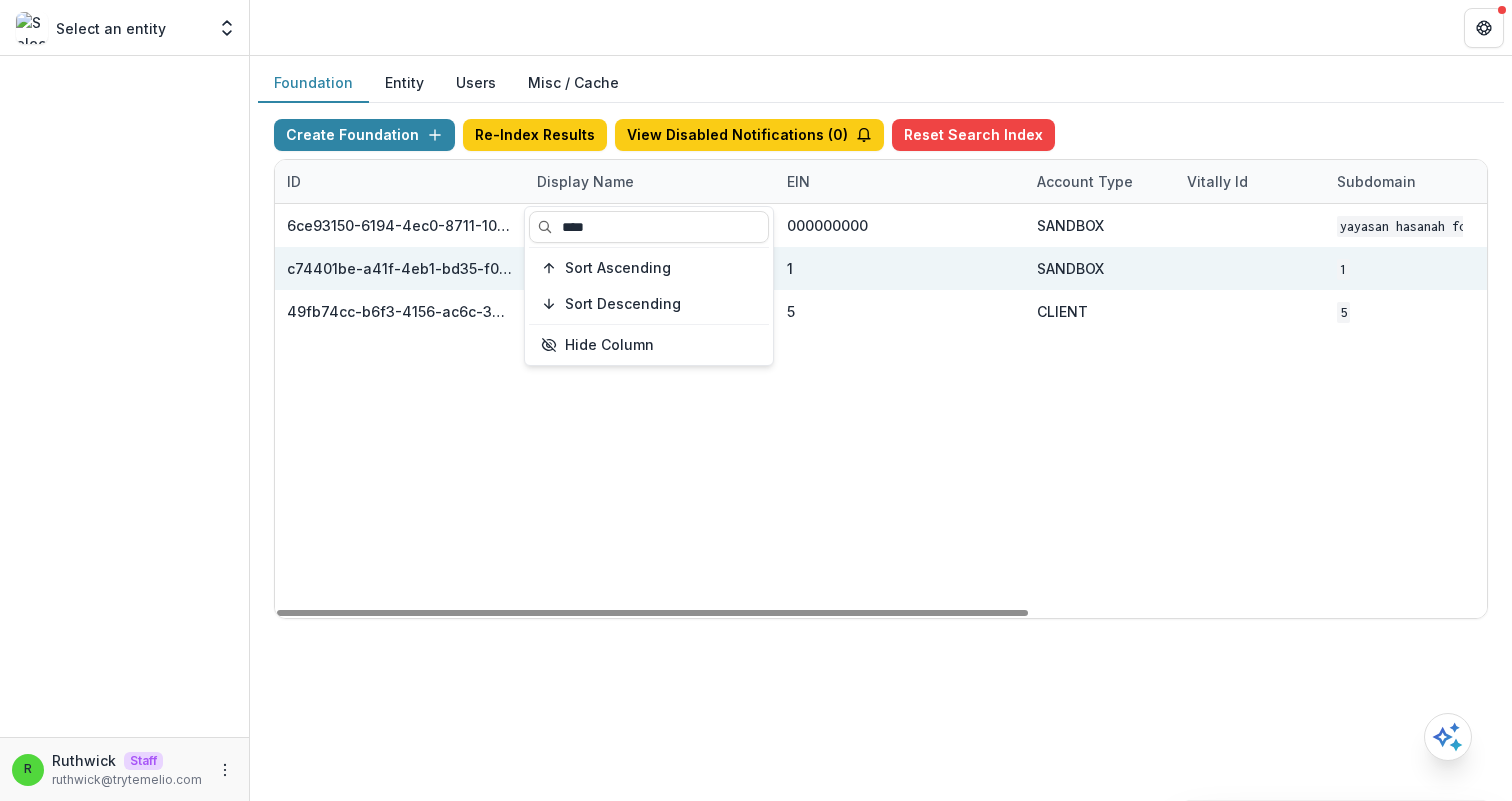 type on "****" 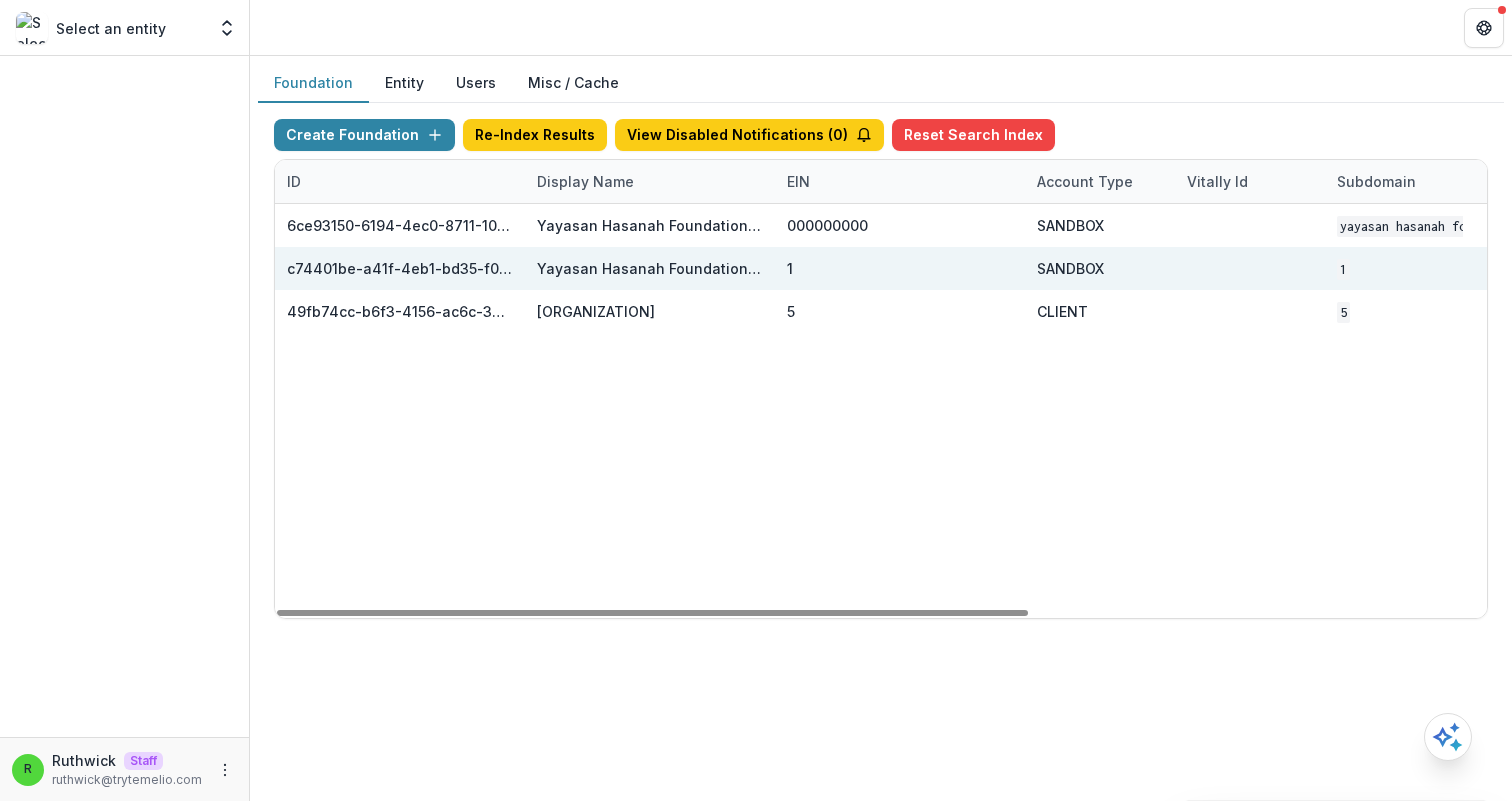click on "1" at bounding box center (900, 268) 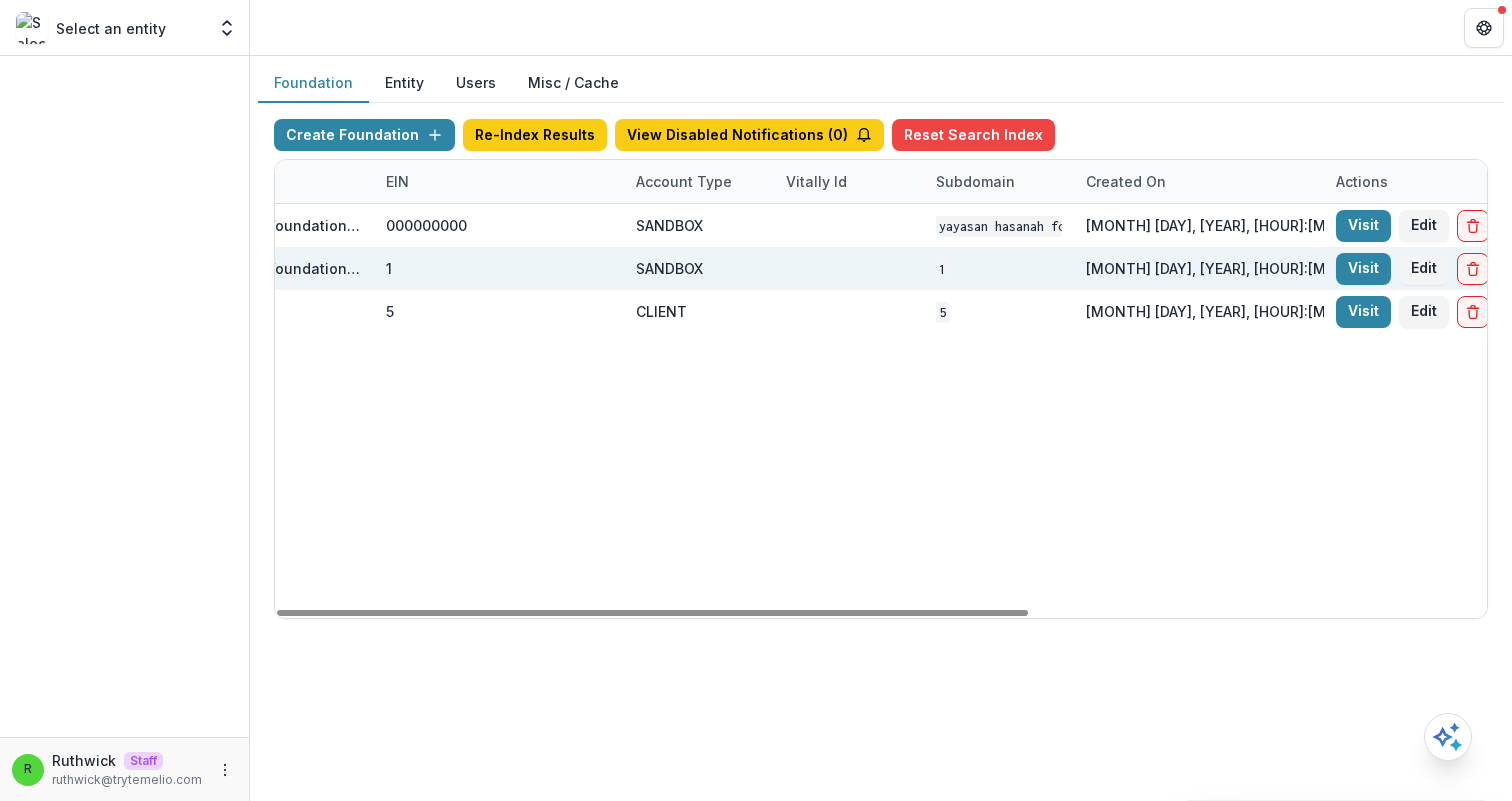 scroll, scrollTop: 0, scrollLeft: 738, axis: horizontal 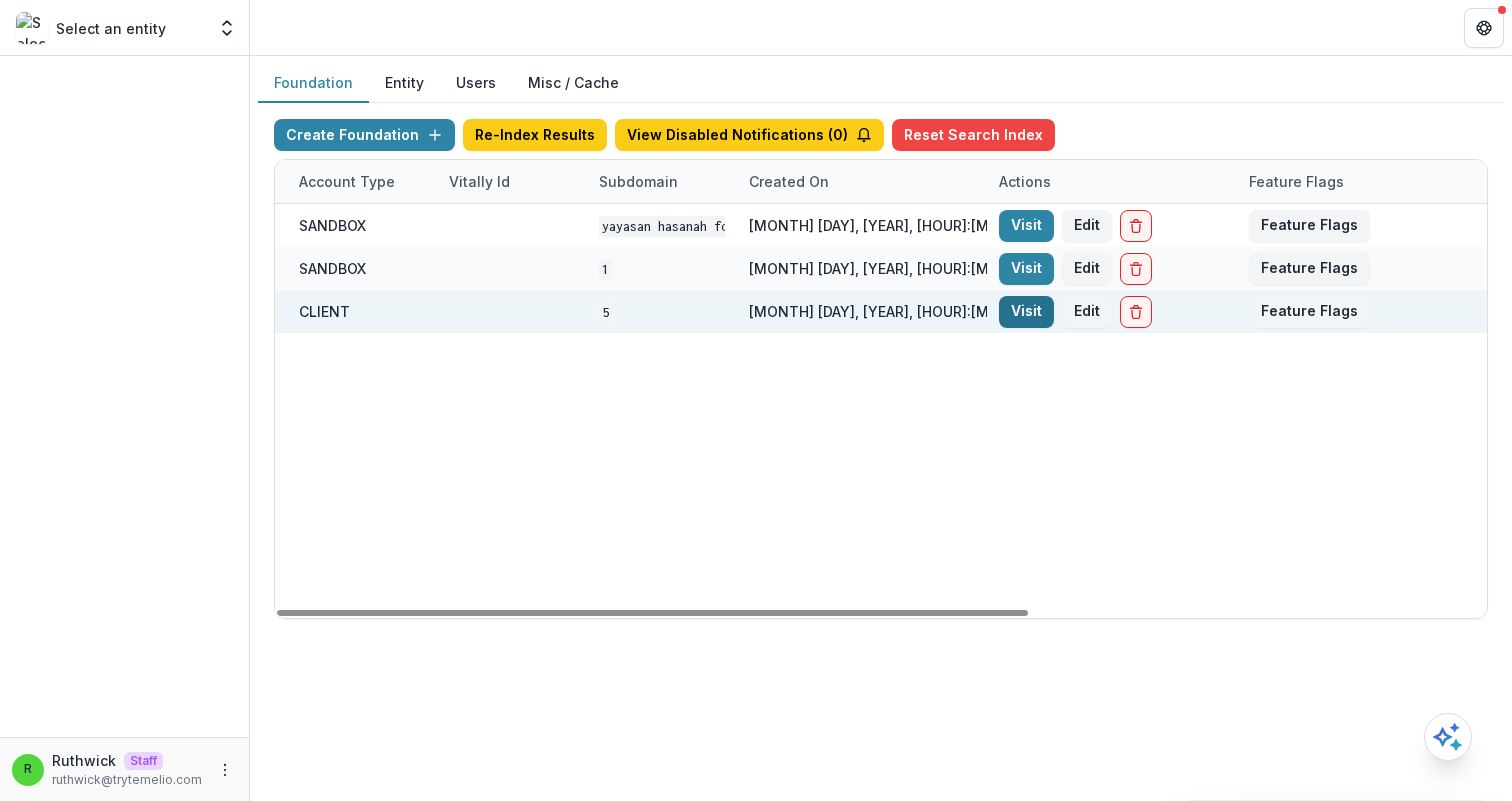 click on "Visit" at bounding box center (1026, 312) 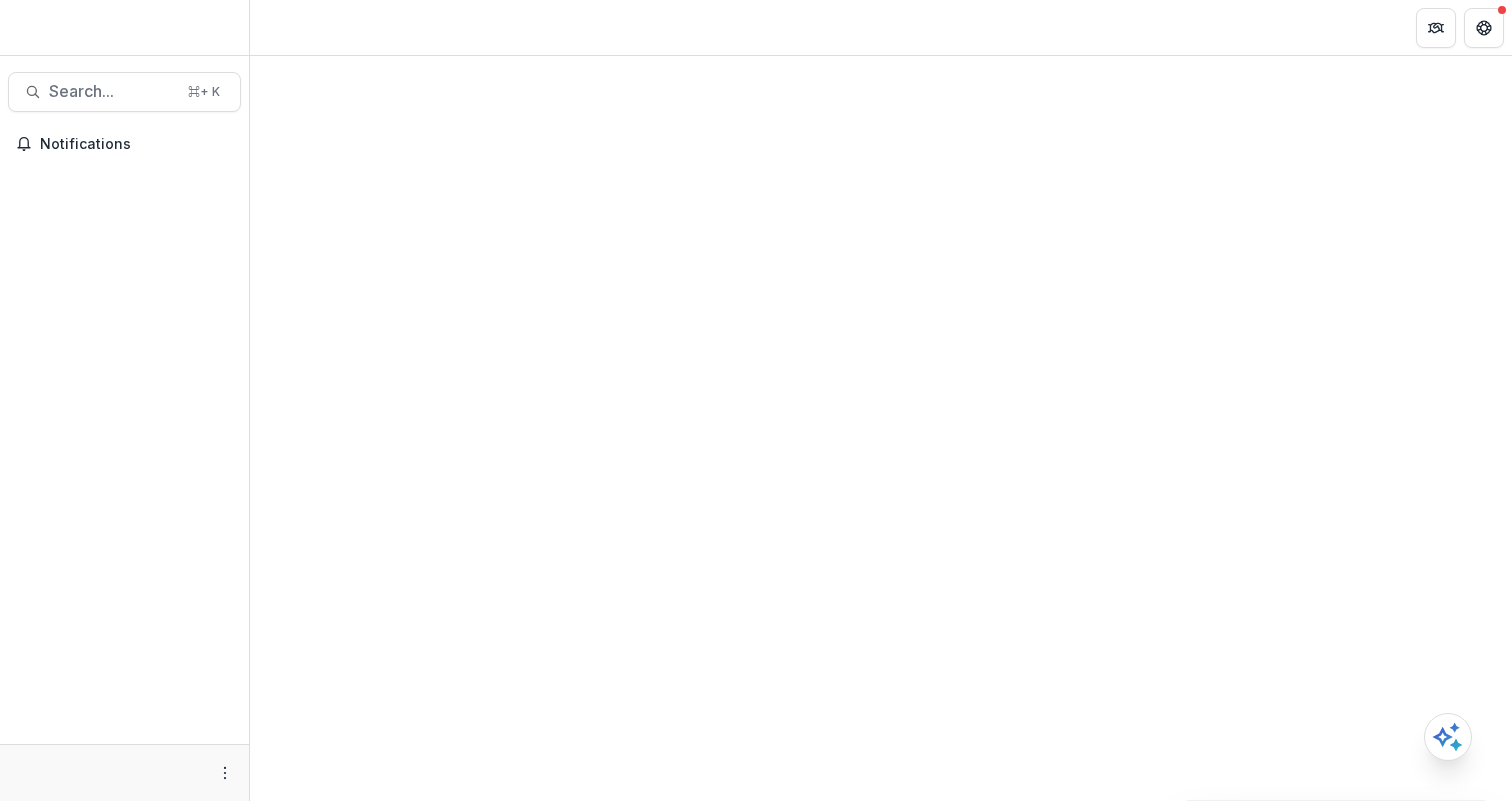 scroll, scrollTop: 0, scrollLeft: 0, axis: both 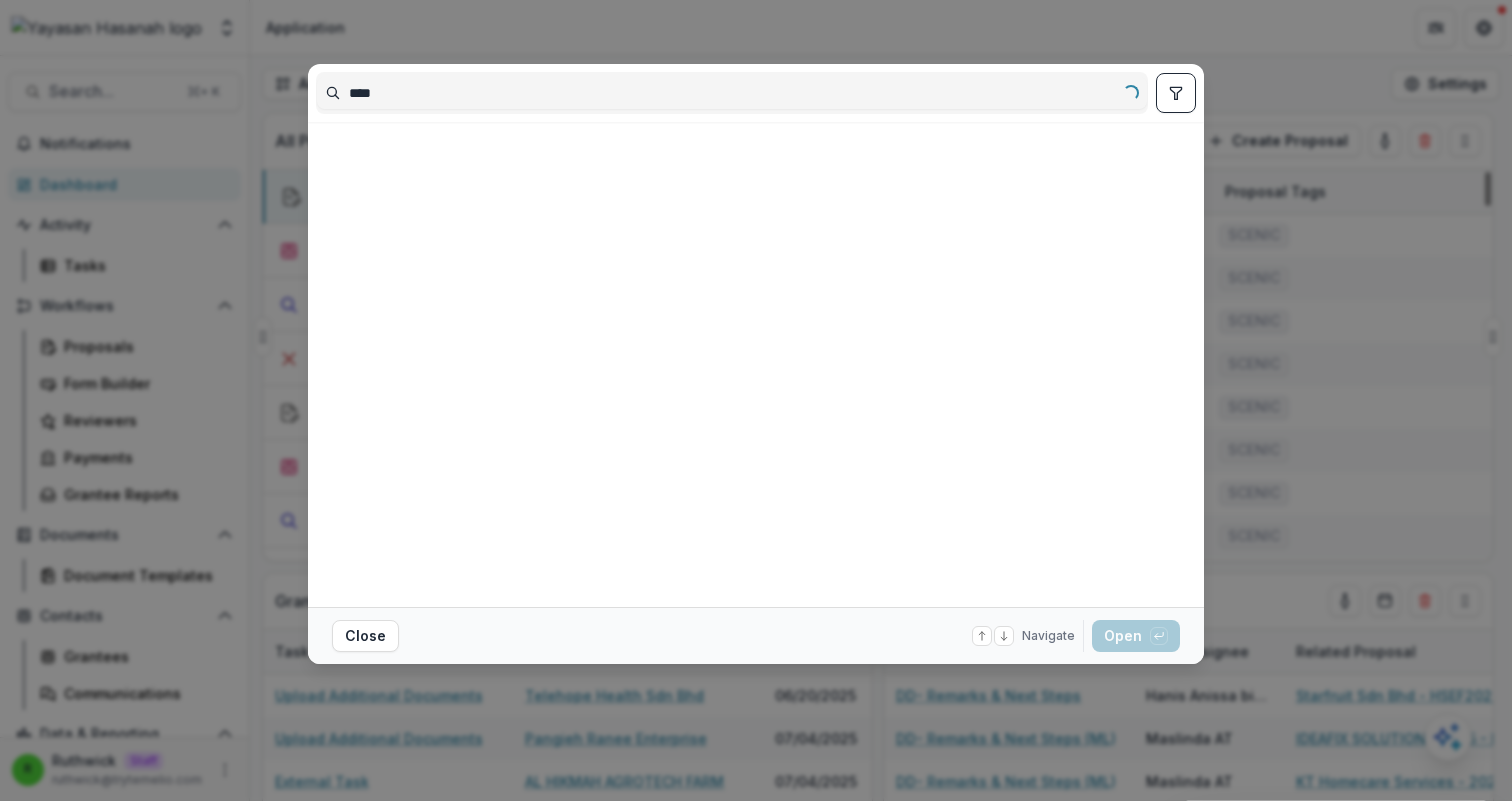 type on "*****" 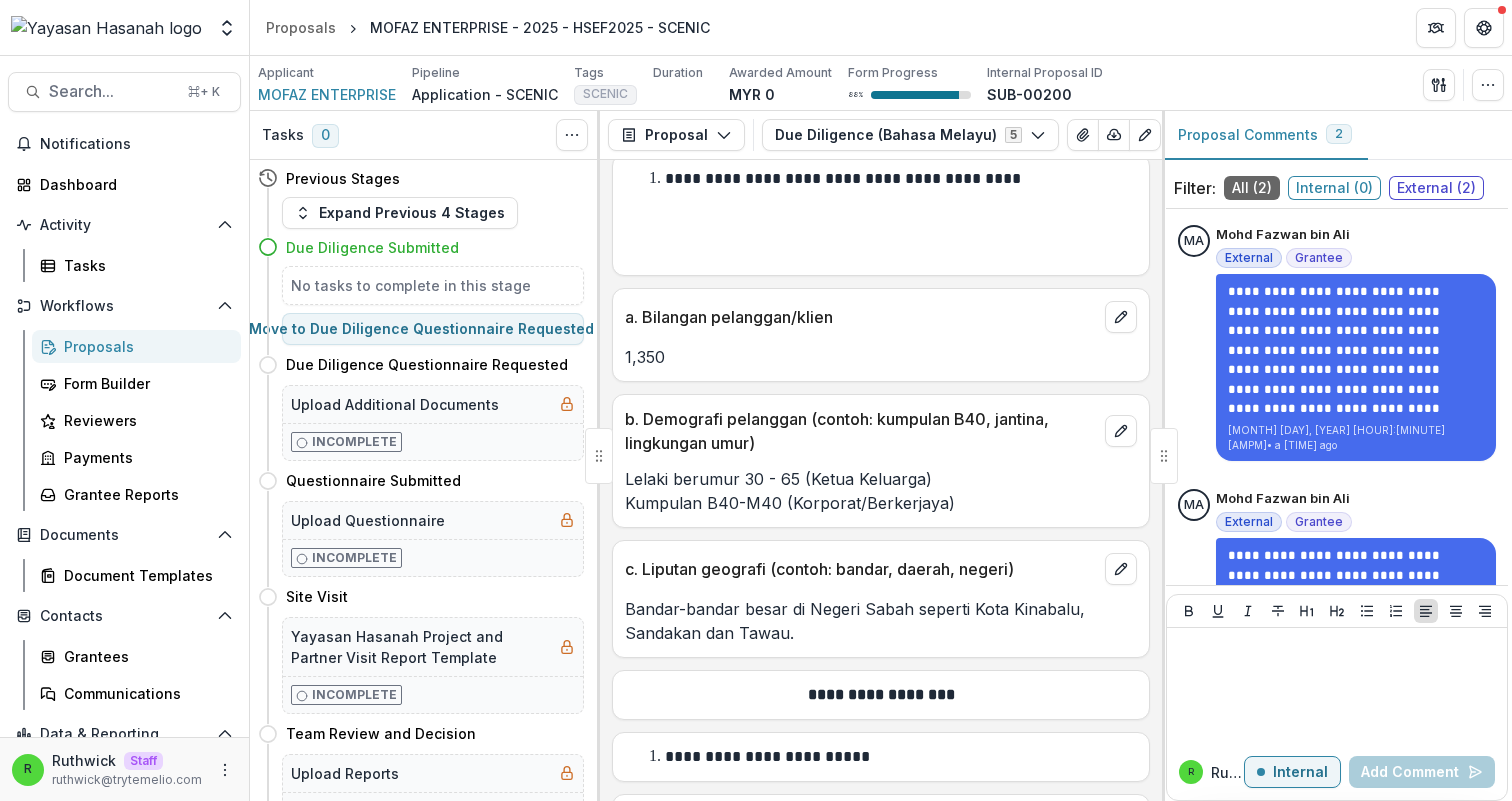 scroll, scrollTop: 4825, scrollLeft: 0, axis: vertical 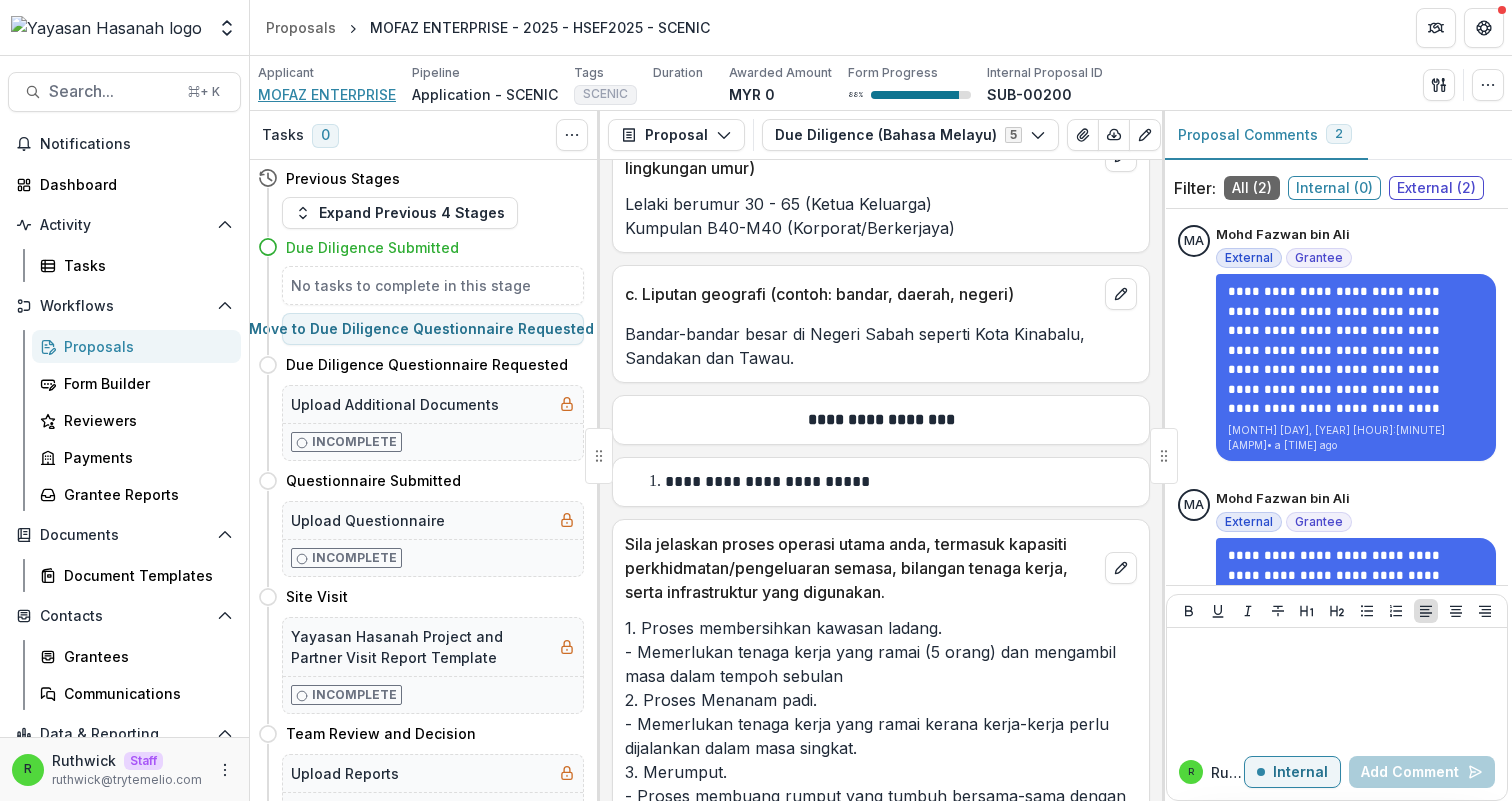 click on "MOFAZ ENTERPRISE" at bounding box center (327, 94) 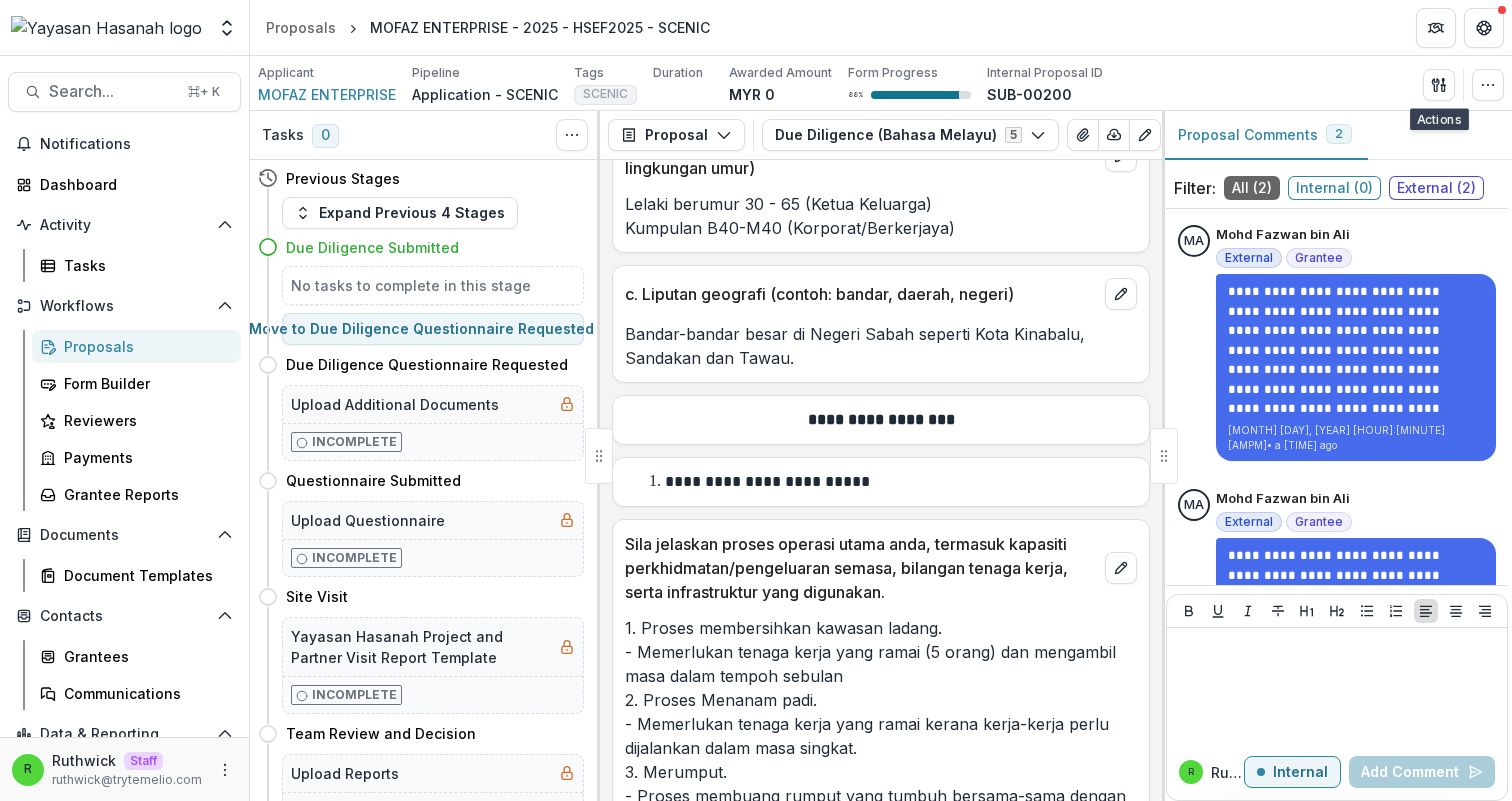 type 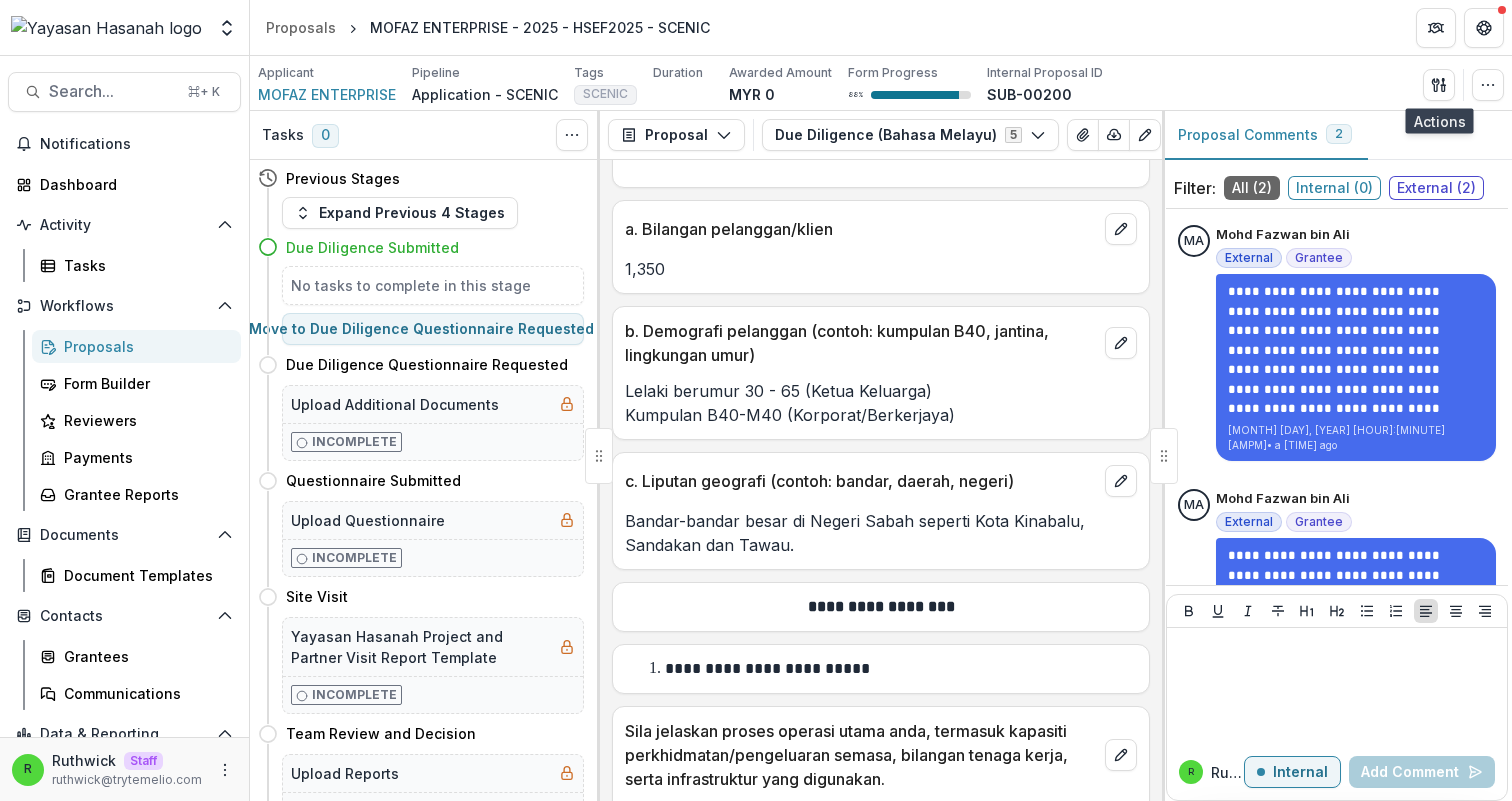 scroll, scrollTop: 4586, scrollLeft: 0, axis: vertical 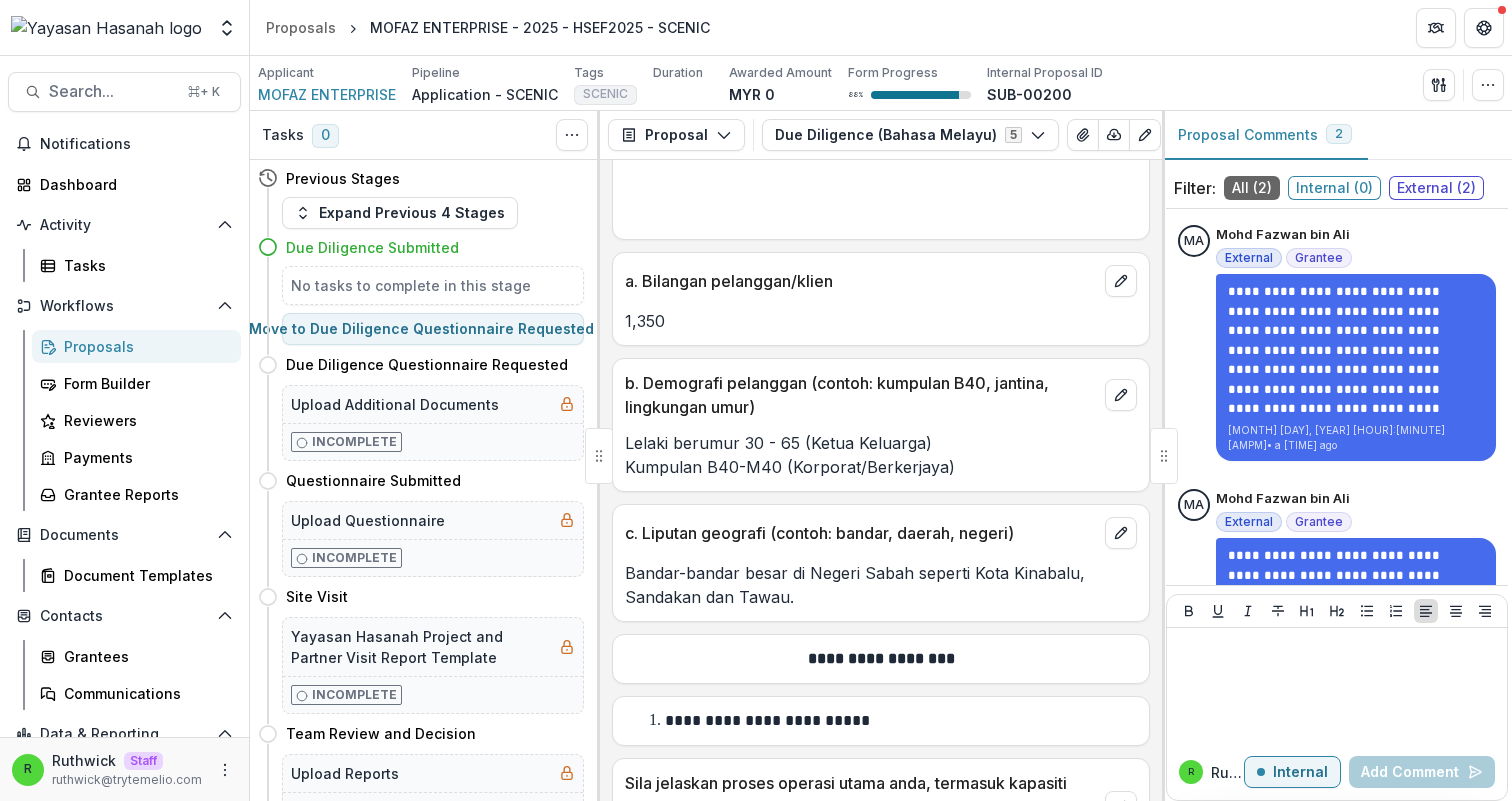 click on "Proposals" at bounding box center (144, 346) 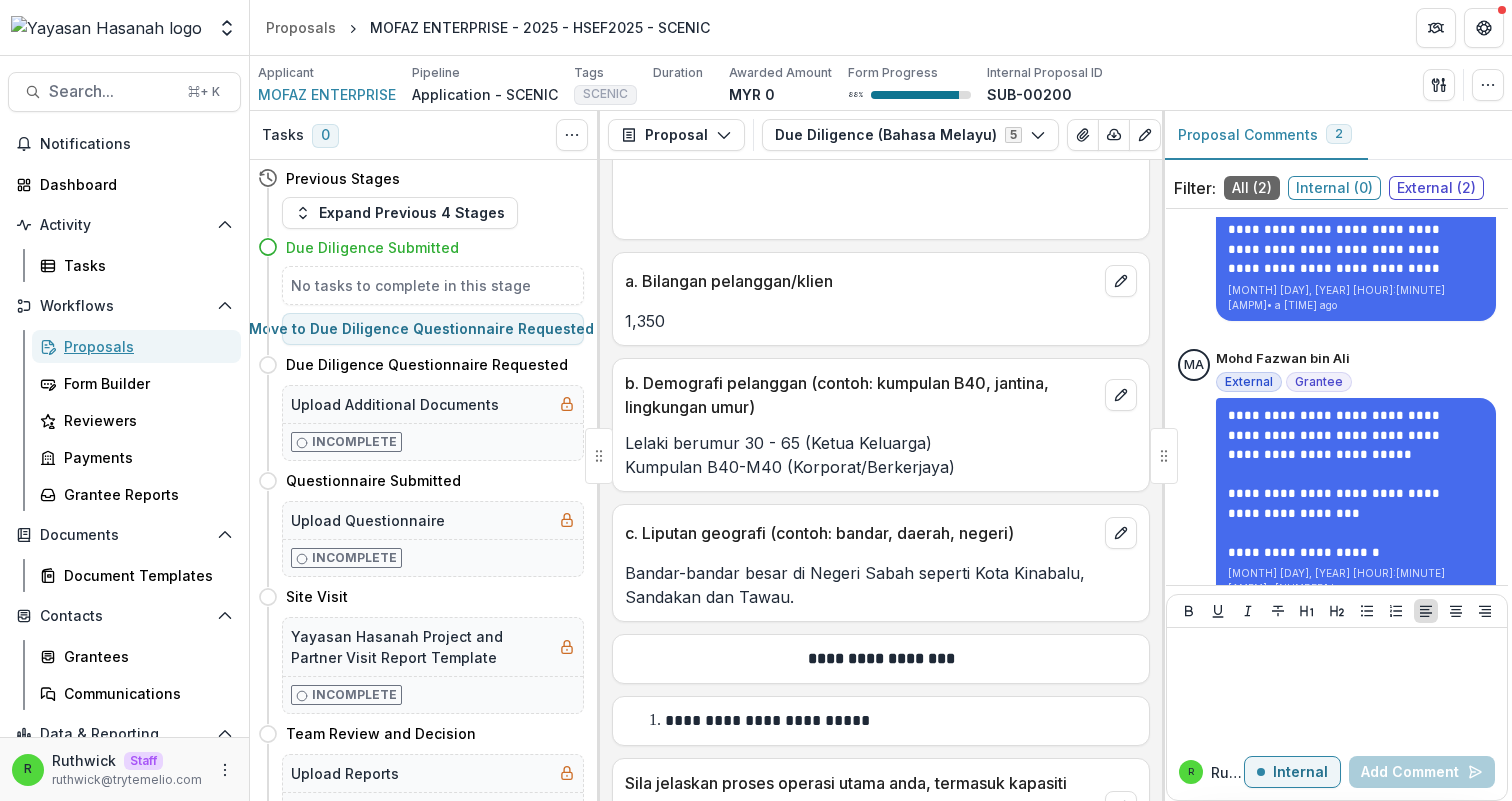 scroll, scrollTop: 0, scrollLeft: 0, axis: both 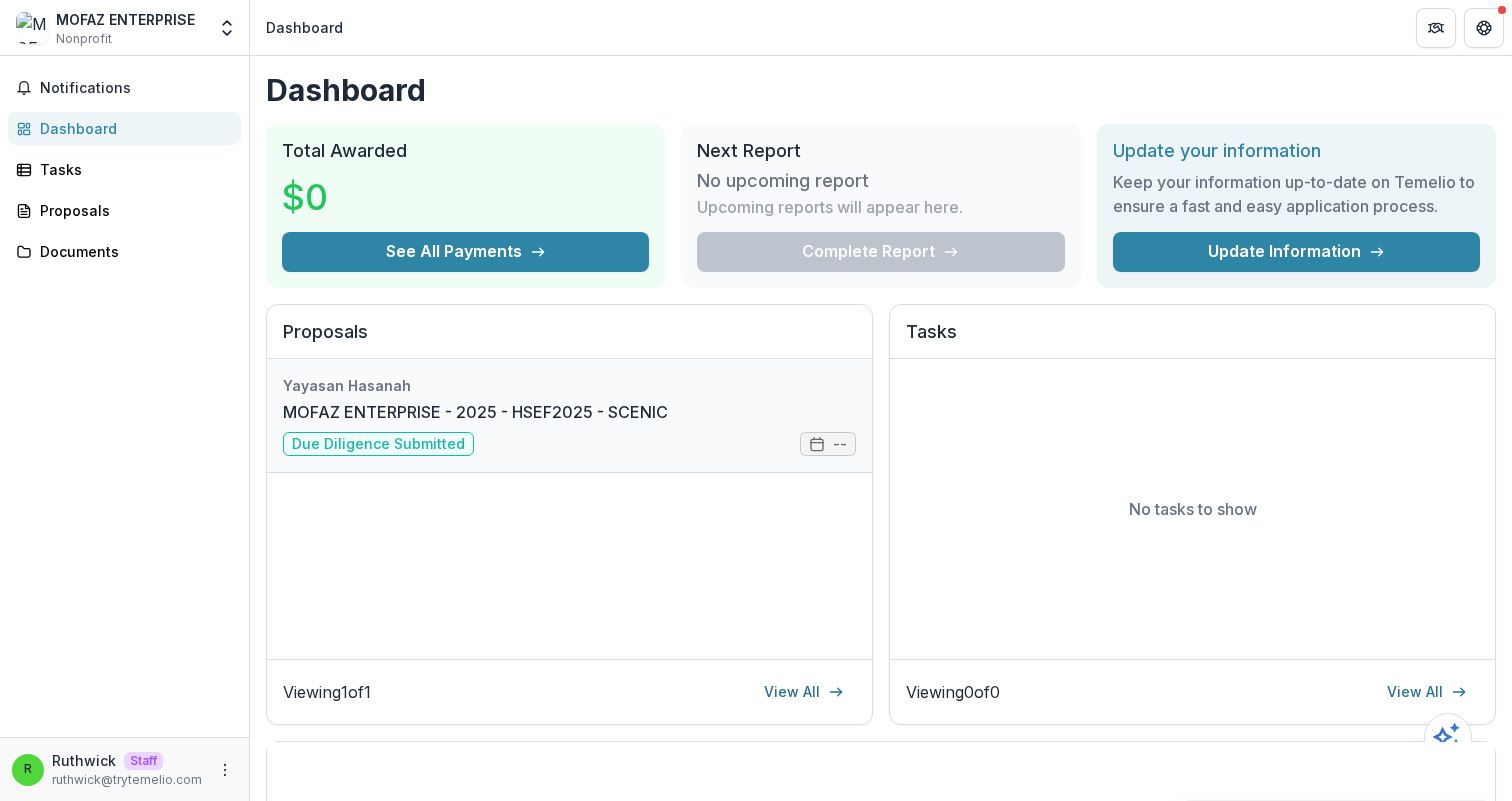 click on "MOFAZ ENTERPRISE - 2025 - HSEF2025 - SCENIC" at bounding box center [475, 412] 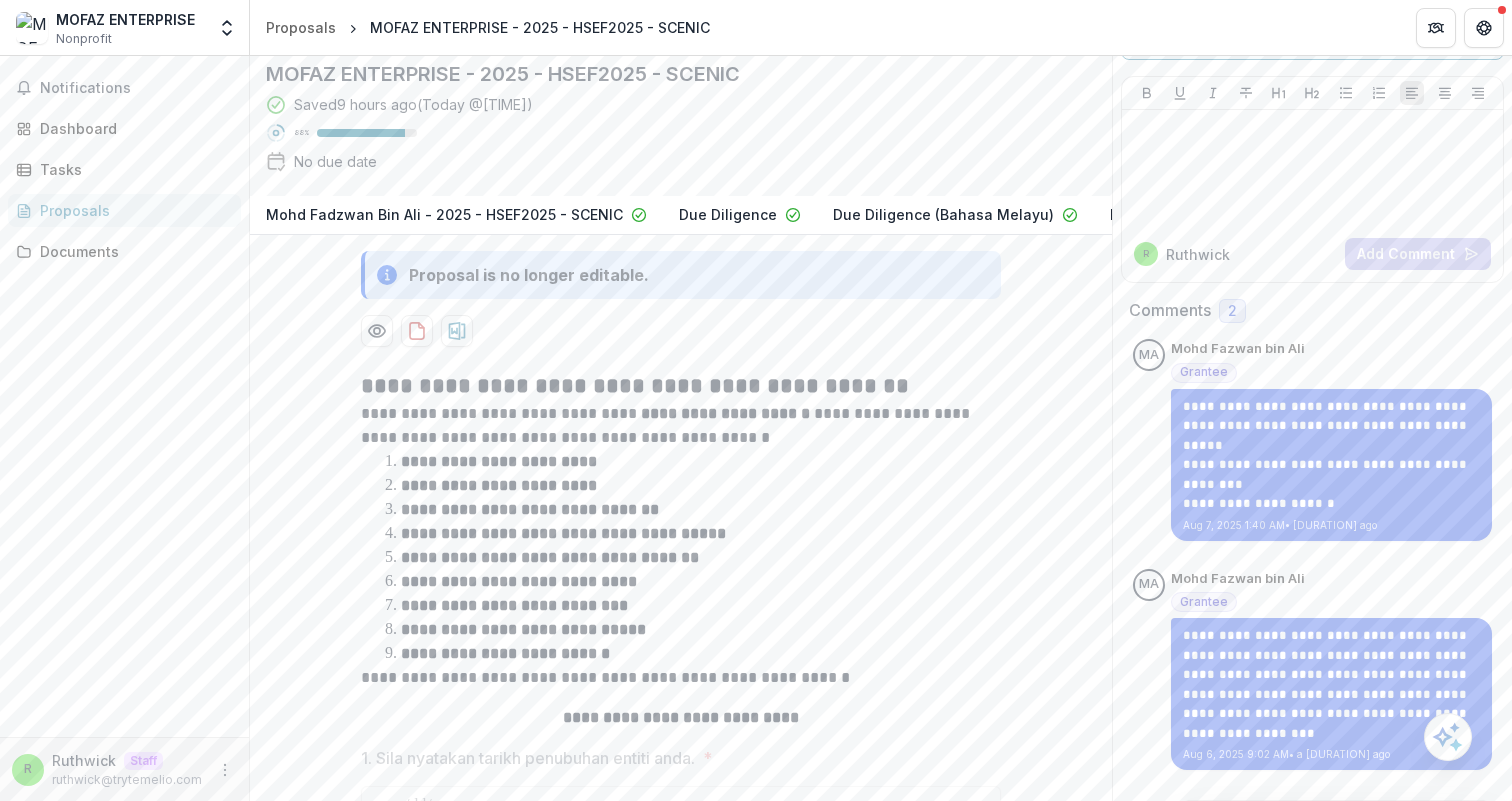 scroll, scrollTop: 106, scrollLeft: 0, axis: vertical 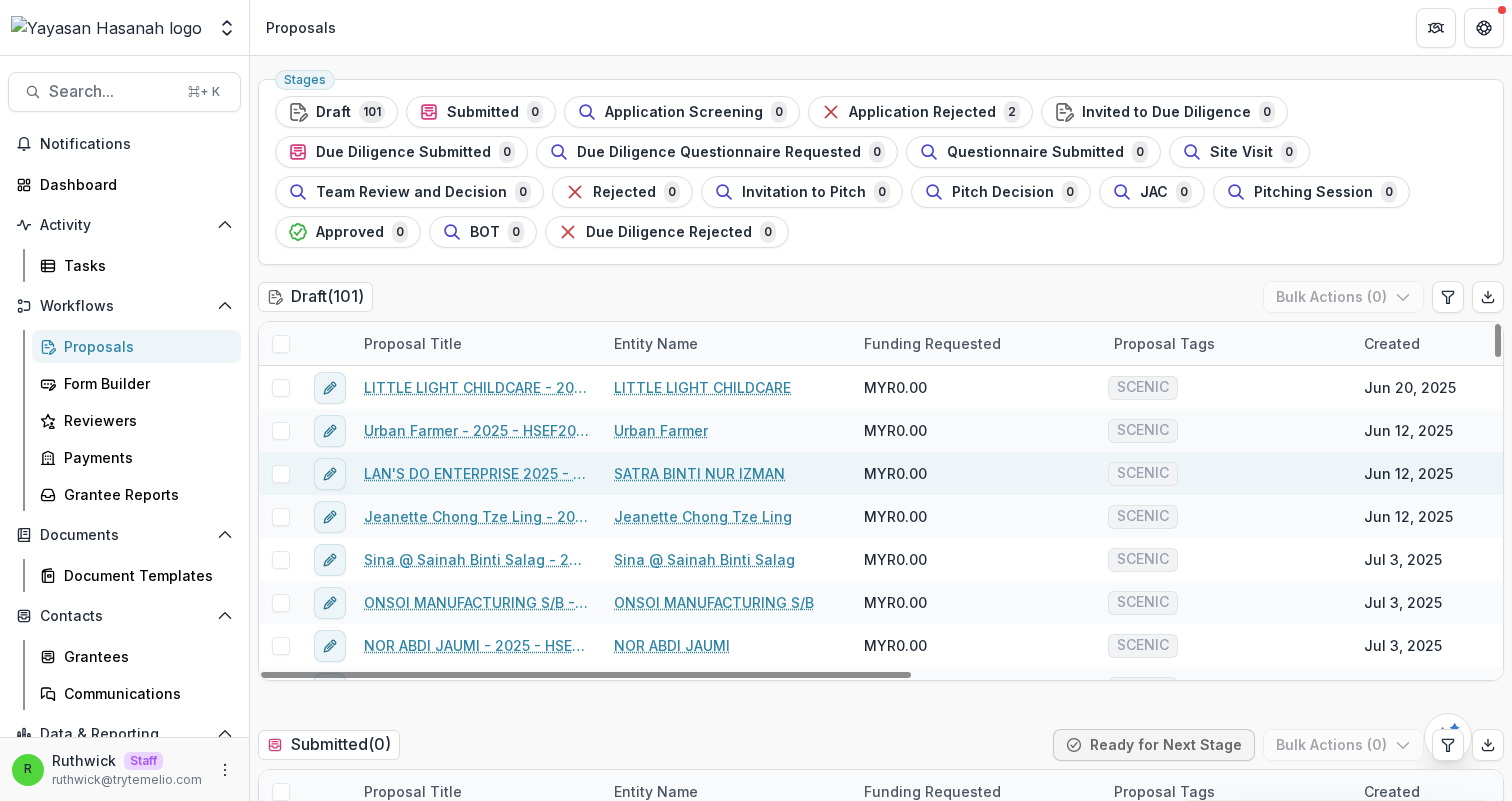 click on "LAN'S DO ENTERPRISE 2025 - HSEF2025 - SCENIC" at bounding box center [477, 473] 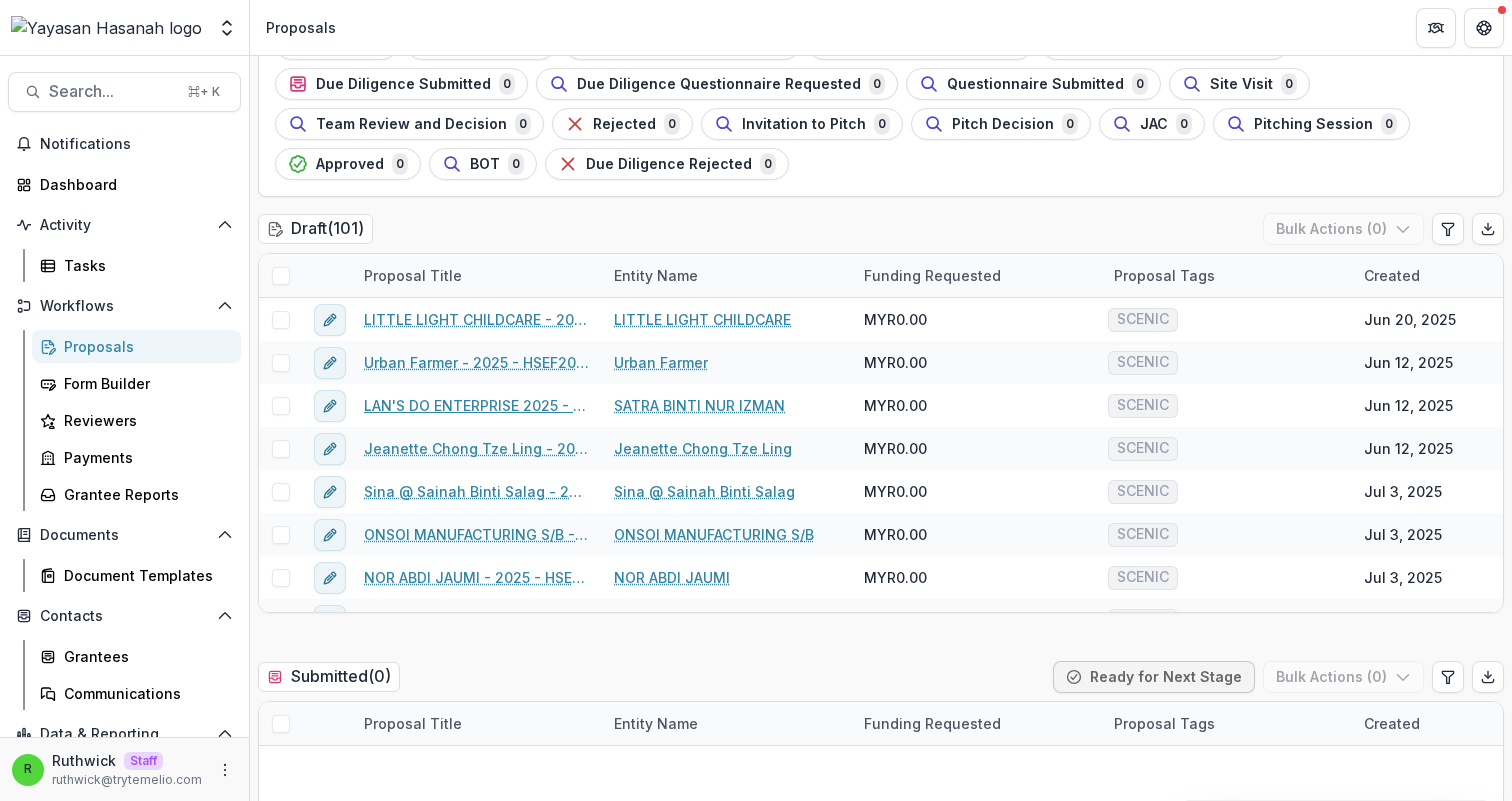 scroll, scrollTop: 0, scrollLeft: 0, axis: both 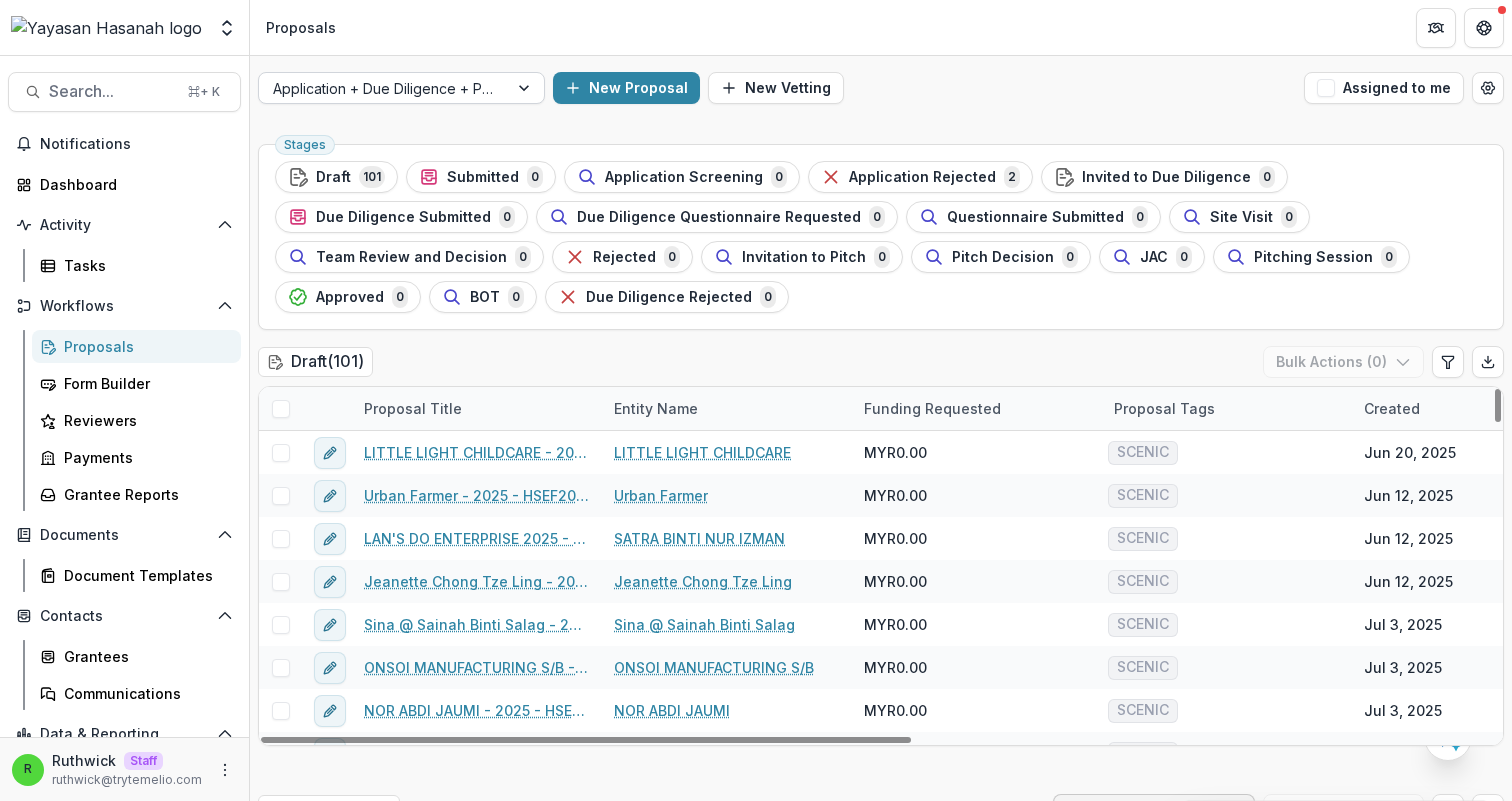 click at bounding box center (383, 88) 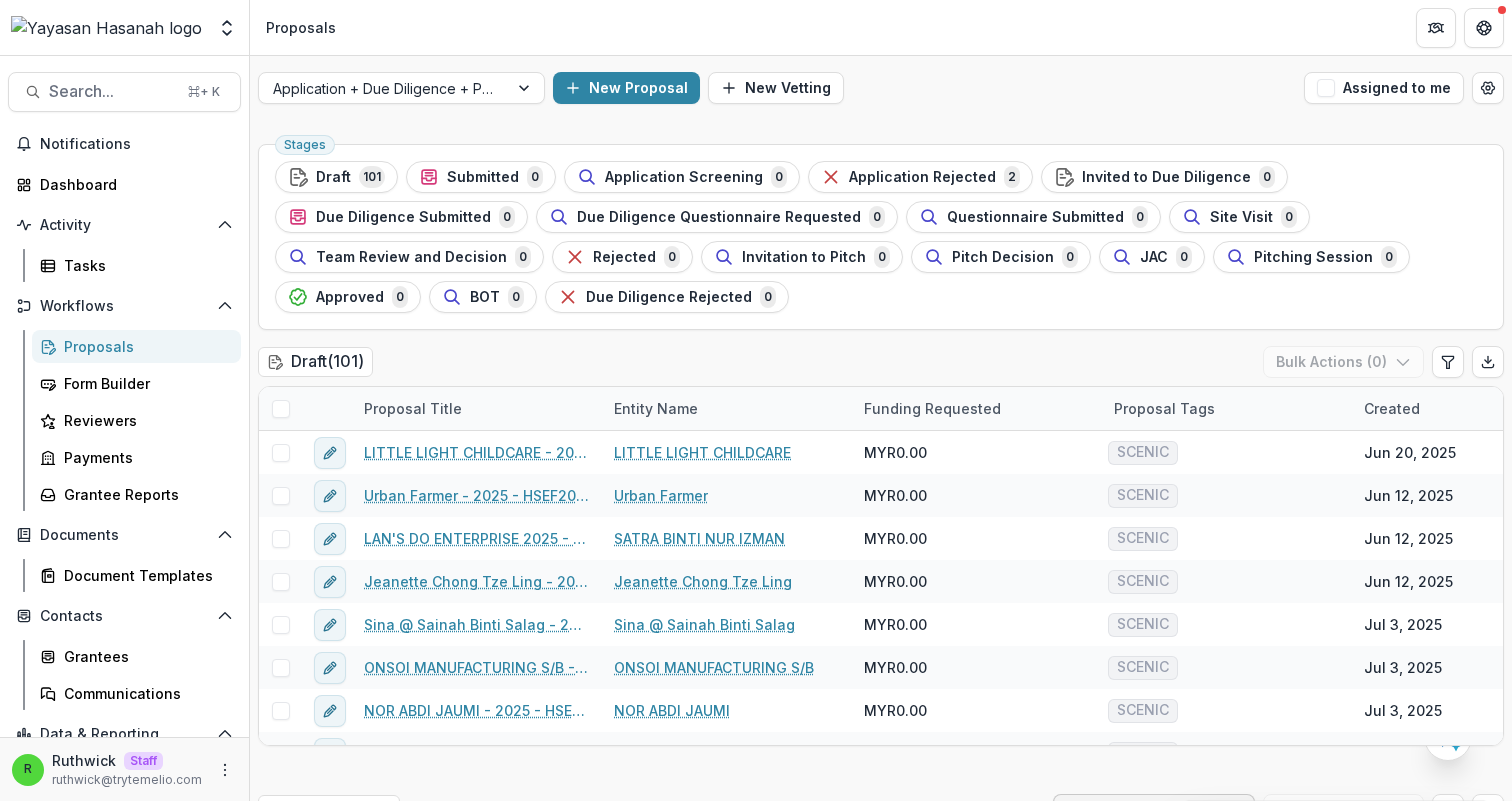 click on "Application + Due Diligence + Pitching Process New Proposal New Vetting Assigned to me" at bounding box center (881, 88) 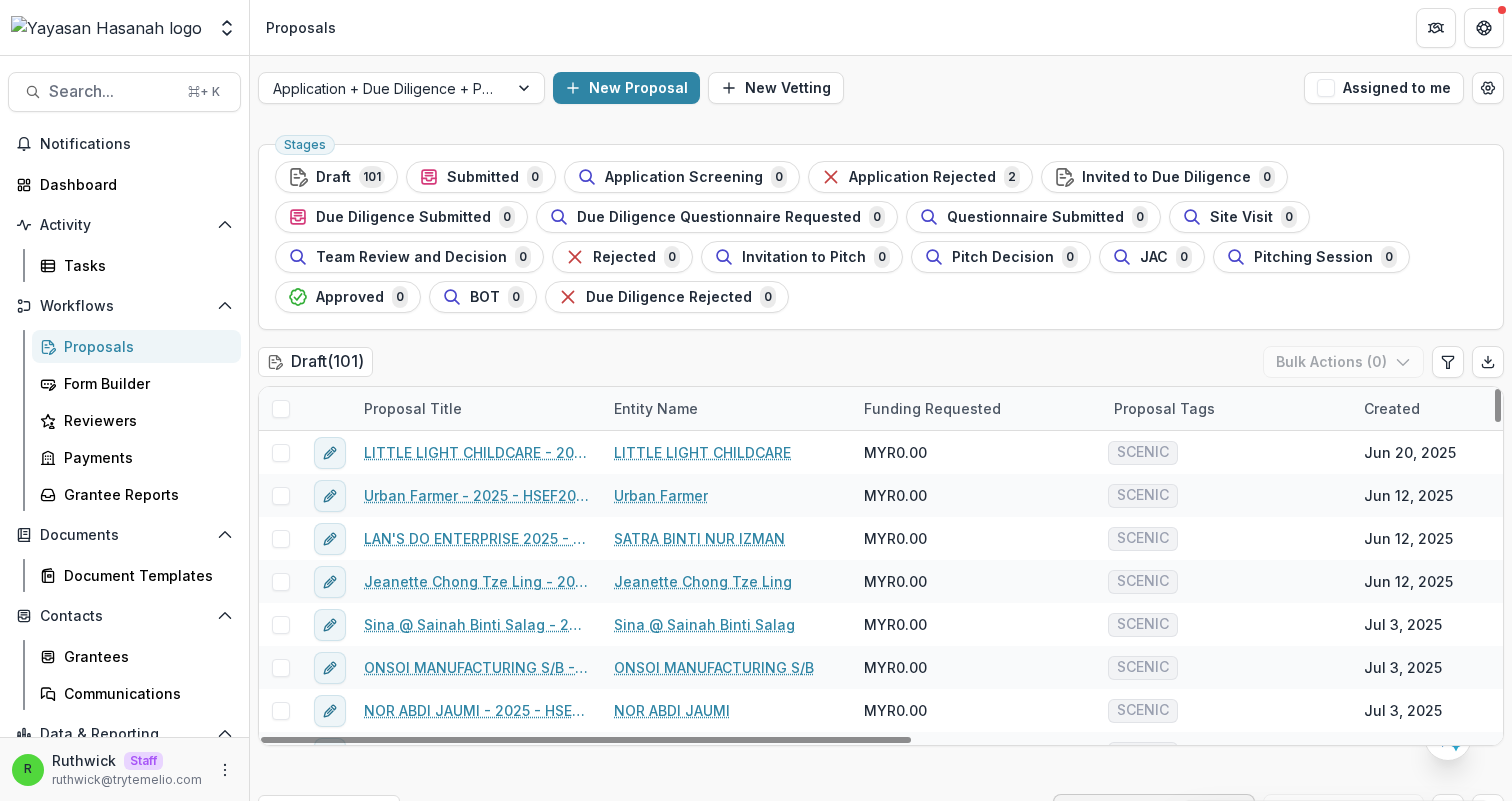 click at bounding box center [281, 409] 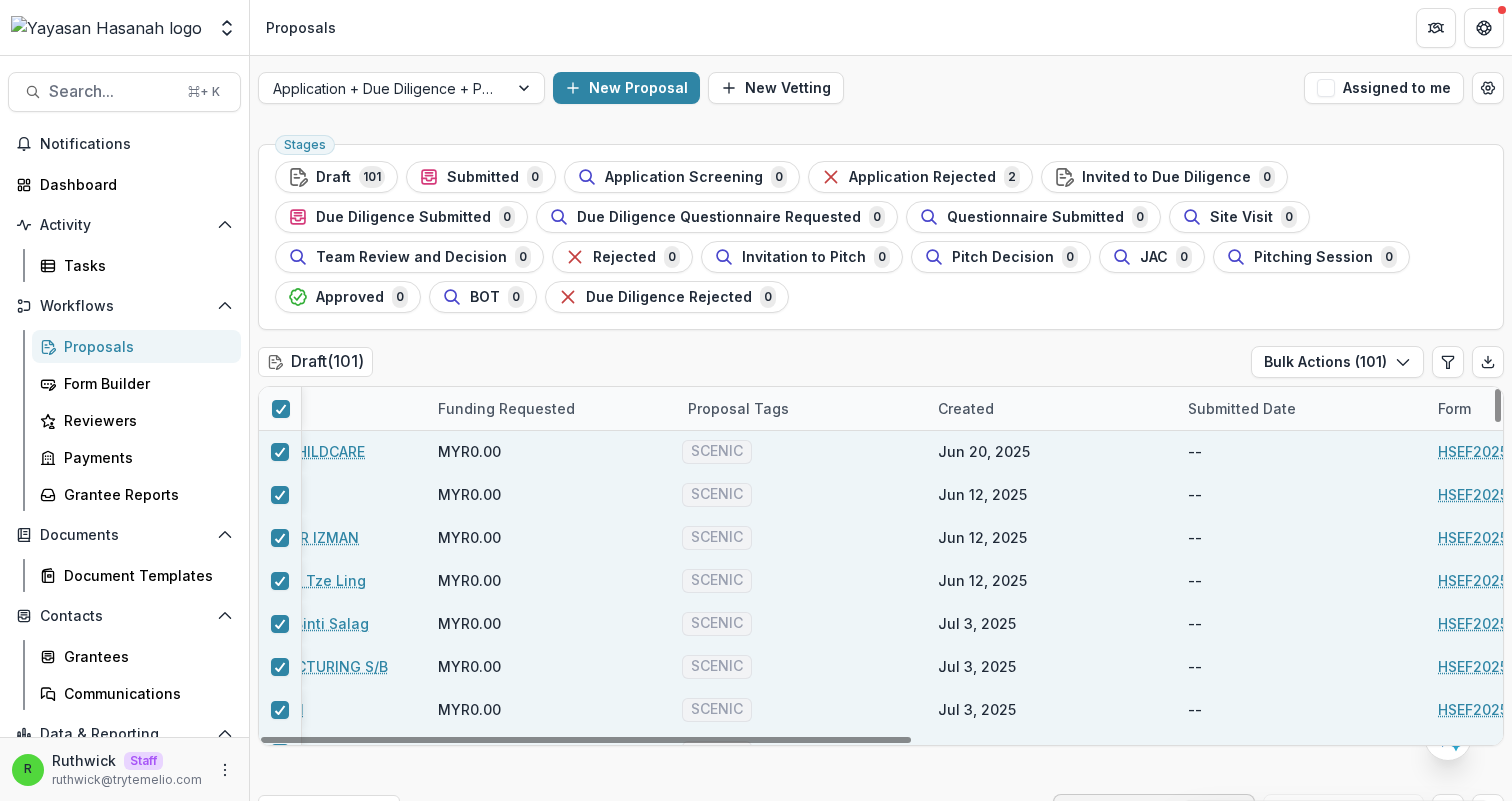 scroll, scrollTop: 1, scrollLeft: 572, axis: both 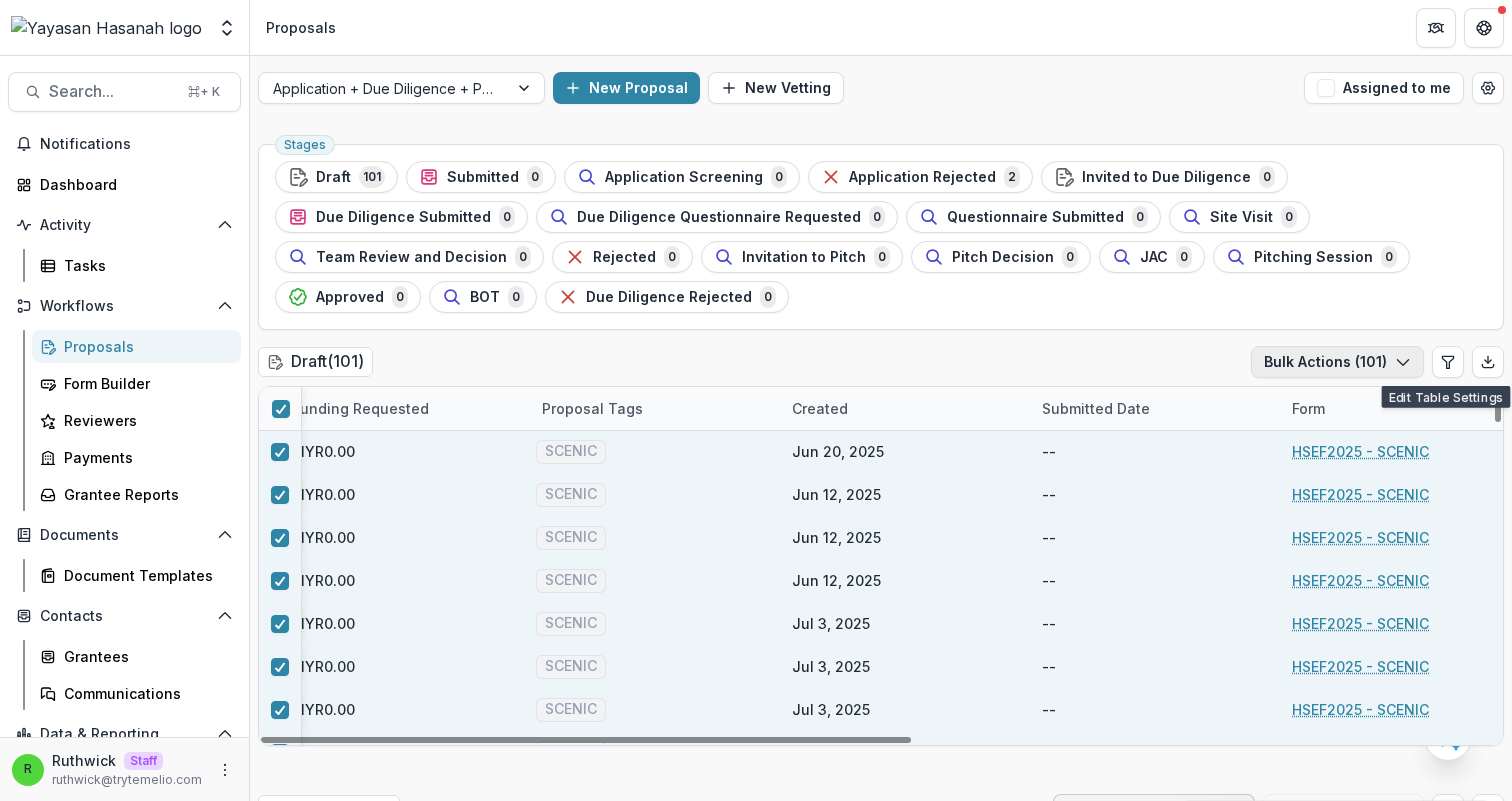 click on "Bulk Actions ( 101 )" at bounding box center [1337, 362] 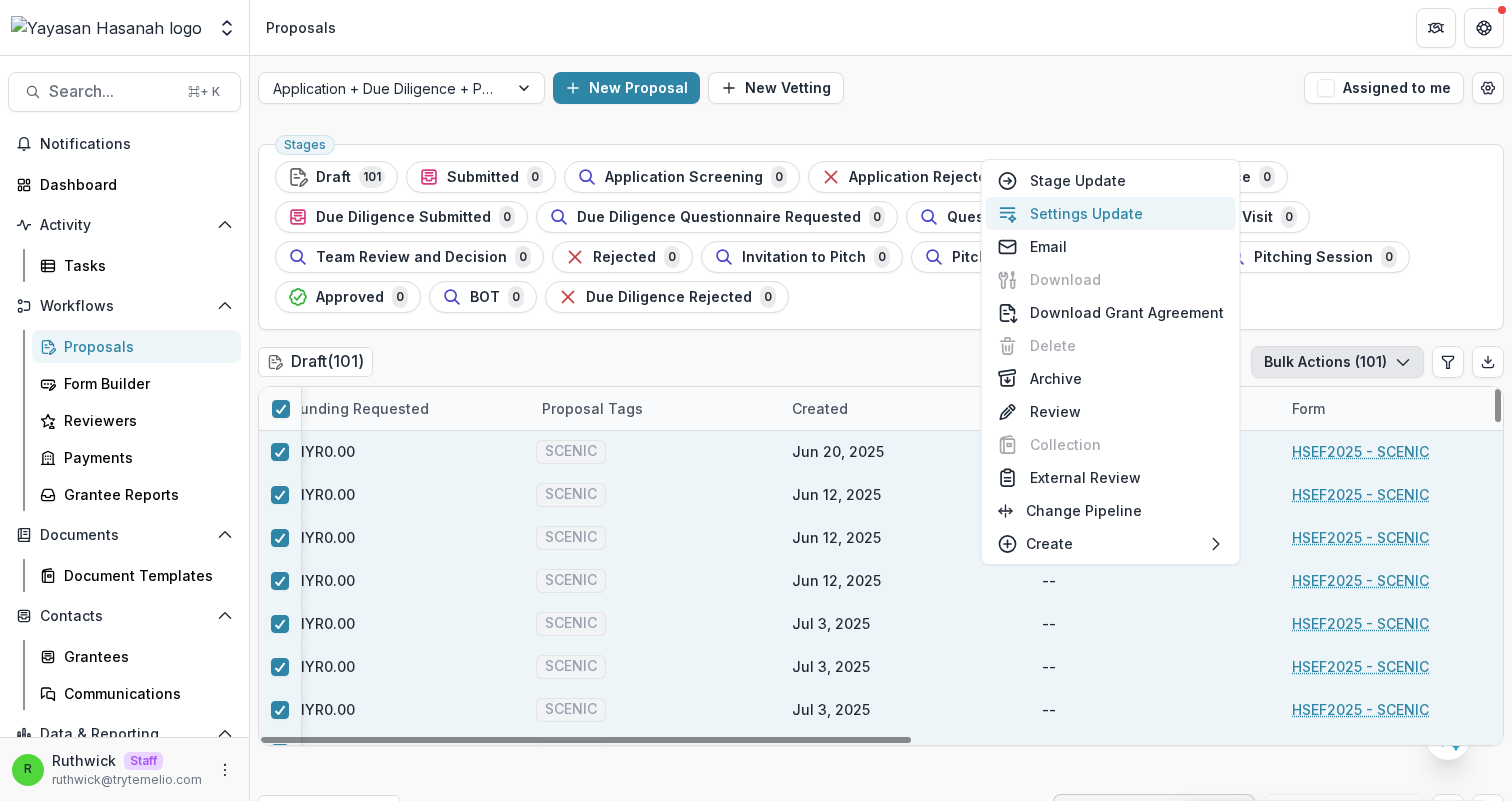 click on "Settings Update" at bounding box center [1111, 213] 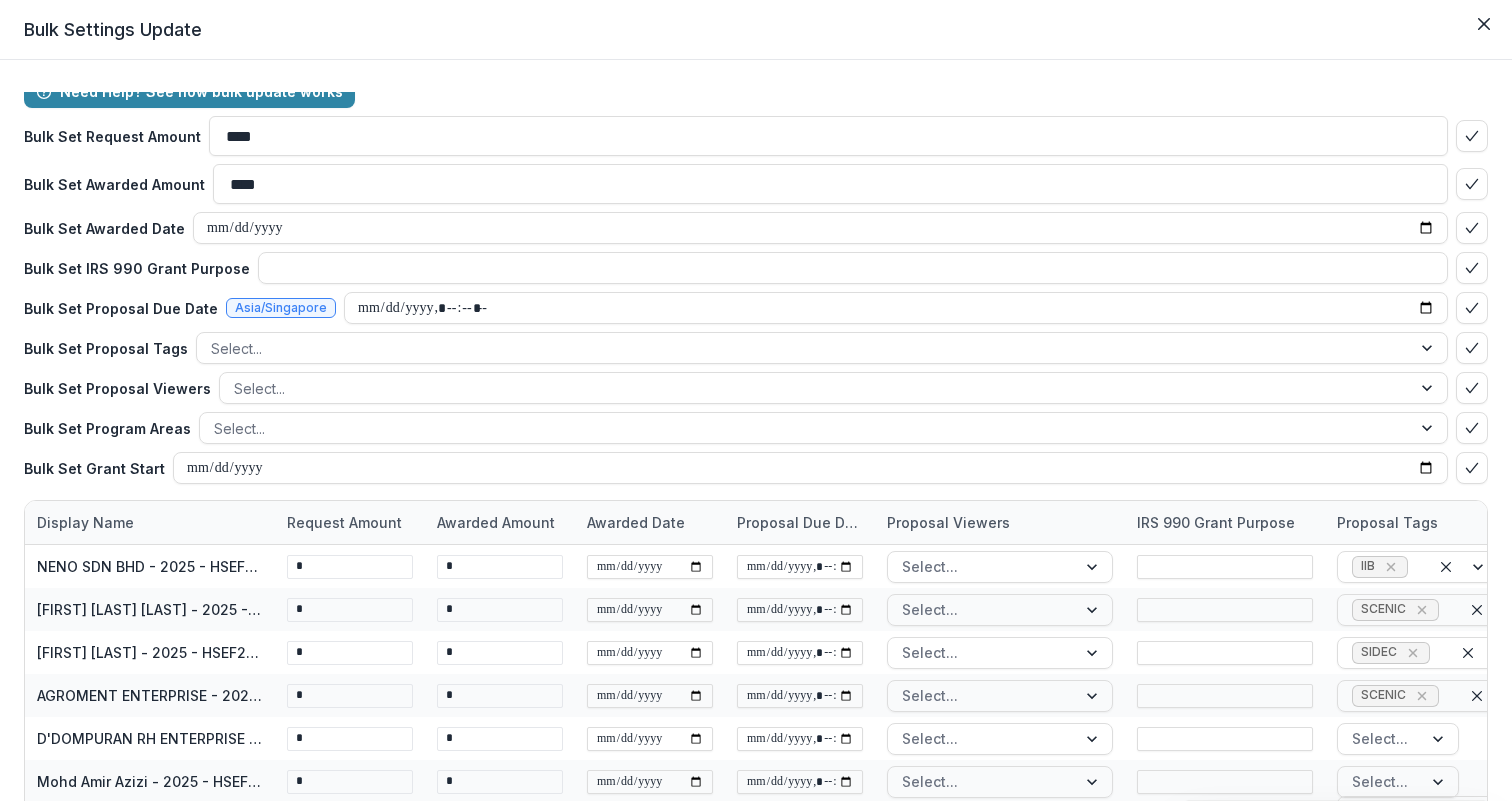 scroll, scrollTop: 0, scrollLeft: 0, axis: both 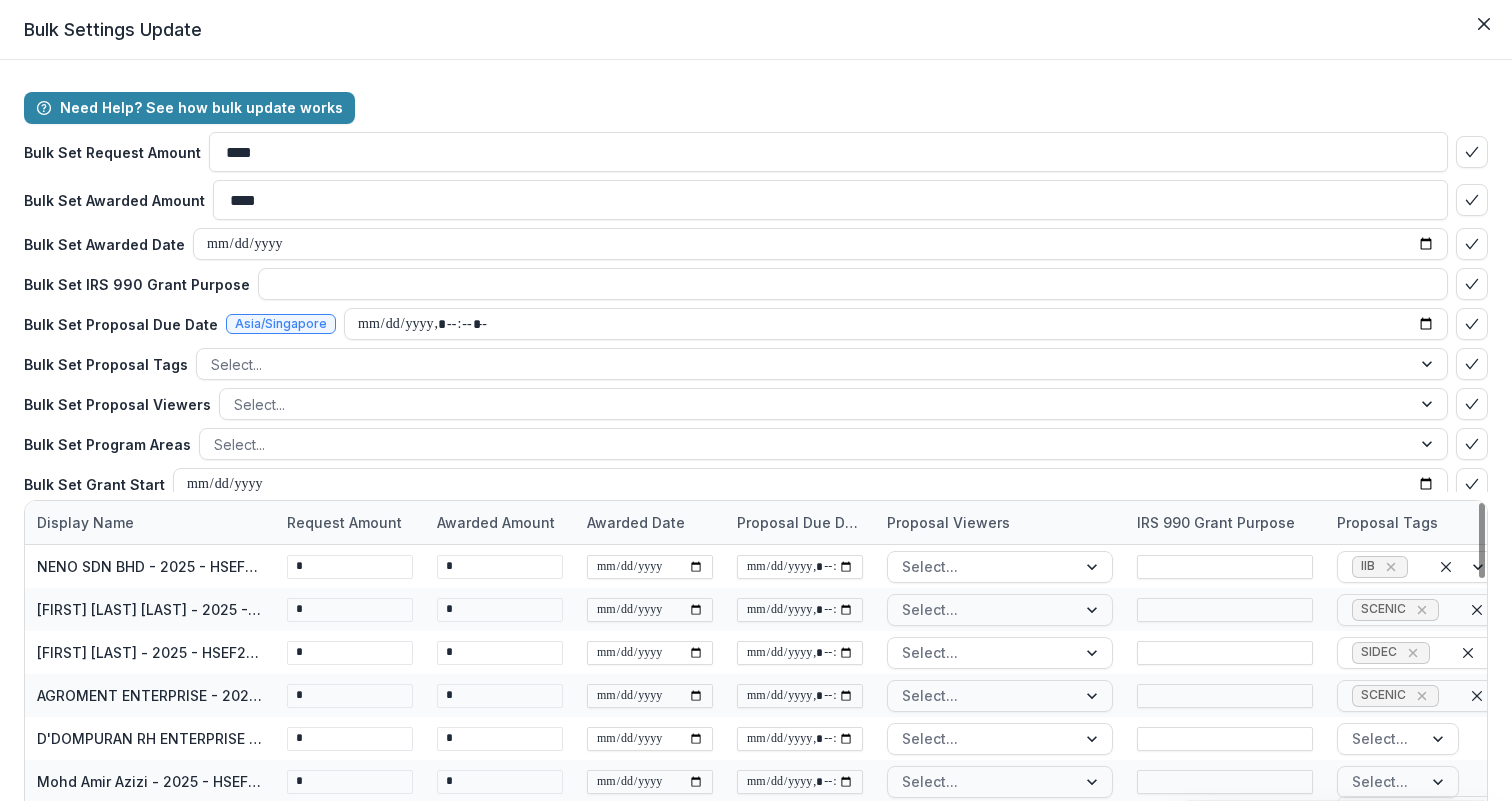 type 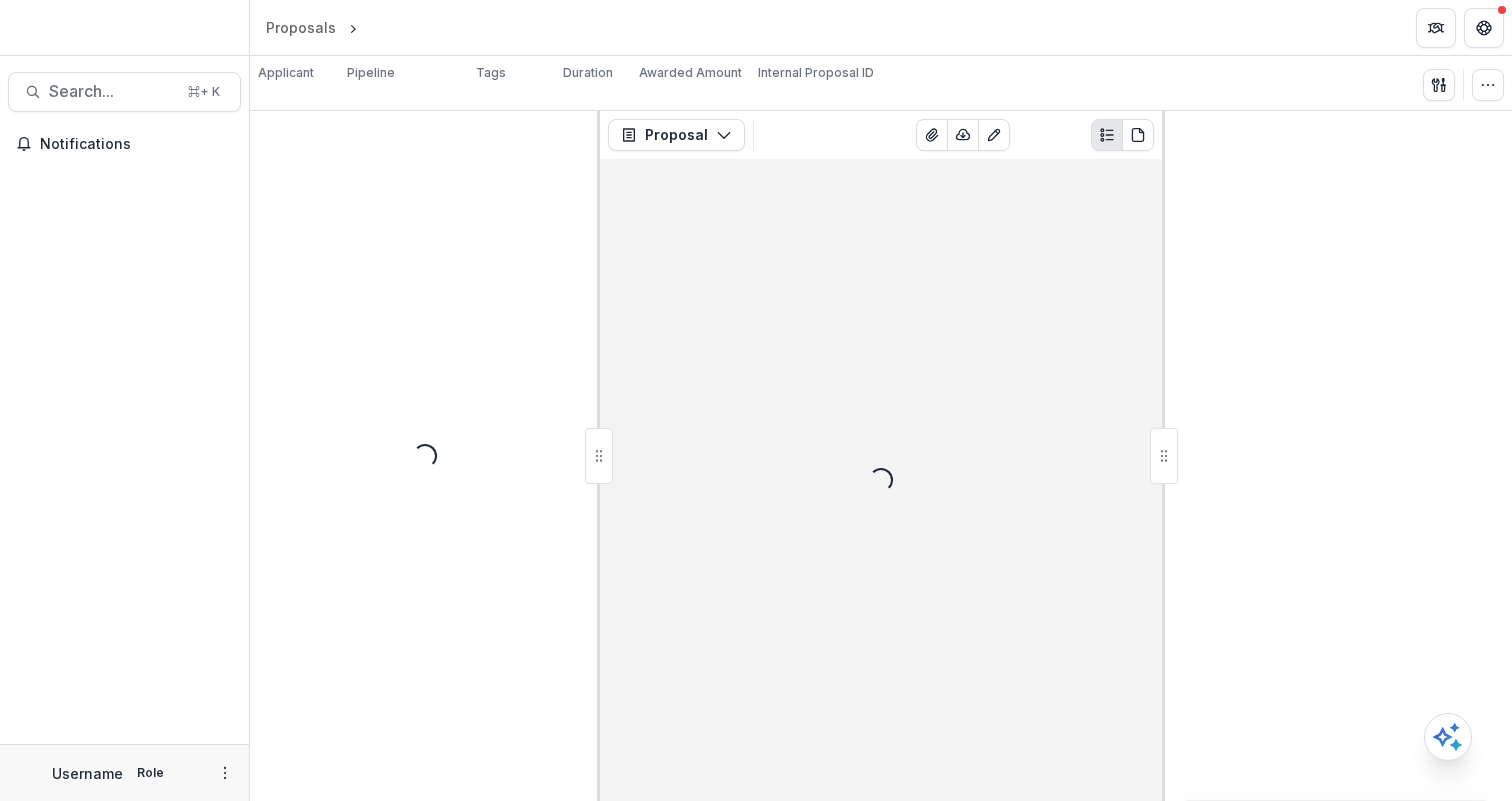 scroll, scrollTop: 0, scrollLeft: 0, axis: both 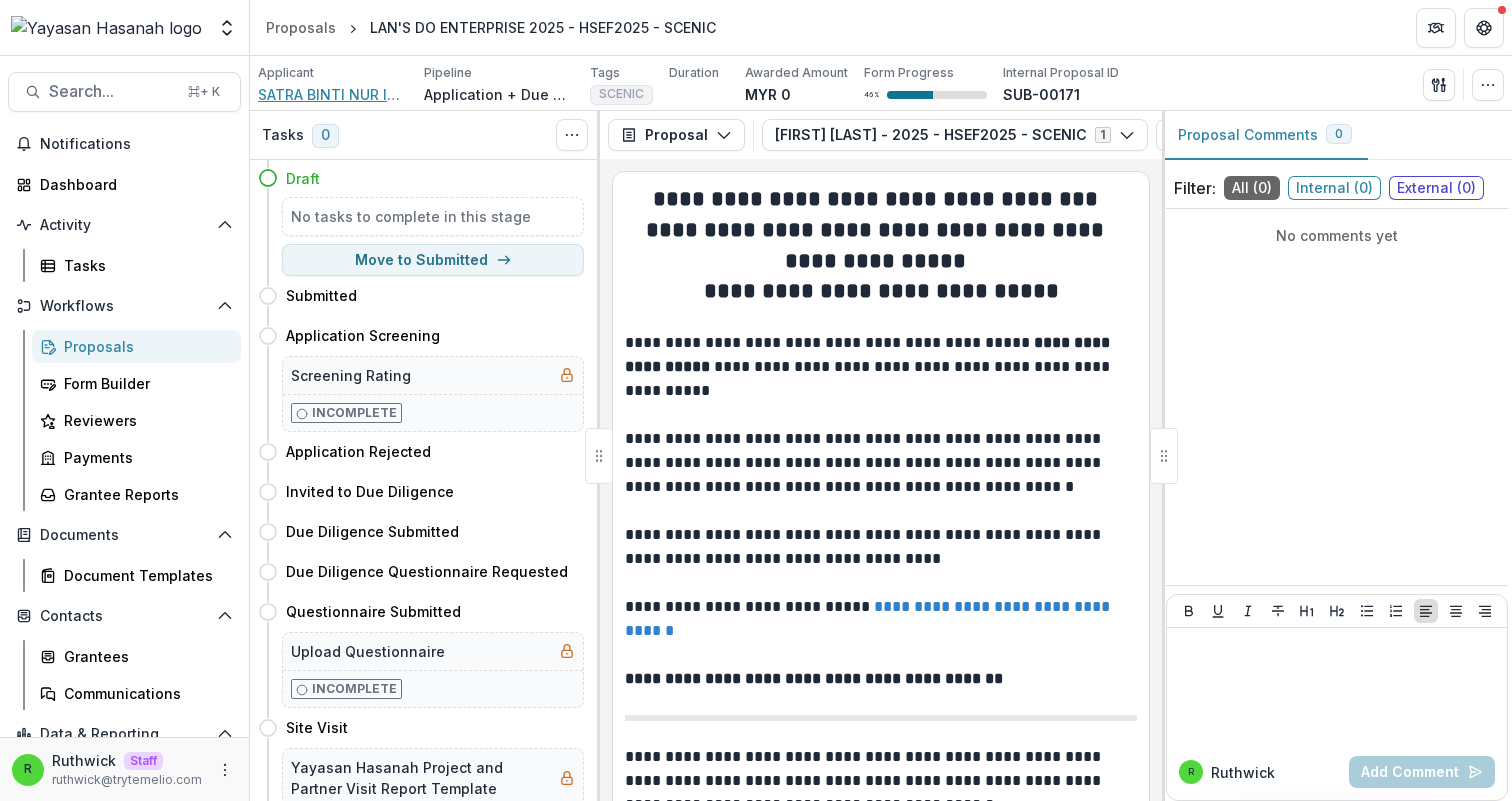 click on "SATRA BINTI NUR IZMAN" at bounding box center (333, 94) 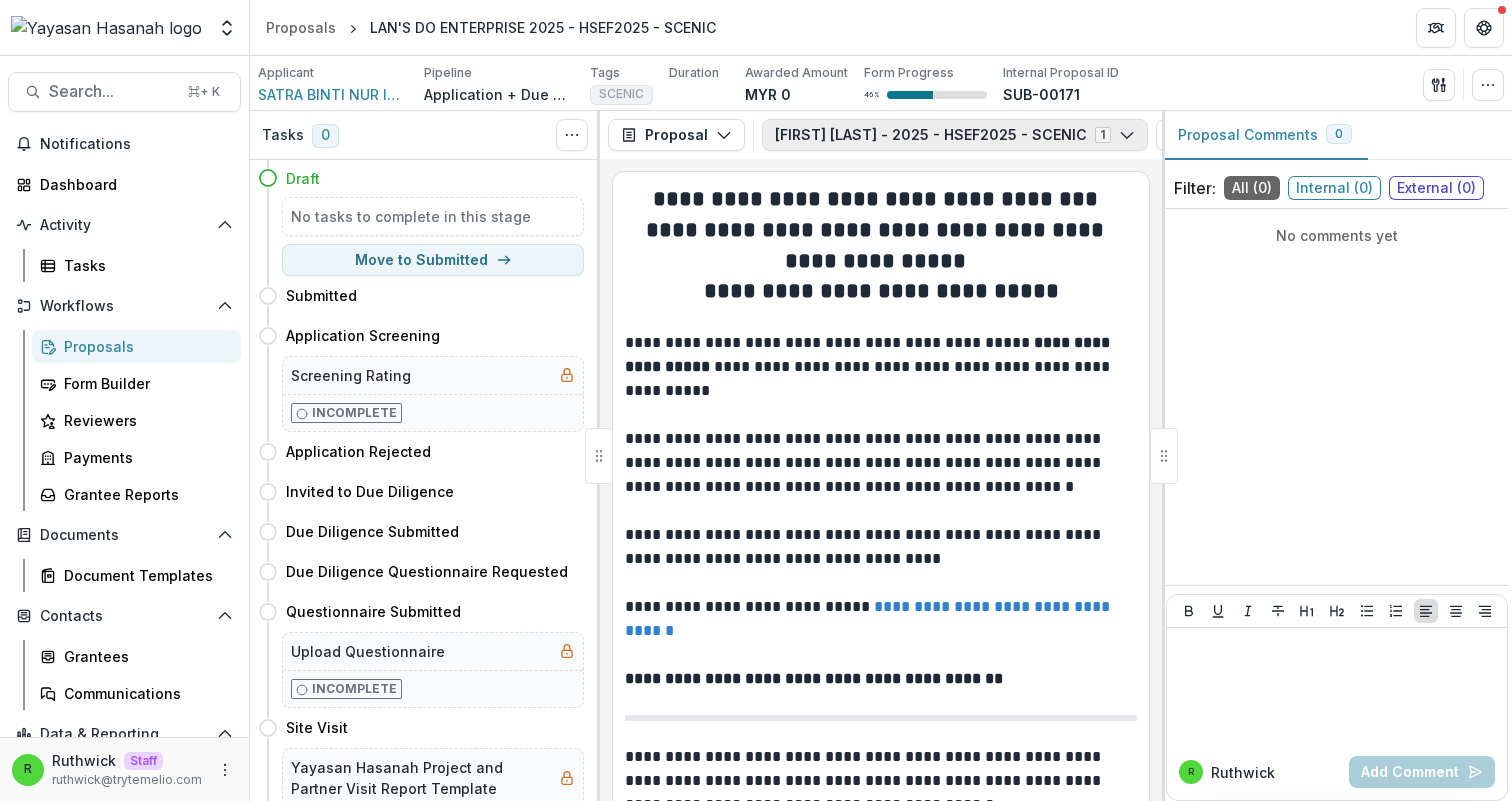 click on "SATRA BINTI NUR IZMAN - 2025 - HSEF2025 - SCENIC 1" at bounding box center [955, 135] 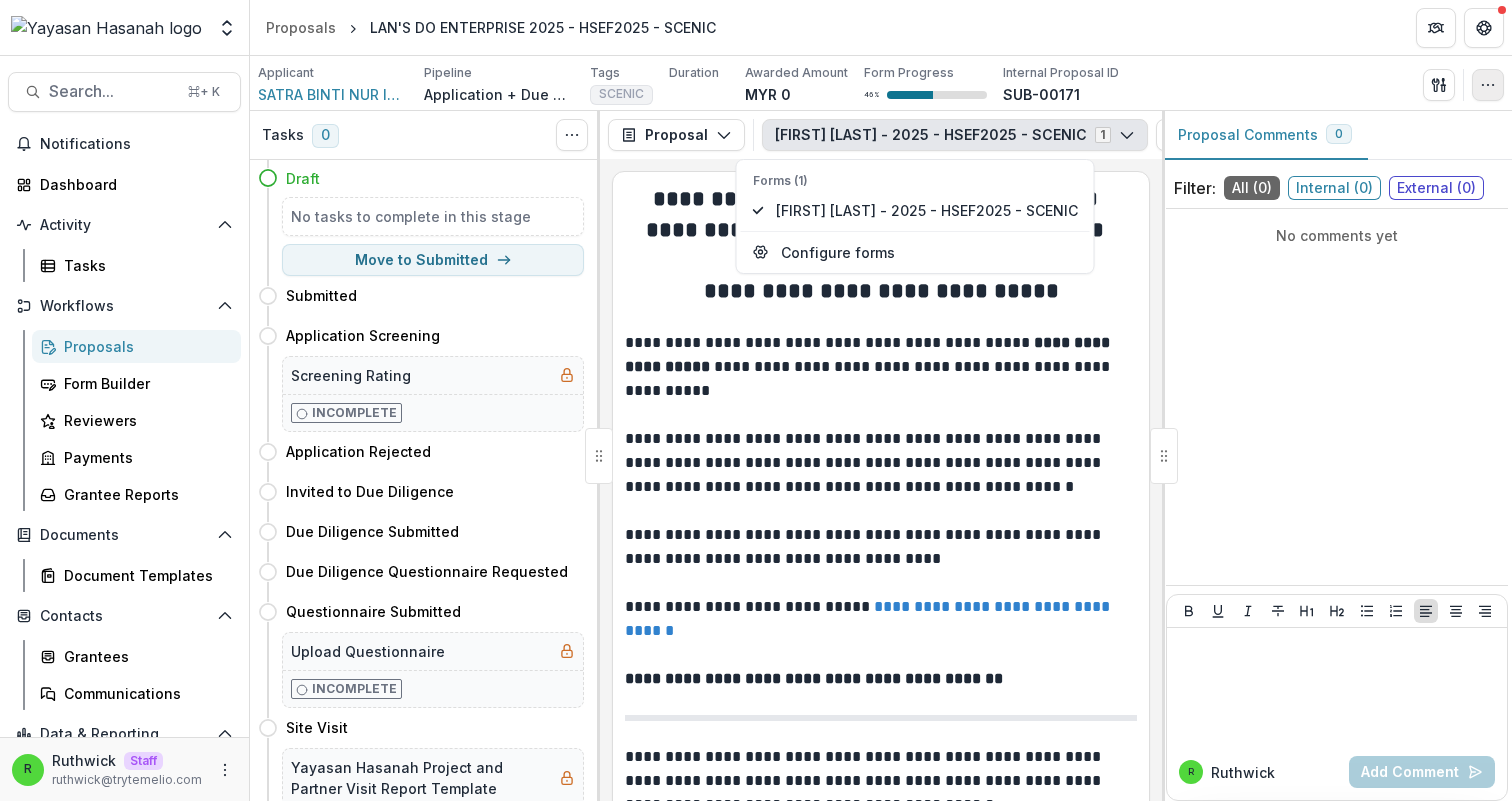 click at bounding box center (1488, 85) 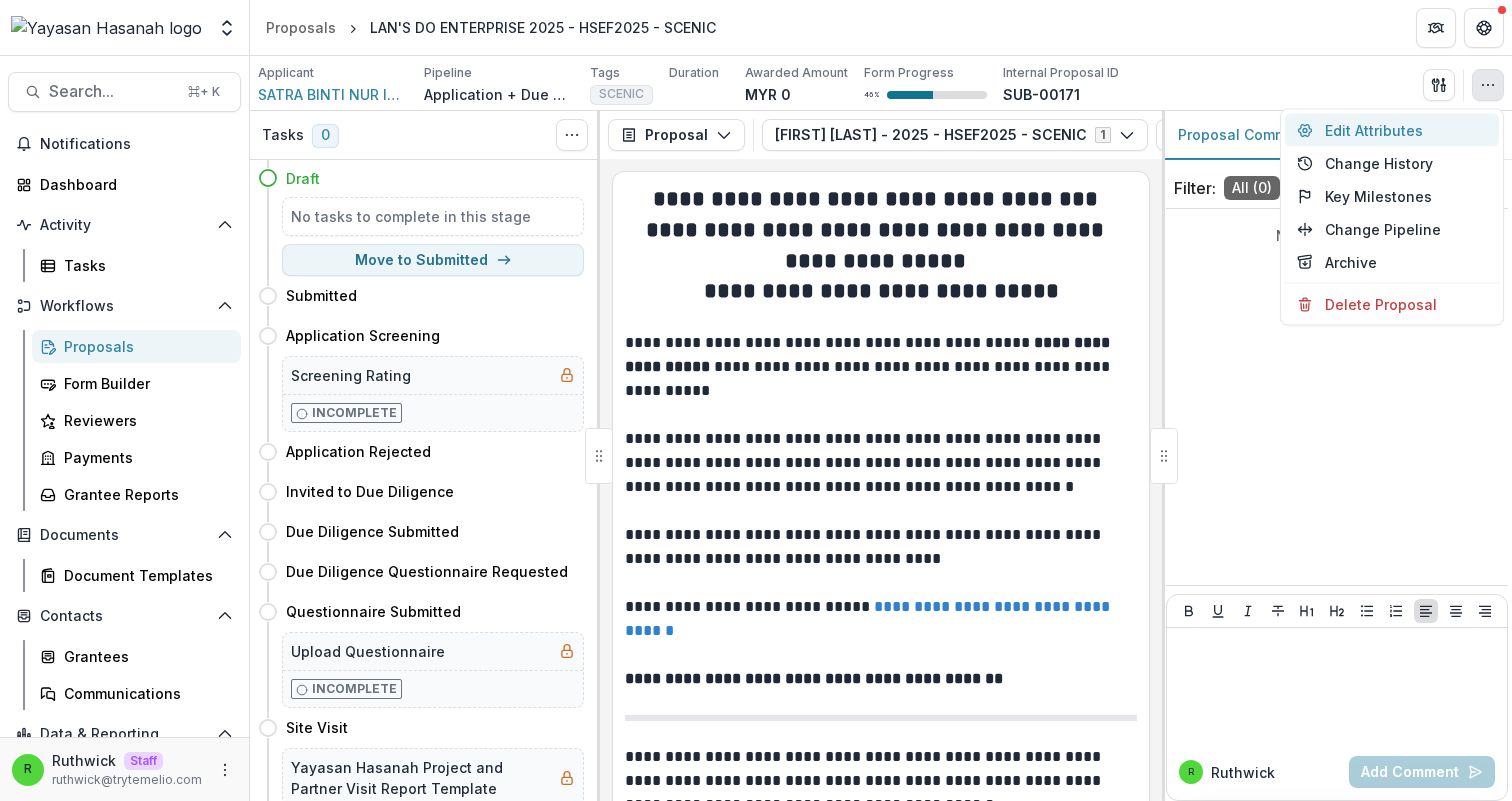 click on "Edit Attributes" at bounding box center [1392, 130] 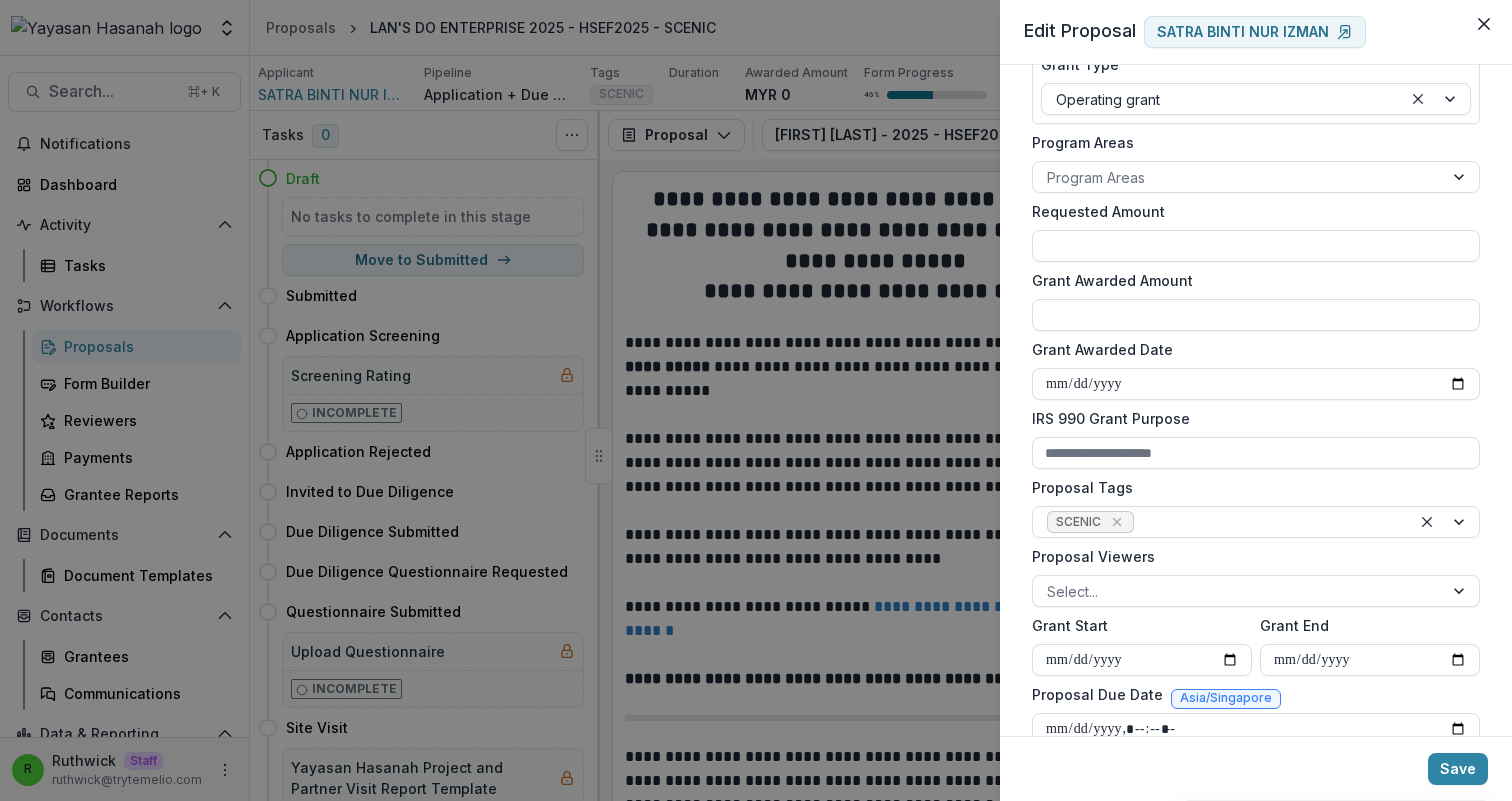 scroll, scrollTop: 803, scrollLeft: 0, axis: vertical 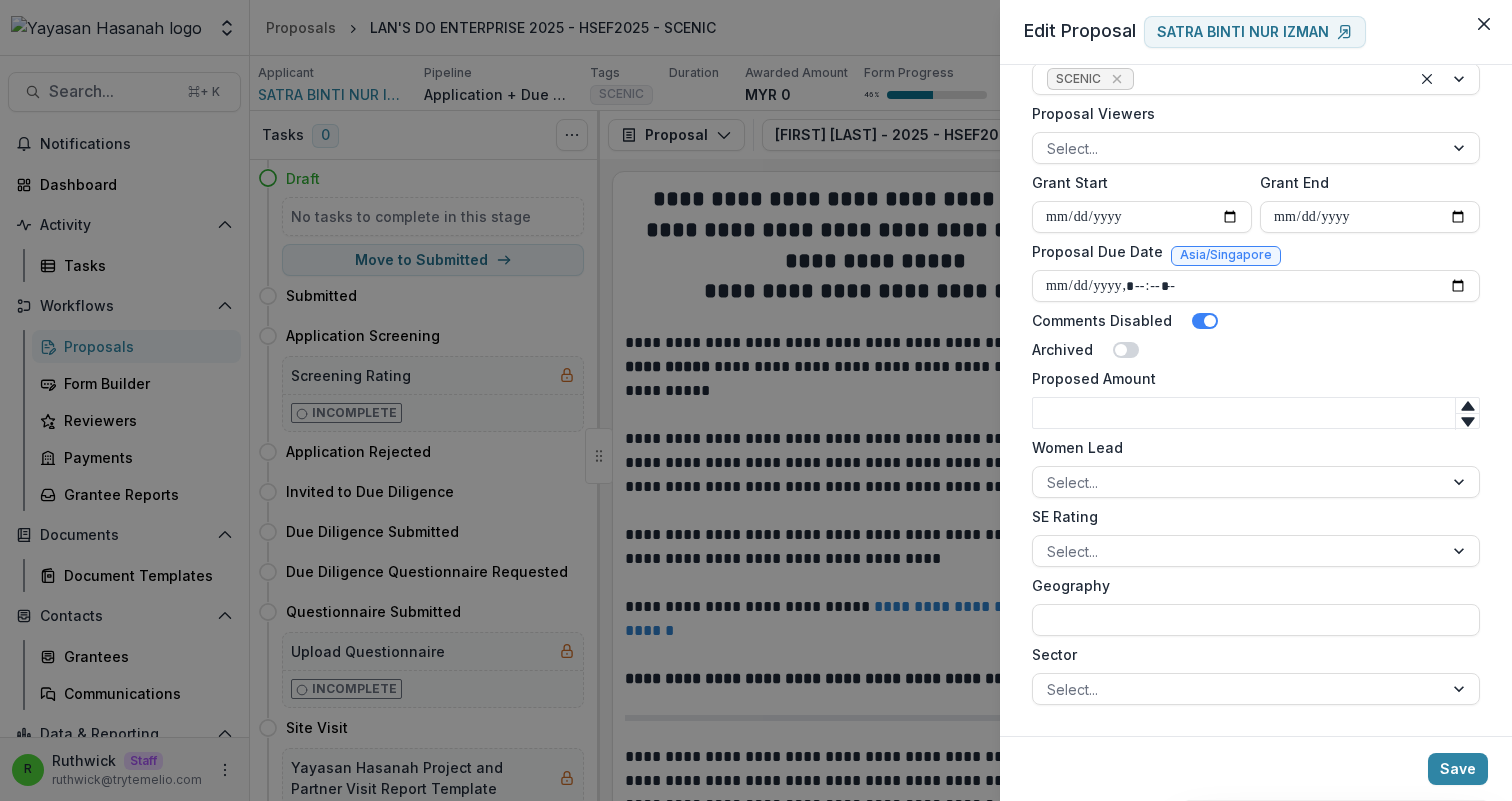 type 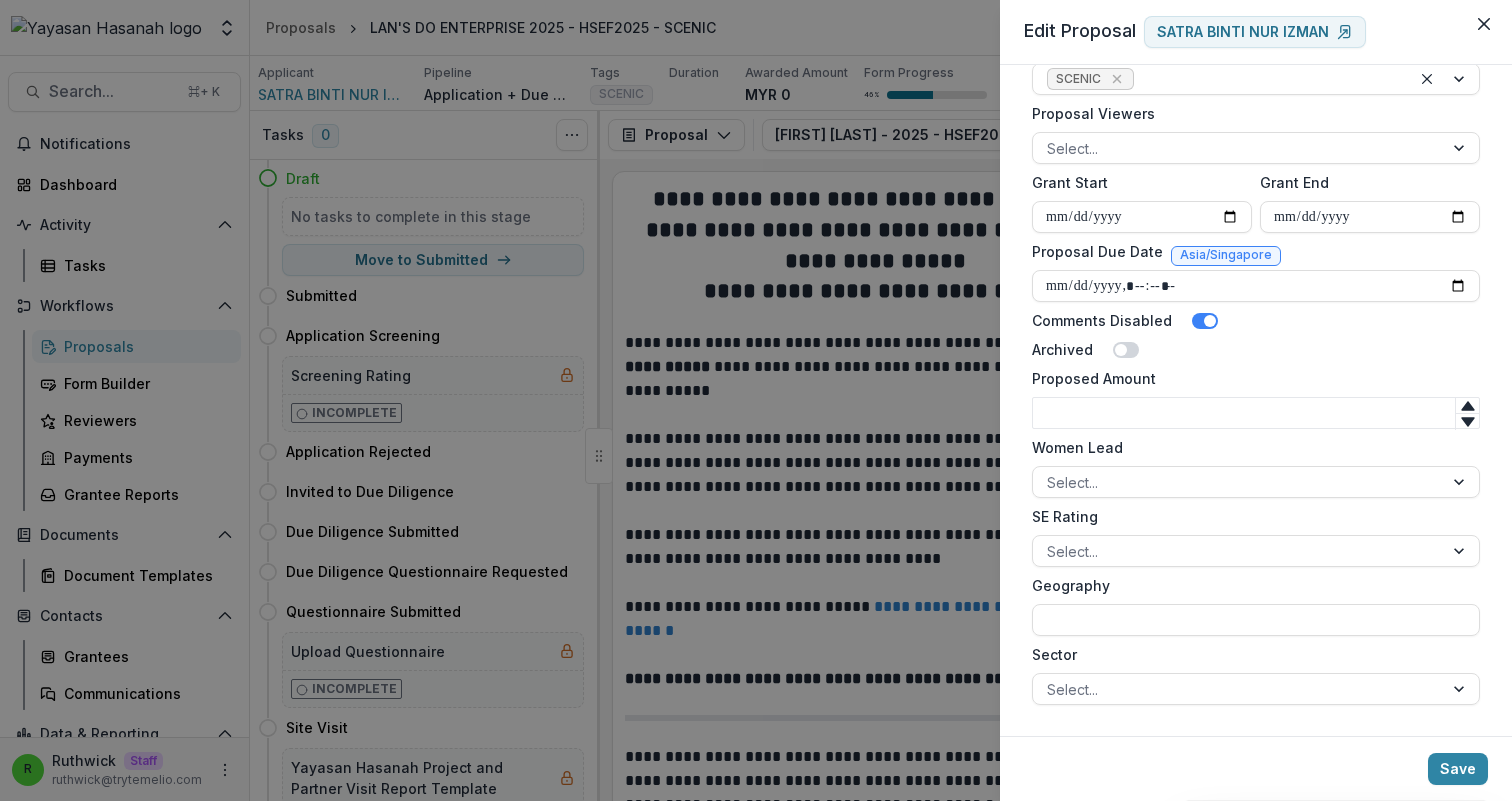 scroll, scrollTop: 764, scrollLeft: 0, axis: vertical 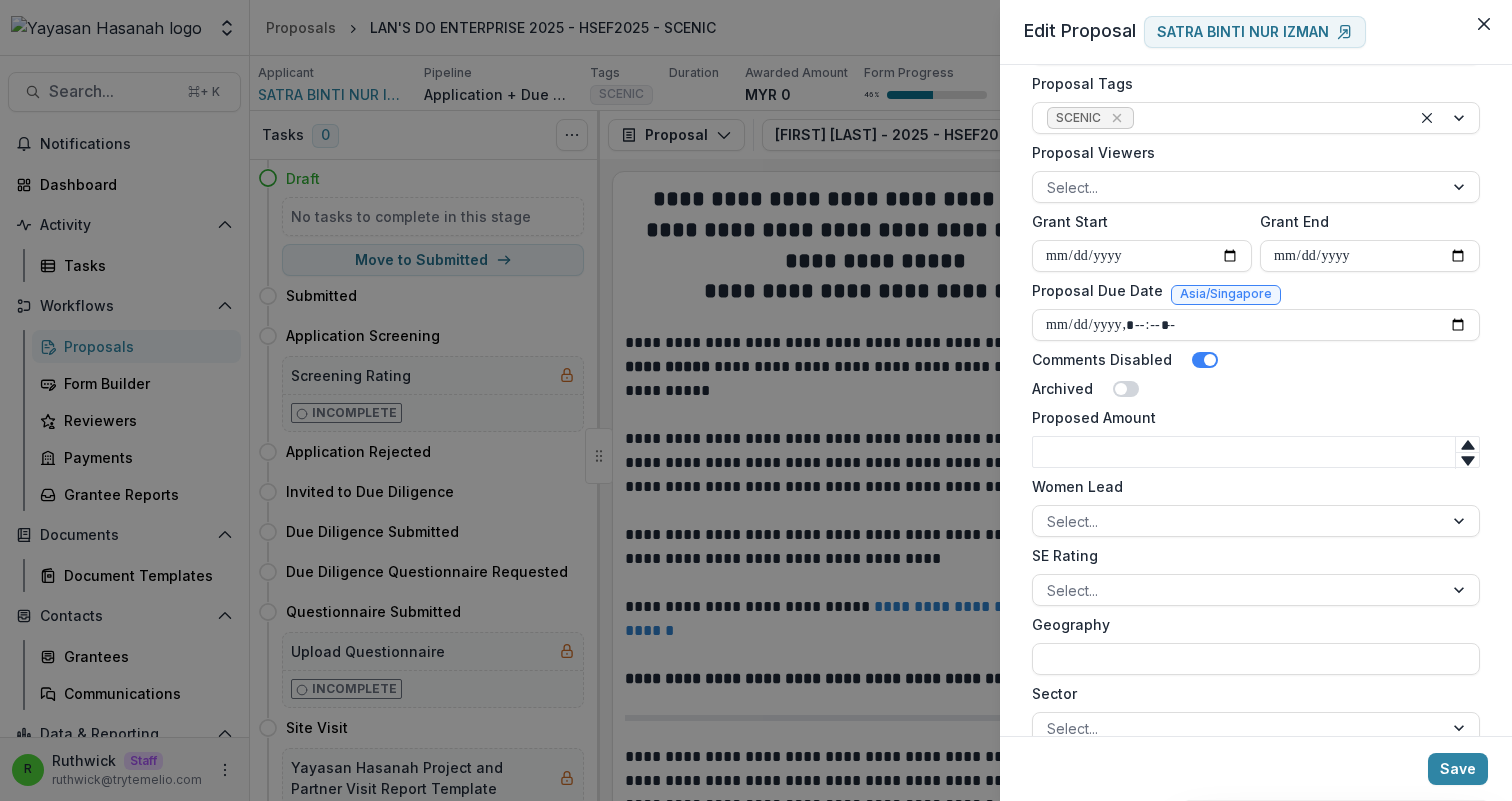 click on "**********" at bounding box center [756, 400] 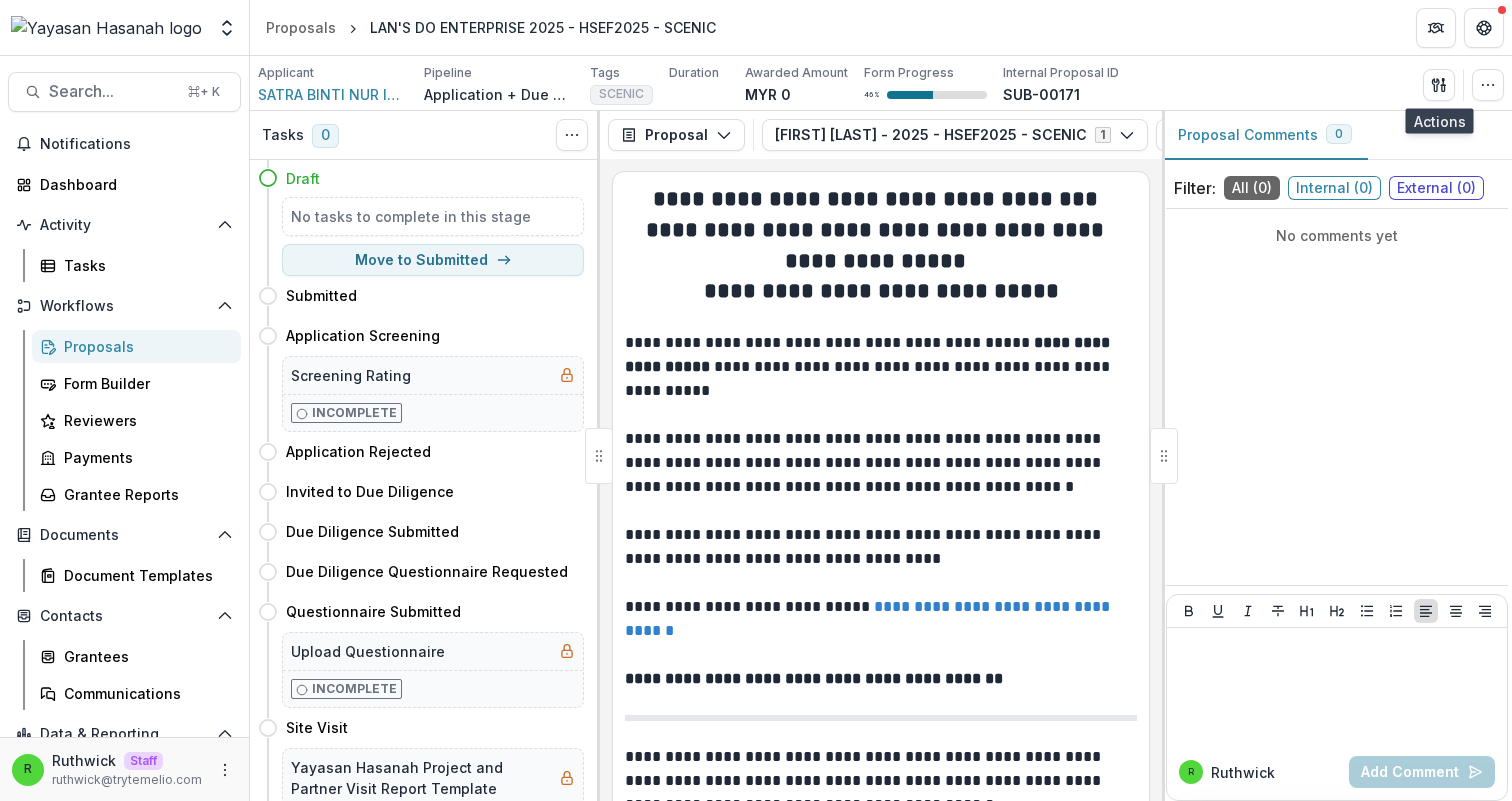 type 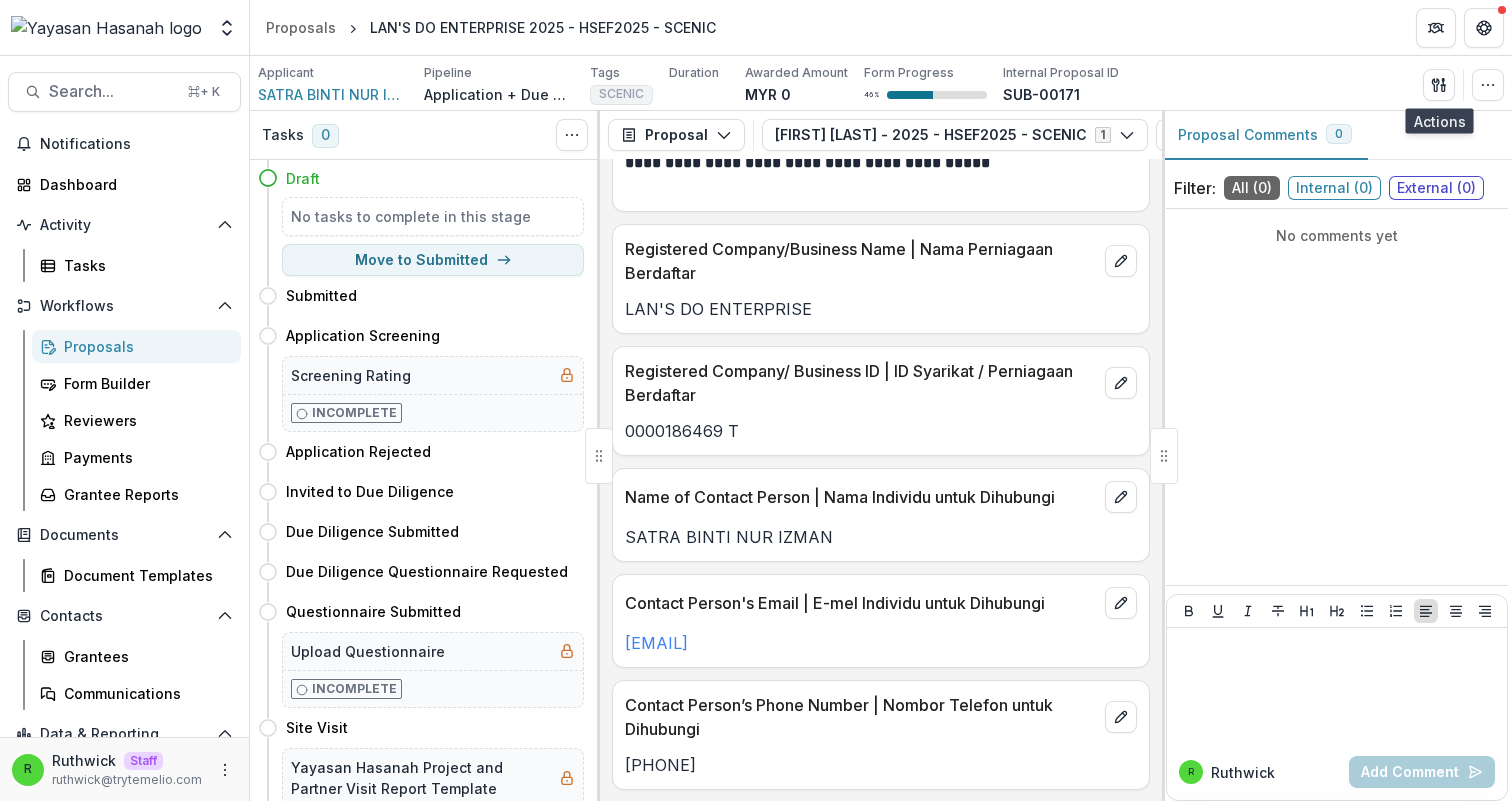 scroll, scrollTop: 865, scrollLeft: 0, axis: vertical 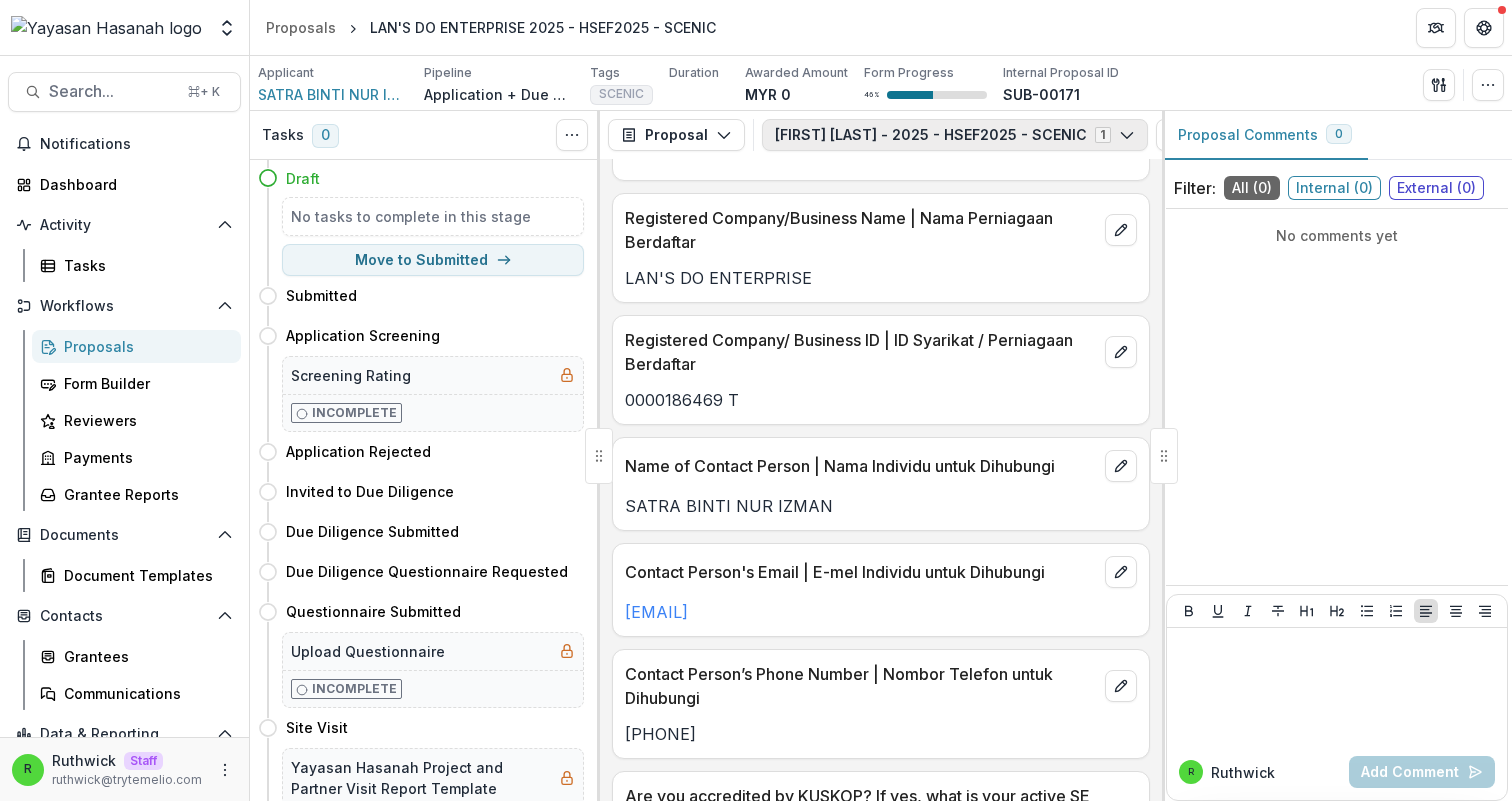 click on "SATRA BINTI NUR IZMAN - 2025 - HSEF2025 - SCENIC 1" at bounding box center [955, 135] 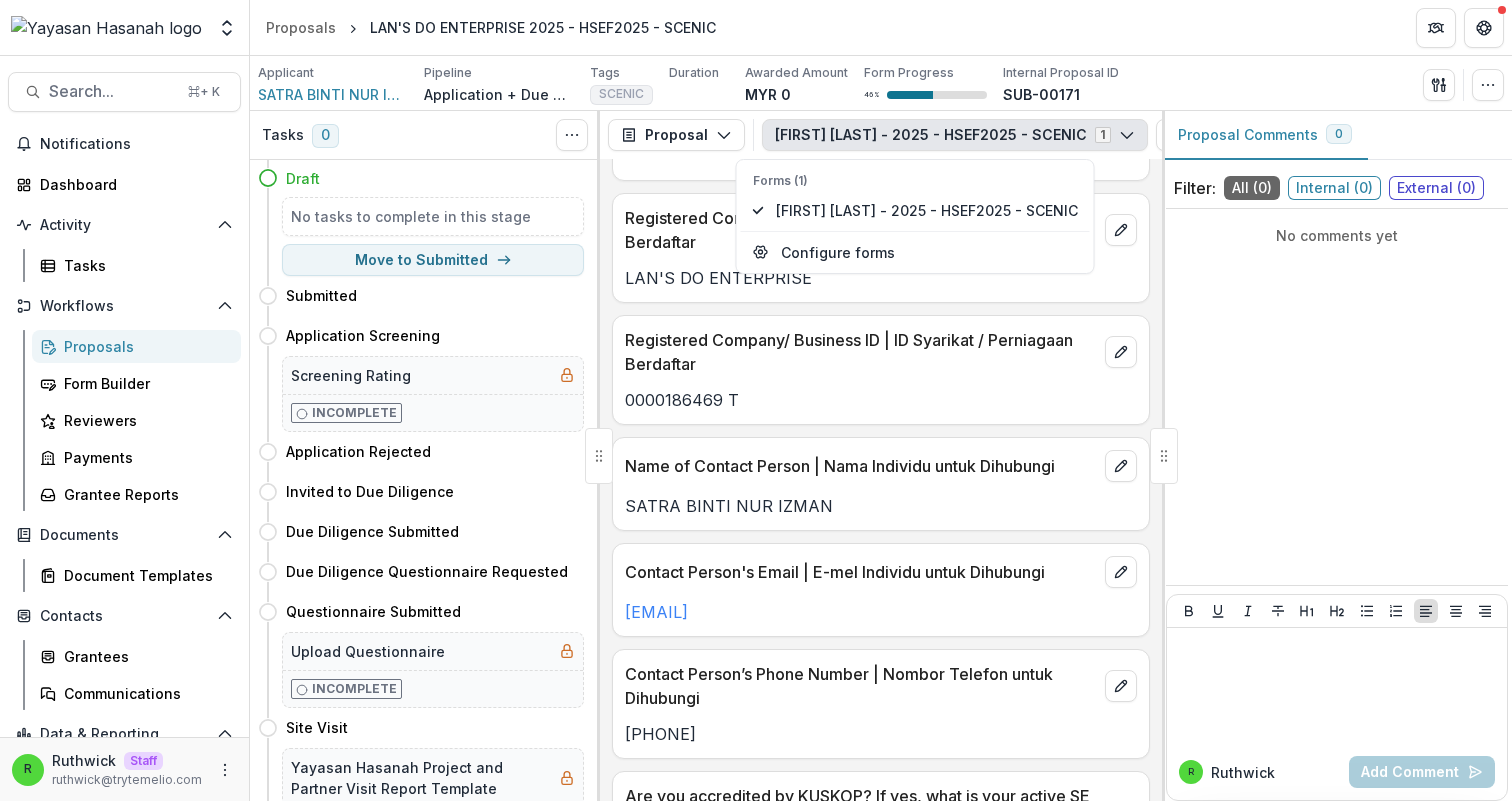 click on "SATRA BINTI NUR IZMAN - 2025 - HSEF2025 - SCENIC 1" at bounding box center [955, 135] 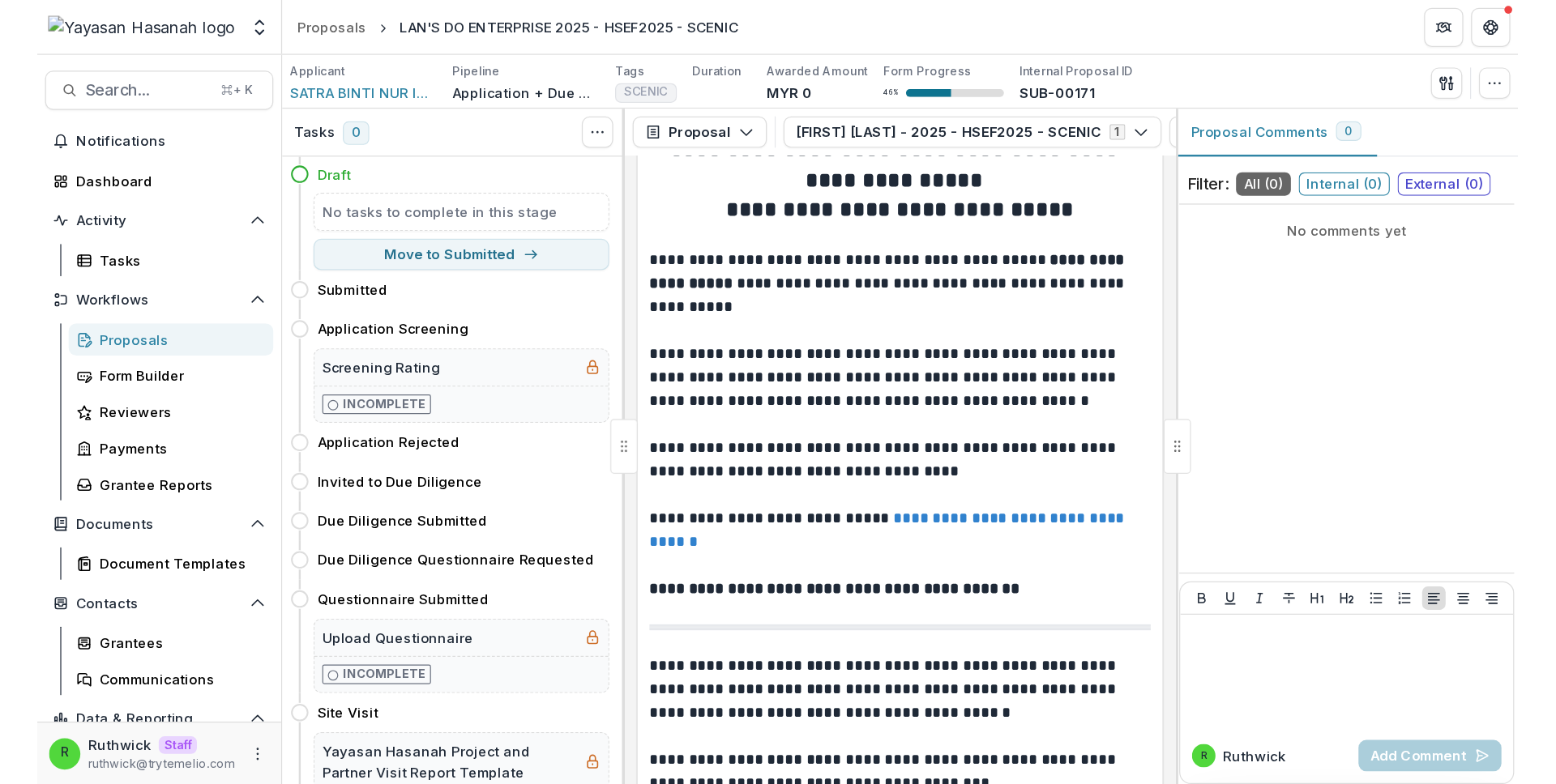 scroll, scrollTop: 0, scrollLeft: 0, axis: both 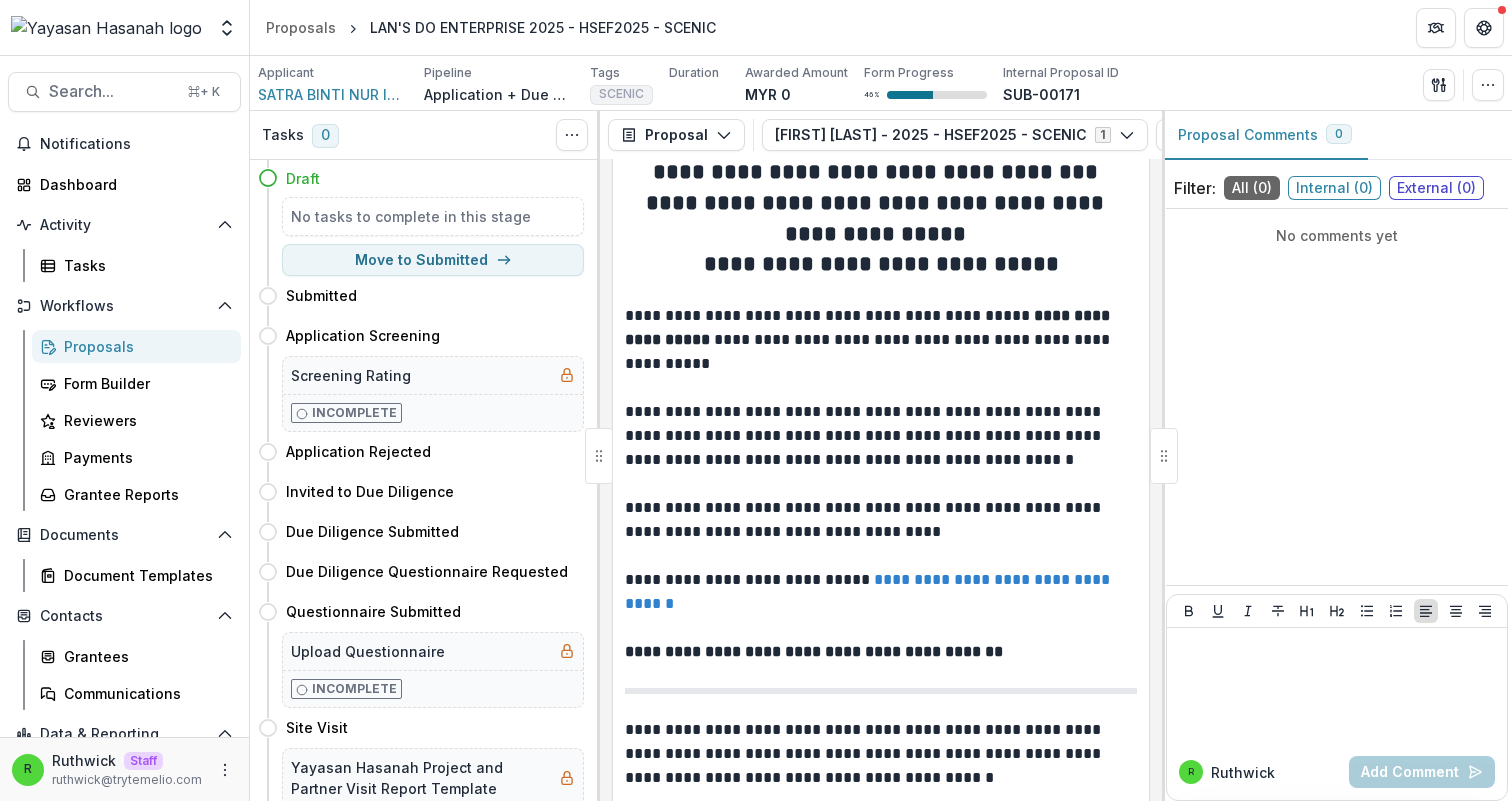 type 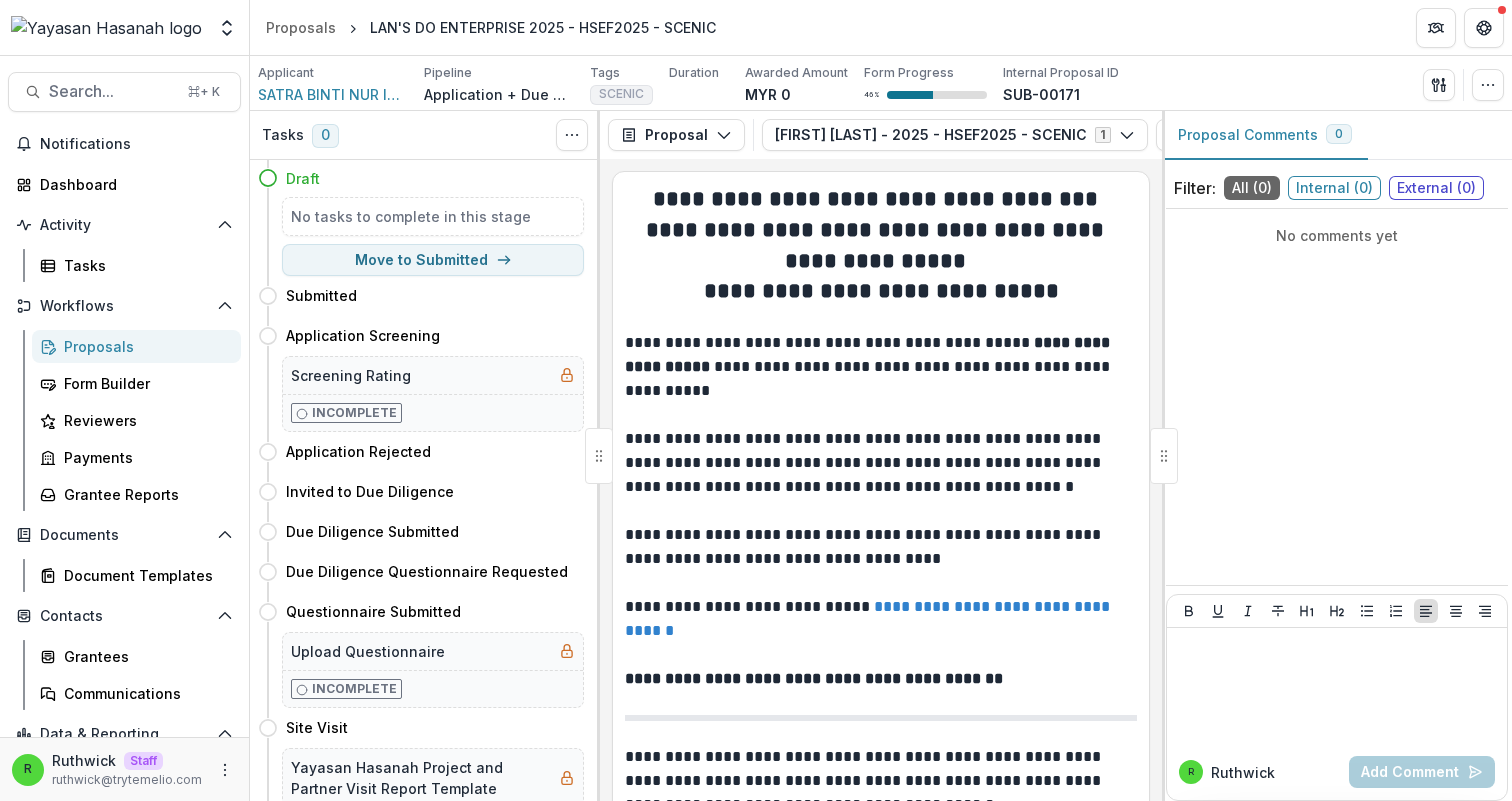 click on "**********" at bounding box center (881, 608) 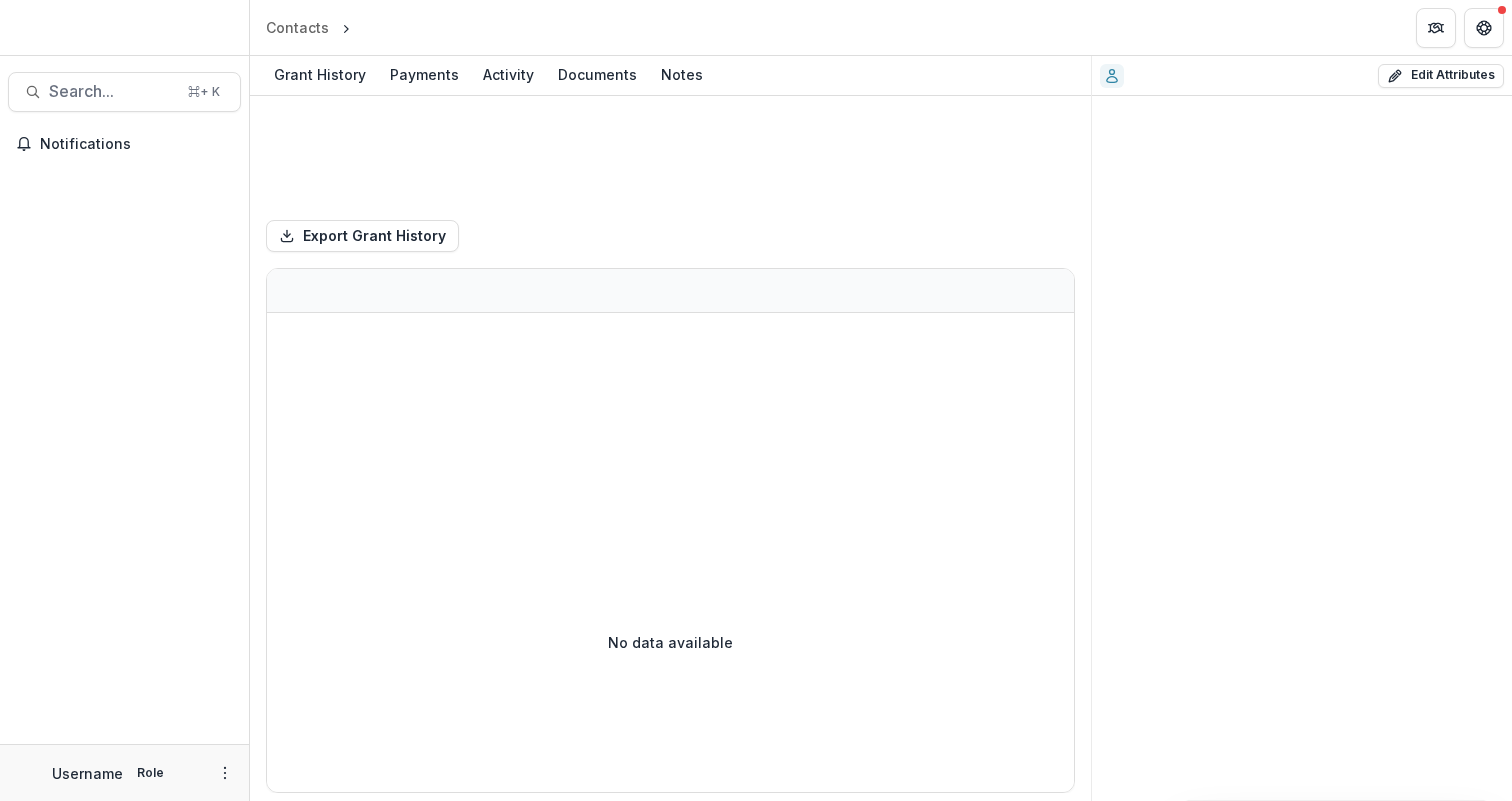 scroll, scrollTop: 0, scrollLeft: 0, axis: both 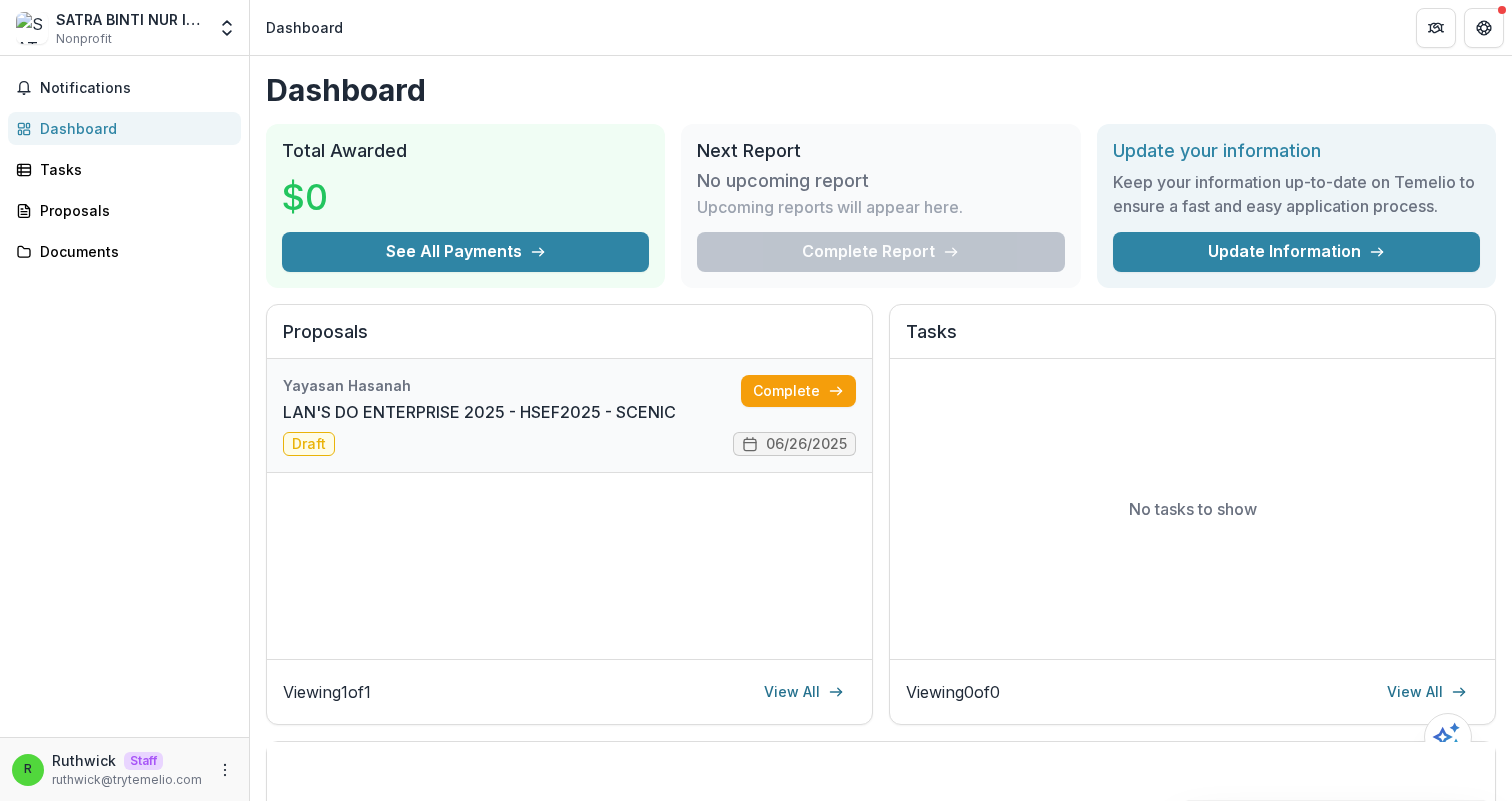 click on "LAN'S DO ENTERPRISE 2025 - HSEF2025 - SCENIC" at bounding box center [479, 412] 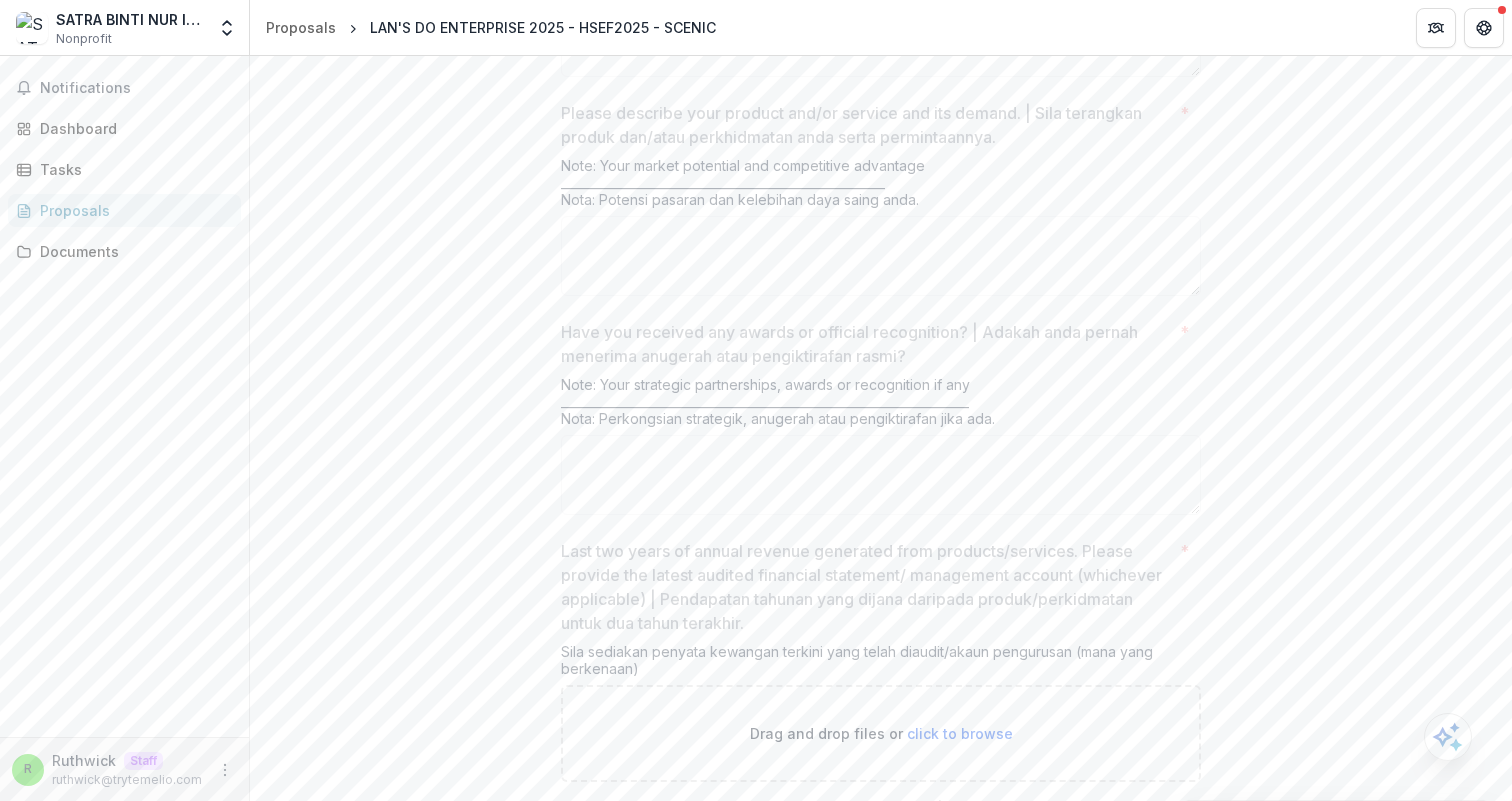scroll, scrollTop: 4066, scrollLeft: 0, axis: vertical 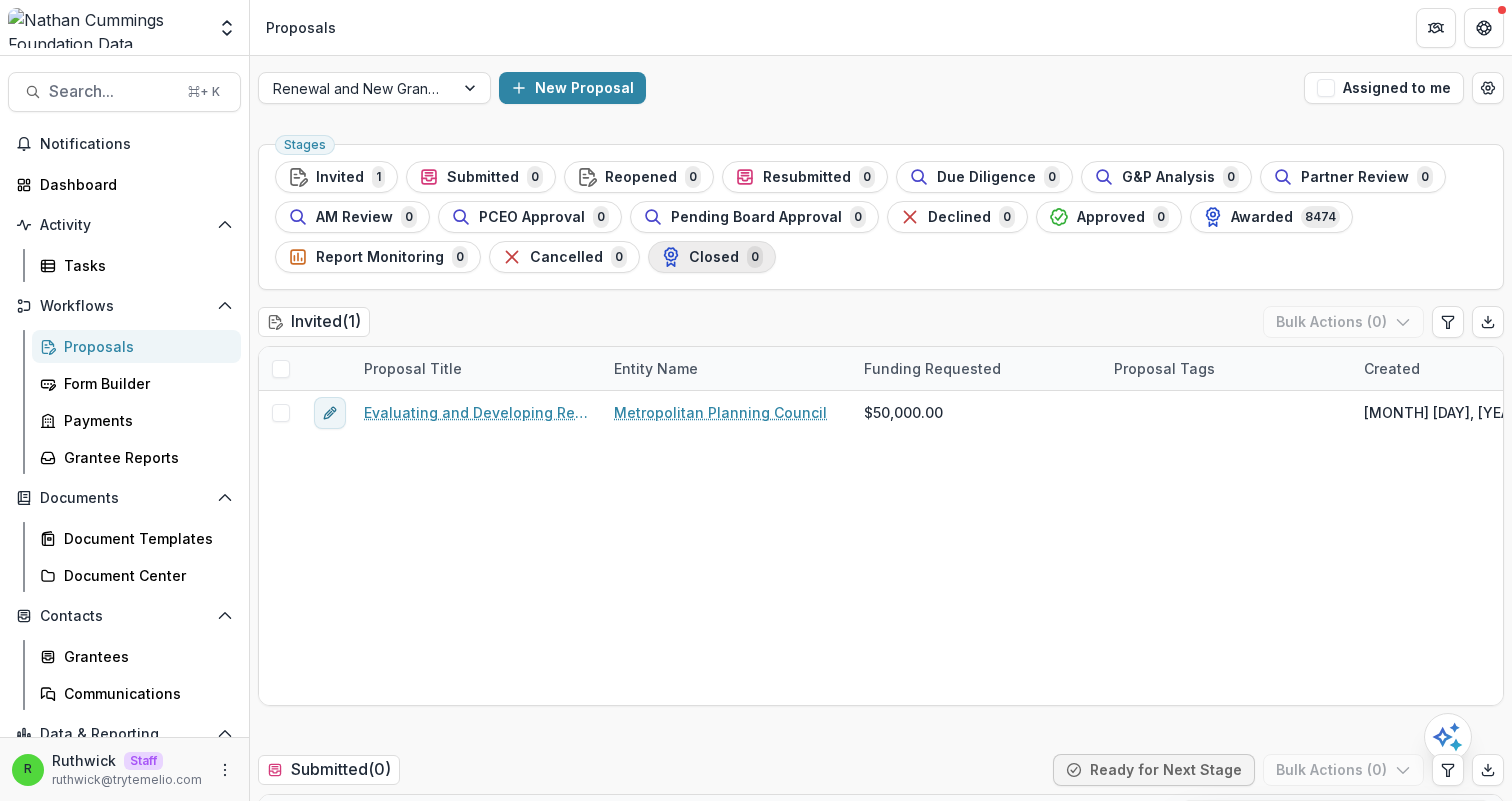 click 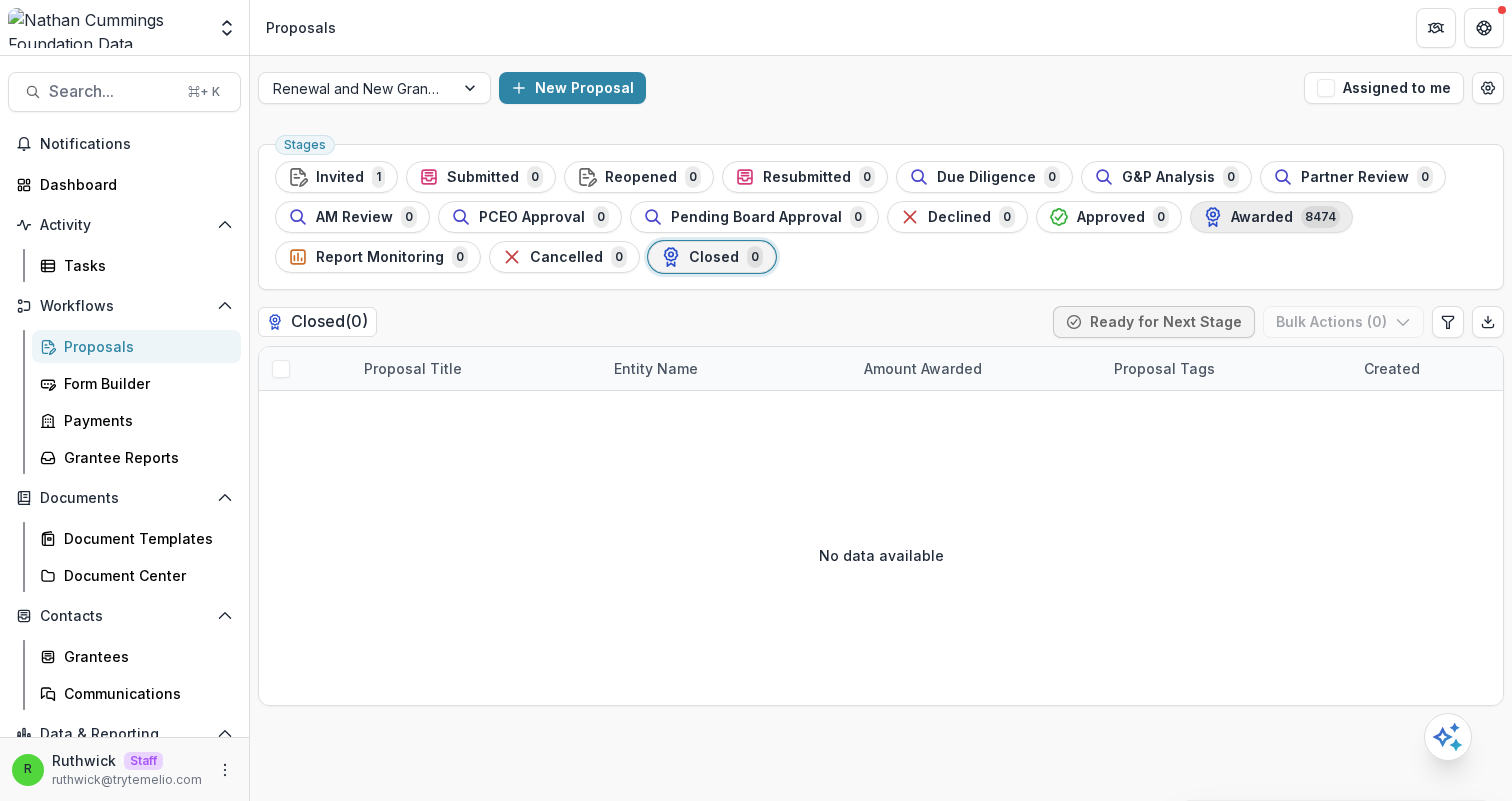 click on "Awarded 8474" at bounding box center (1271, 217) 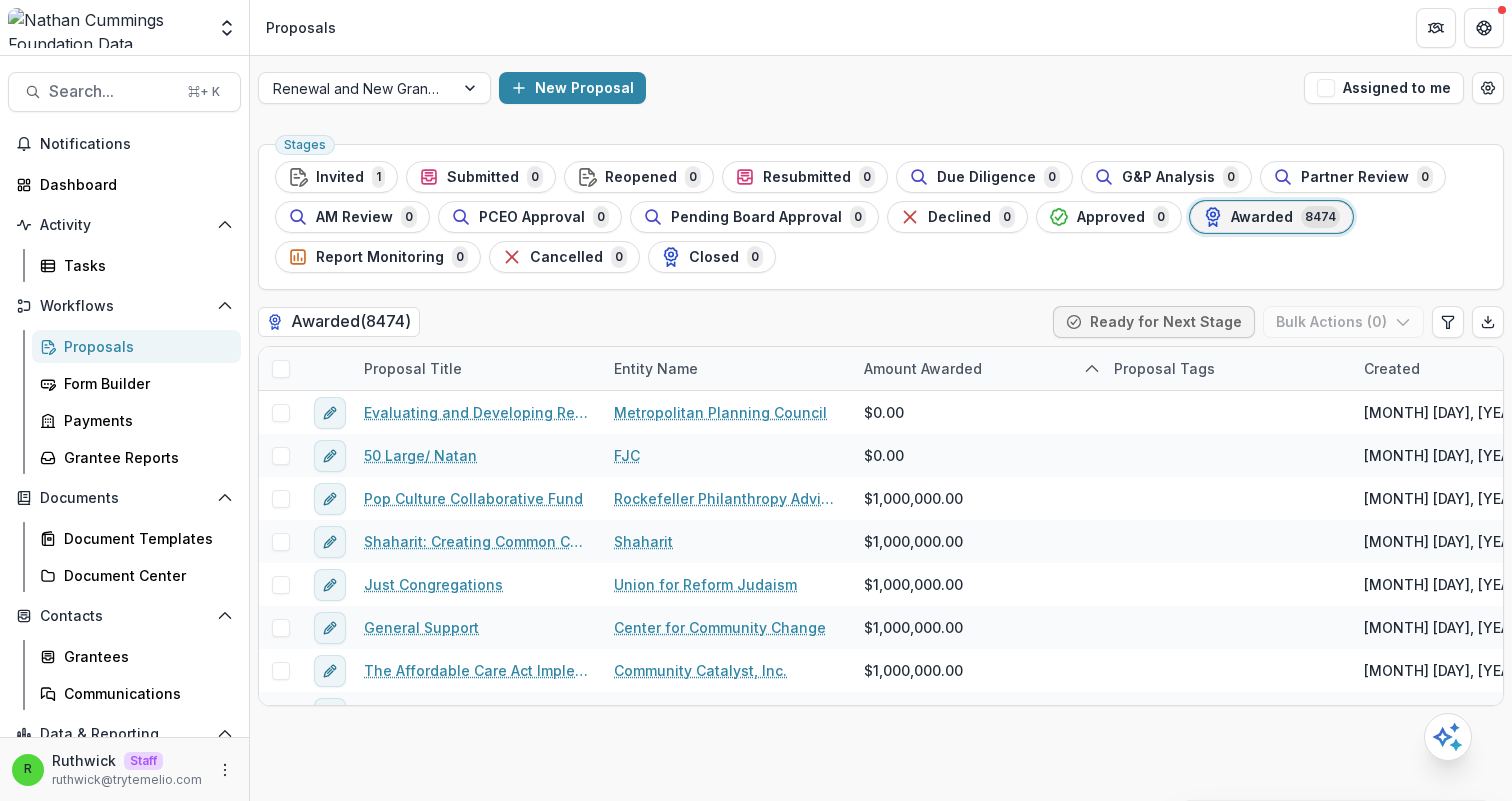 click on "New Proposal" at bounding box center [897, 88] 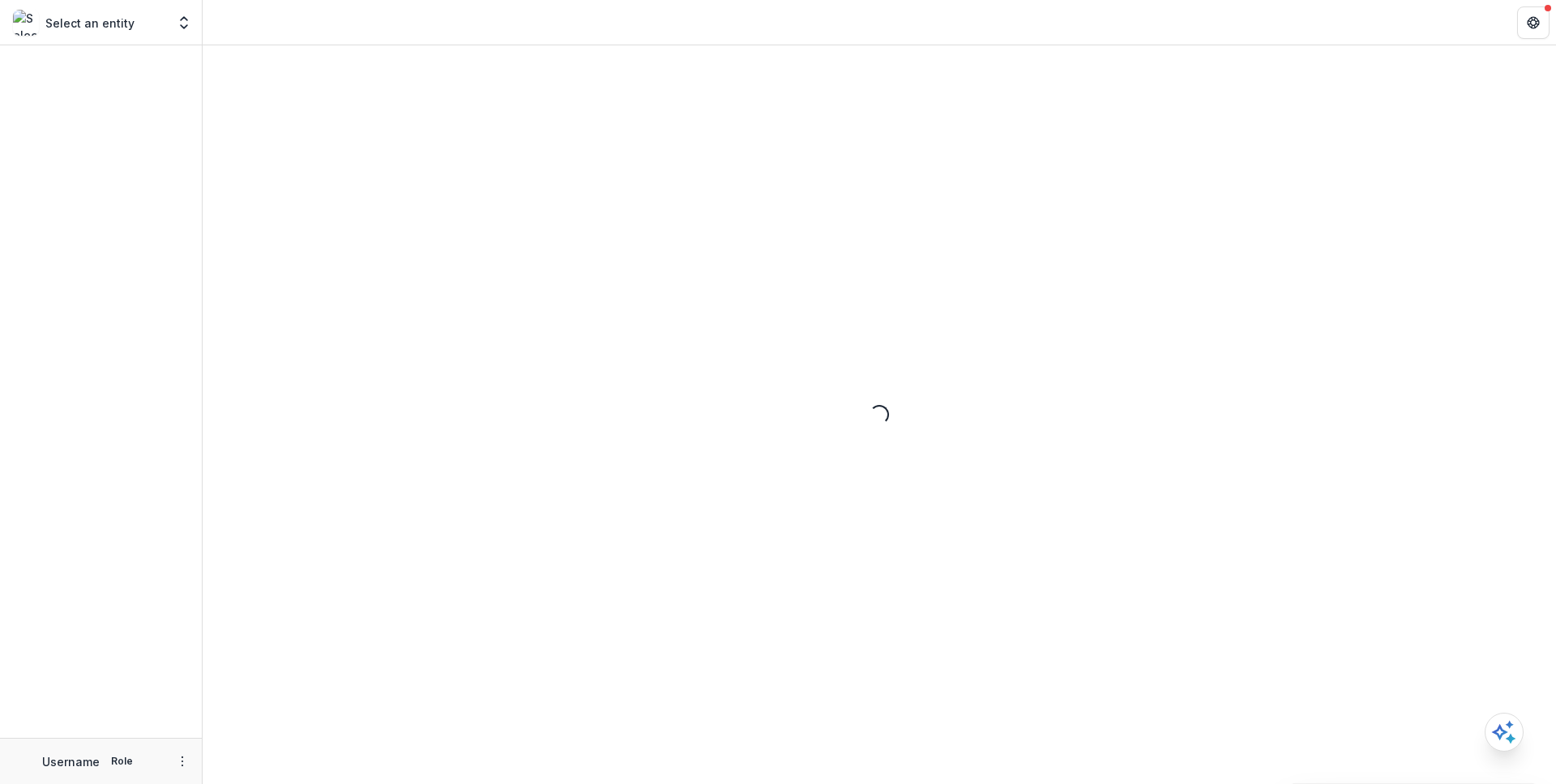 scroll, scrollTop: 0, scrollLeft: 0, axis: both 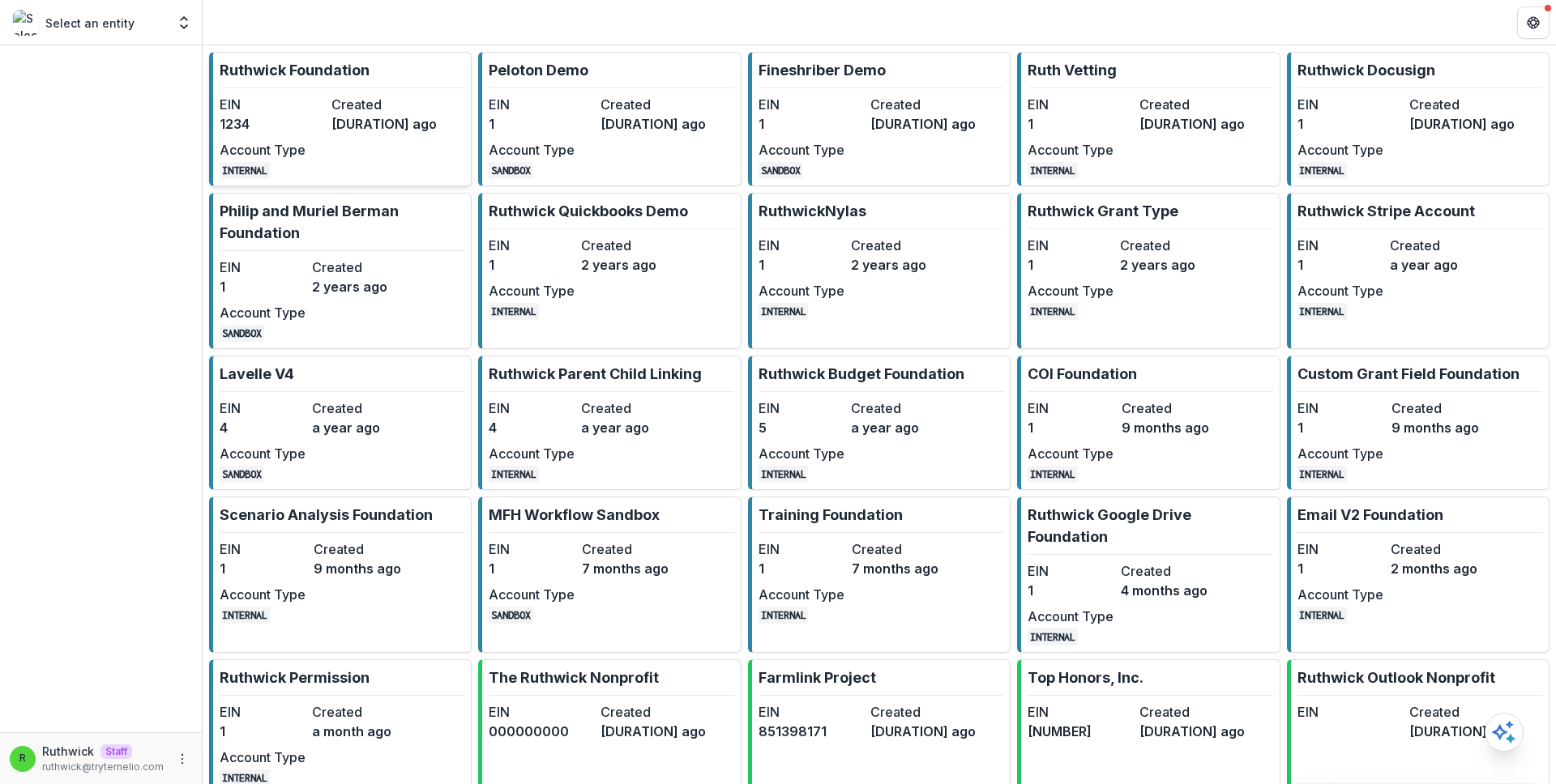 click on "[DURATION] ago" at bounding box center (384, 124) 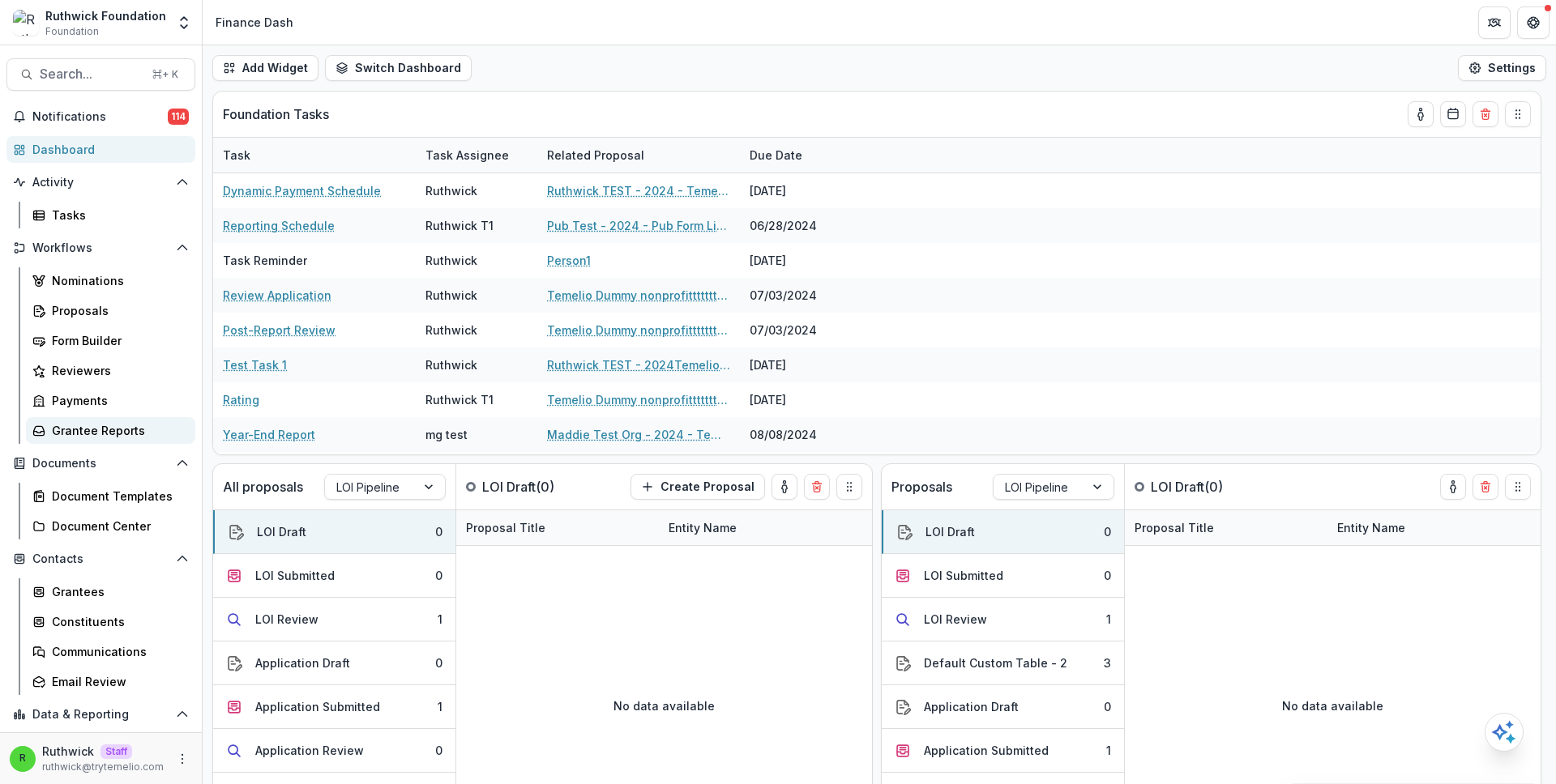 click on "Grantee Reports" at bounding box center (117, 430) 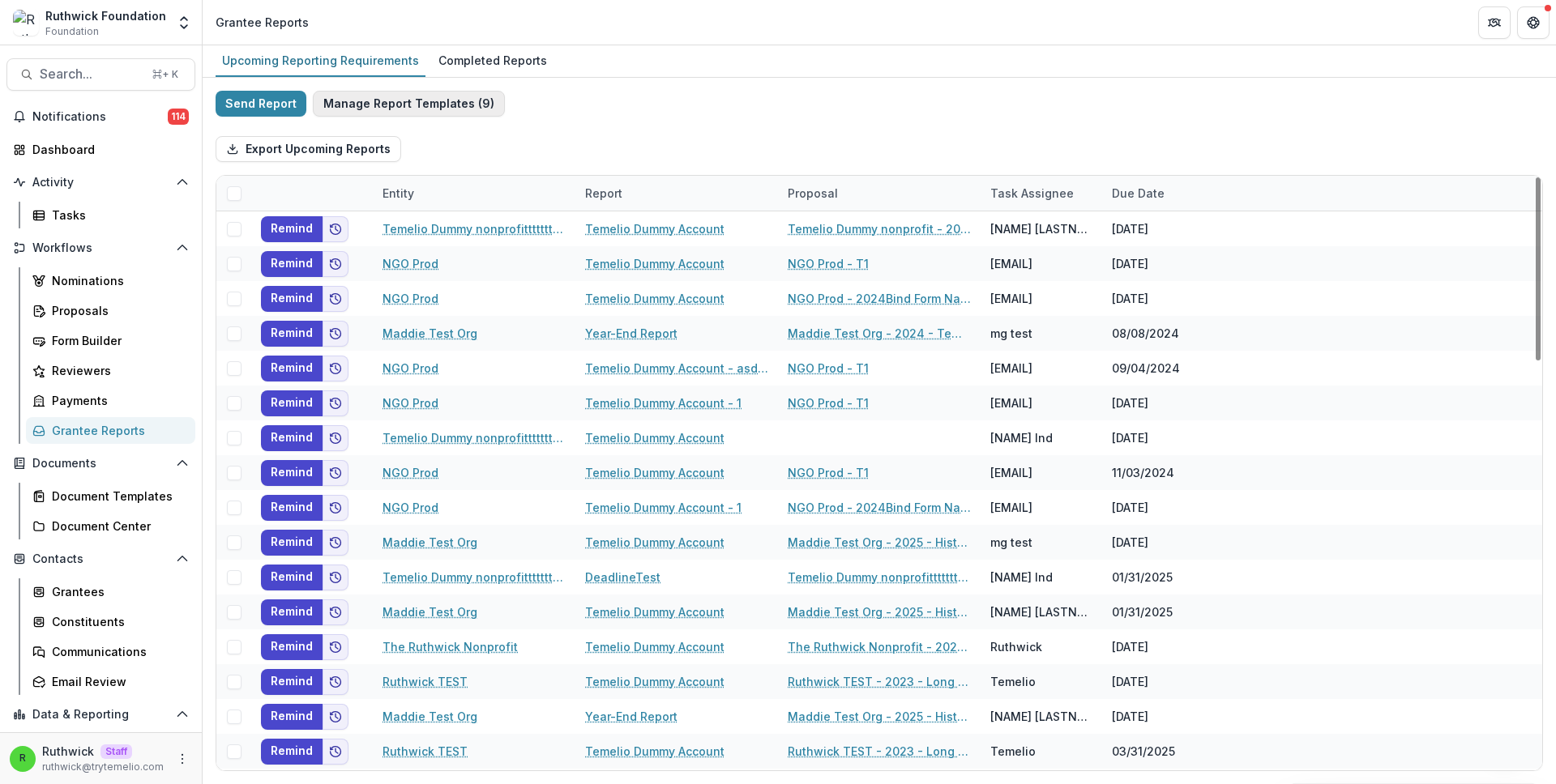 click on "Manage Report Templates ( 9 )" at bounding box center (408, 104) 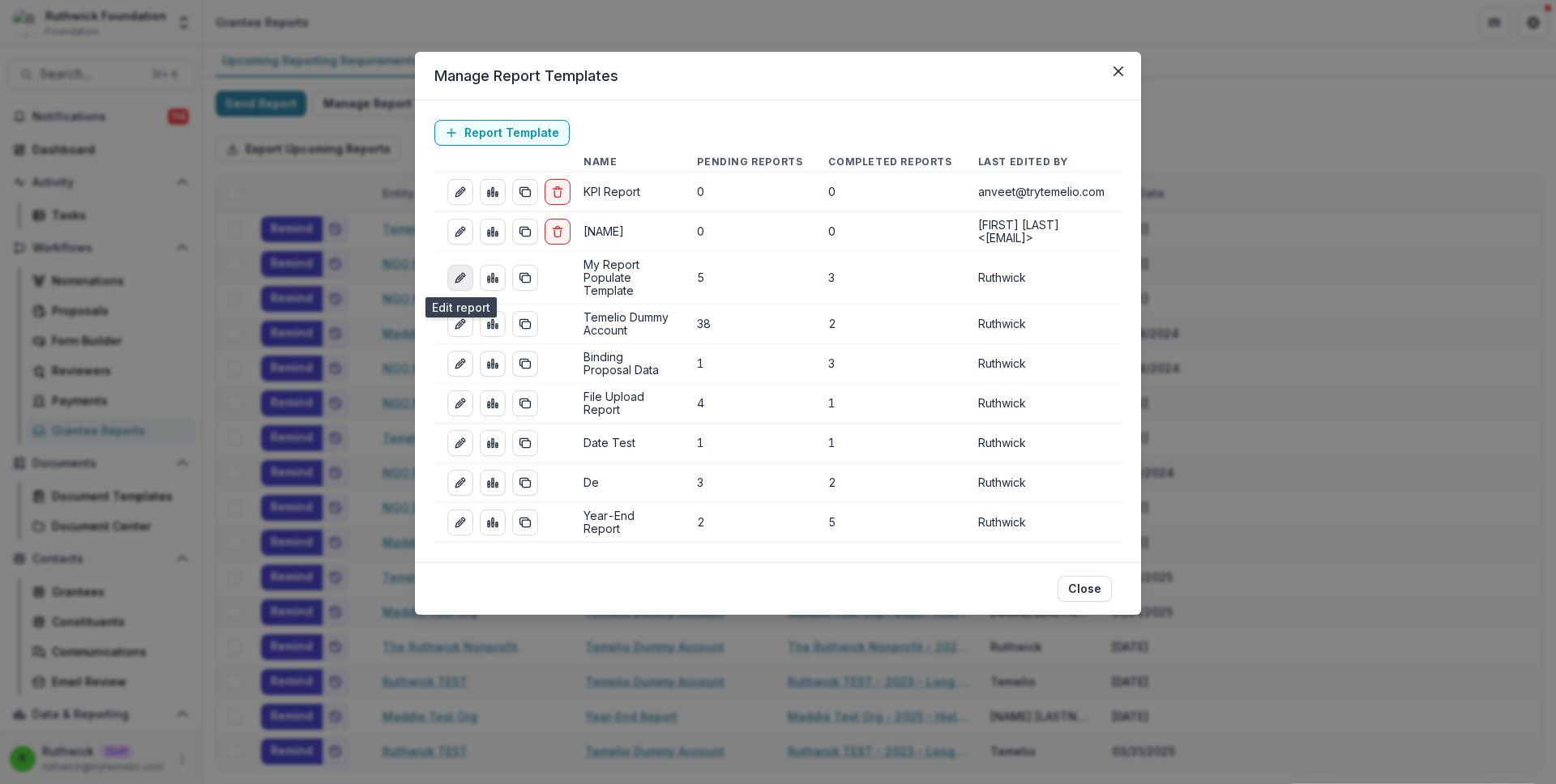 click at bounding box center (460, 278) 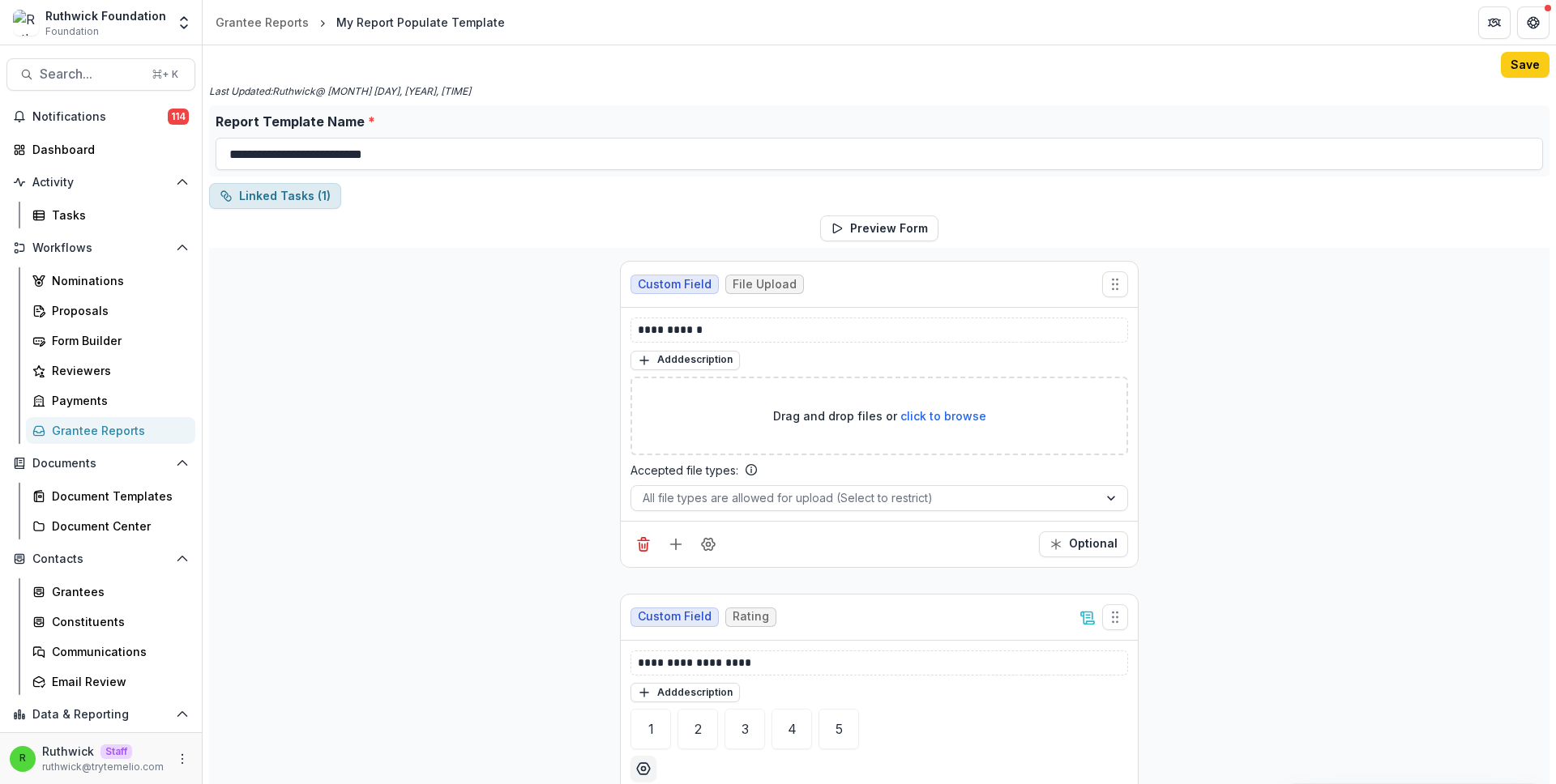 click on "Linked Tasks ( 1 )" at bounding box center (275, 196) 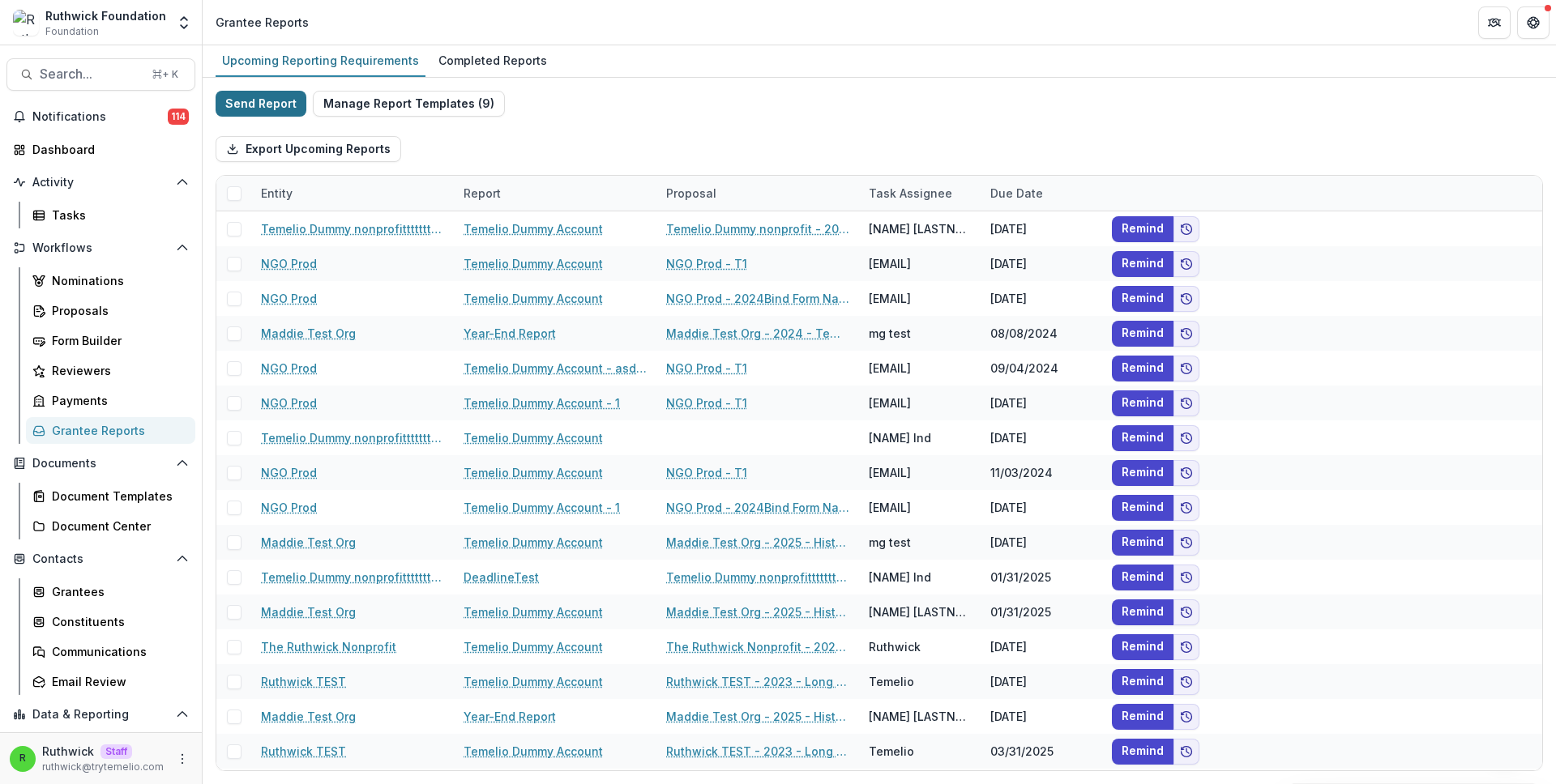 click on "Send Report" at bounding box center [261, 104] 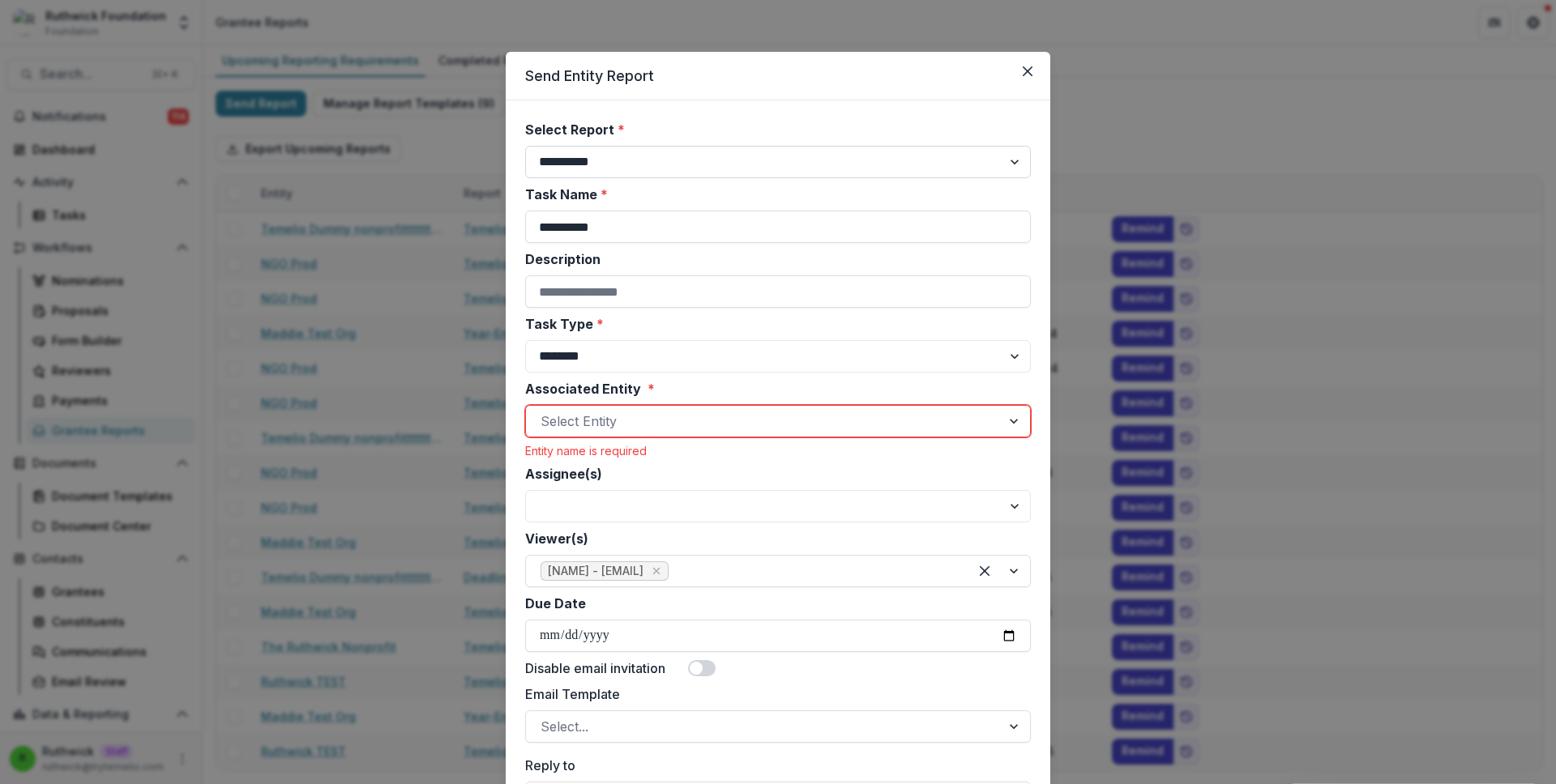 click on "**********" at bounding box center (778, 162) 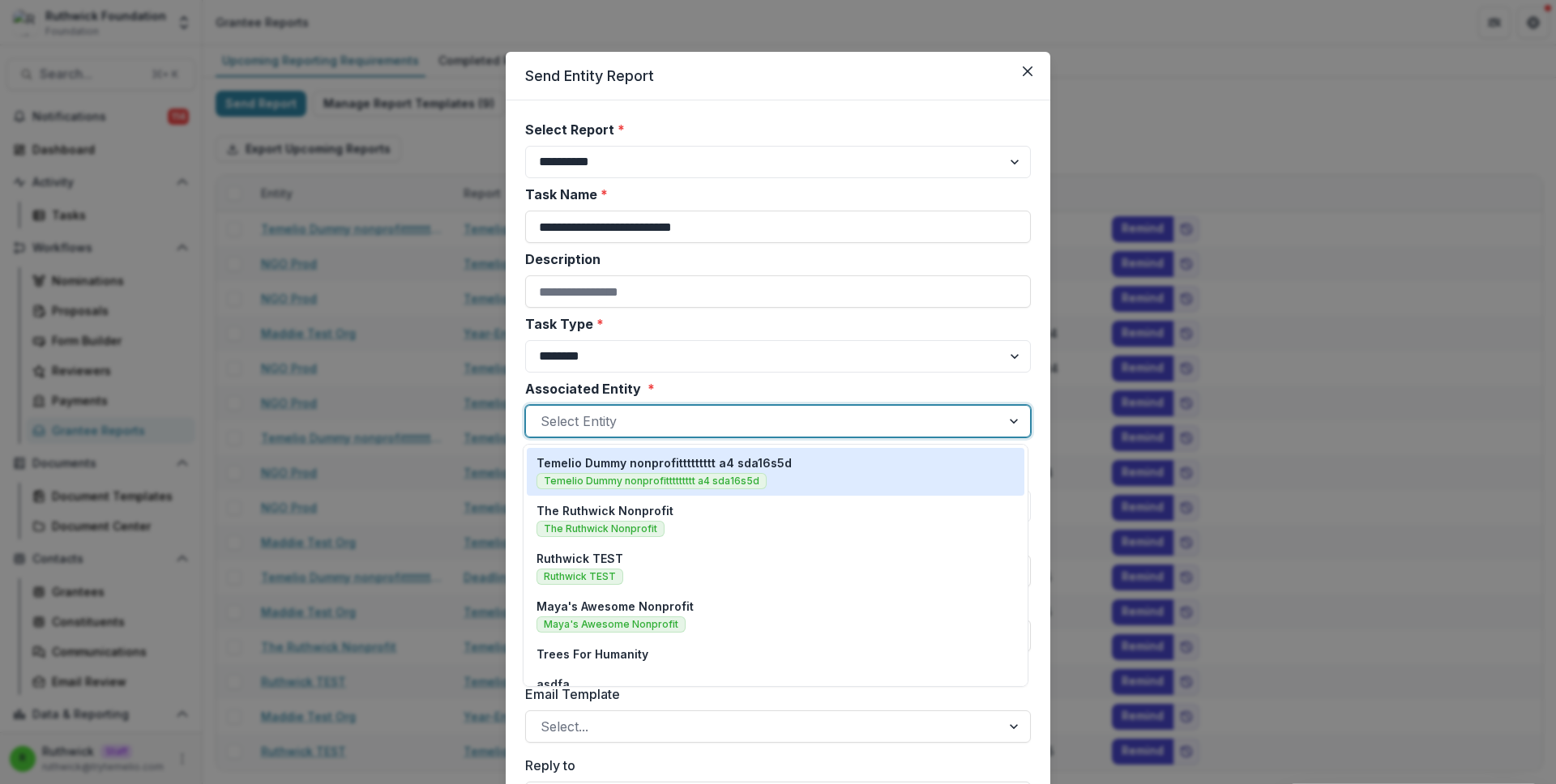 click at bounding box center [763, 421] 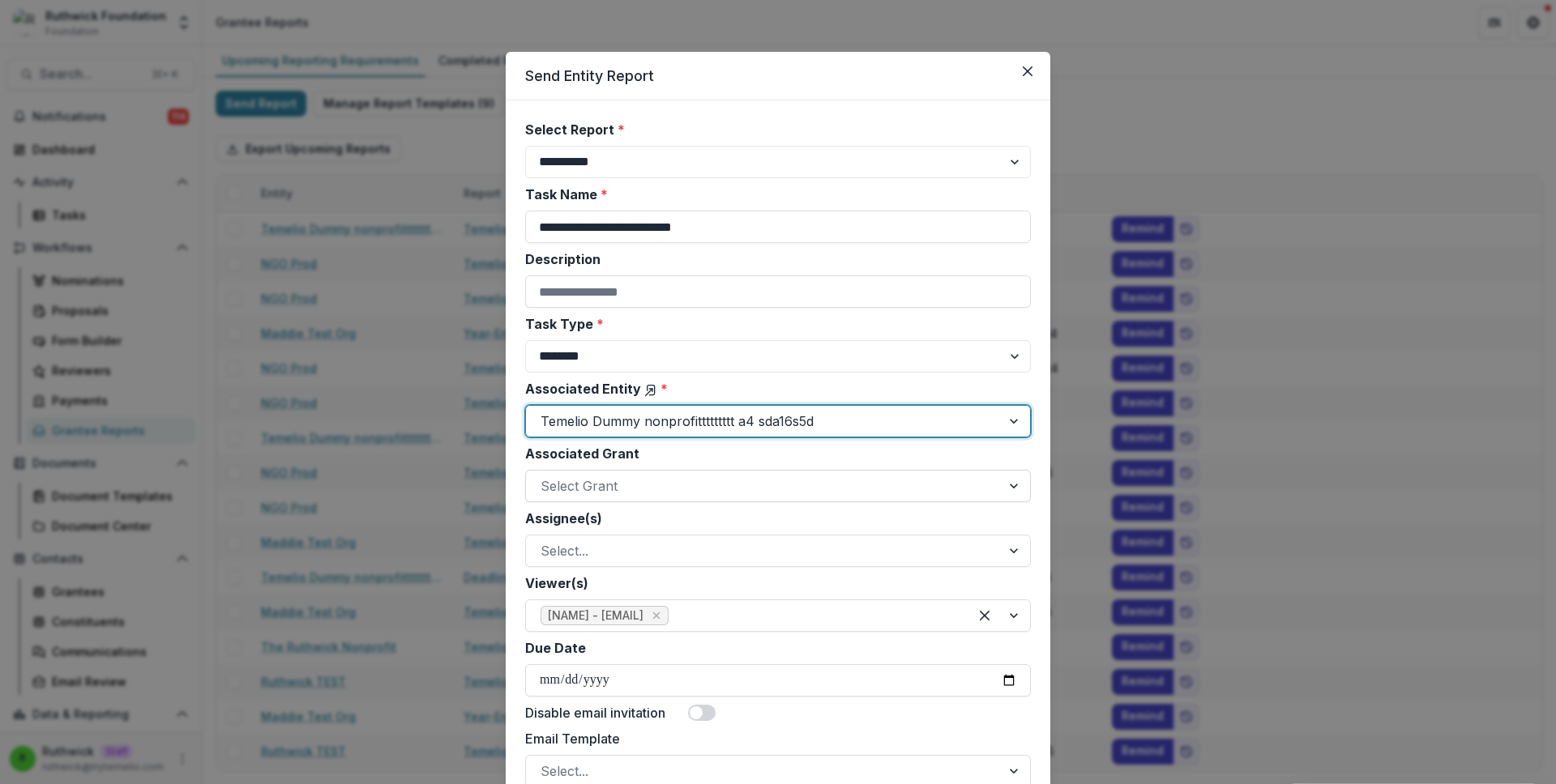click at bounding box center (763, 486) 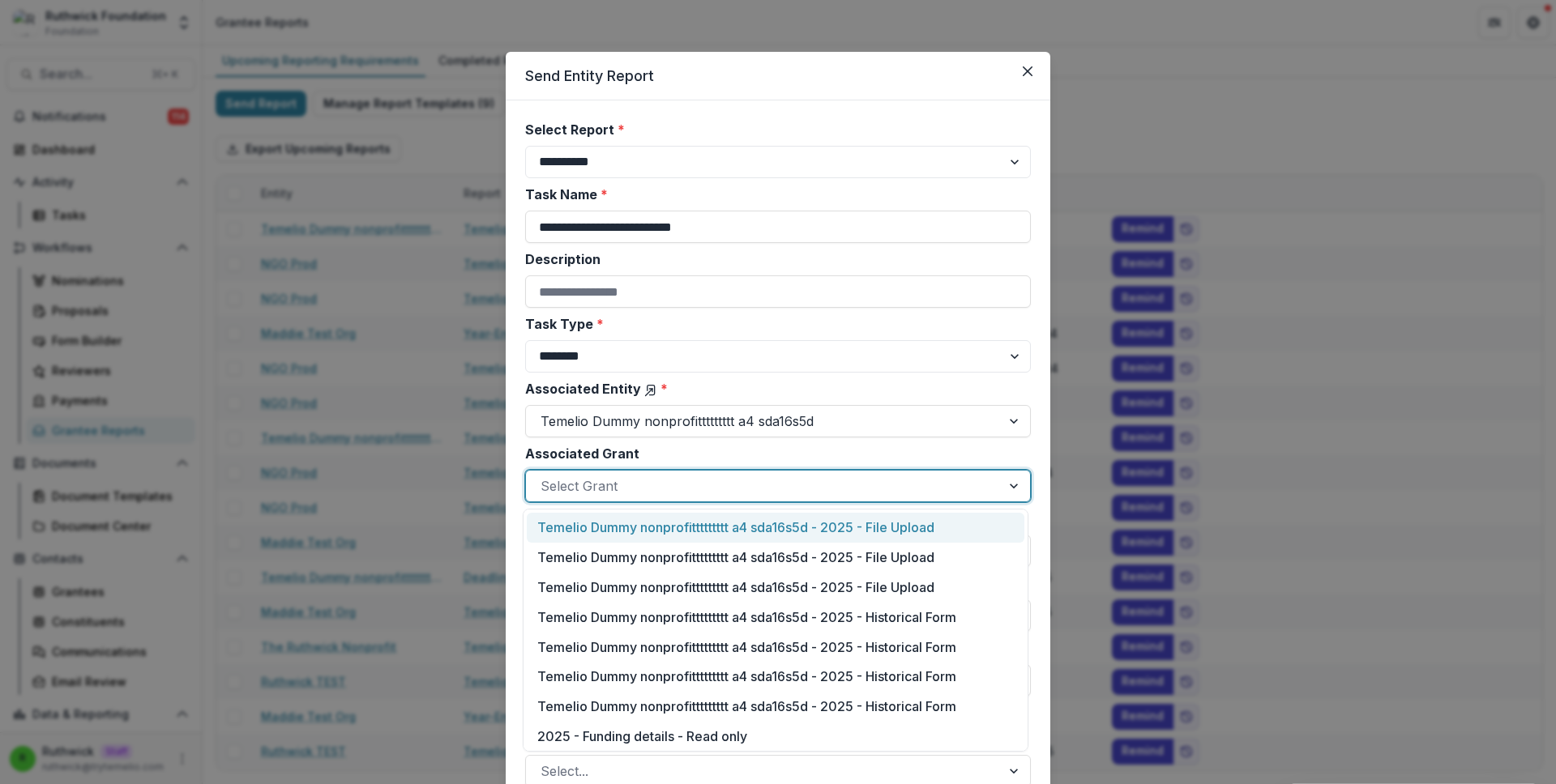 click on "Temelio Dummy nonprofittttttttt a4 sda16s5d - 2025 - File Upload" at bounding box center [776, 527] 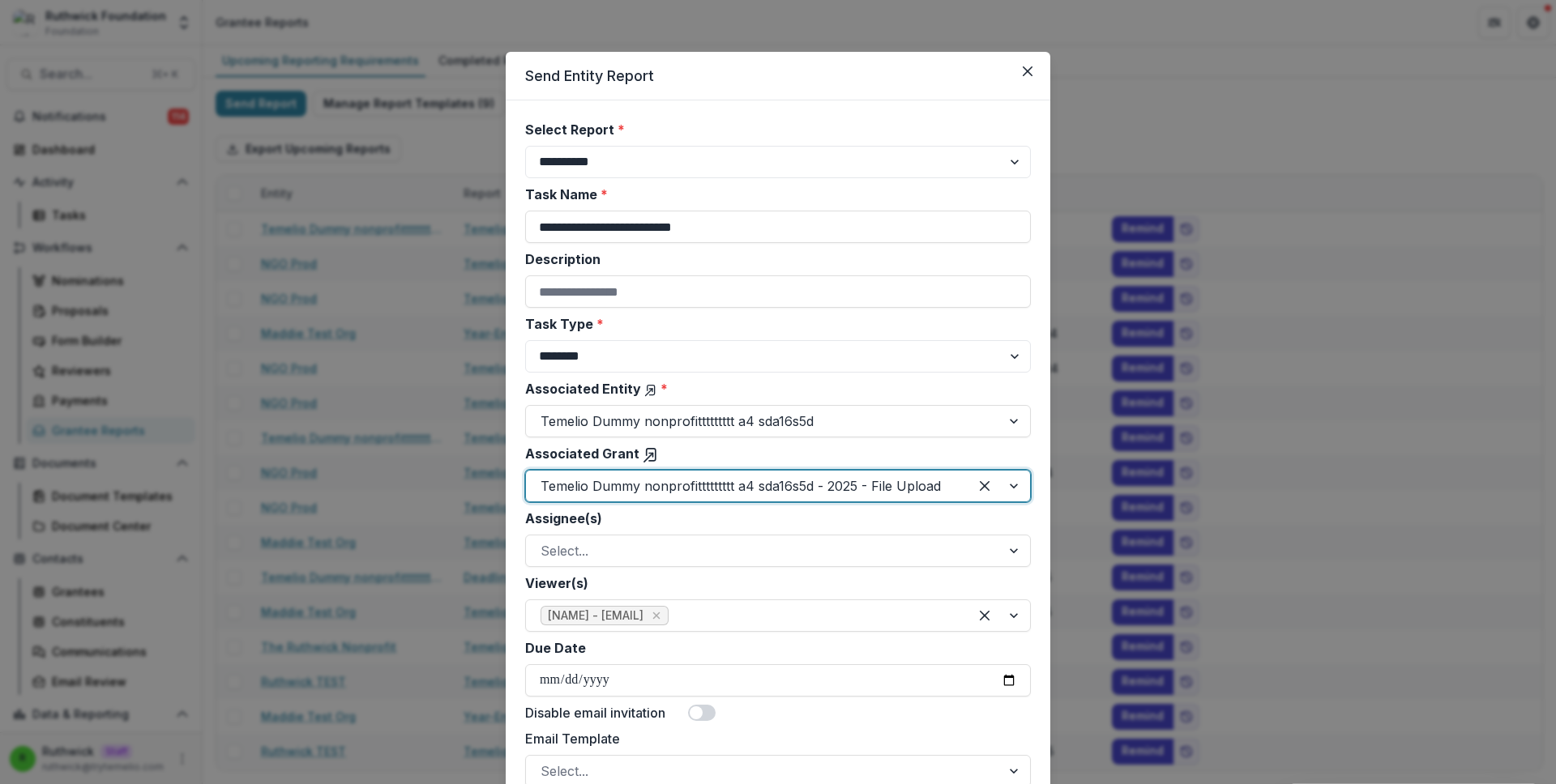 scroll, scrollTop: 147, scrollLeft: 0, axis: vertical 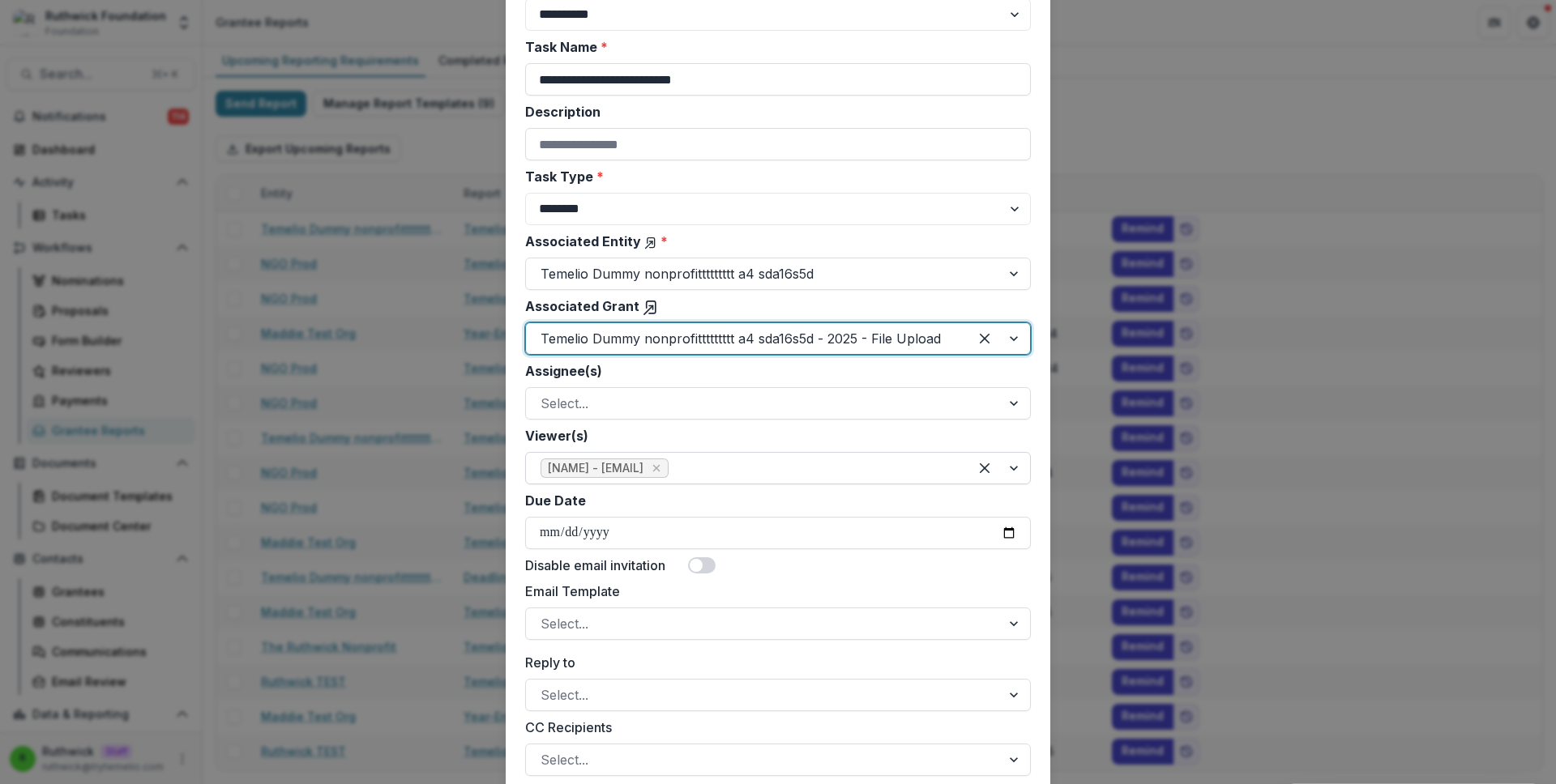 click at bounding box center (696, 565) 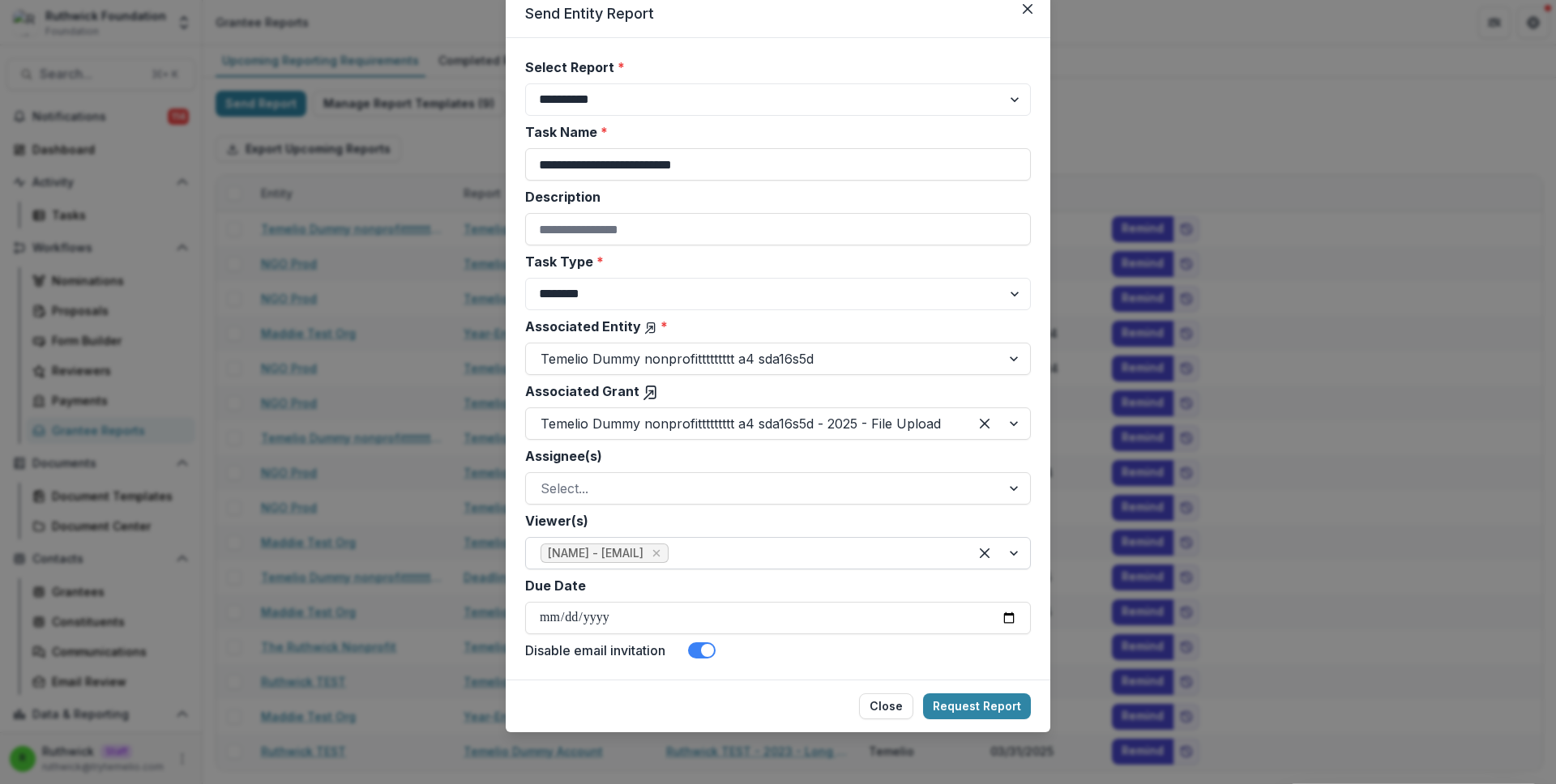 scroll, scrollTop: 62, scrollLeft: 0, axis: vertical 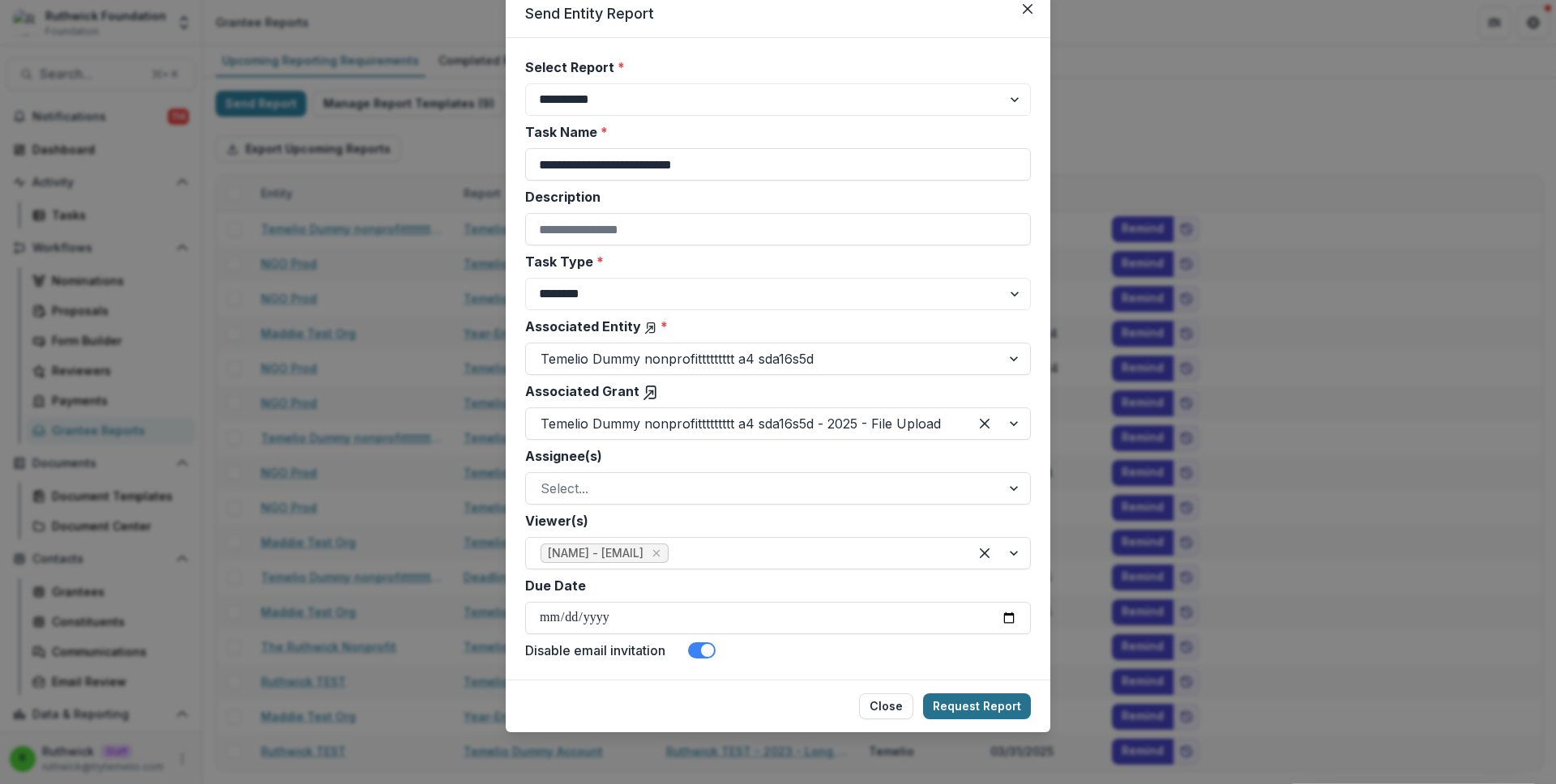 click on "Request Report" at bounding box center (977, 706) 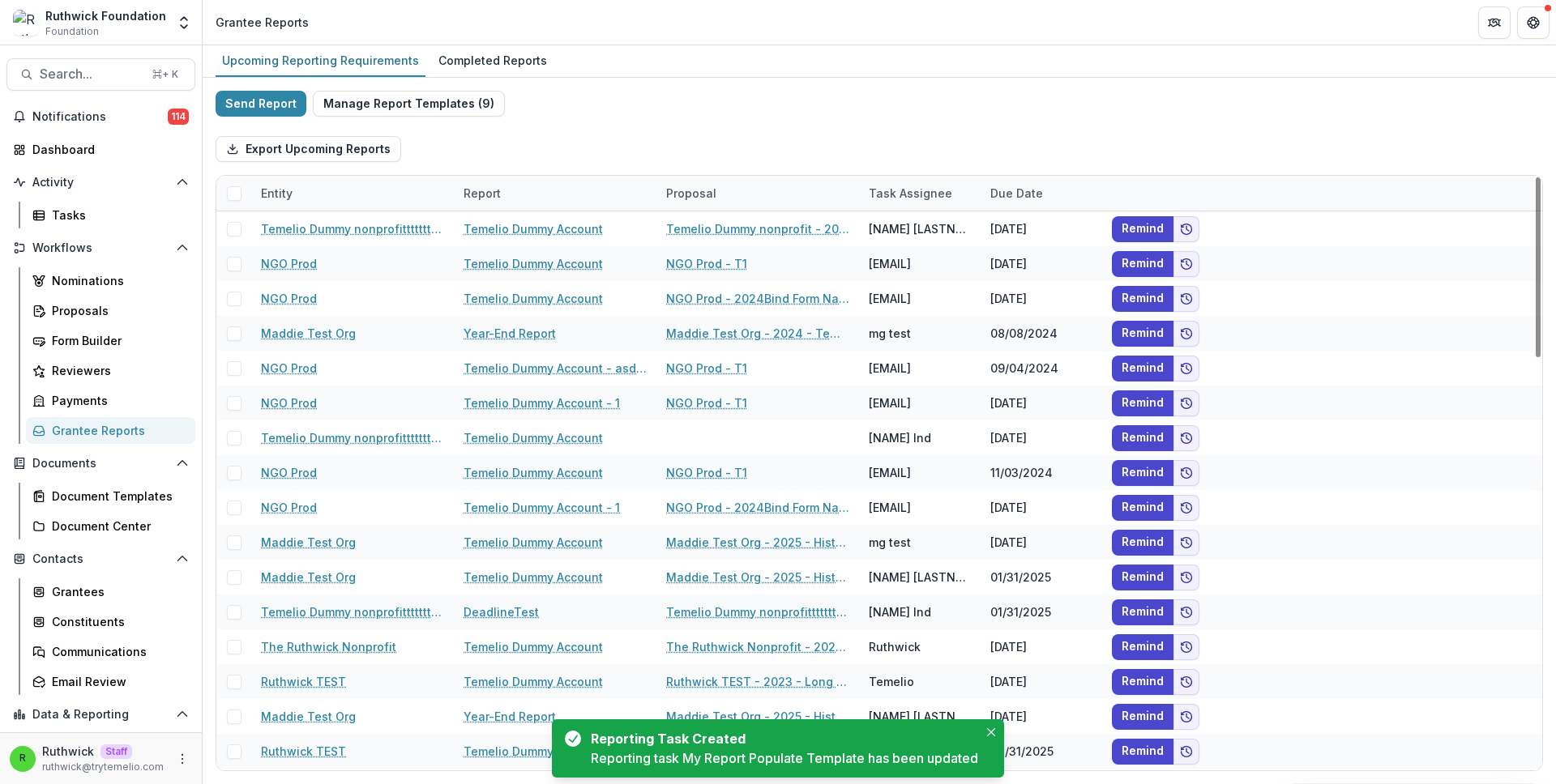 click on "Report" at bounding box center (555, 193) 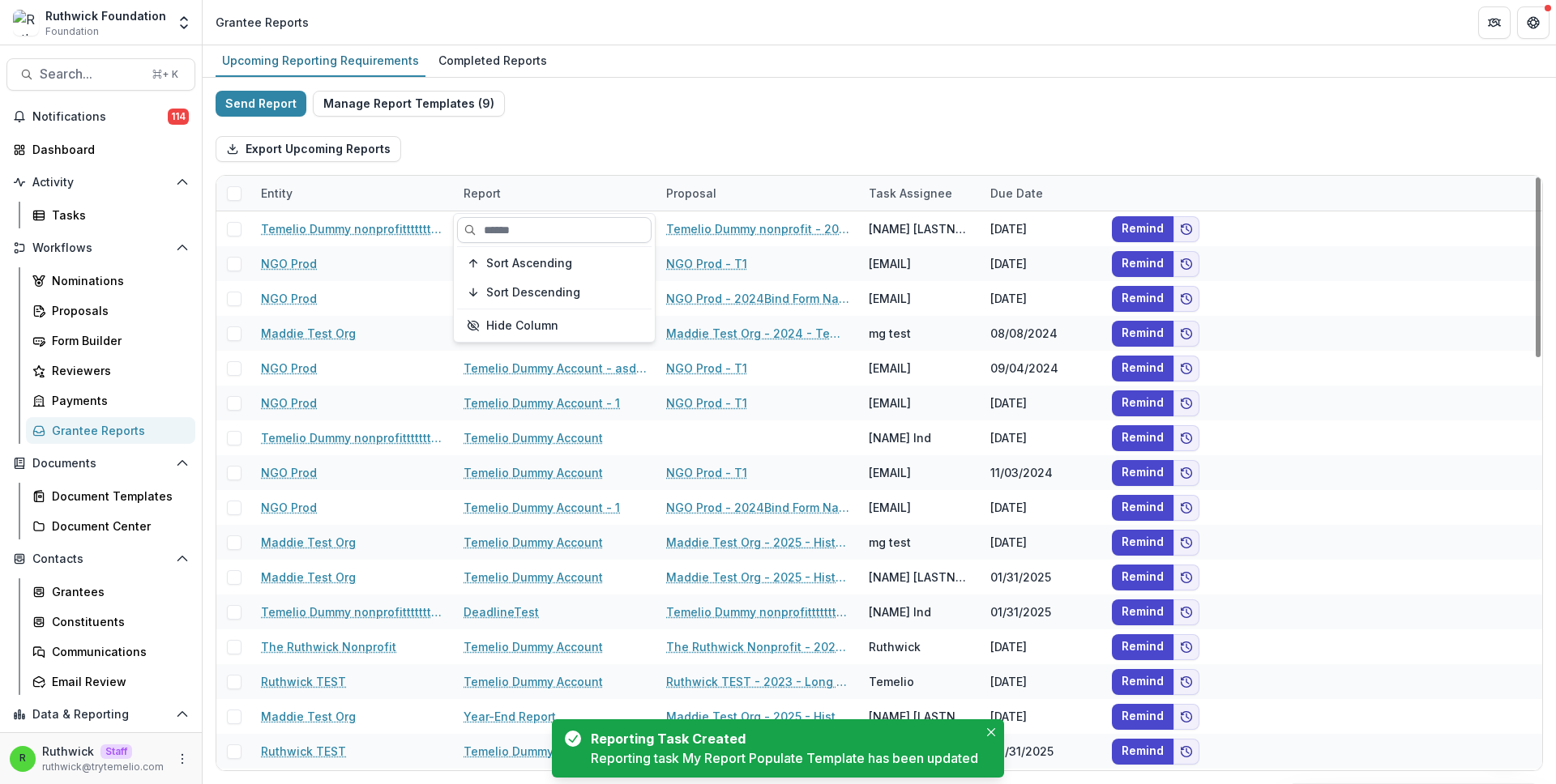 click at bounding box center [554, 230] 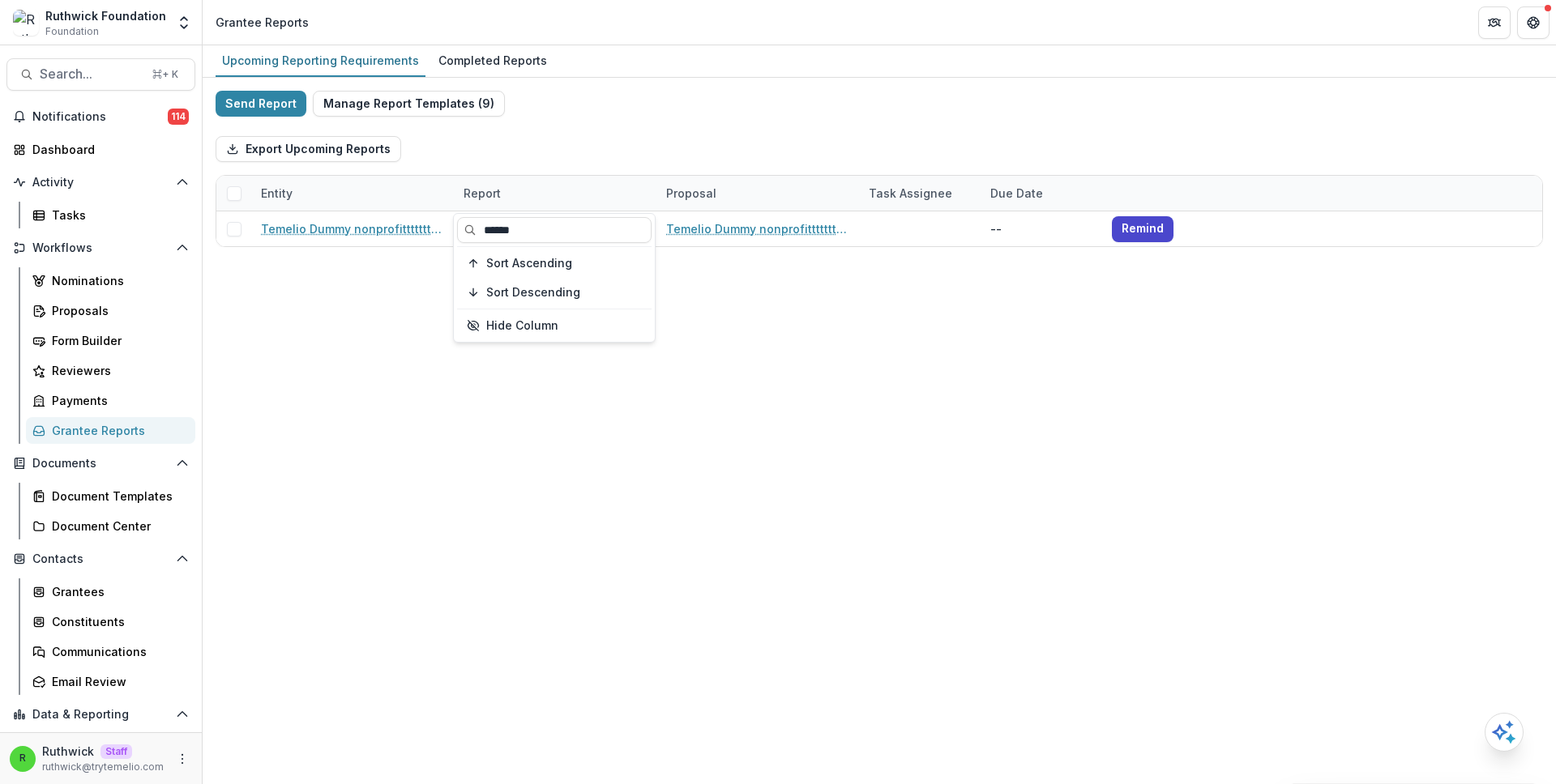 type on "******" 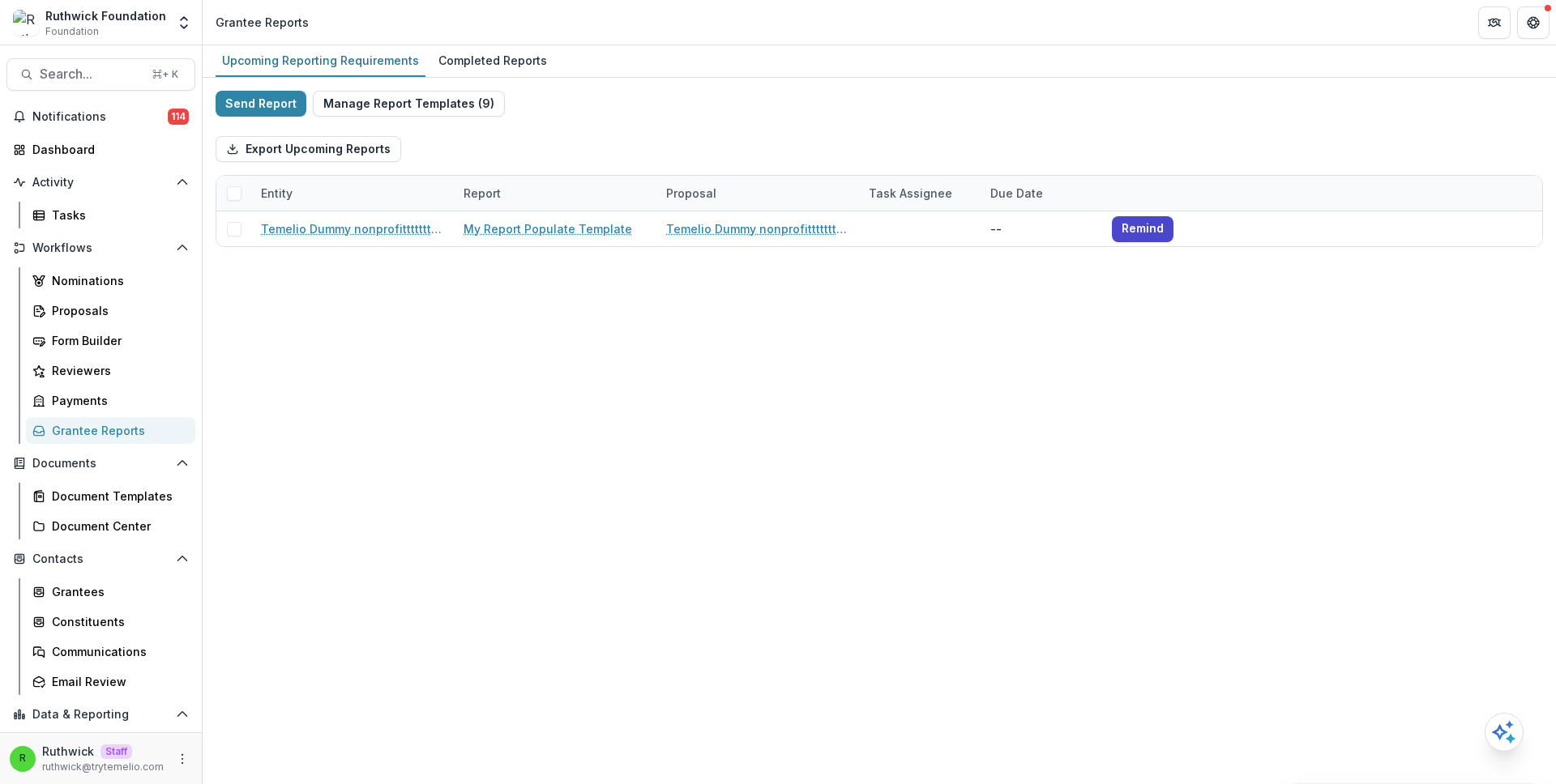 click on "Upcoming Reporting Requirements Completed Reports Send Report Manage Report Templates ( 9 ) Export Upcoming Reports Entity Report Proposal Task Assignee Due Date Temelio Dummy nonprofittttttttt a4 sda16s5d My Report Populate Template Temelio Dummy nonprofittttttttt a4 sda16s5d - 2025 - File Upload -- Remind" at bounding box center [879, 415] 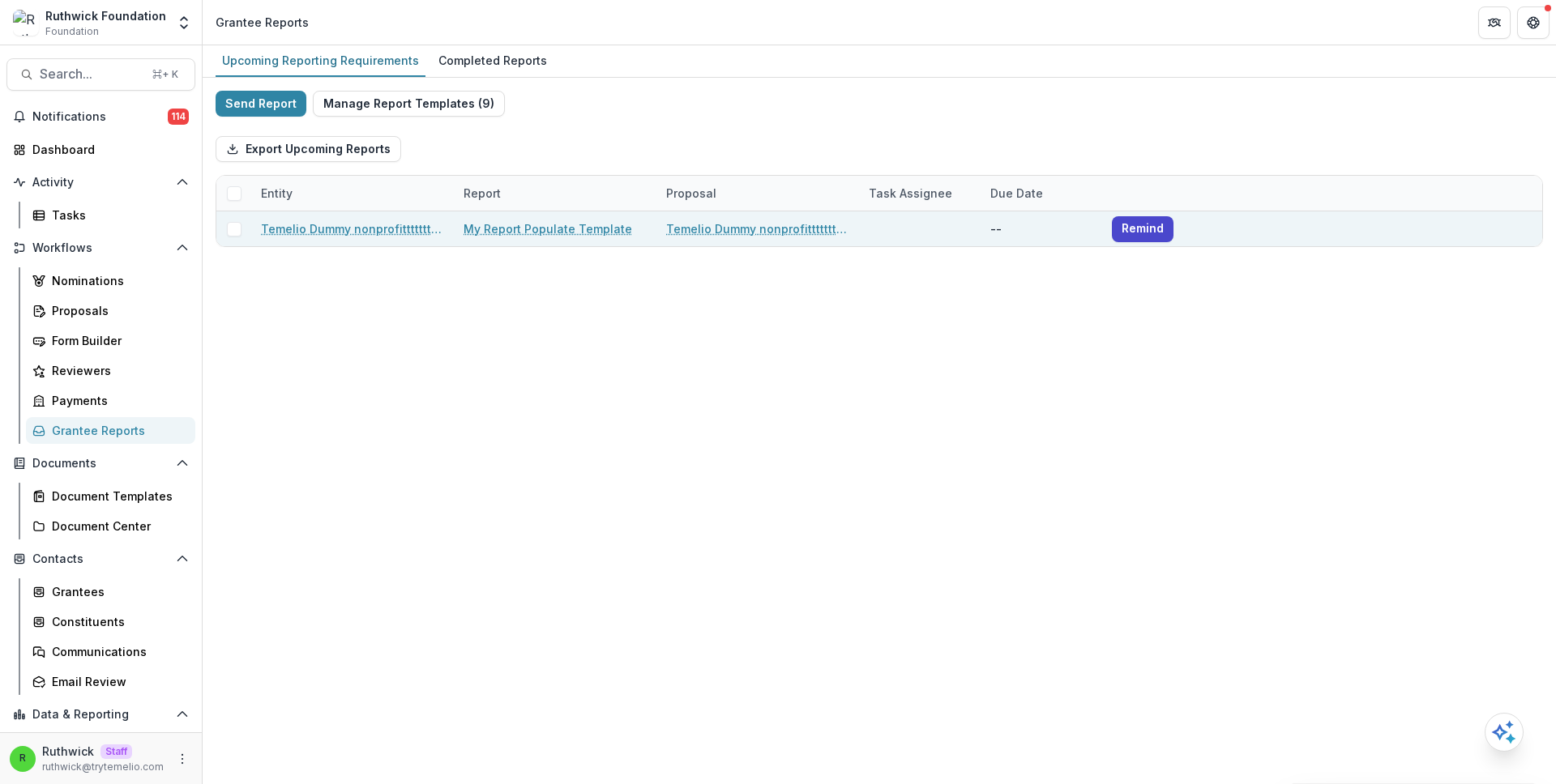 click on "My Report Populate Template" at bounding box center [548, 228] 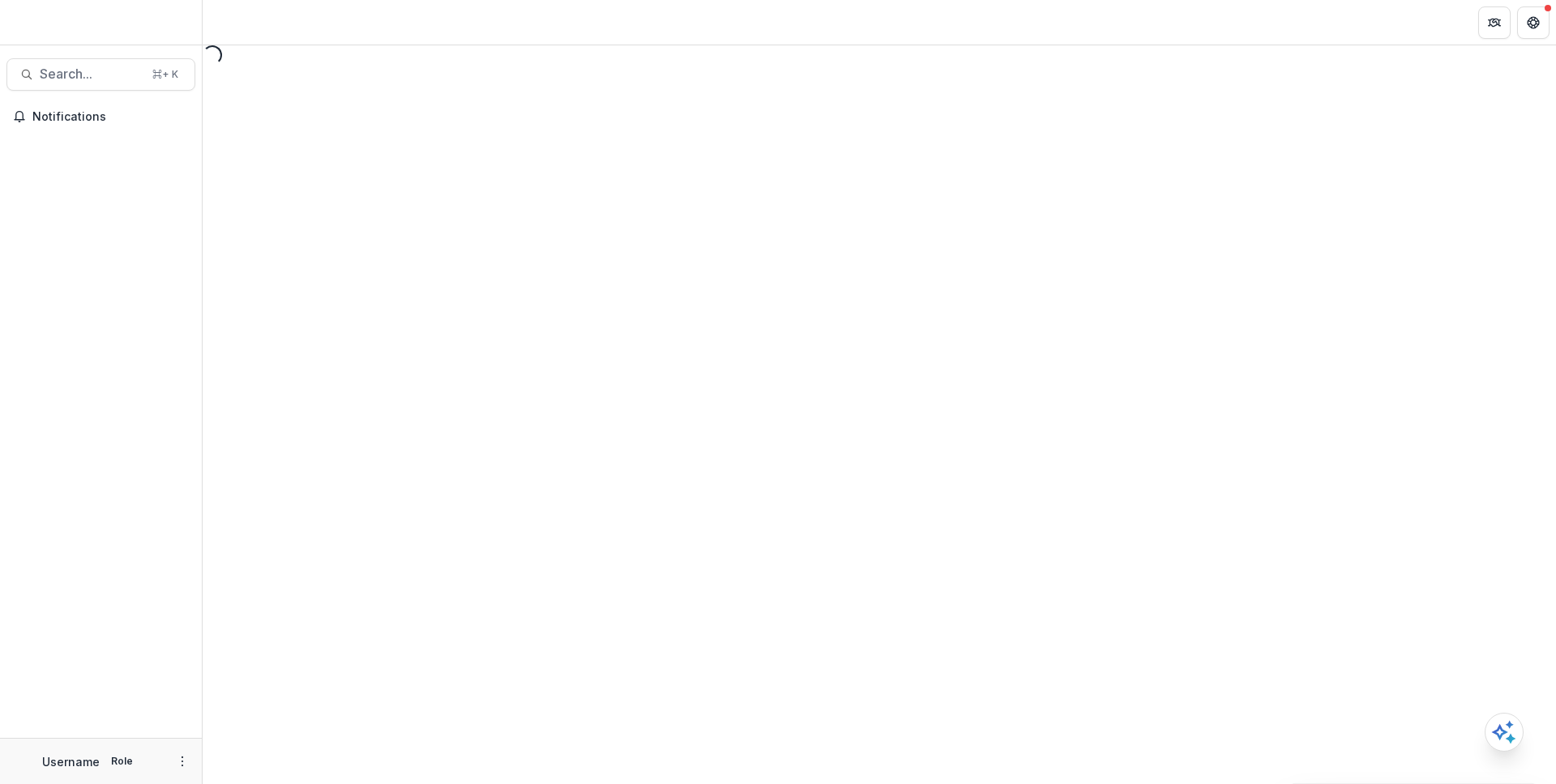 scroll, scrollTop: 0, scrollLeft: 0, axis: both 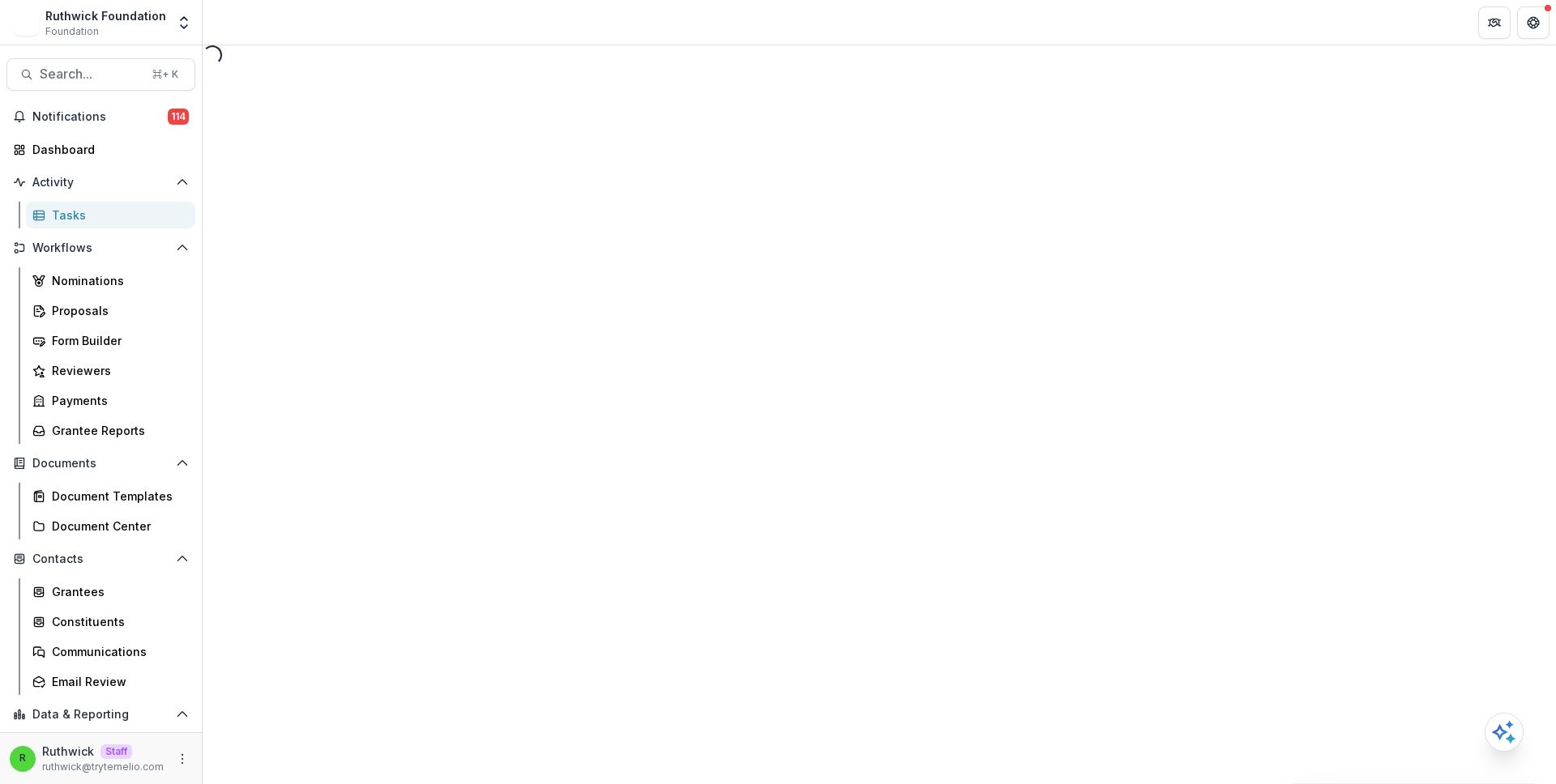 select on "********" 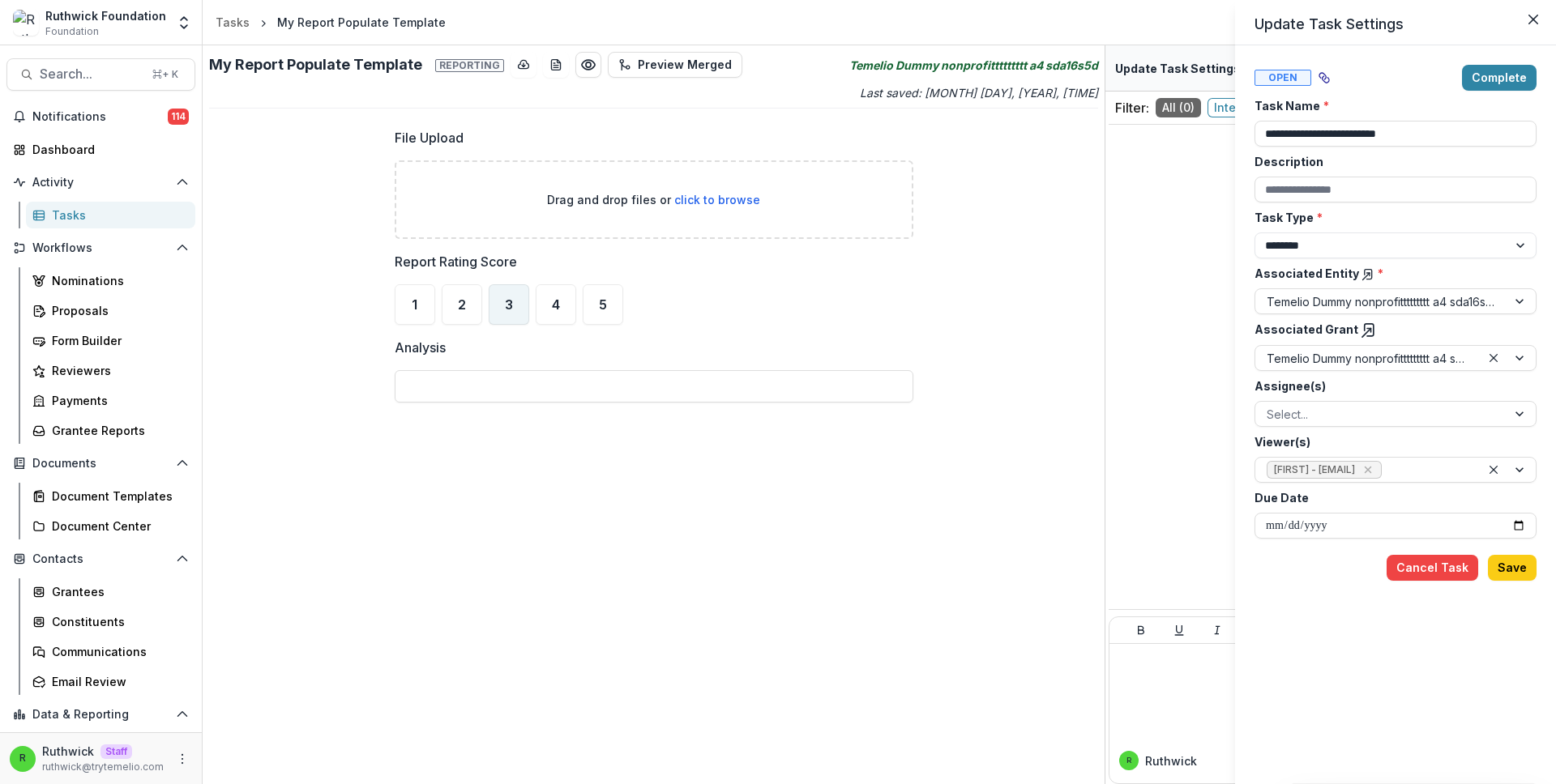 drag, startPoint x: 491, startPoint y: 299, endPoint x: 508, endPoint y: 303, distance: 17.464249 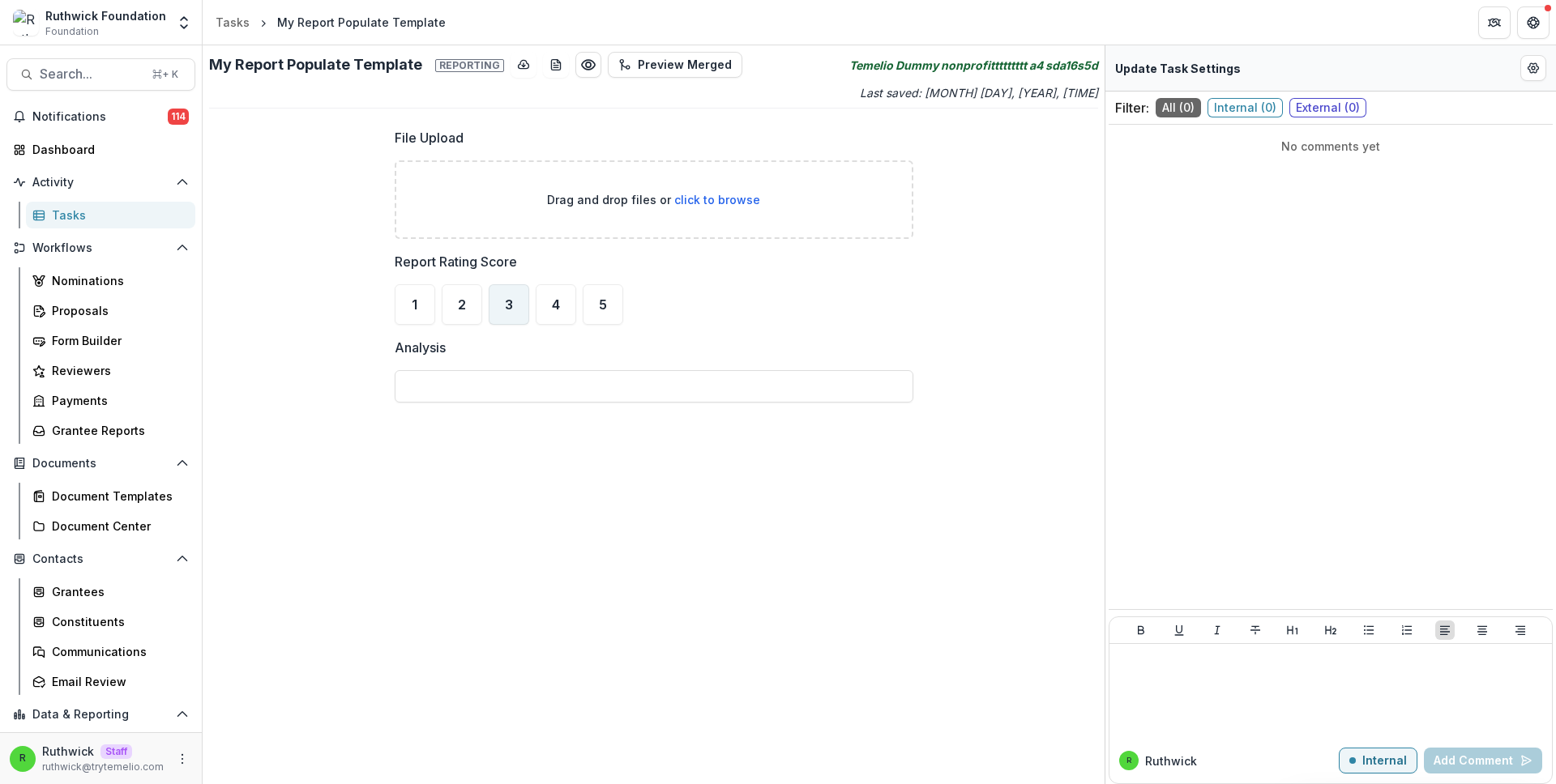 click on "3" at bounding box center (509, 305) 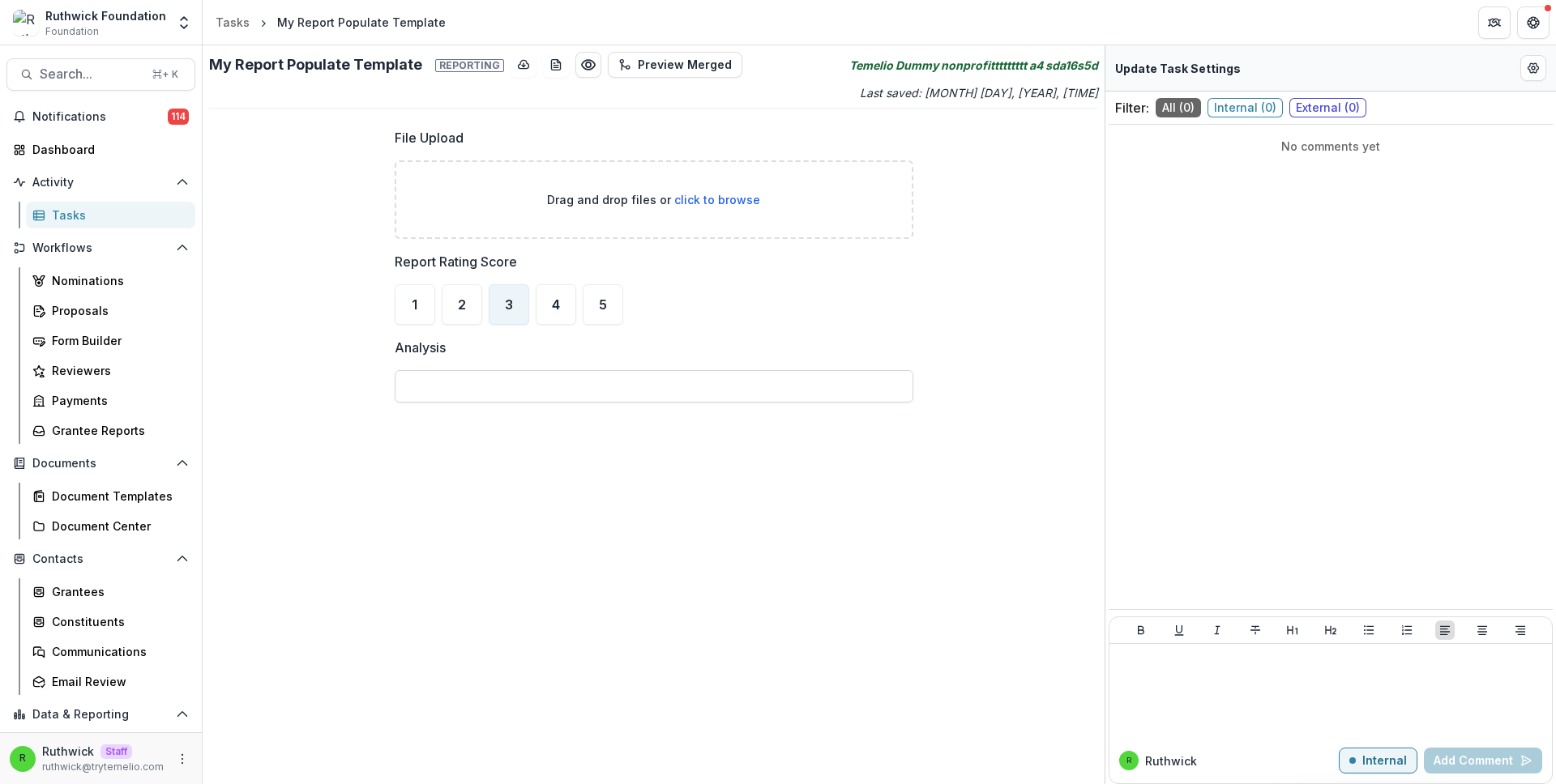 click on "Analysis" at bounding box center (654, 386) 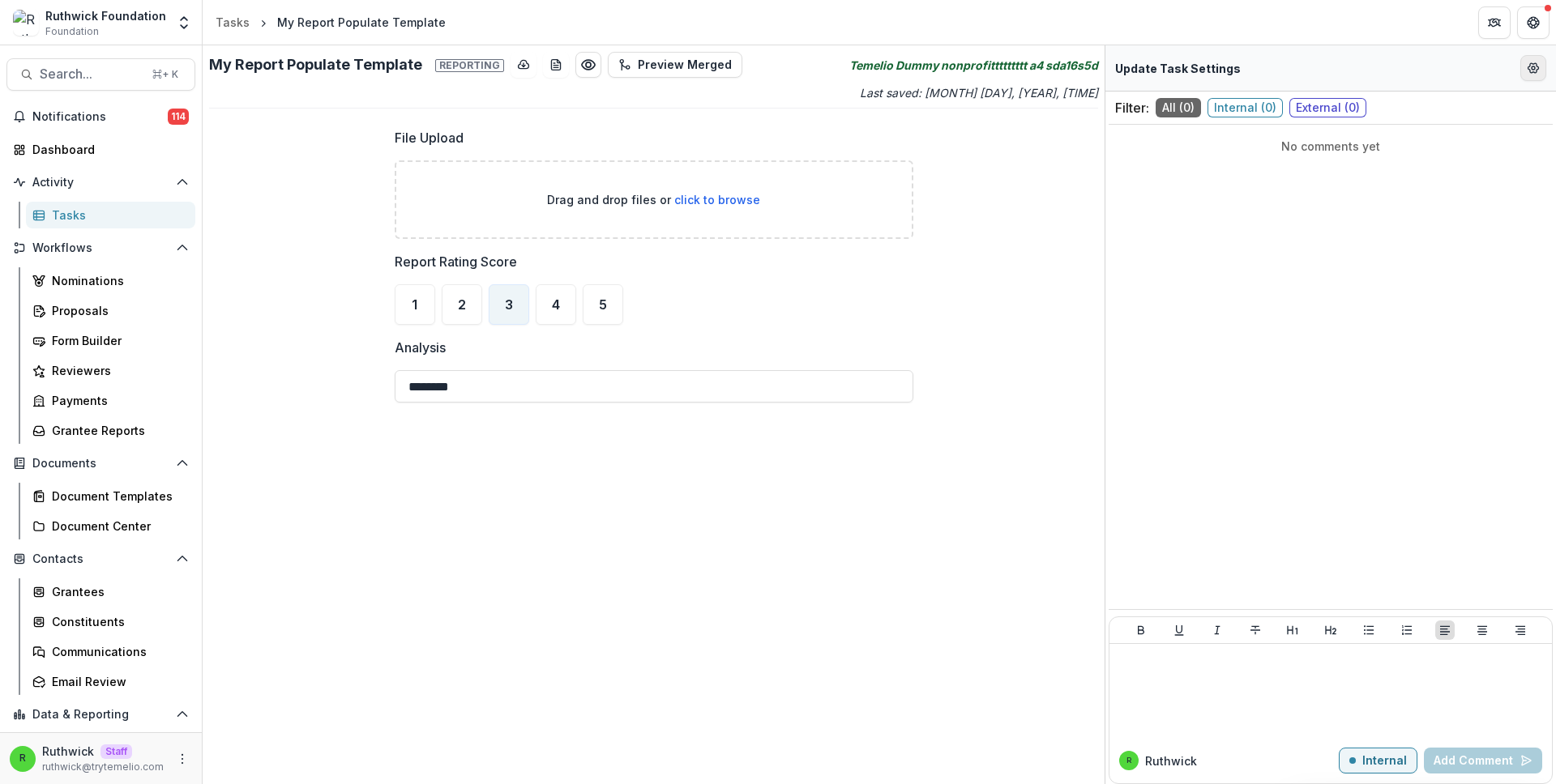 type on "********" 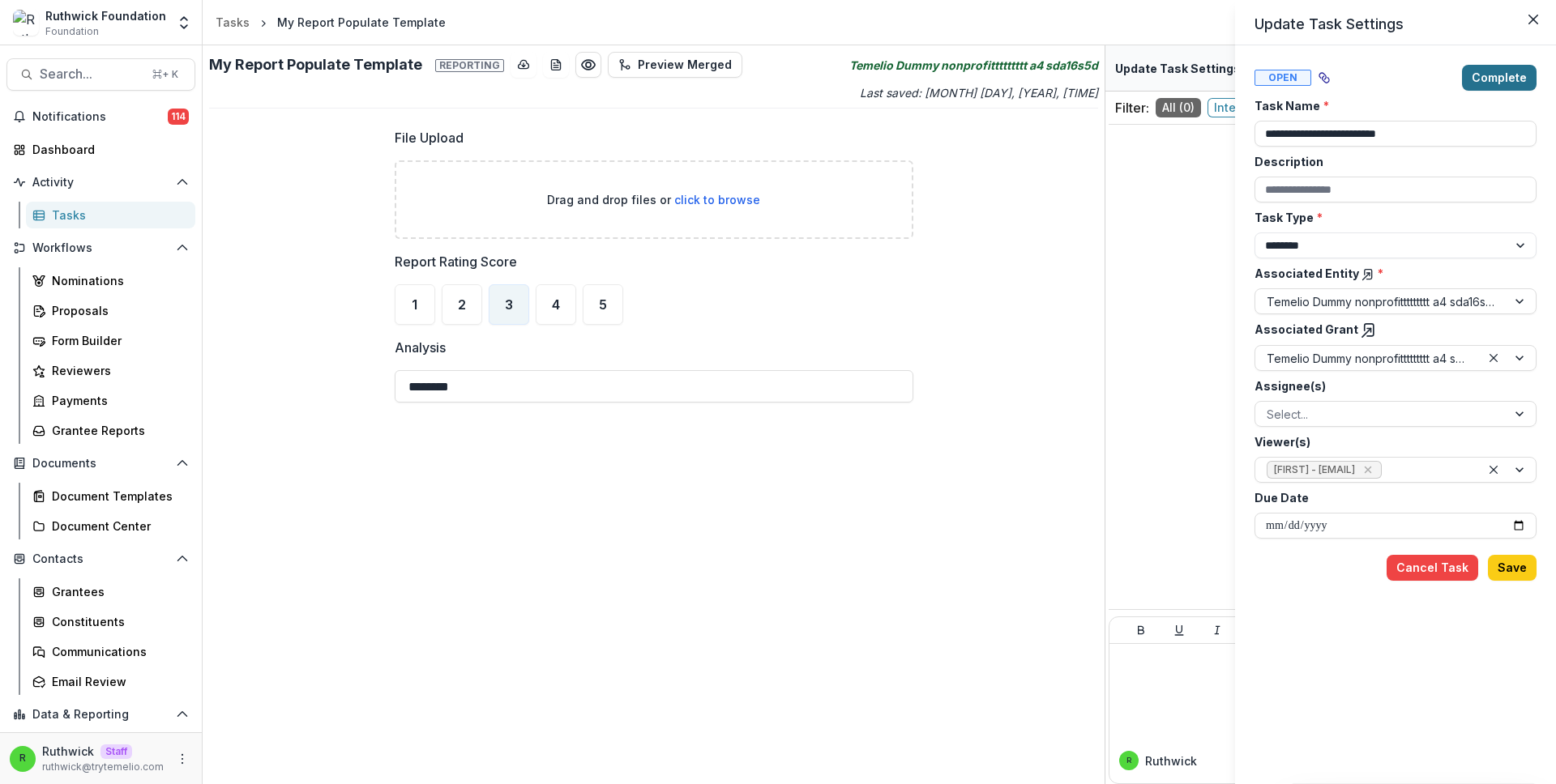 click on "Complete" at bounding box center (1499, 78) 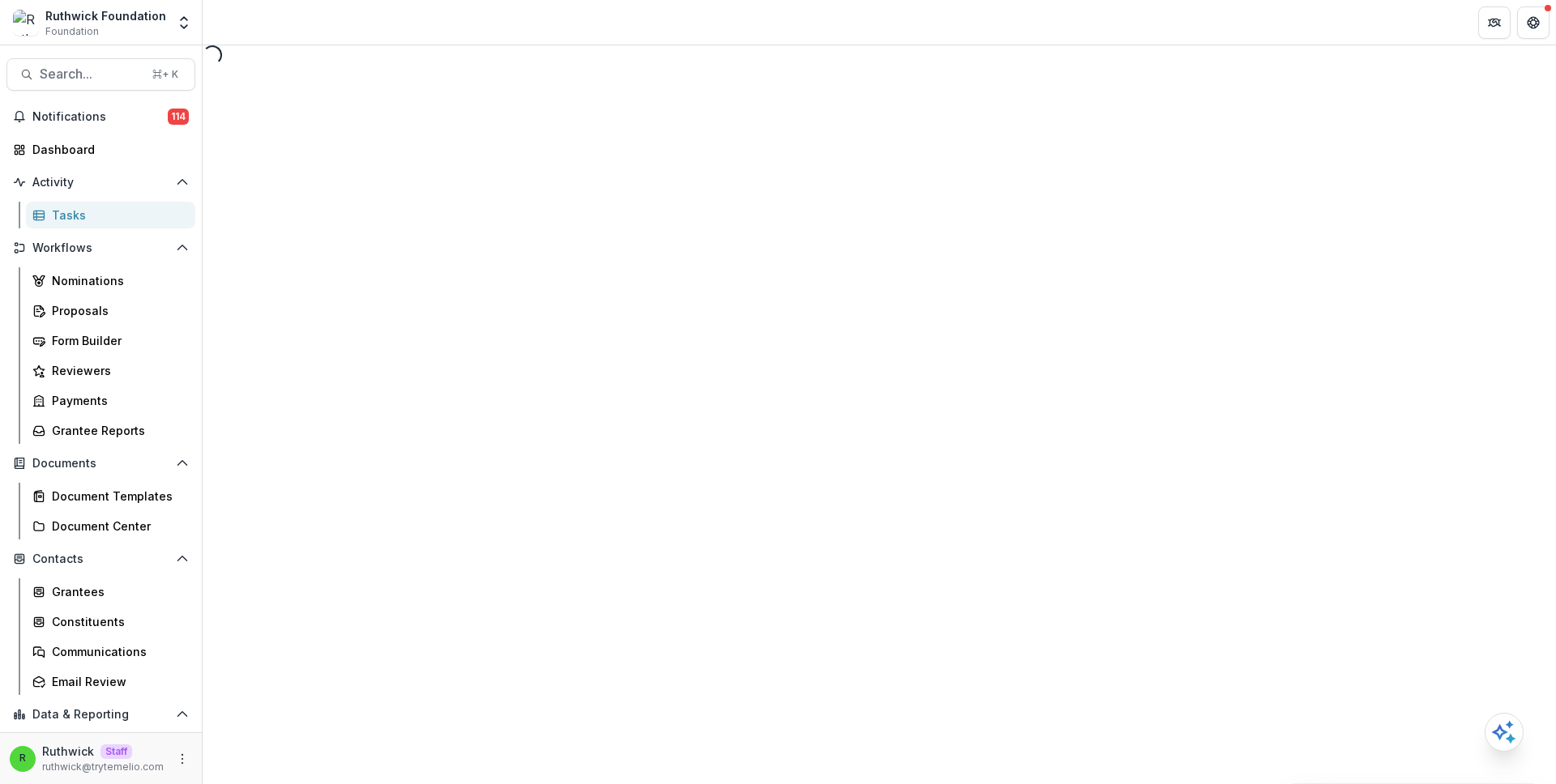 select on "********" 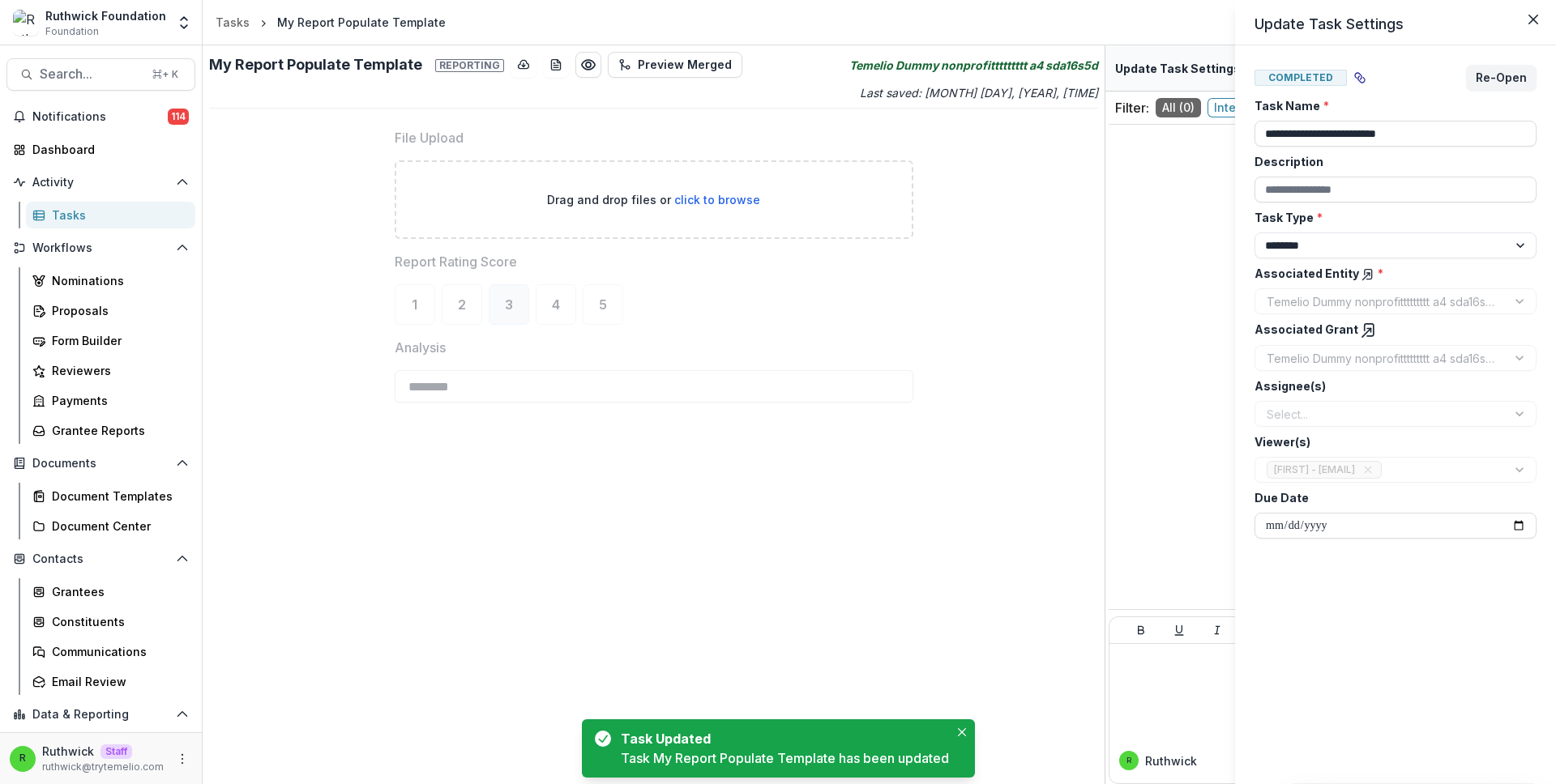 type 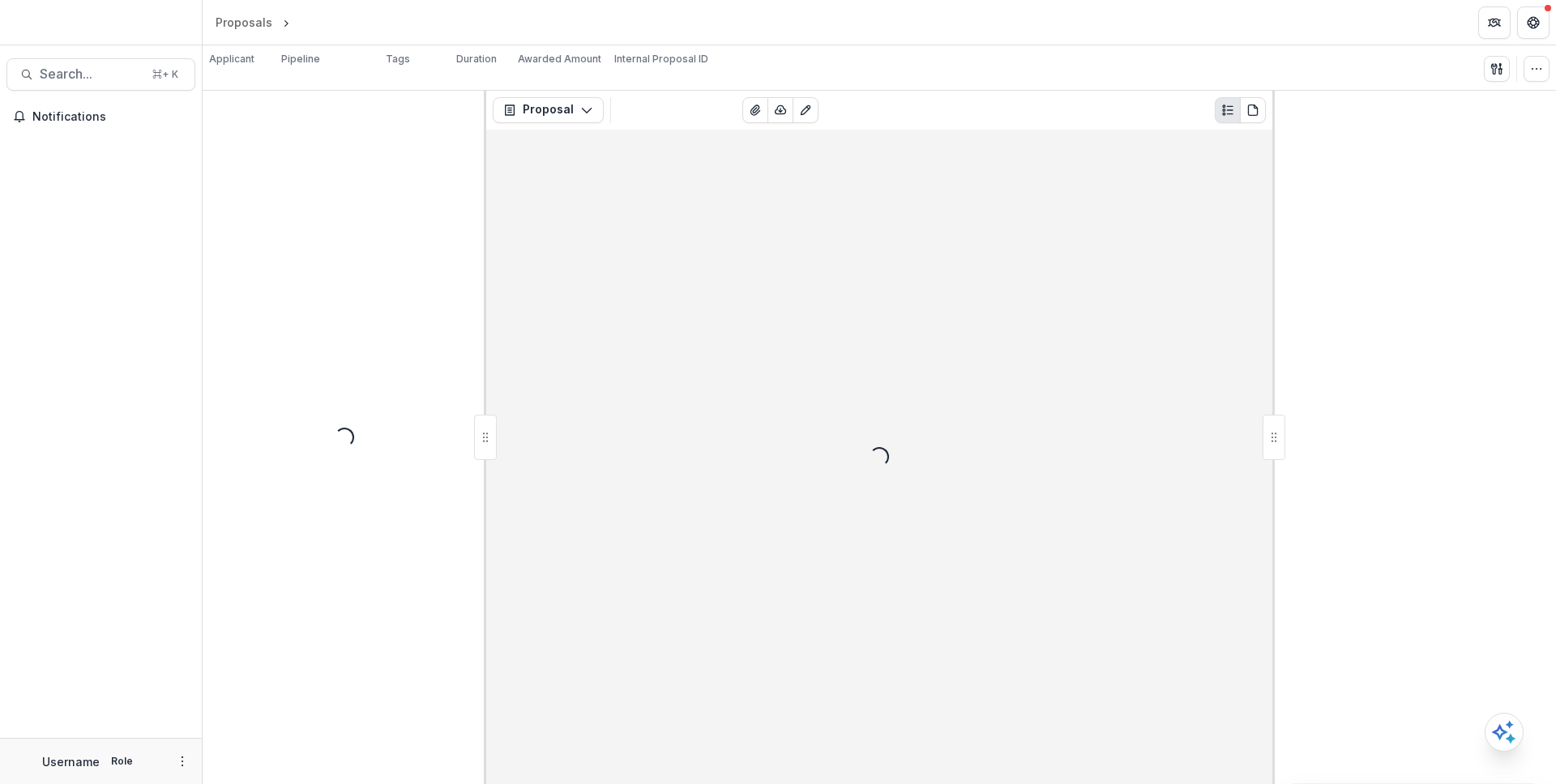 scroll, scrollTop: 0, scrollLeft: 0, axis: both 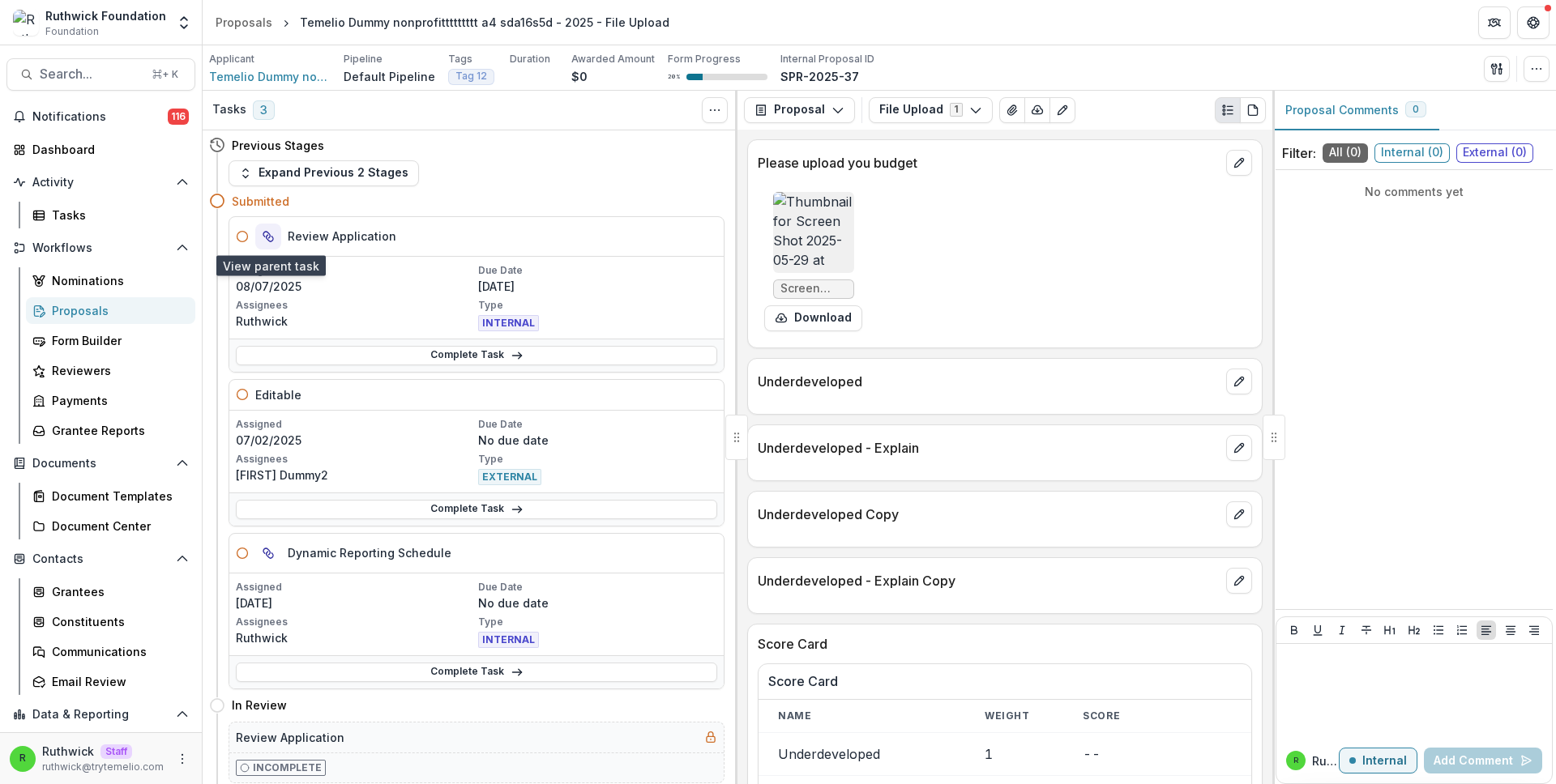 click 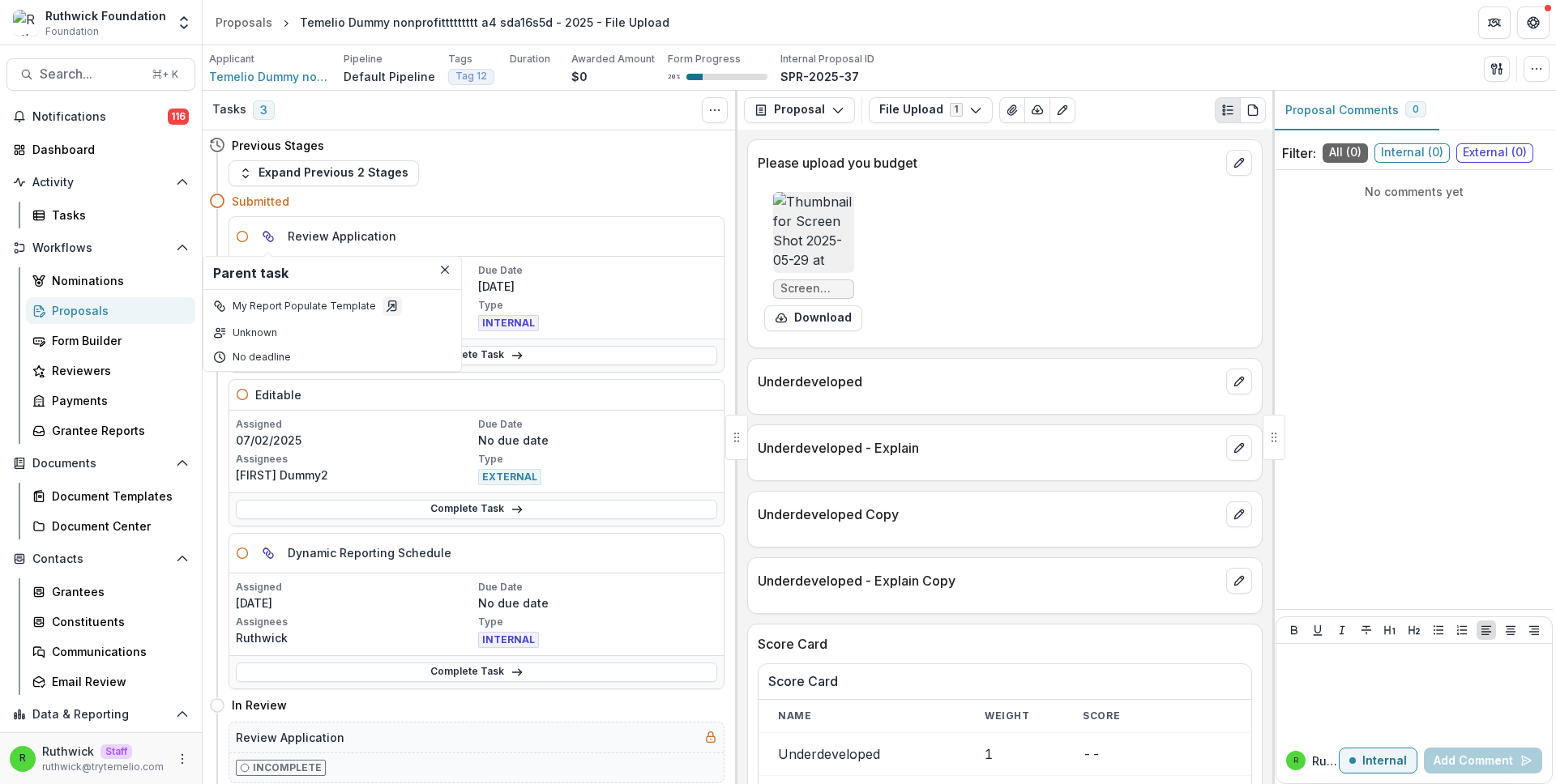 click 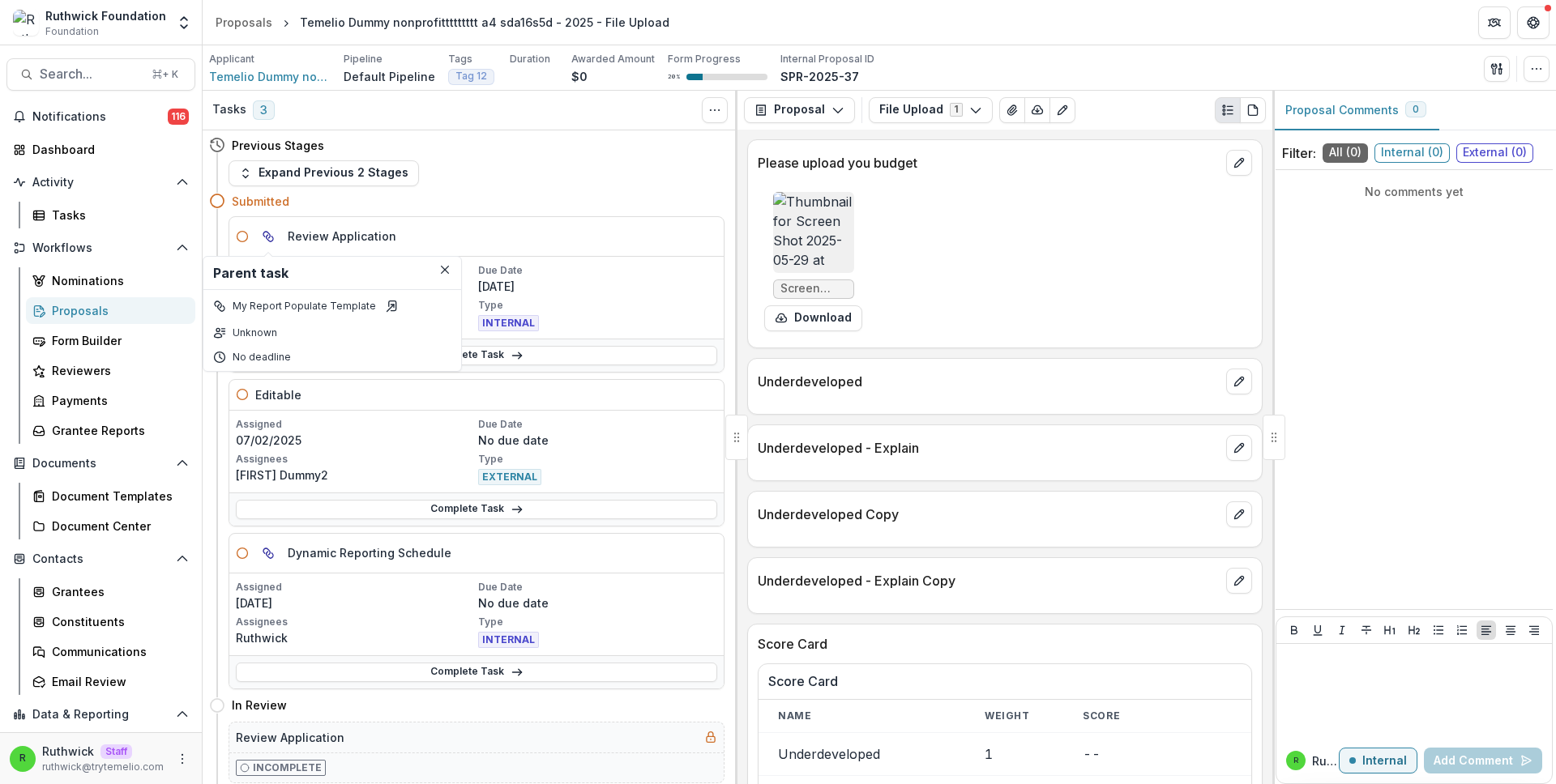 click on "08/10/2025" at bounding box center (597, 286) 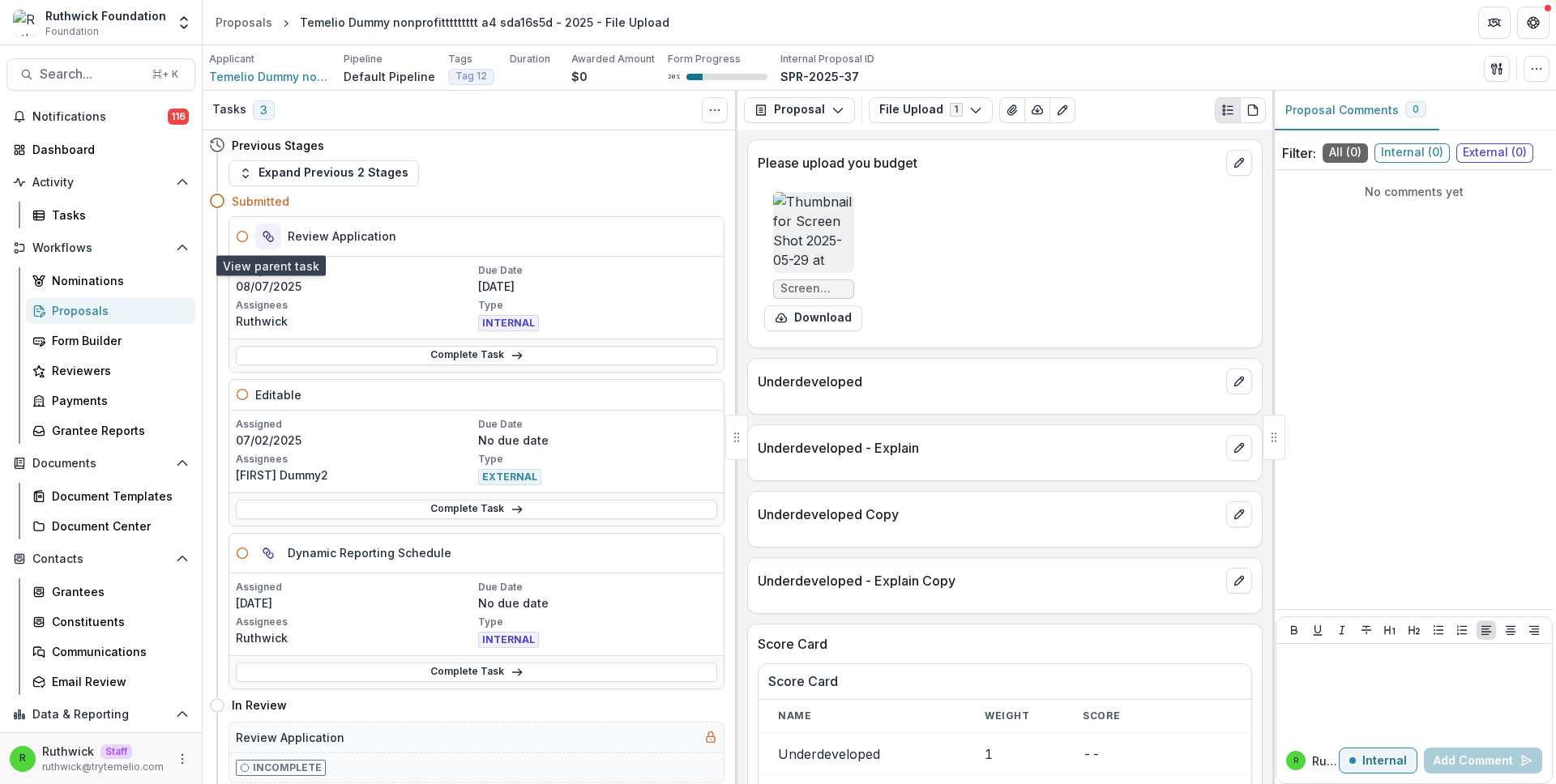 click at bounding box center (268, 236) 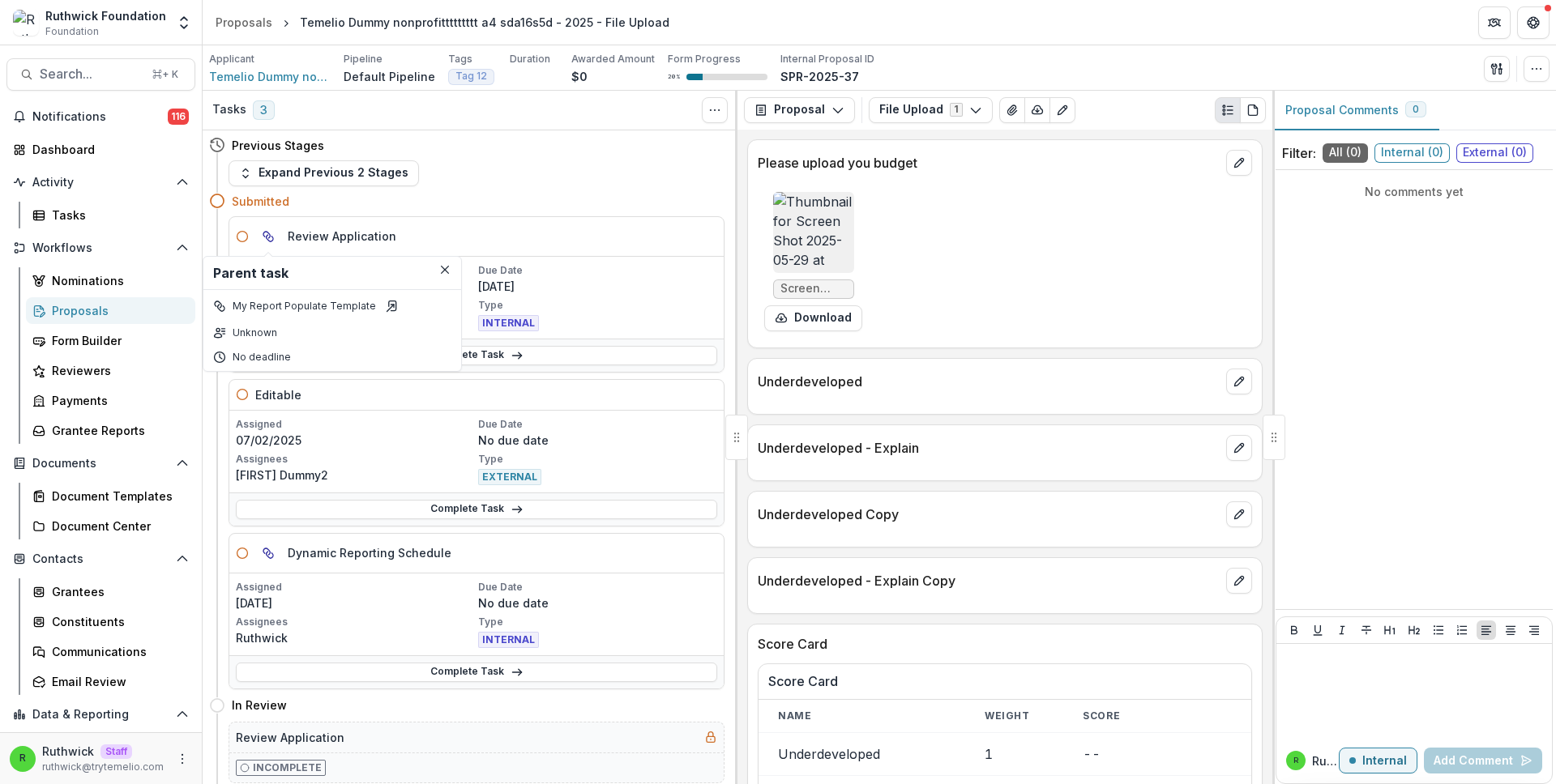 click on "Unknown" at bounding box center (254, 333) 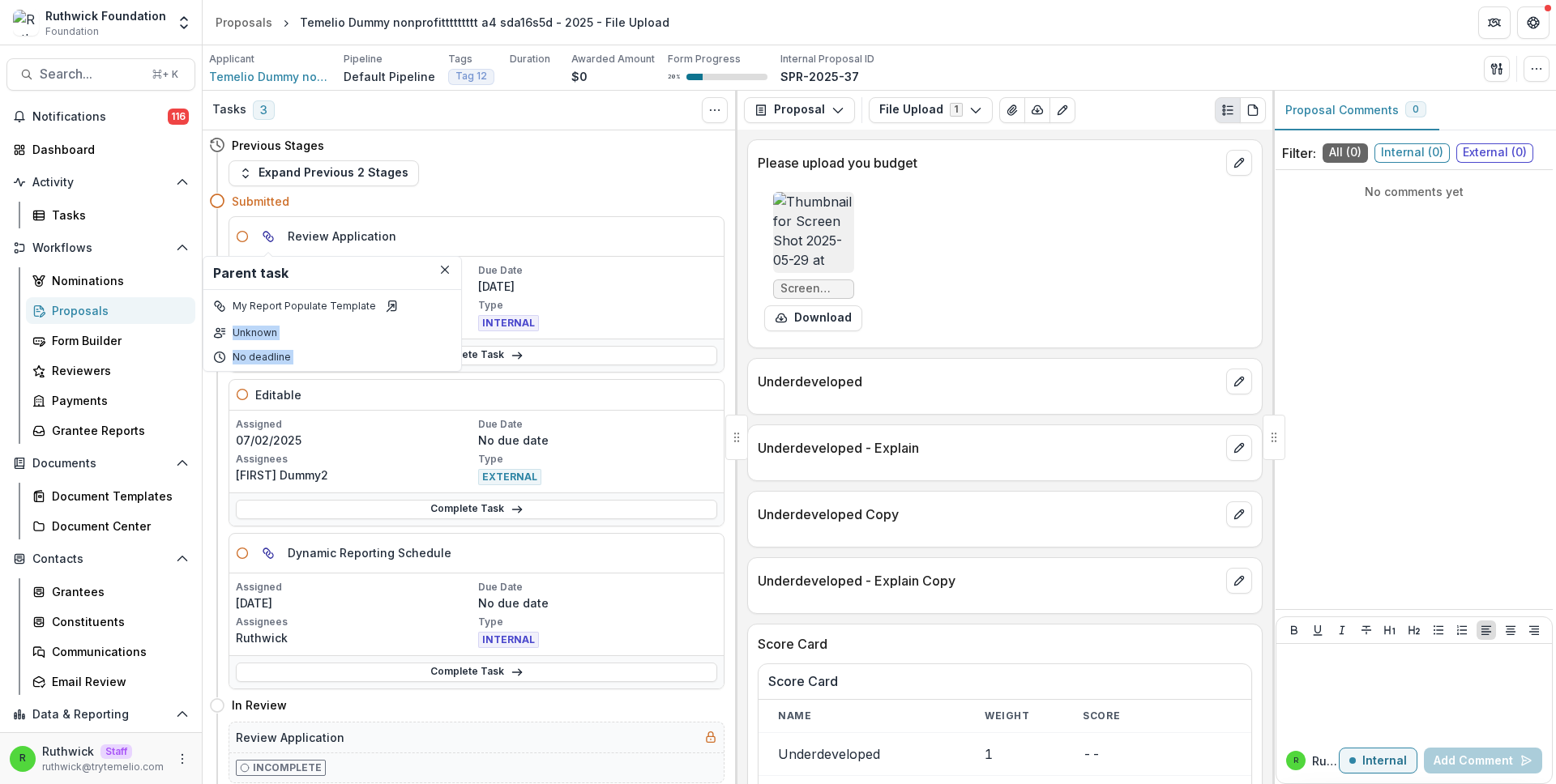 drag, startPoint x: 238, startPoint y: 335, endPoint x: 258, endPoint y: 348, distance: 23.85372 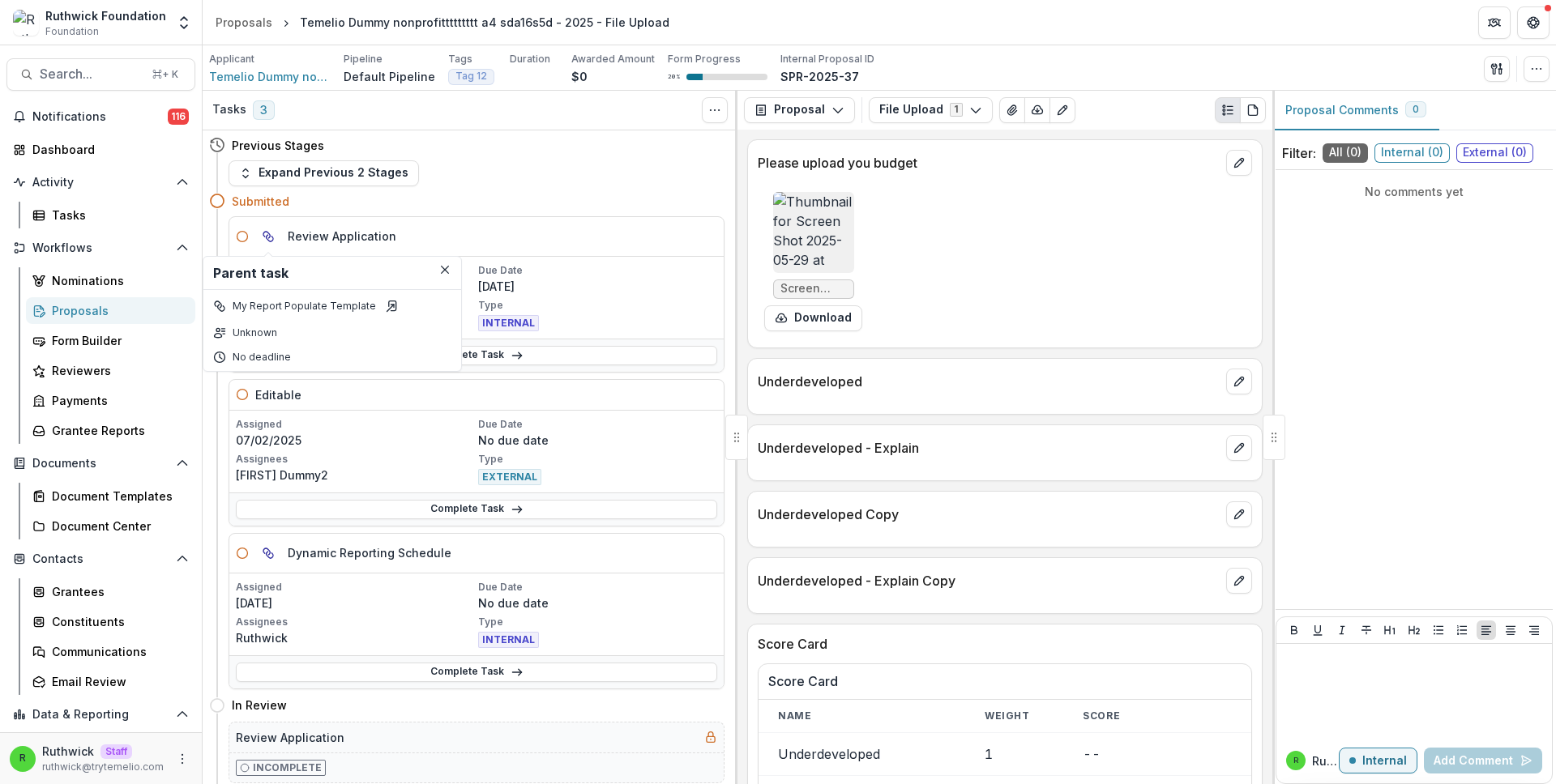 click on "My Report Populate Template Unknown No deadline" at bounding box center (332, 330) 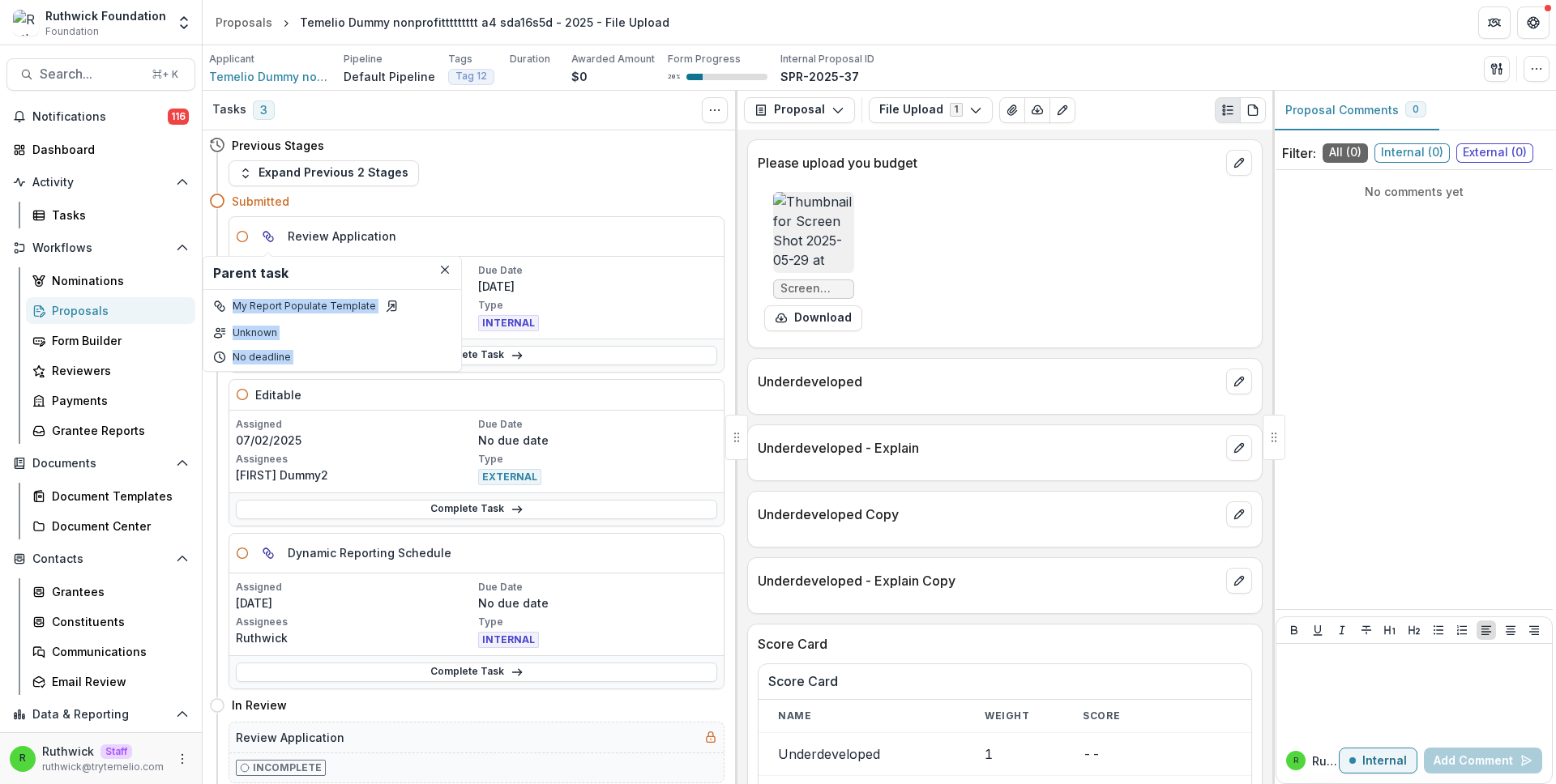 drag, startPoint x: 258, startPoint y: 348, endPoint x: 253, endPoint y: 300, distance: 48.259714 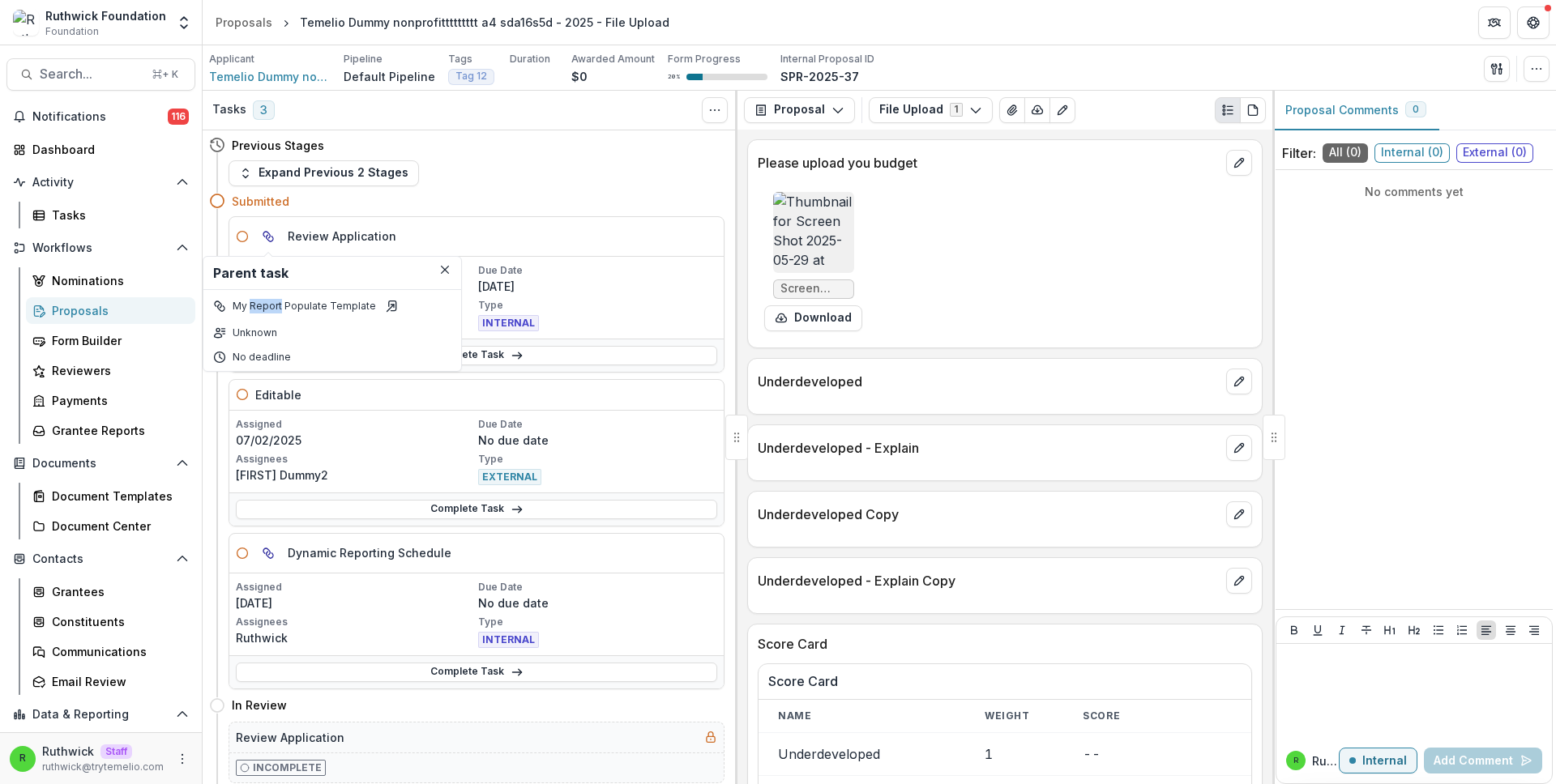 click on "My Report Populate Template" at bounding box center (304, 306) 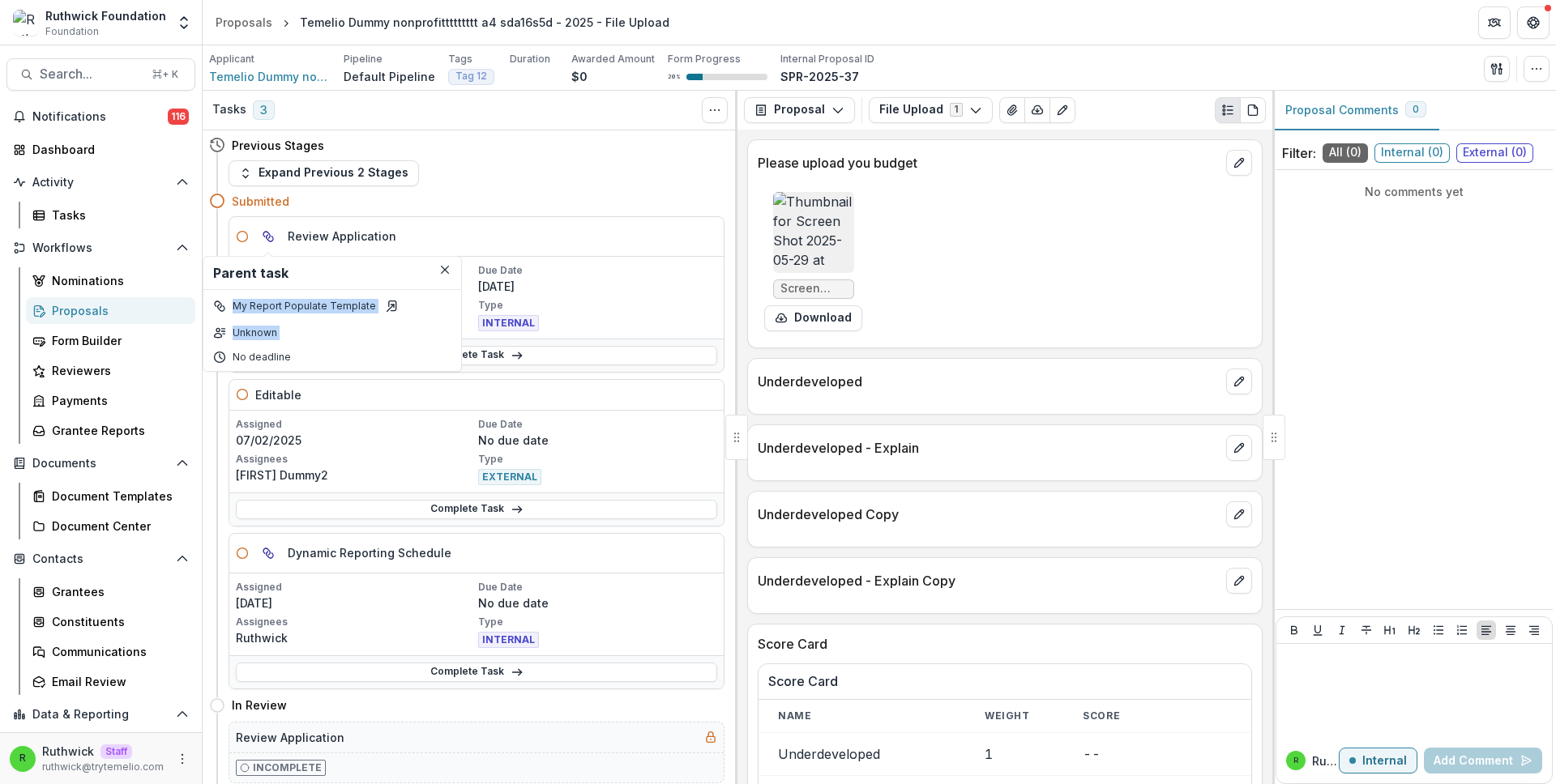 drag, startPoint x: 253, startPoint y: 300, endPoint x: 275, endPoint y: 339, distance: 44.777226 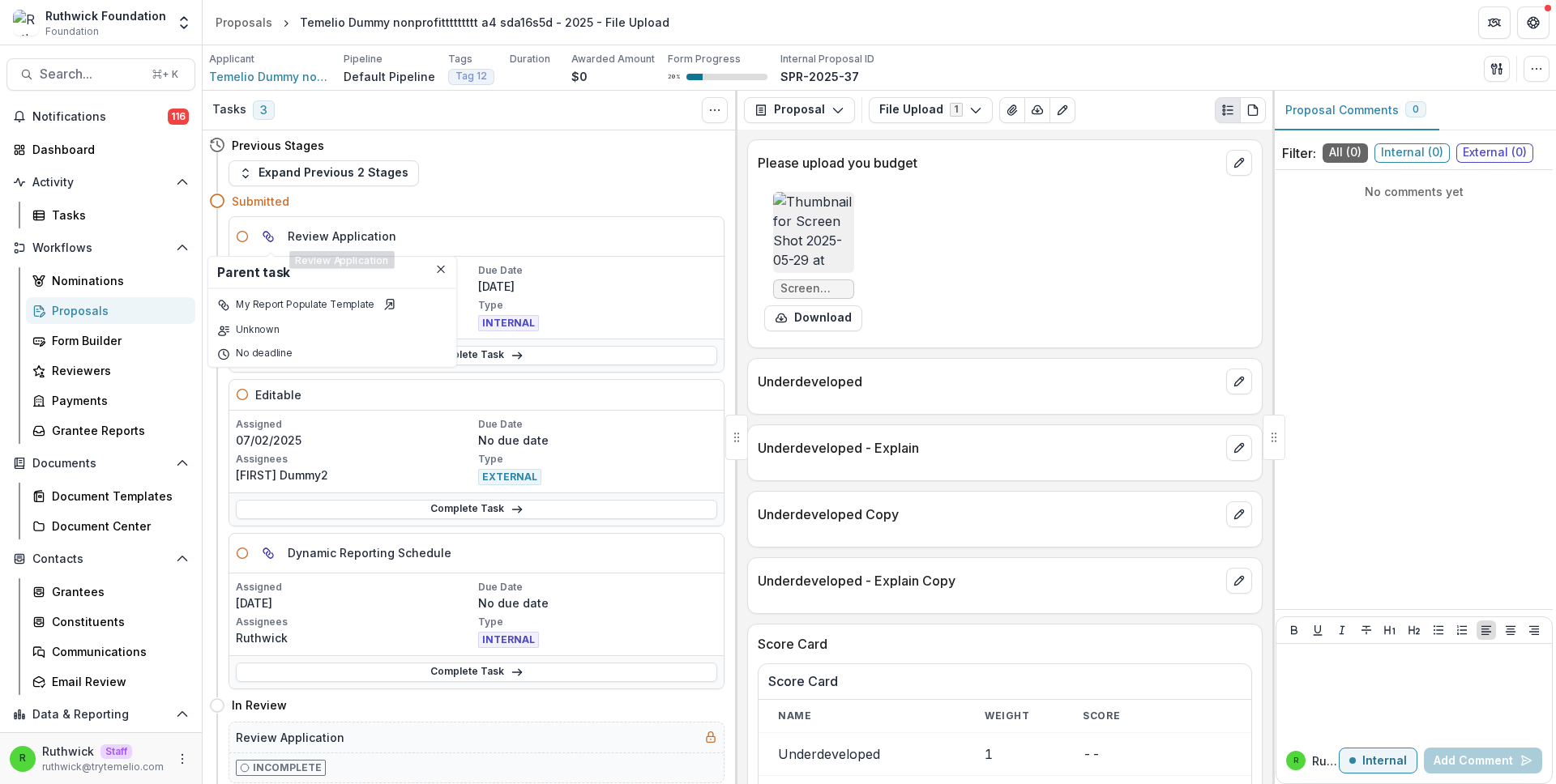 drag, startPoint x: 396, startPoint y: 236, endPoint x: 408, endPoint y: 234, distance: 12.1655251 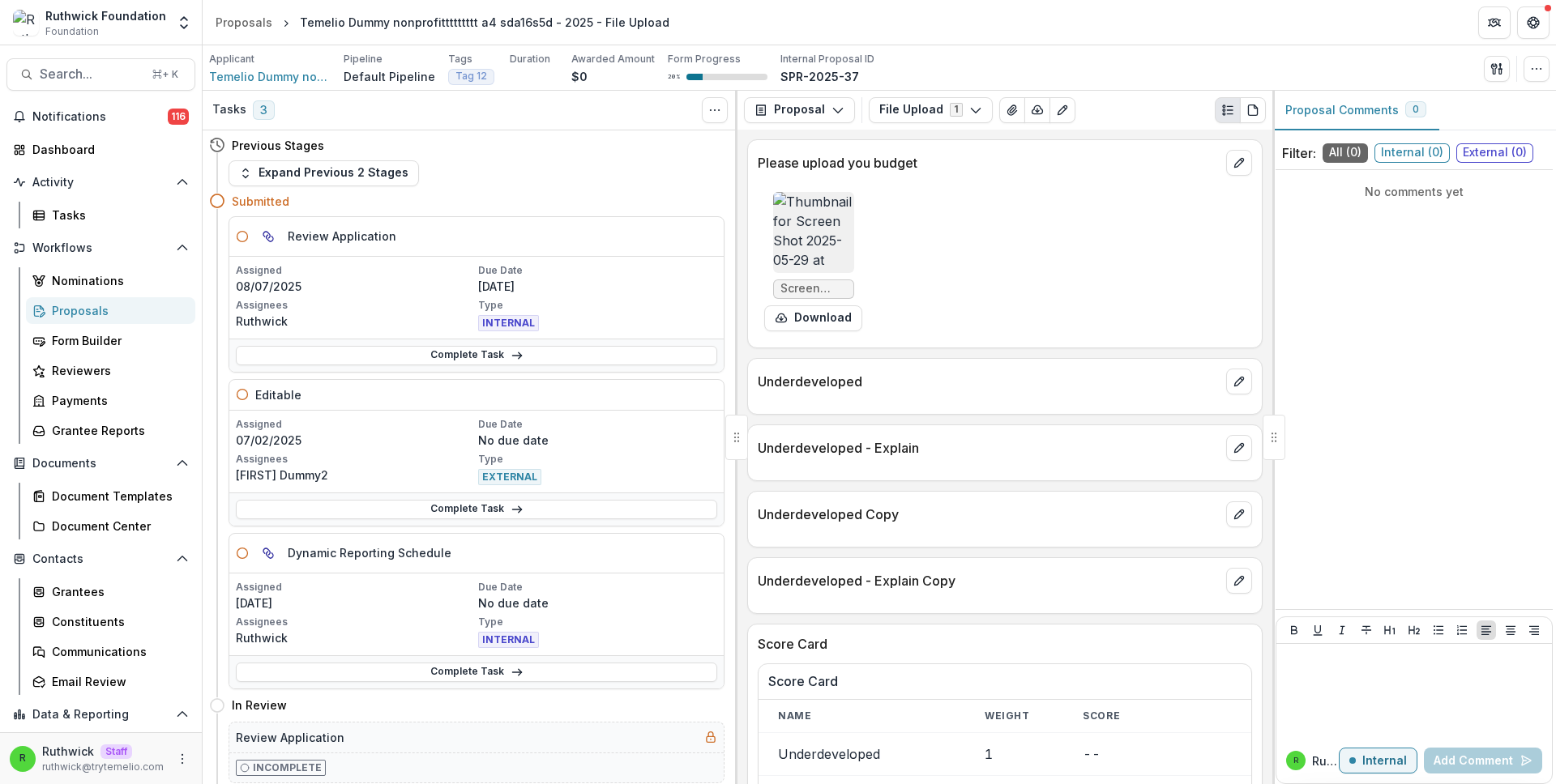 click on "Parent task My Report Populate Template Unknown No deadline Review Application" at bounding box center [477, 236] 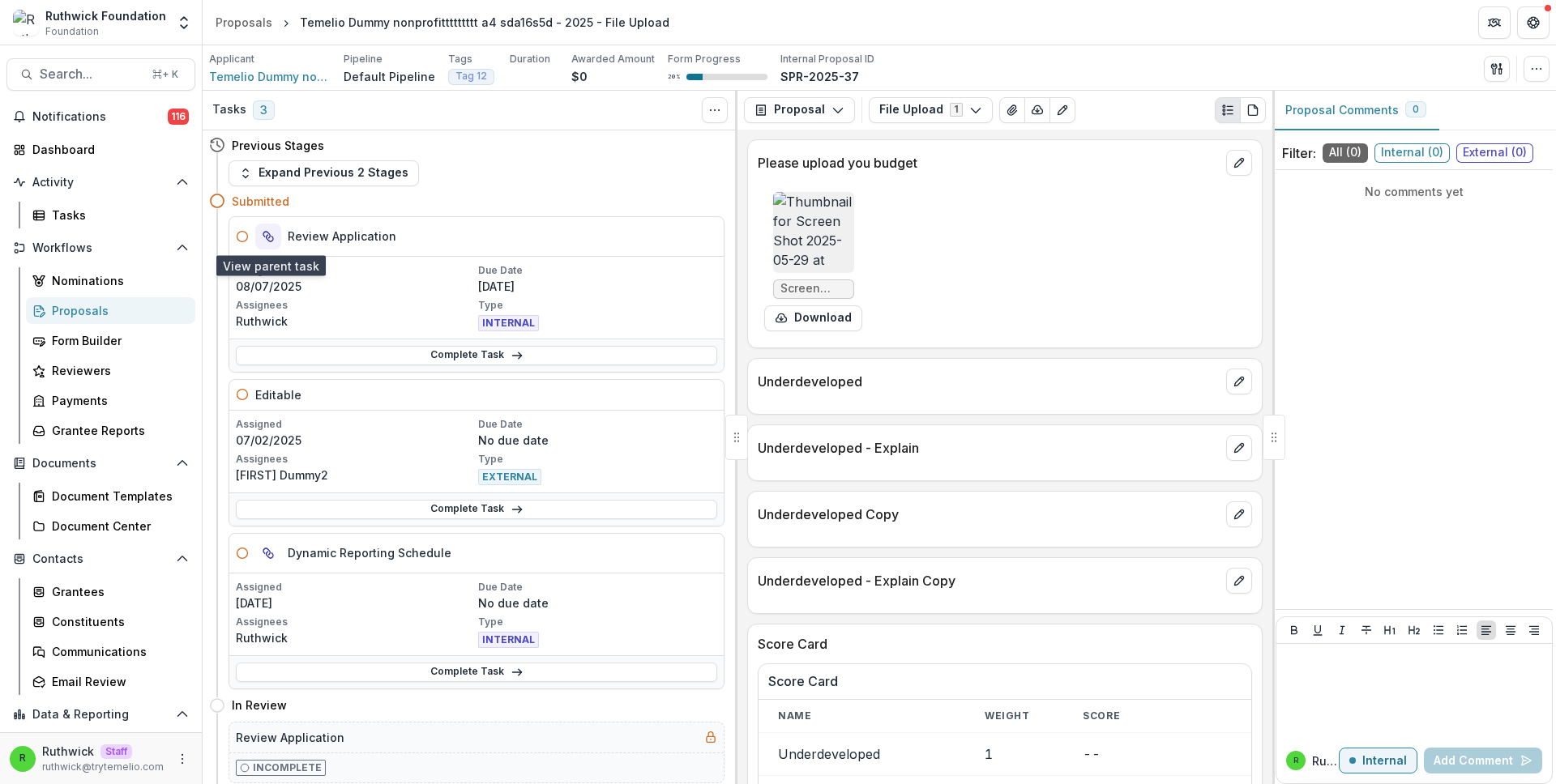 click 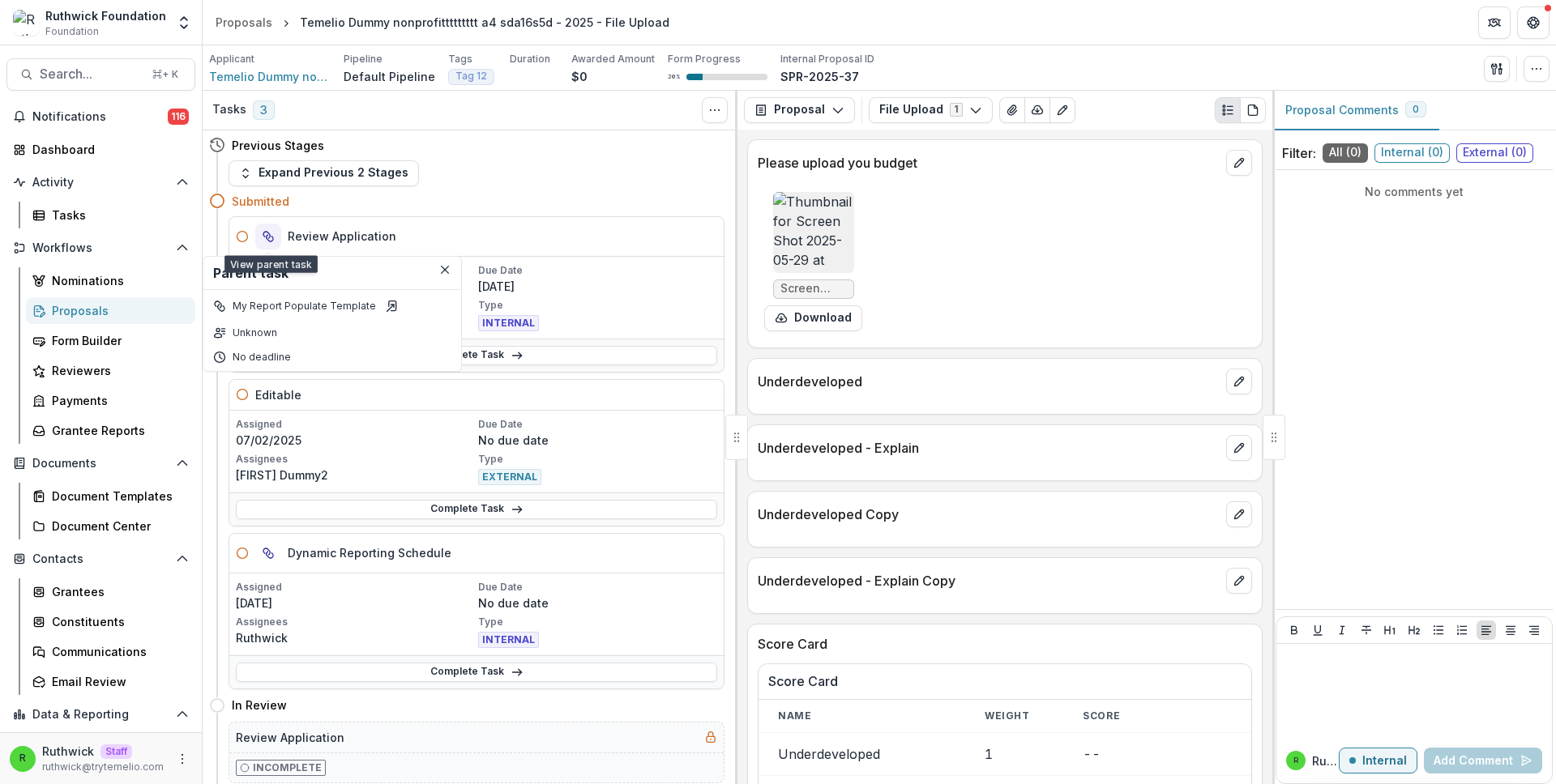 click 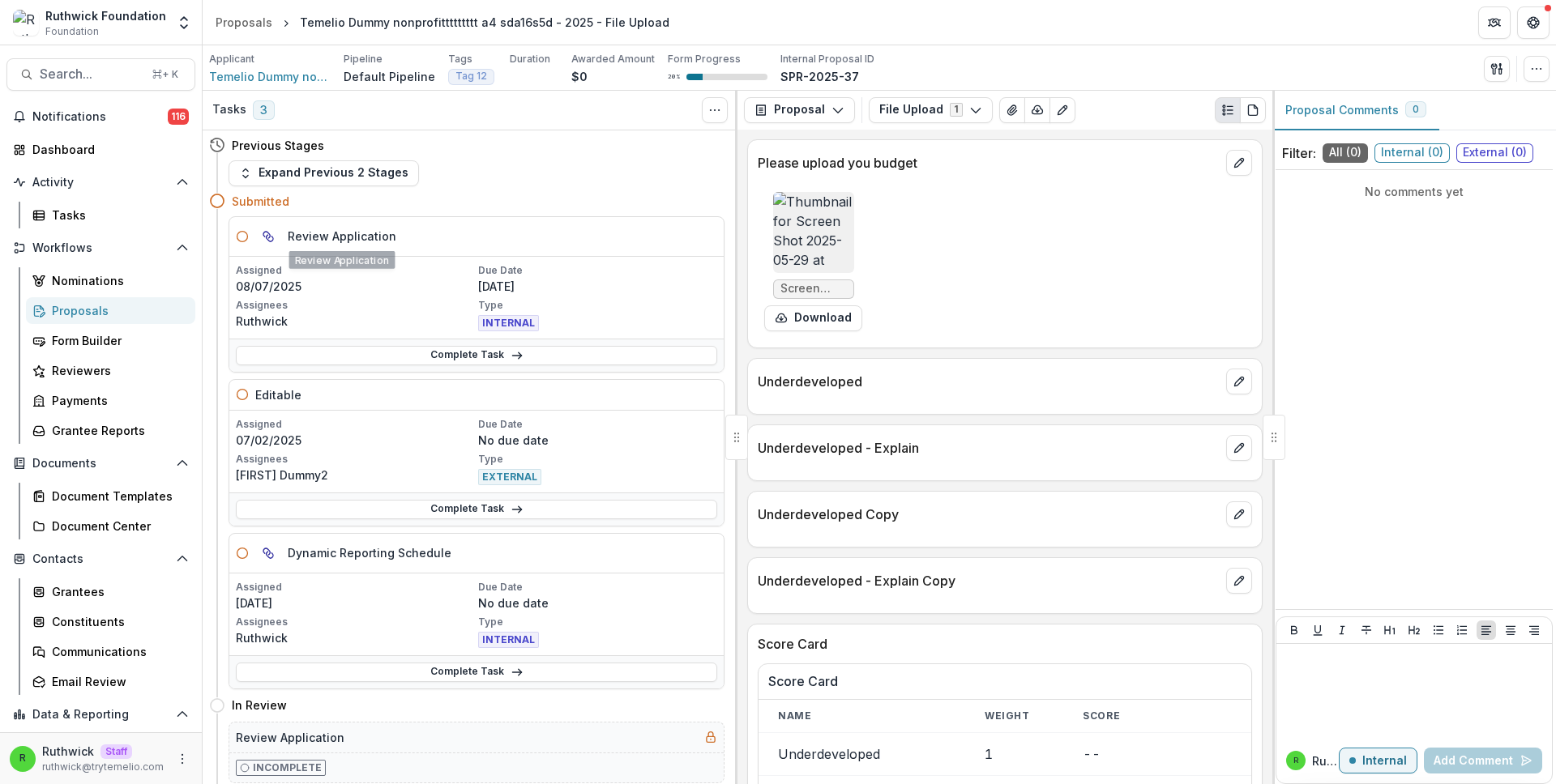 click on "Parent task My Report Populate Template Unknown No deadline Review Application" at bounding box center [477, 236] 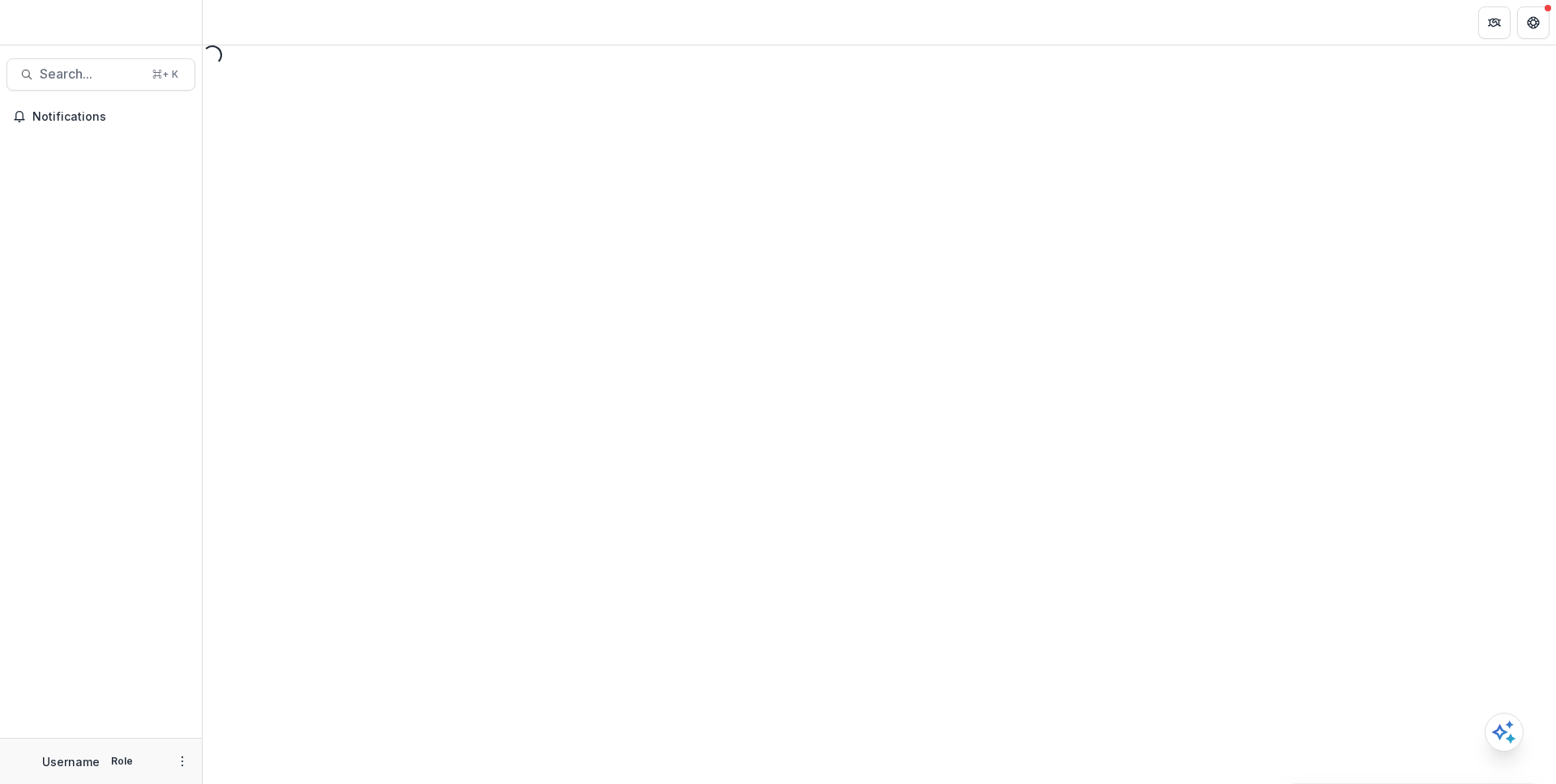 scroll, scrollTop: 0, scrollLeft: 0, axis: both 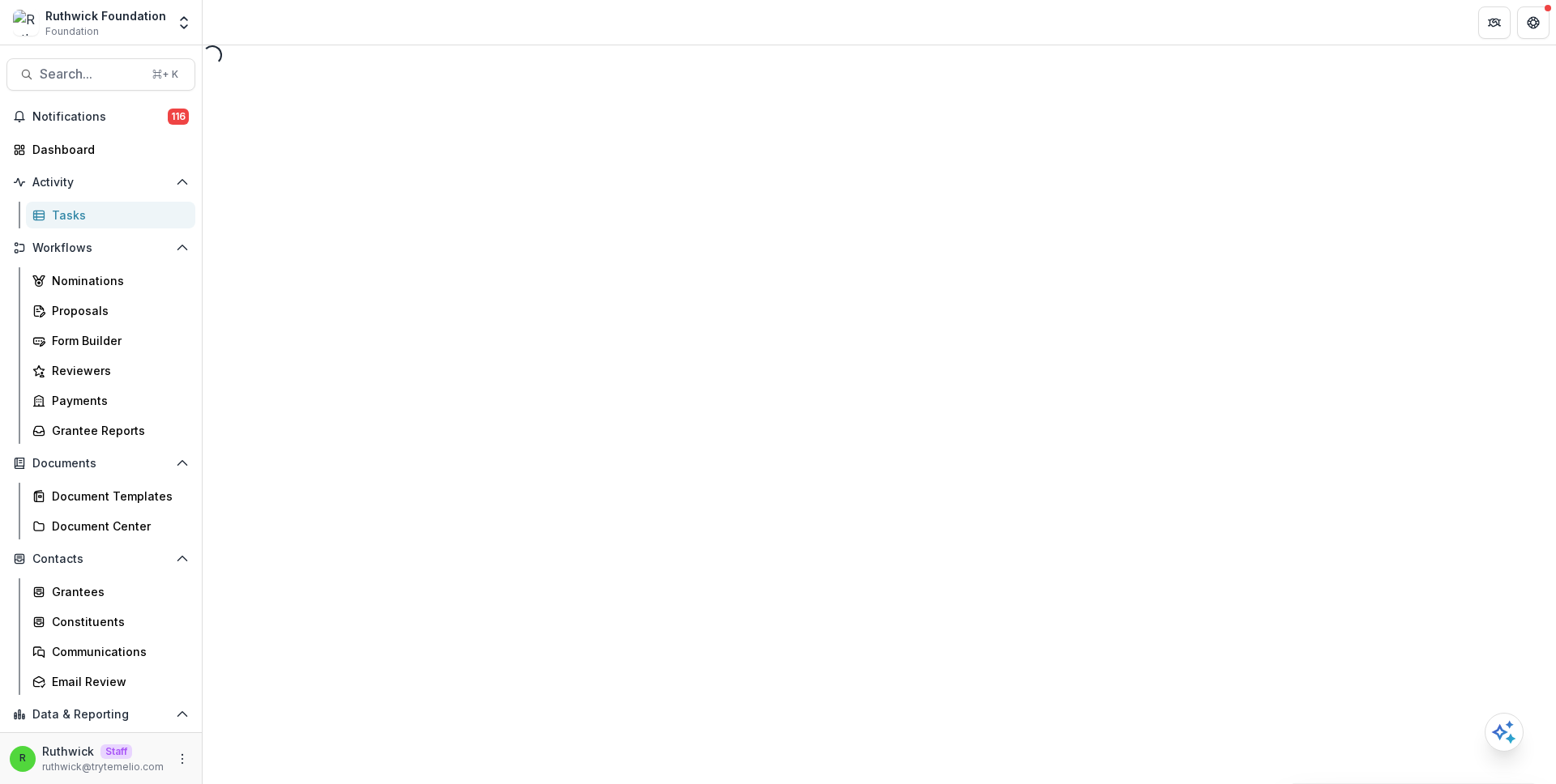 select on "********" 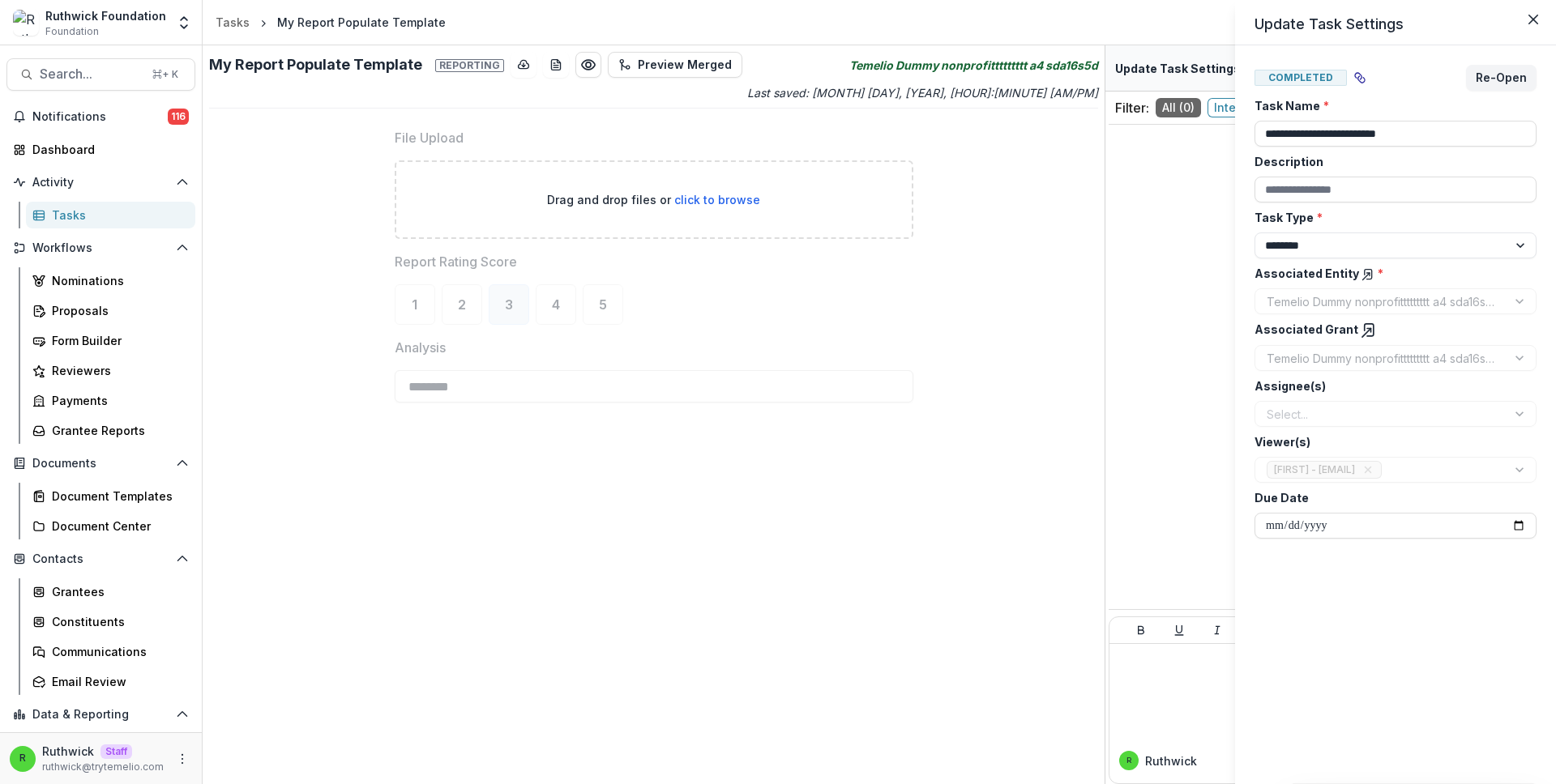 type 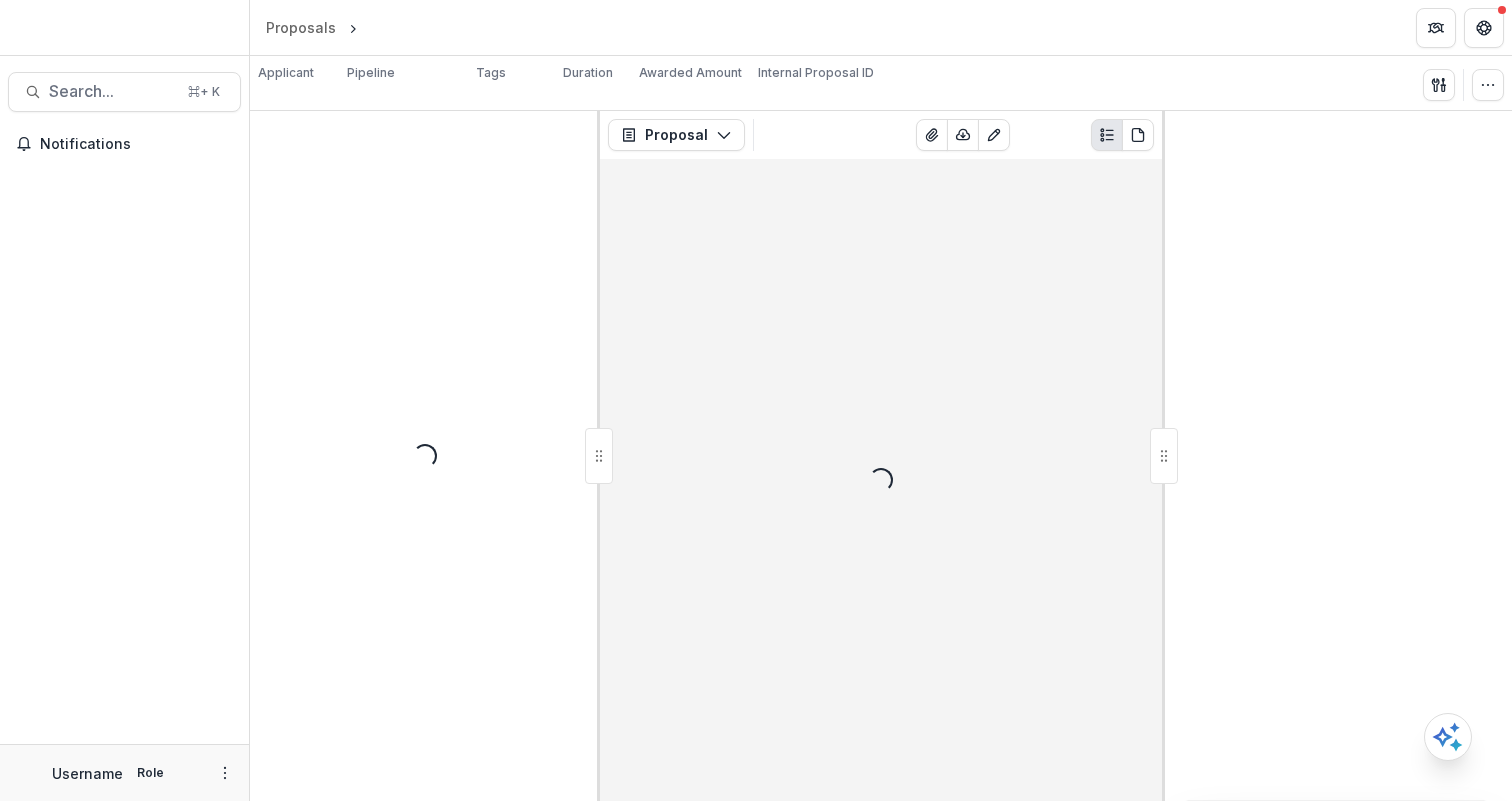 scroll, scrollTop: 0, scrollLeft: 0, axis: both 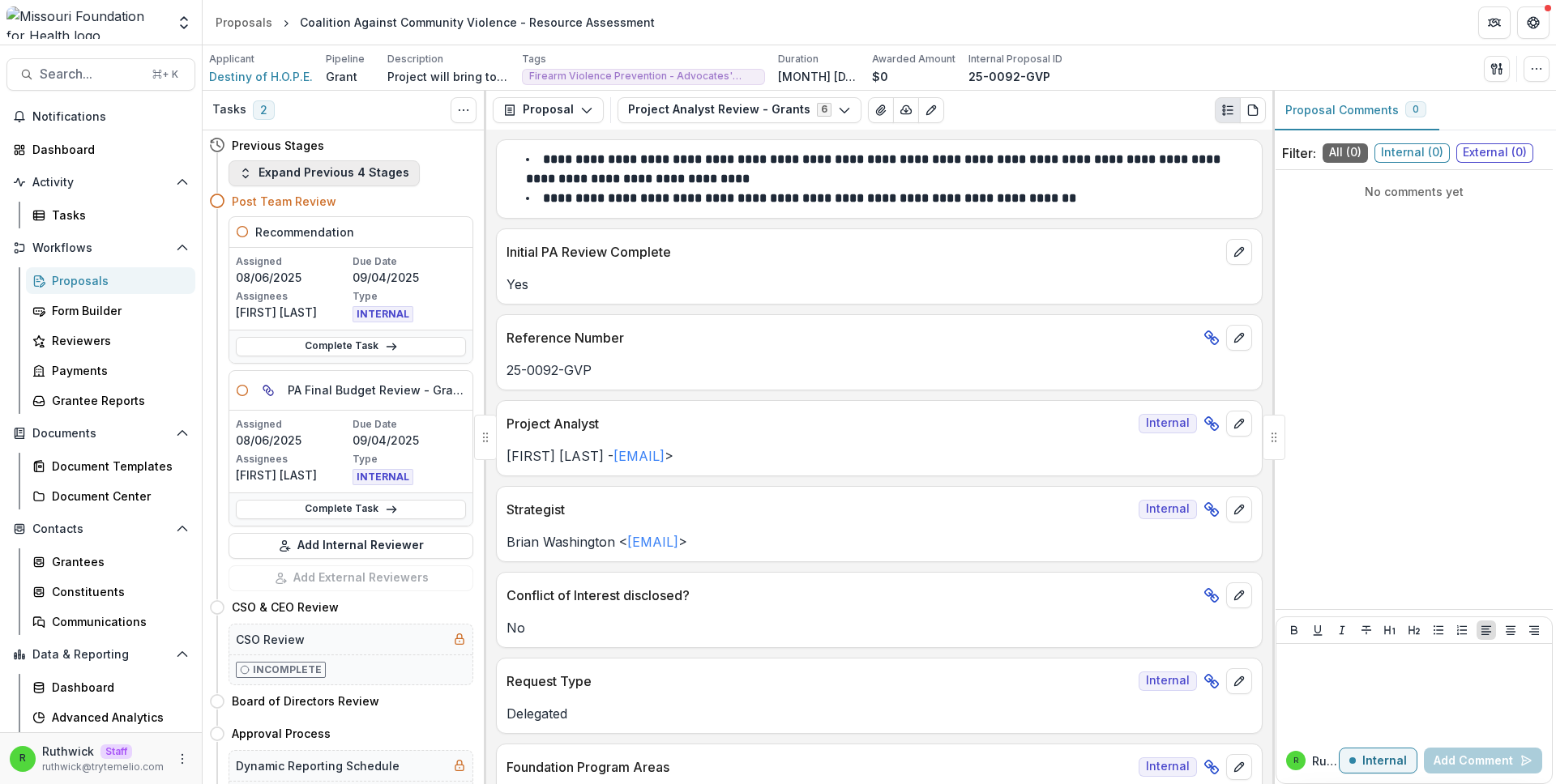 click on "Expand Previous 4 Stages" at bounding box center (324, 173) 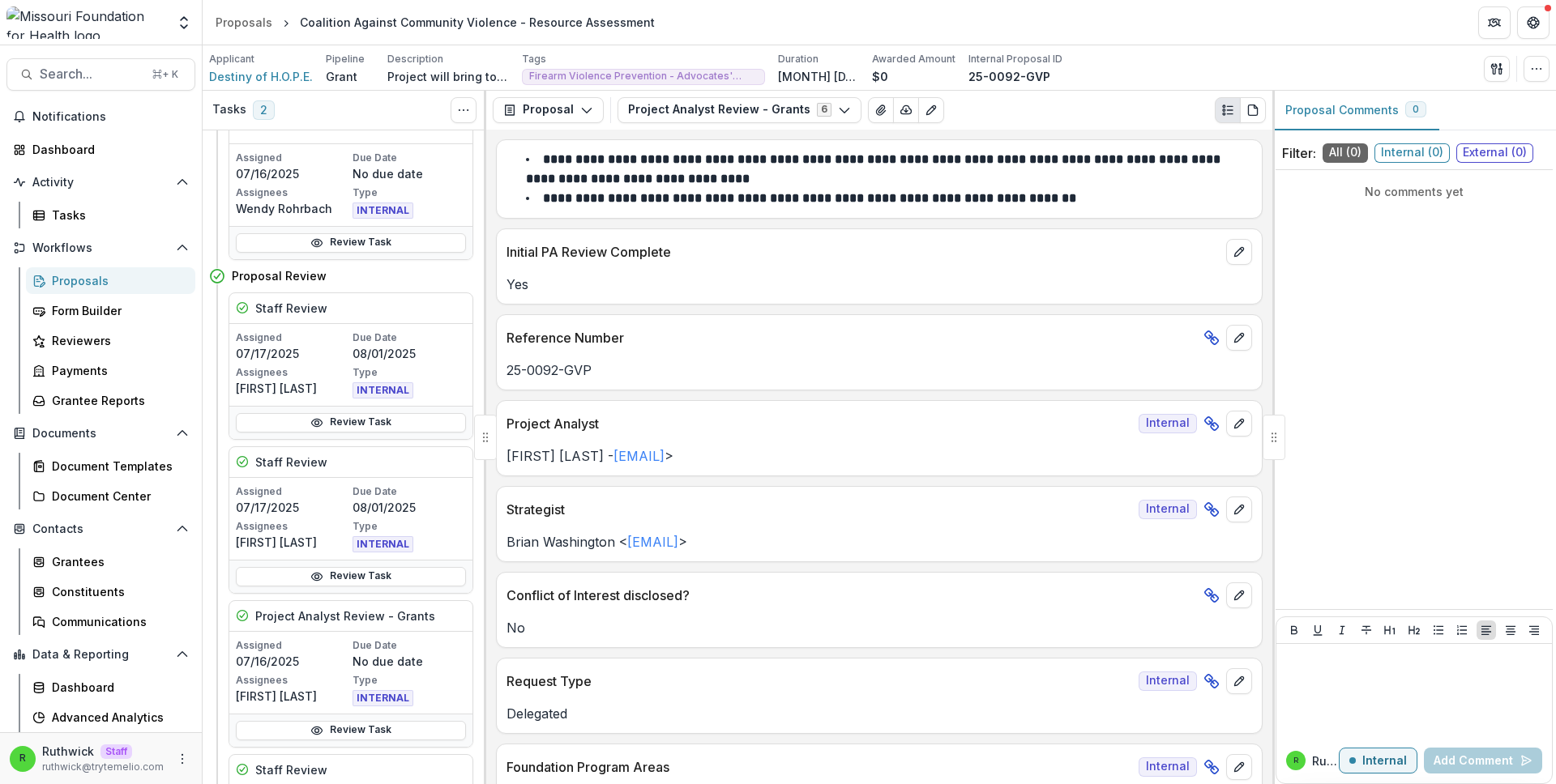 scroll, scrollTop: 450, scrollLeft: 0, axis: vertical 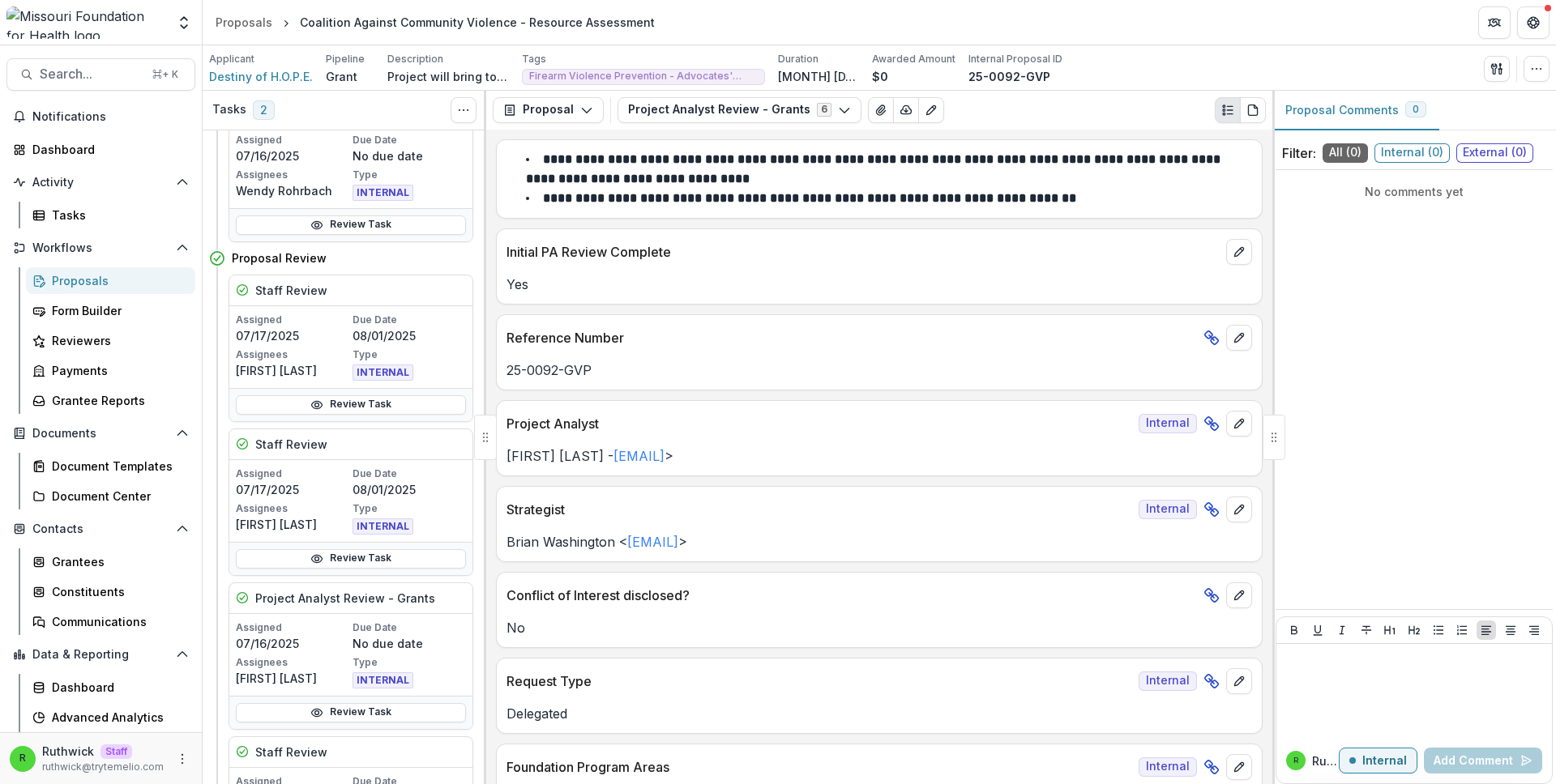 click on "Reference Number" at bounding box center [852, 338] 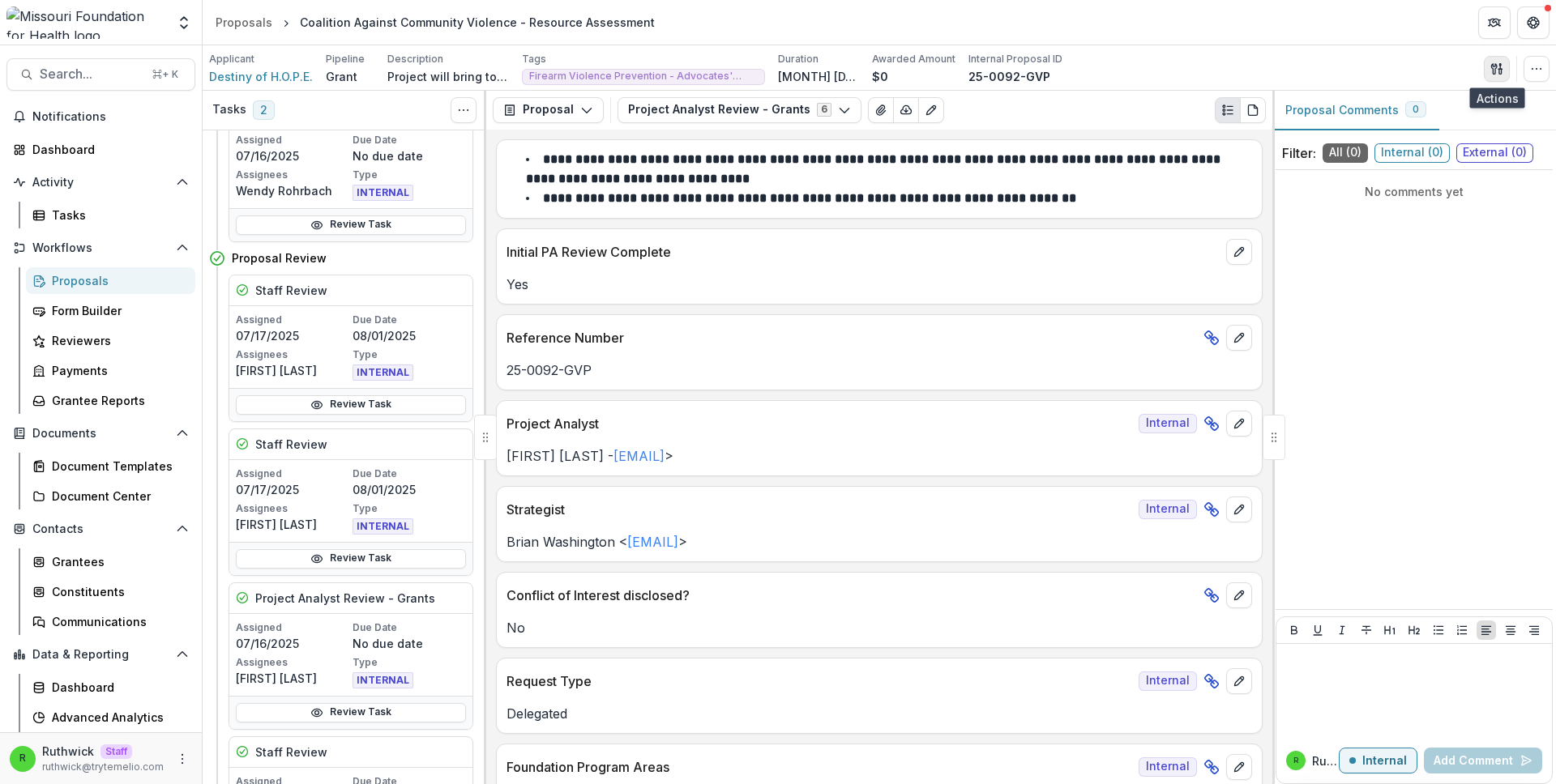 click 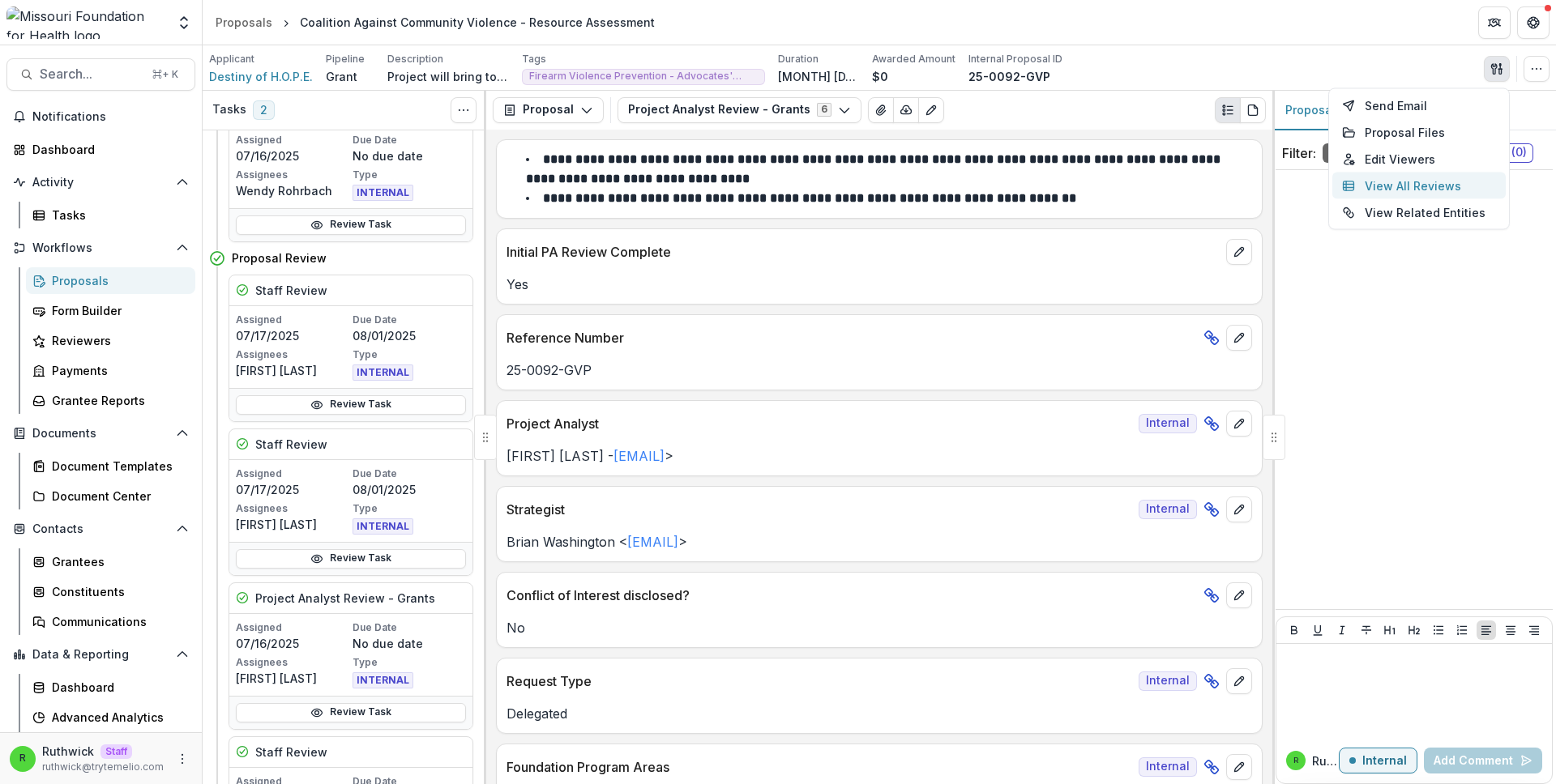 click on "View All Reviews" at bounding box center [1419, 185] 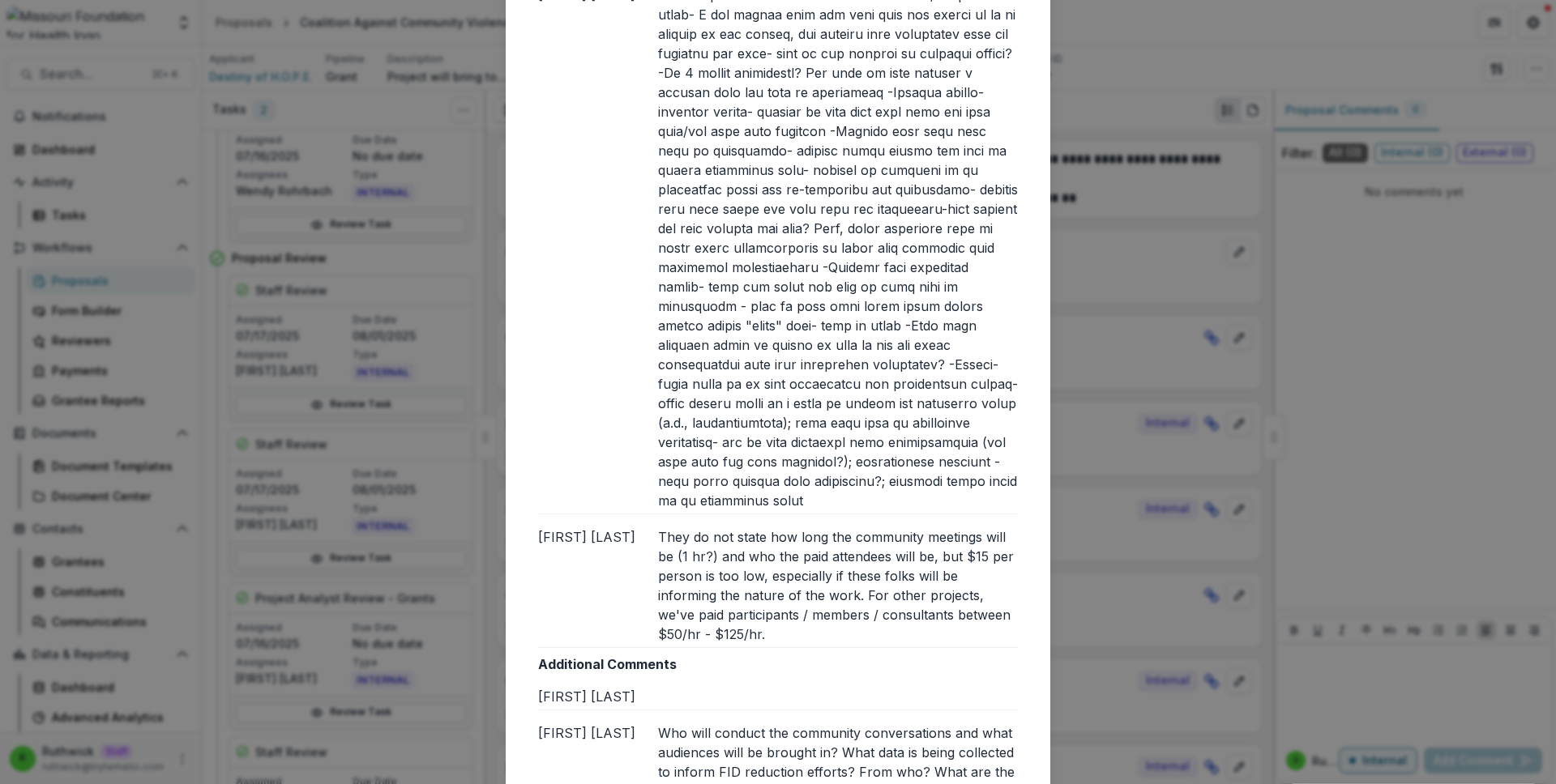 scroll, scrollTop: 2692, scrollLeft: 0, axis: vertical 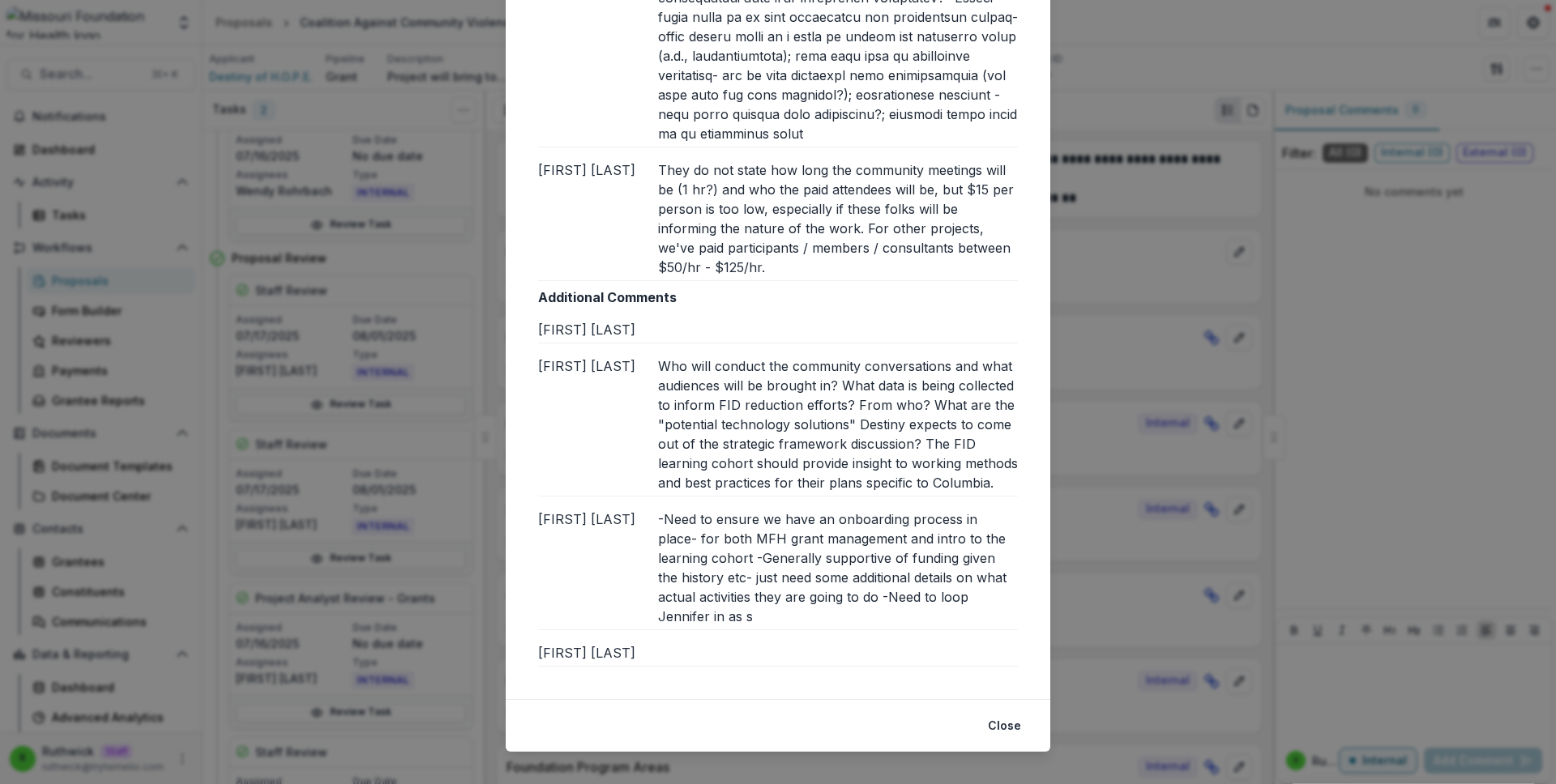 type 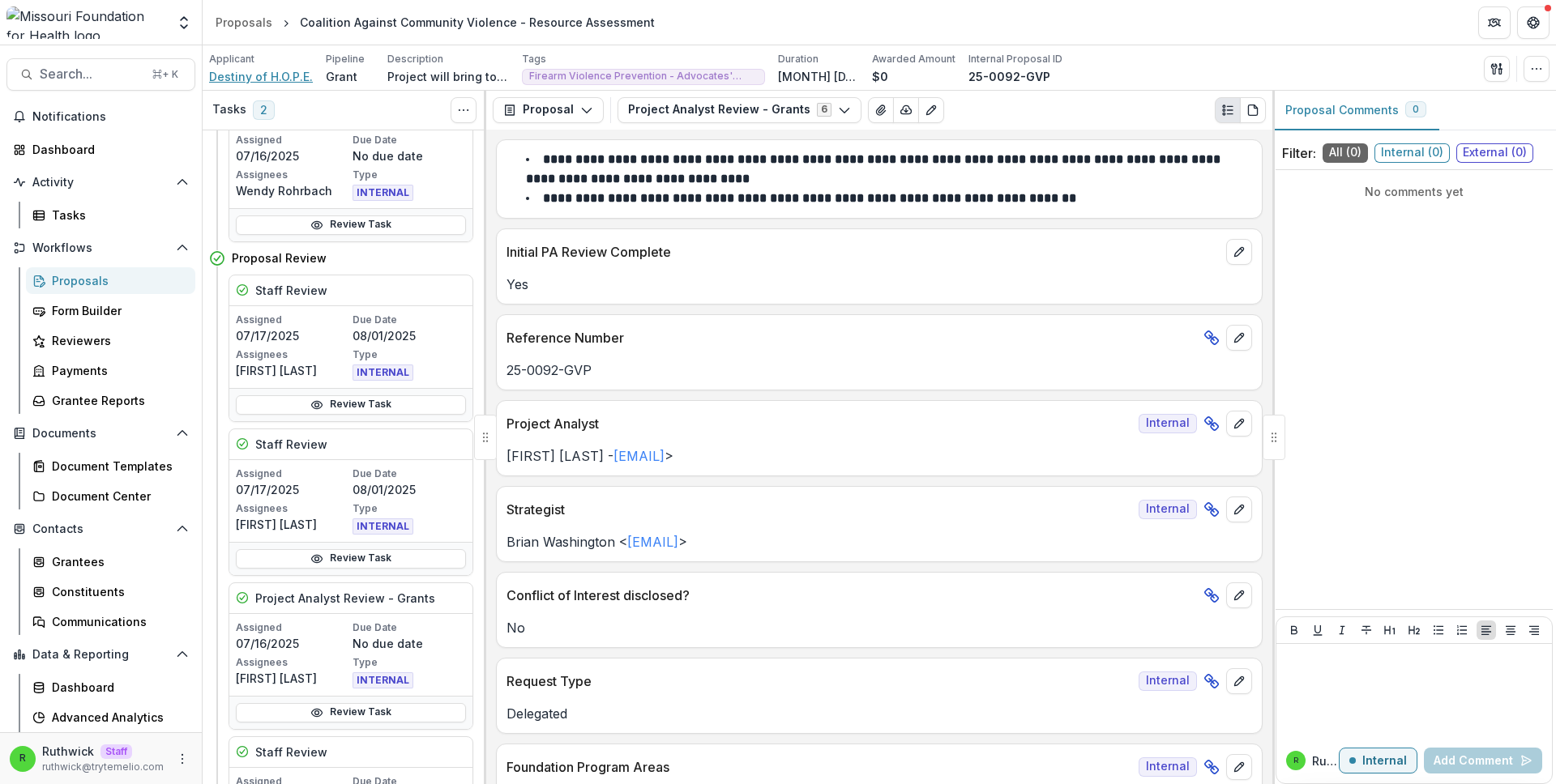 click on "Destiny of H.O.P.E." at bounding box center (261, 76) 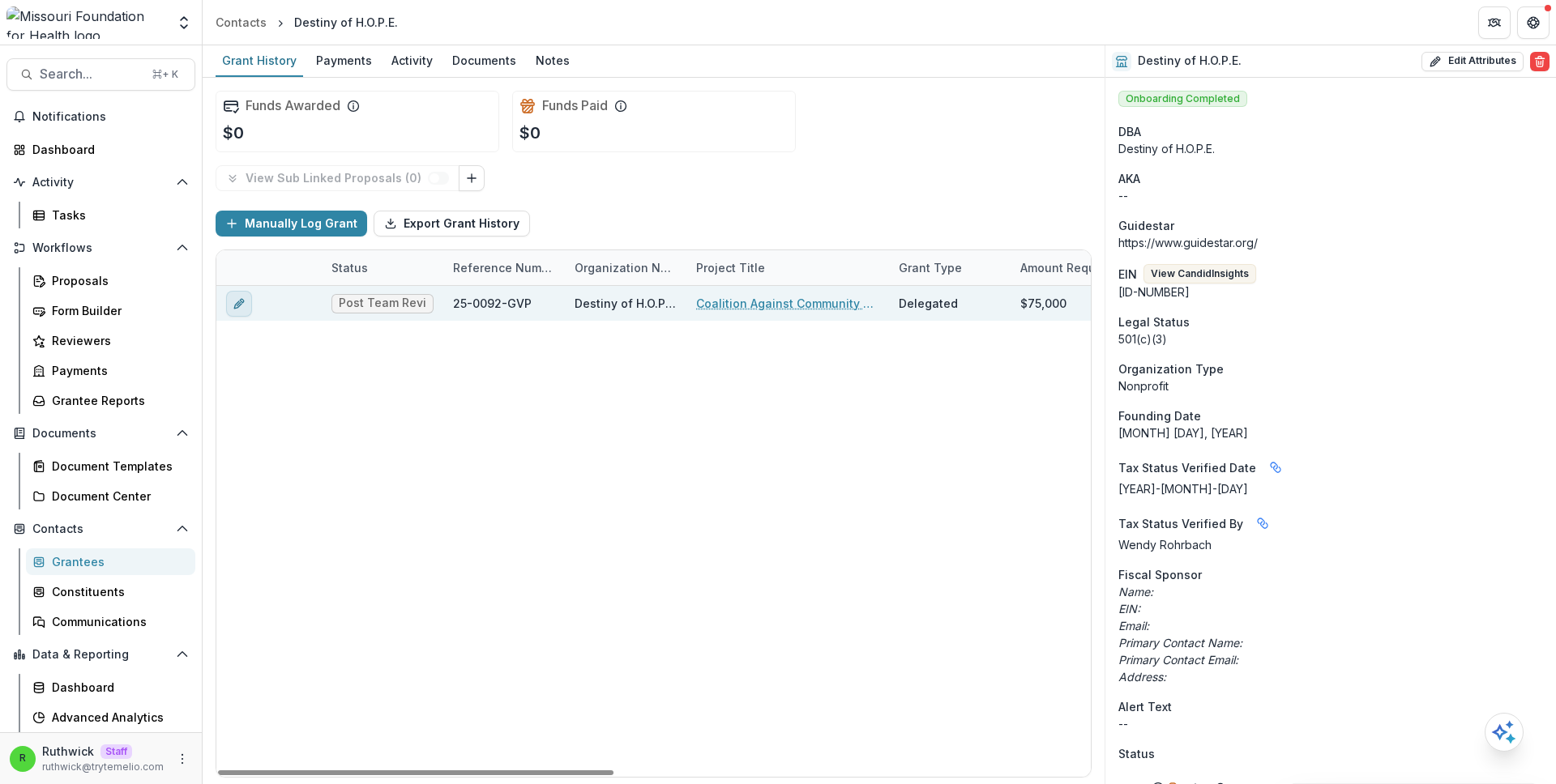 click 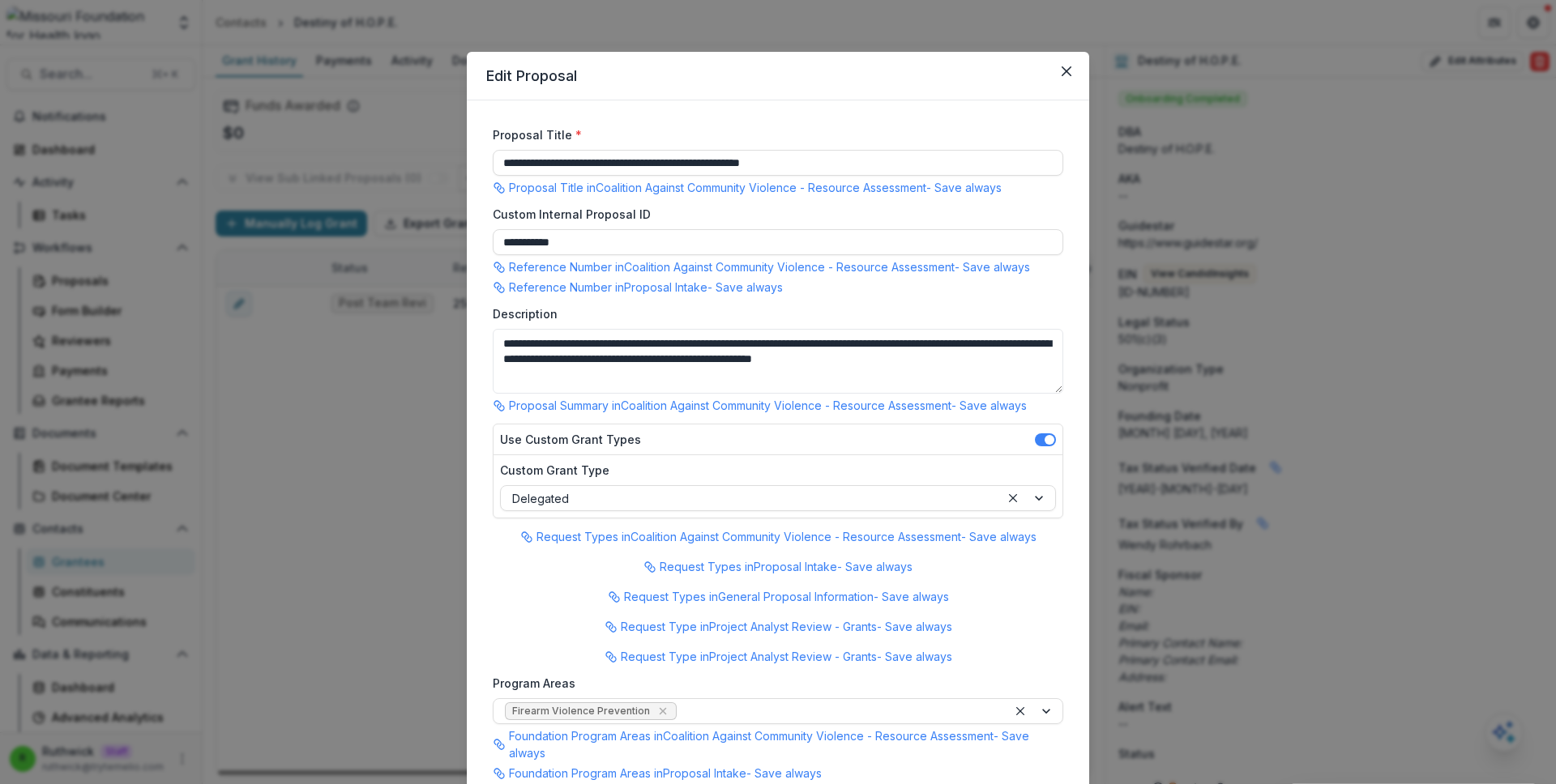 scroll, scrollTop: 243, scrollLeft: 0, axis: vertical 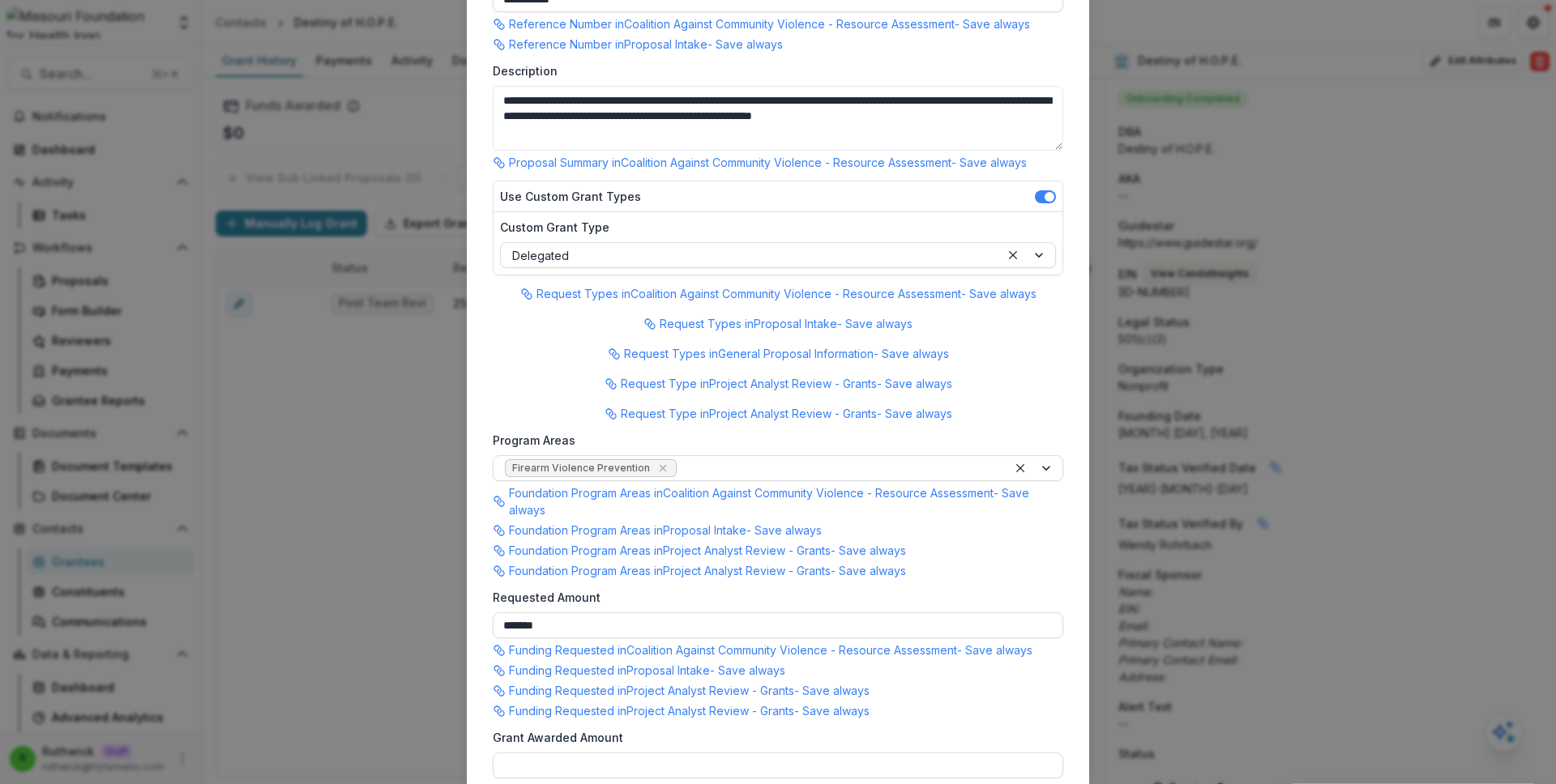 click on "**********" at bounding box center (778, 392) 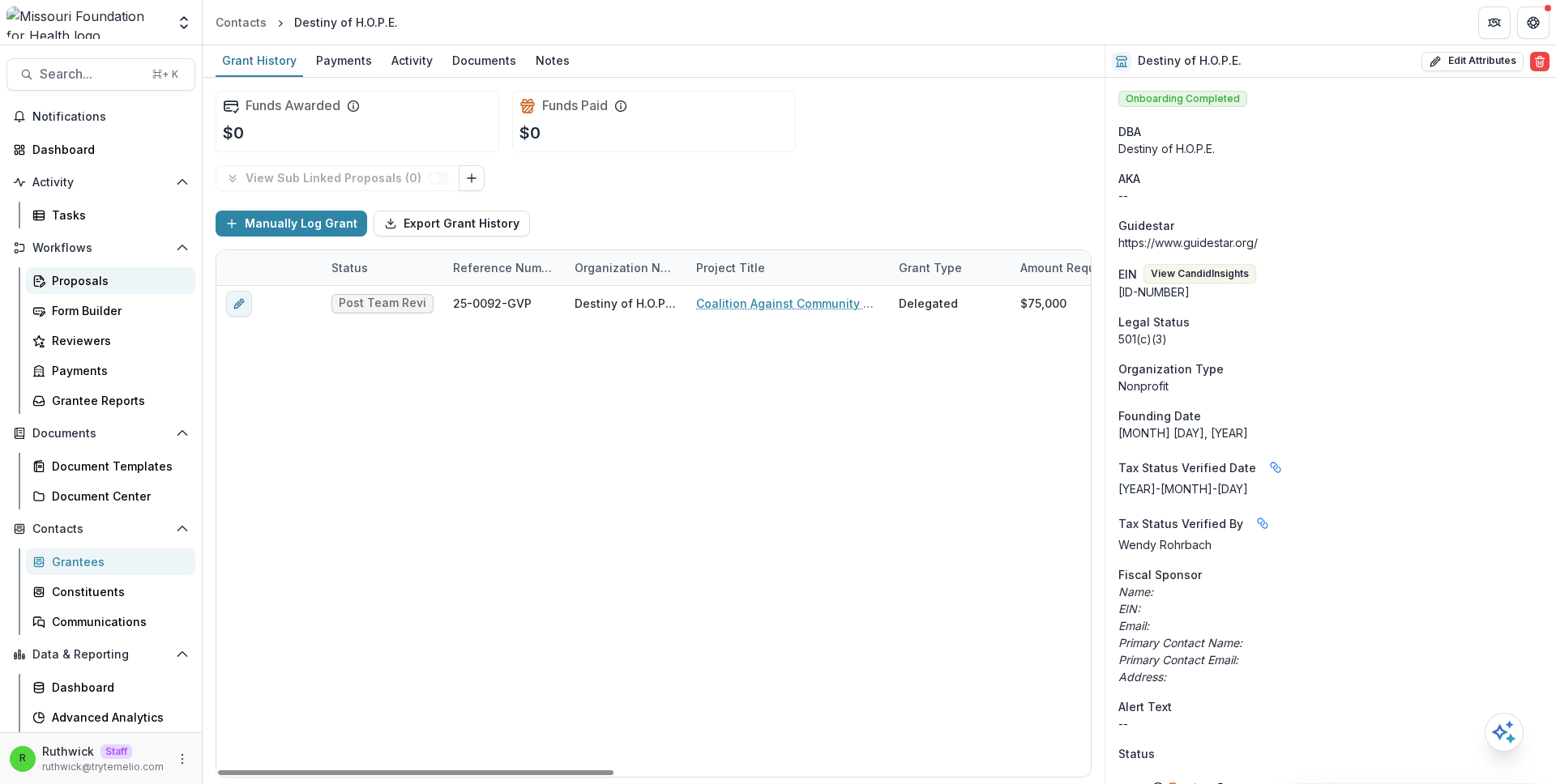 click on "Proposals" at bounding box center [117, 280] 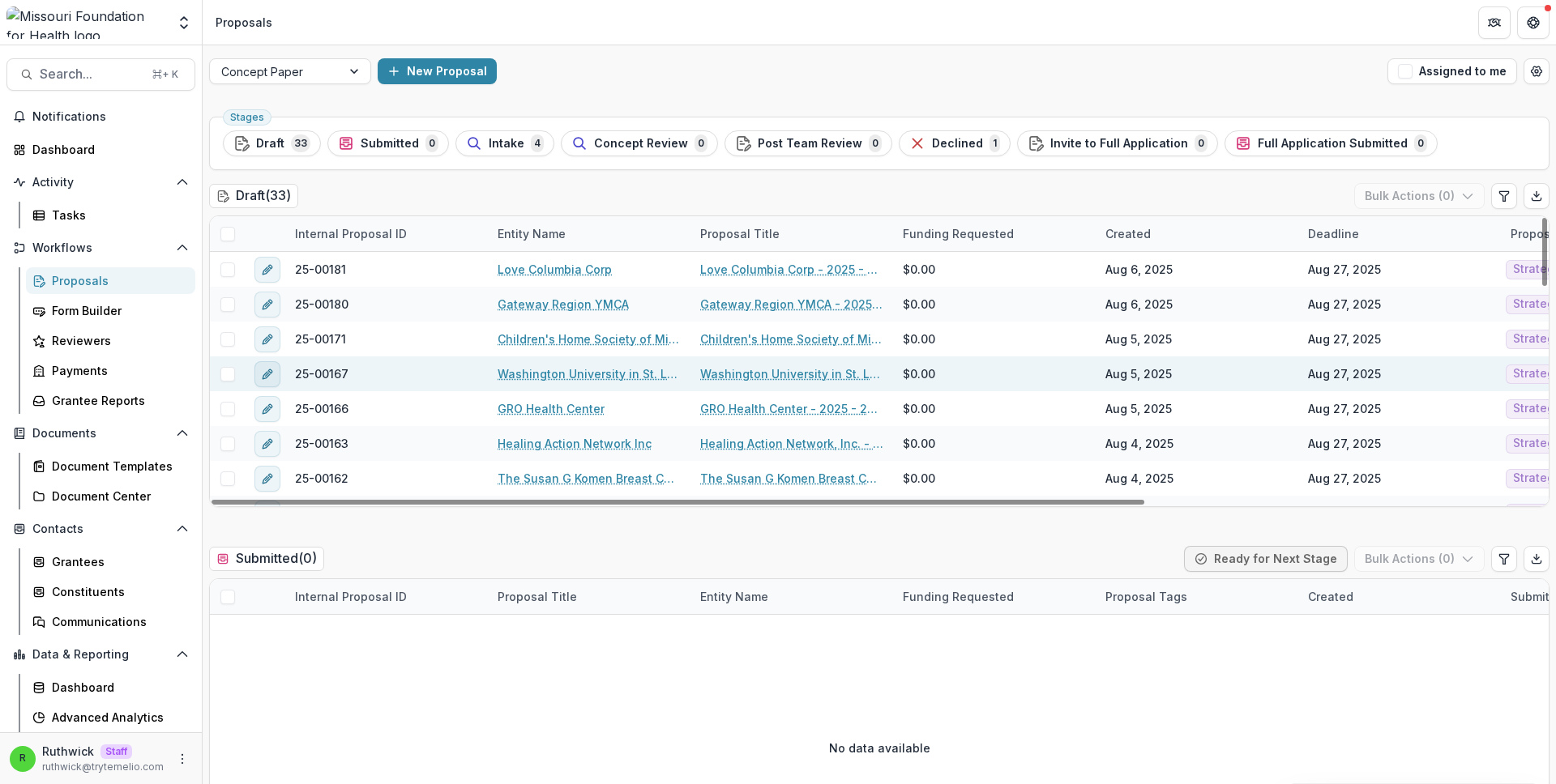 click 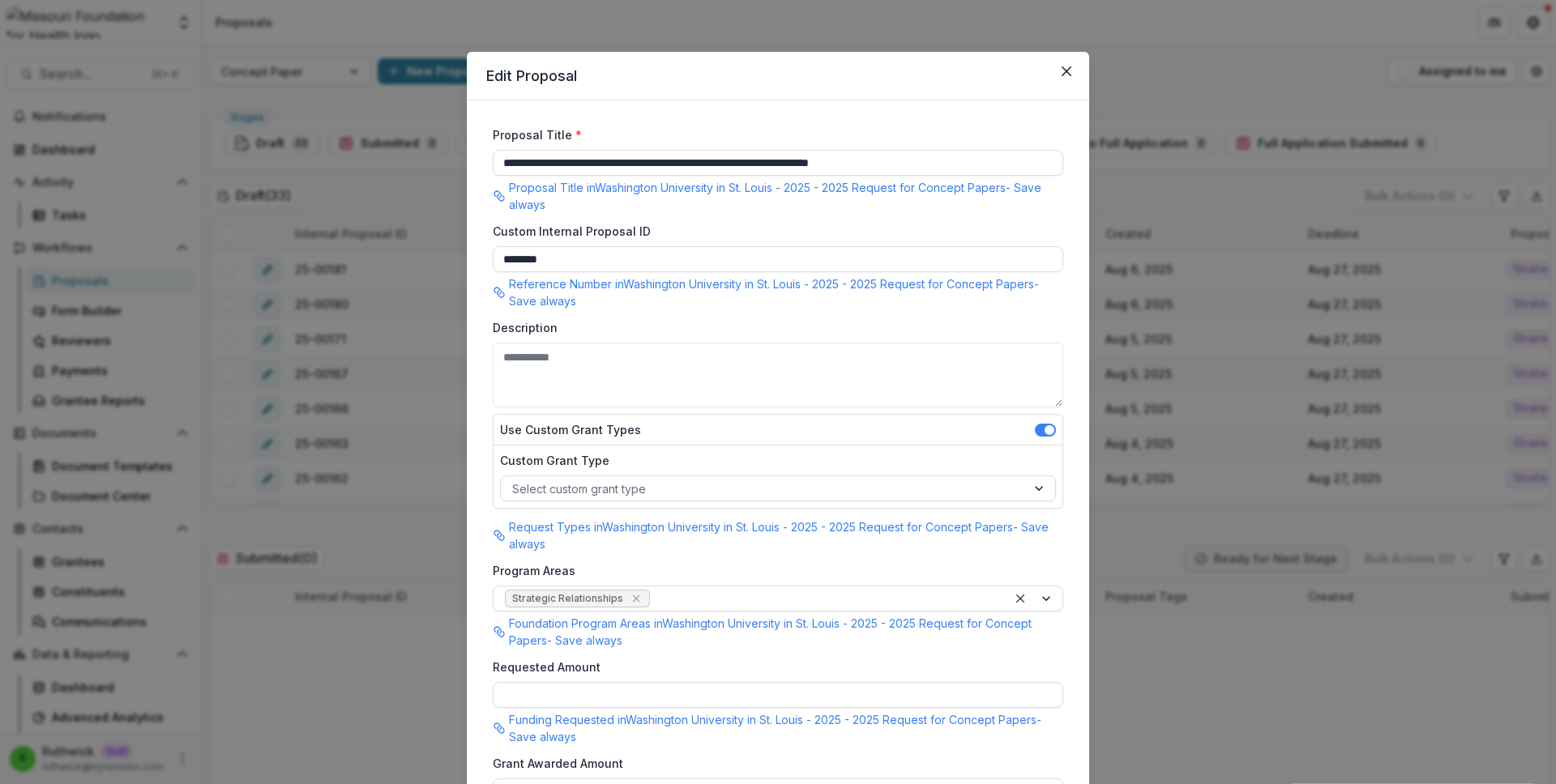 click on "**********" at bounding box center [778, 392] 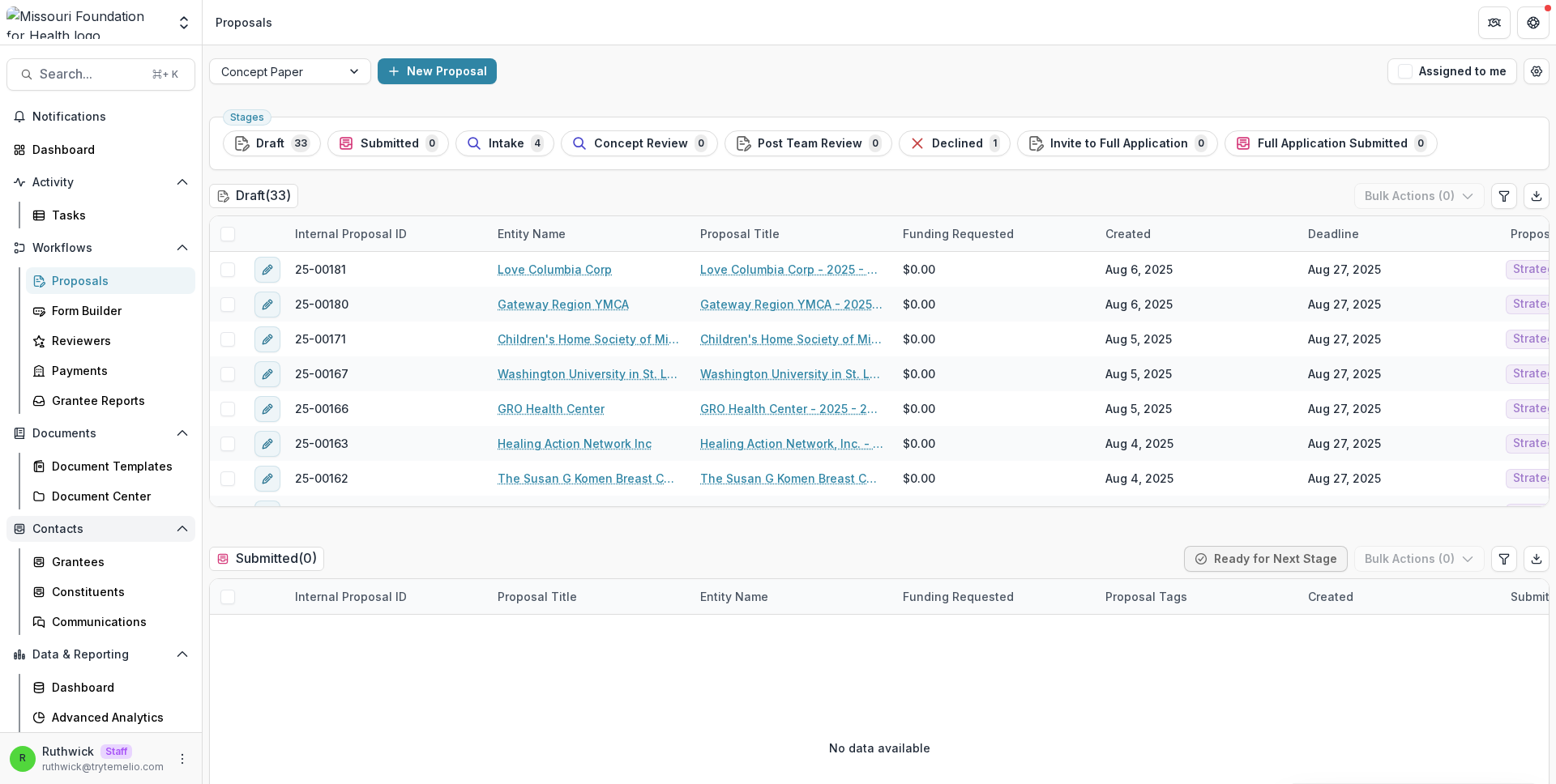scroll, scrollTop: 28, scrollLeft: 0, axis: vertical 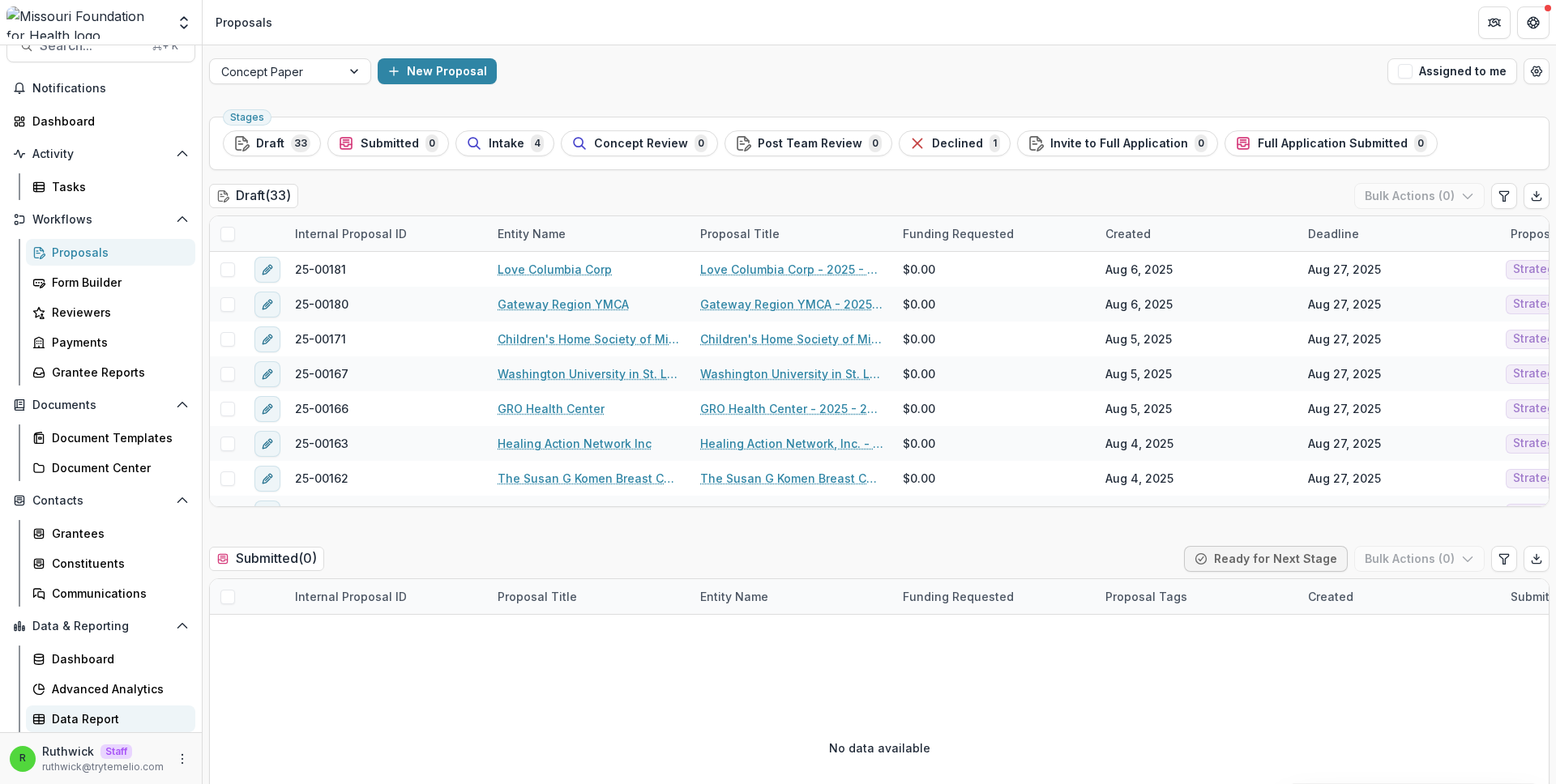 click on "Data Report" at bounding box center [117, 718] 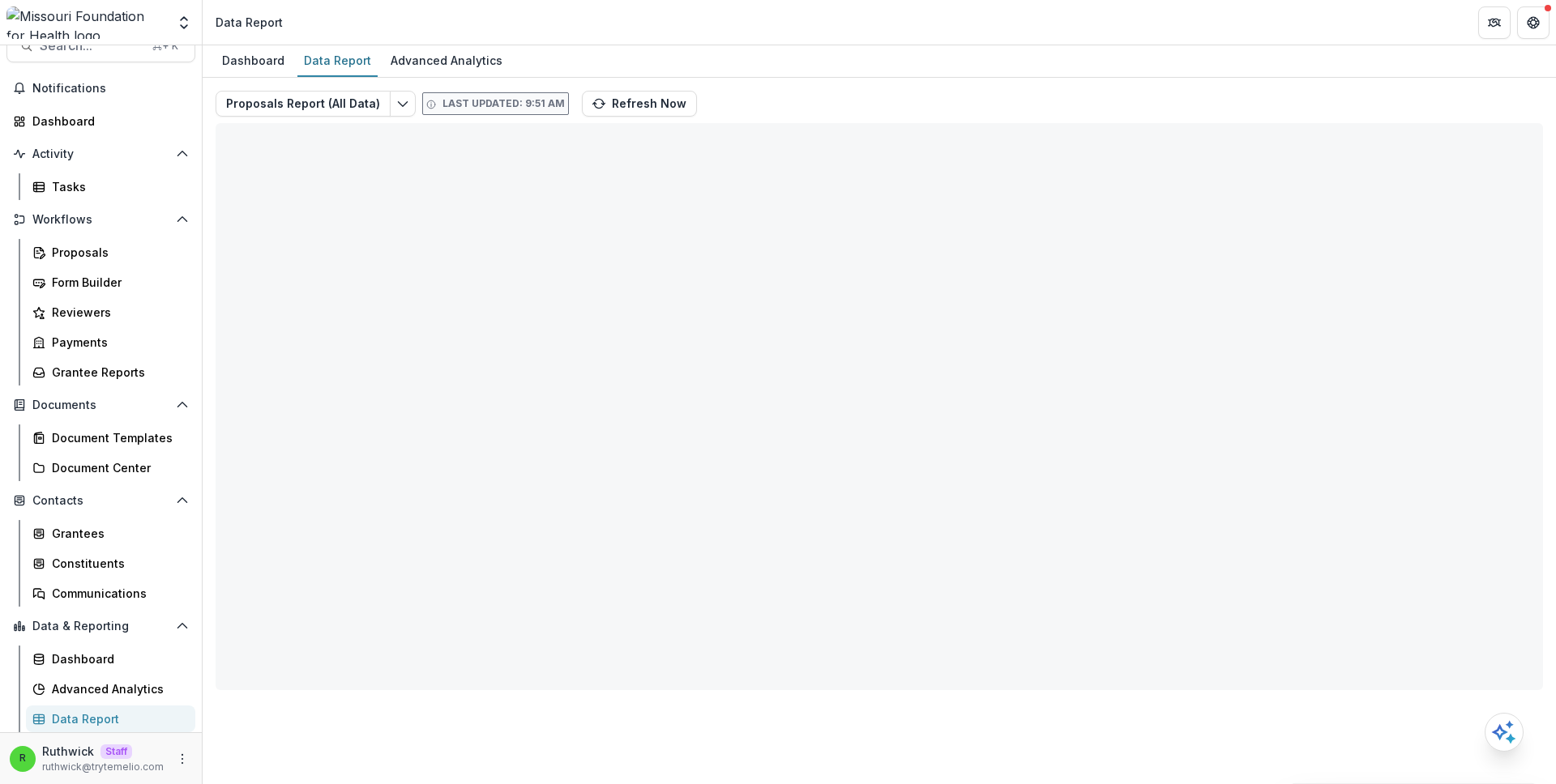 click on "Data Report" at bounding box center [879, 22] 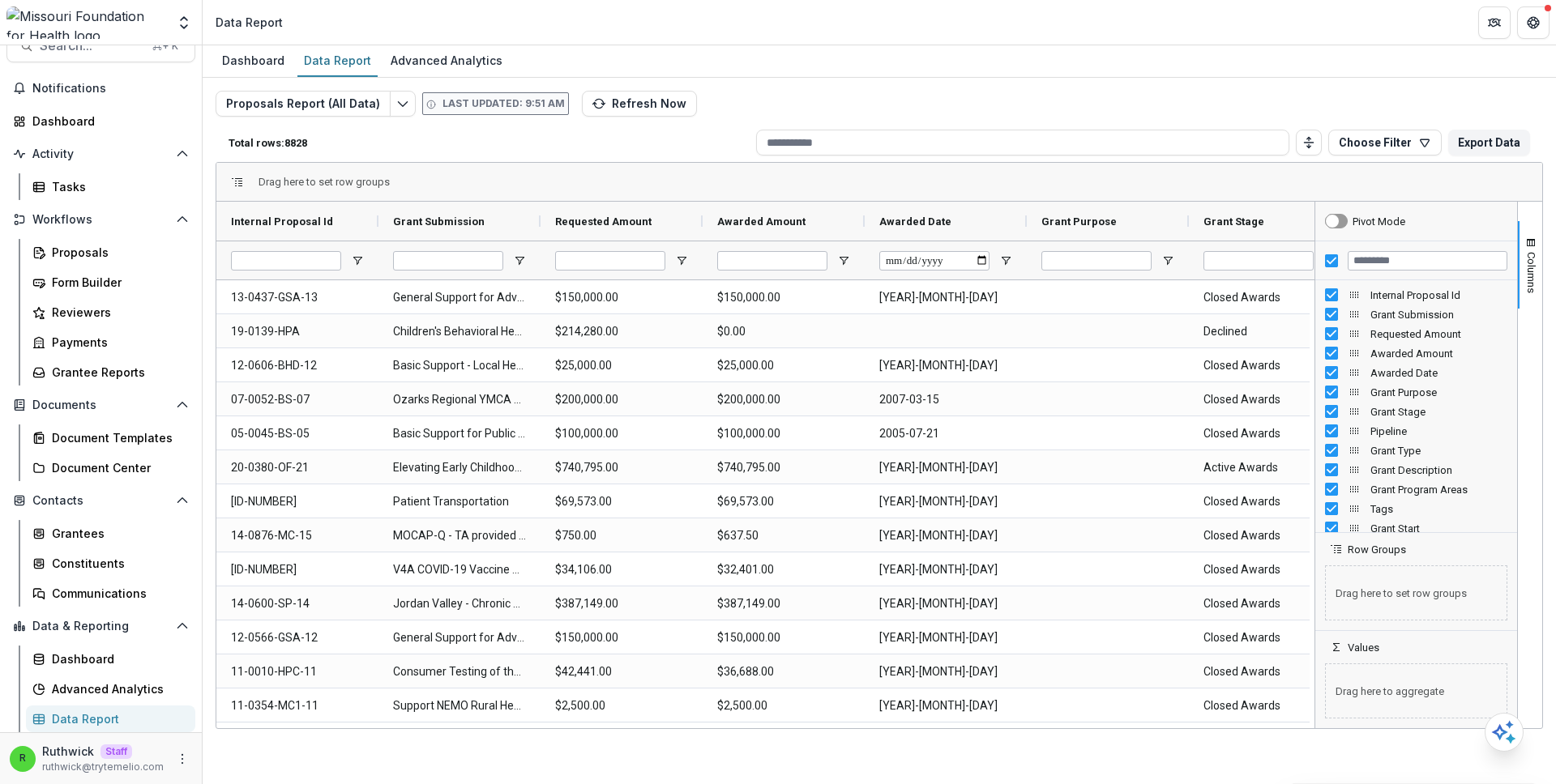 click on "Dashboard Data Report Advanced Analytics" at bounding box center [879, 62] 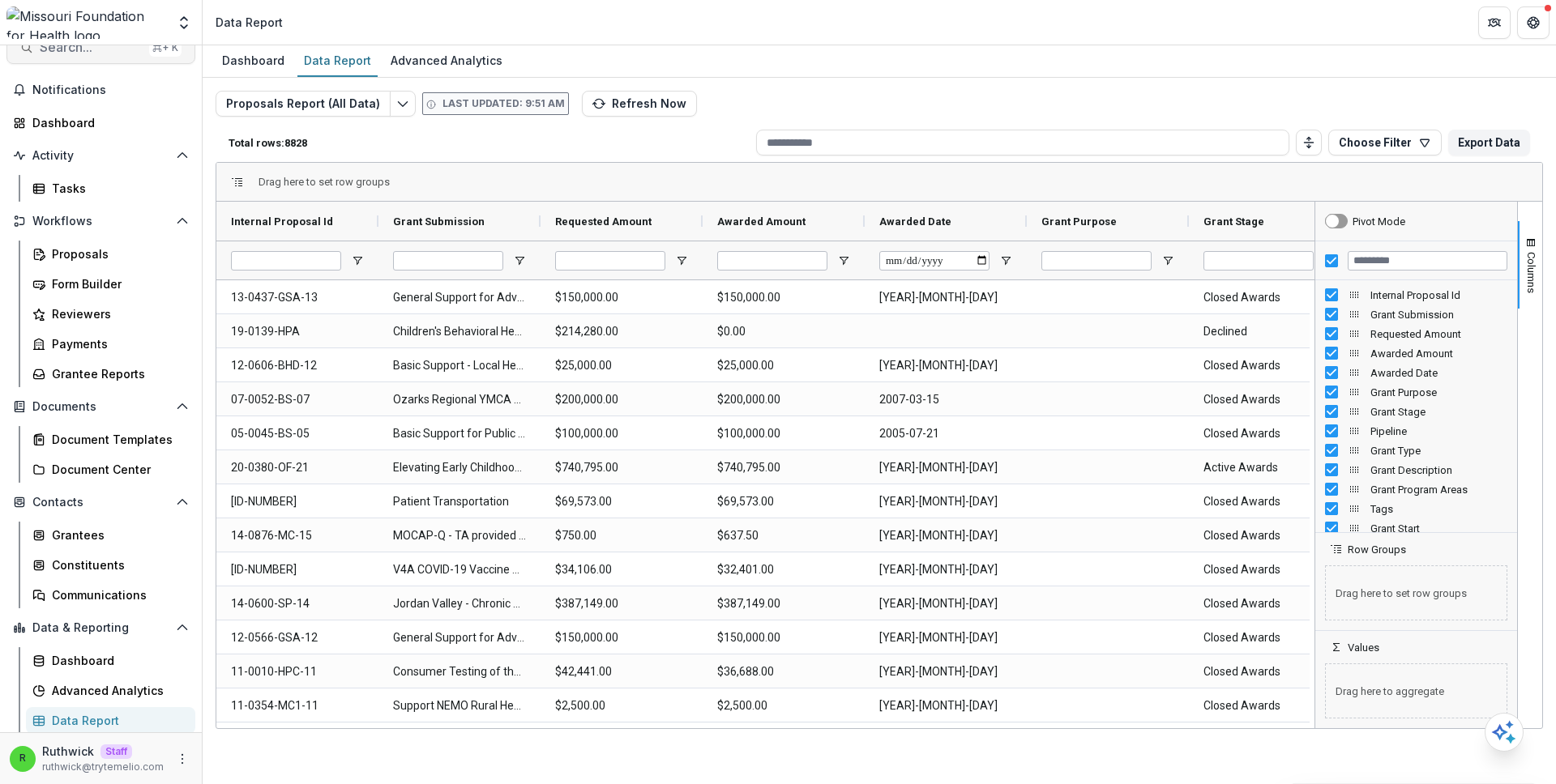 click on "Search..." at bounding box center (91, 47) 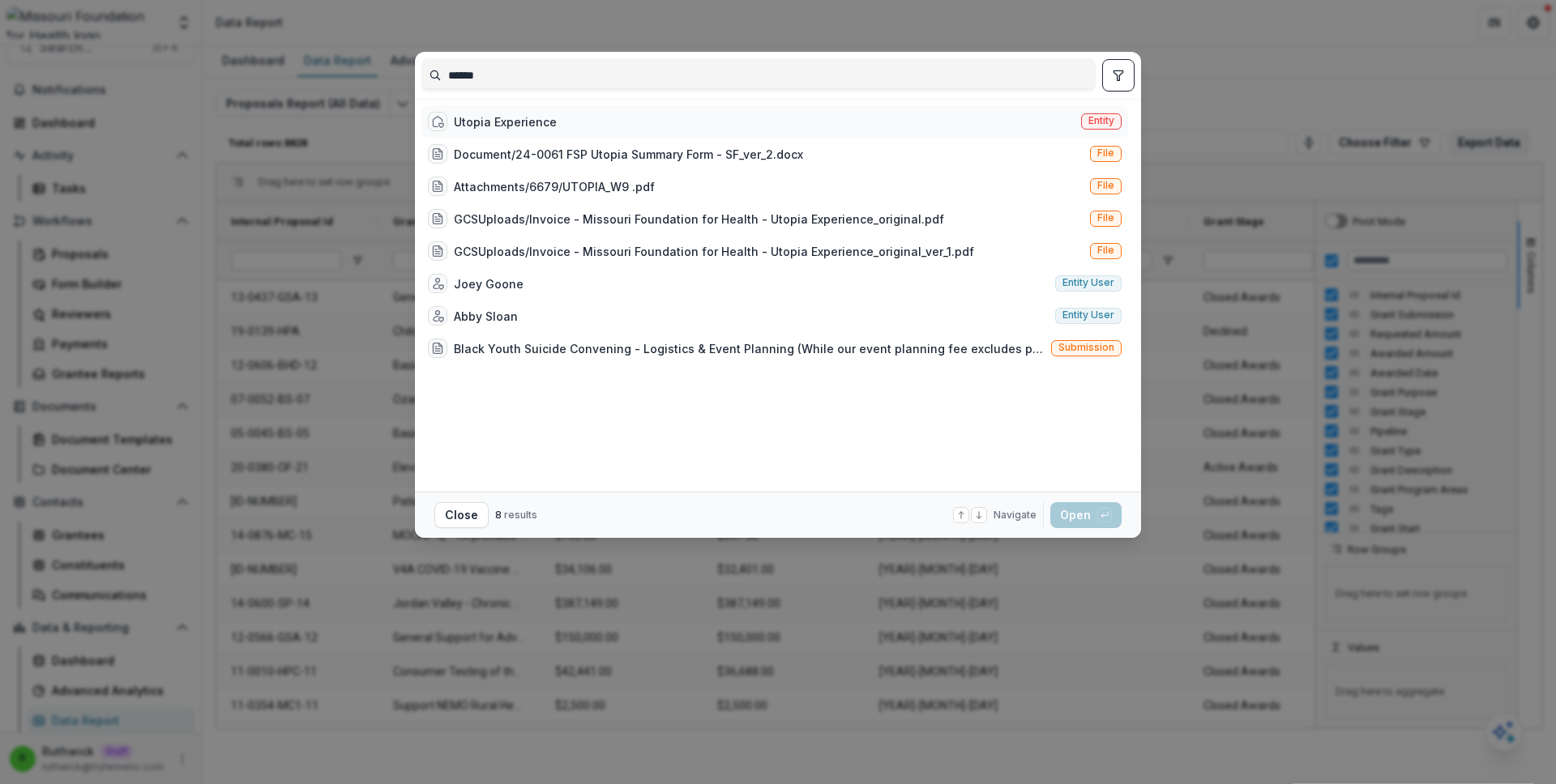 type on "******" 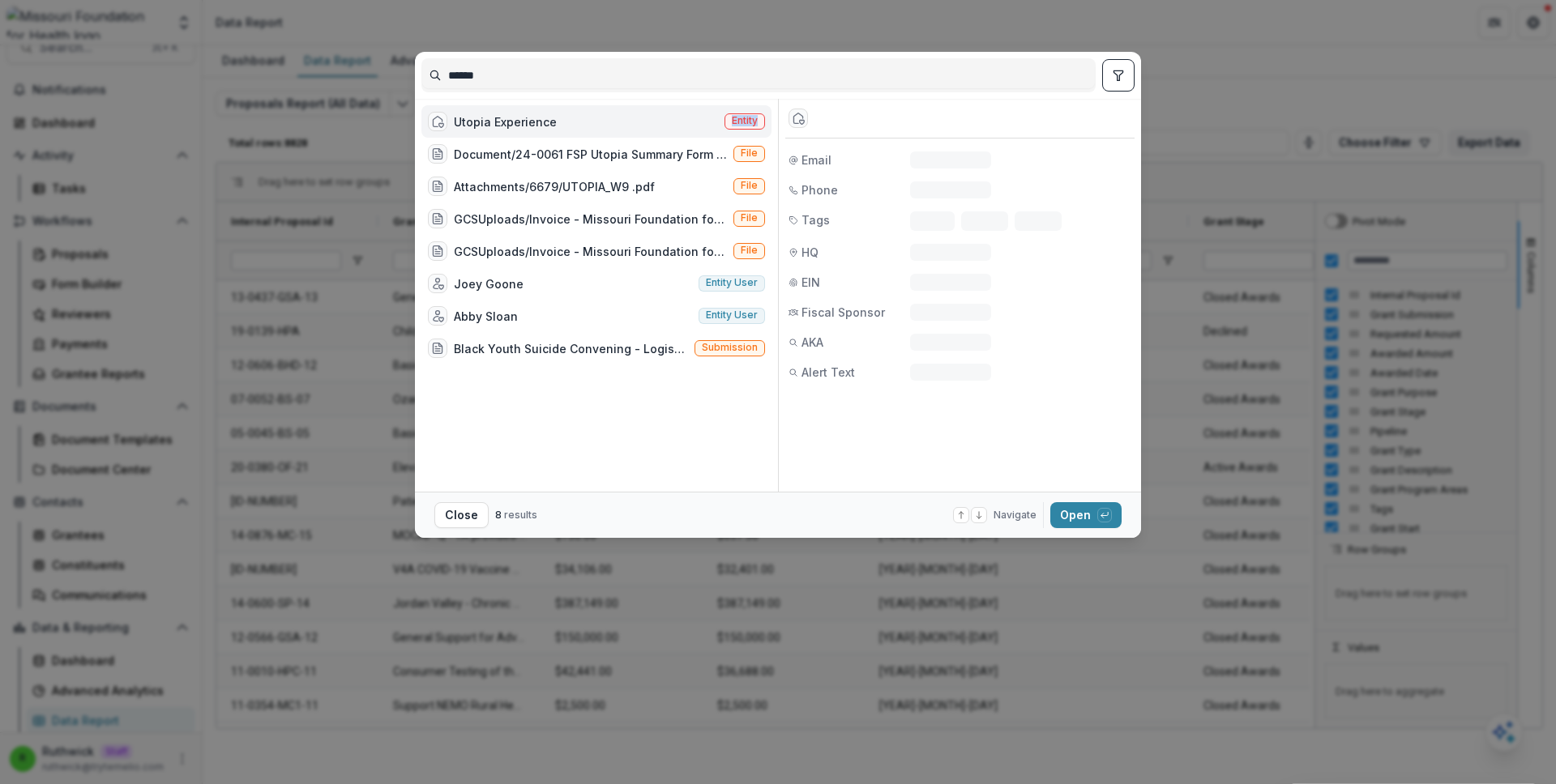 click on "Entity" at bounding box center (745, 121) 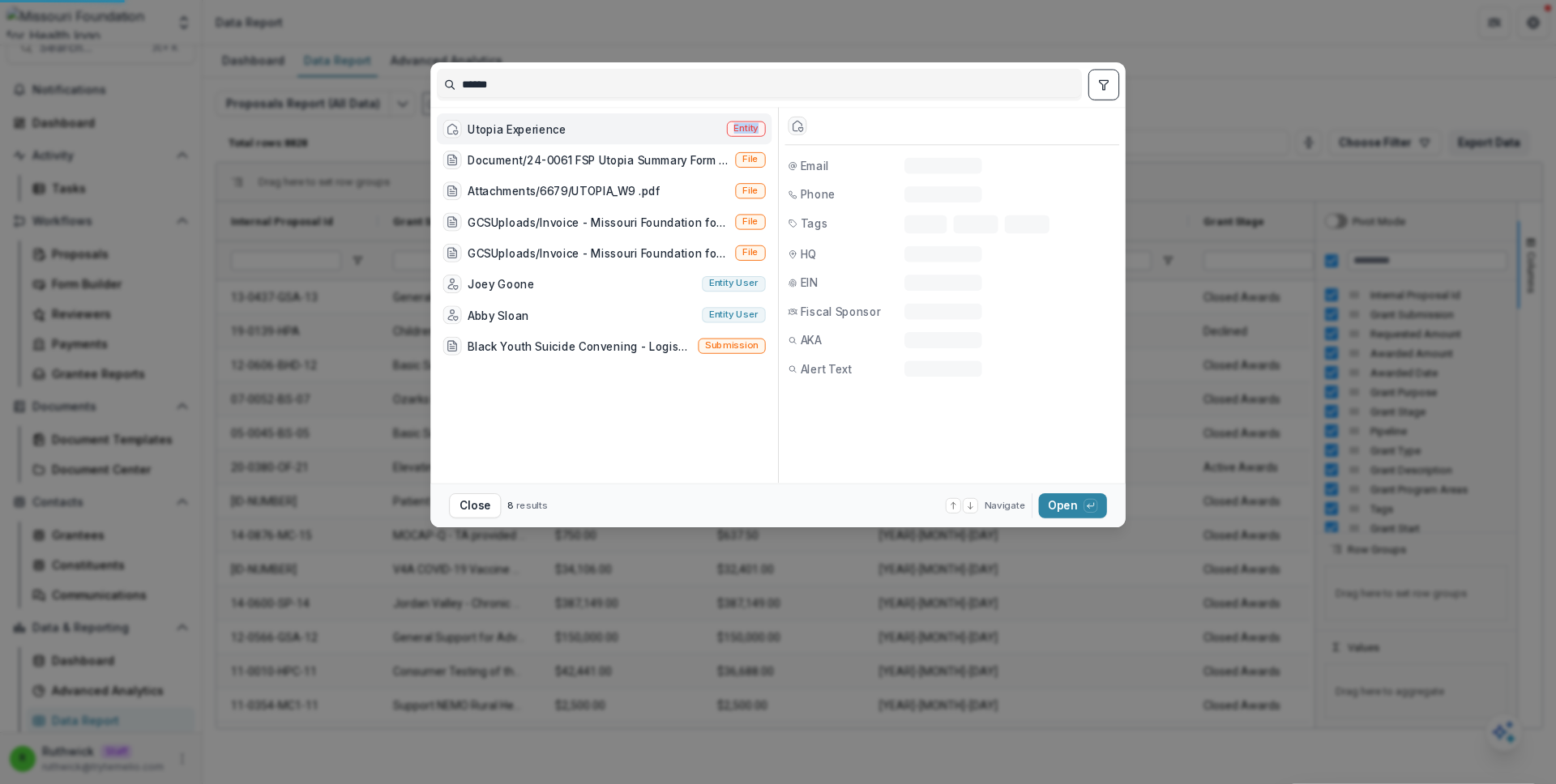 scroll, scrollTop: 13, scrollLeft: 0, axis: vertical 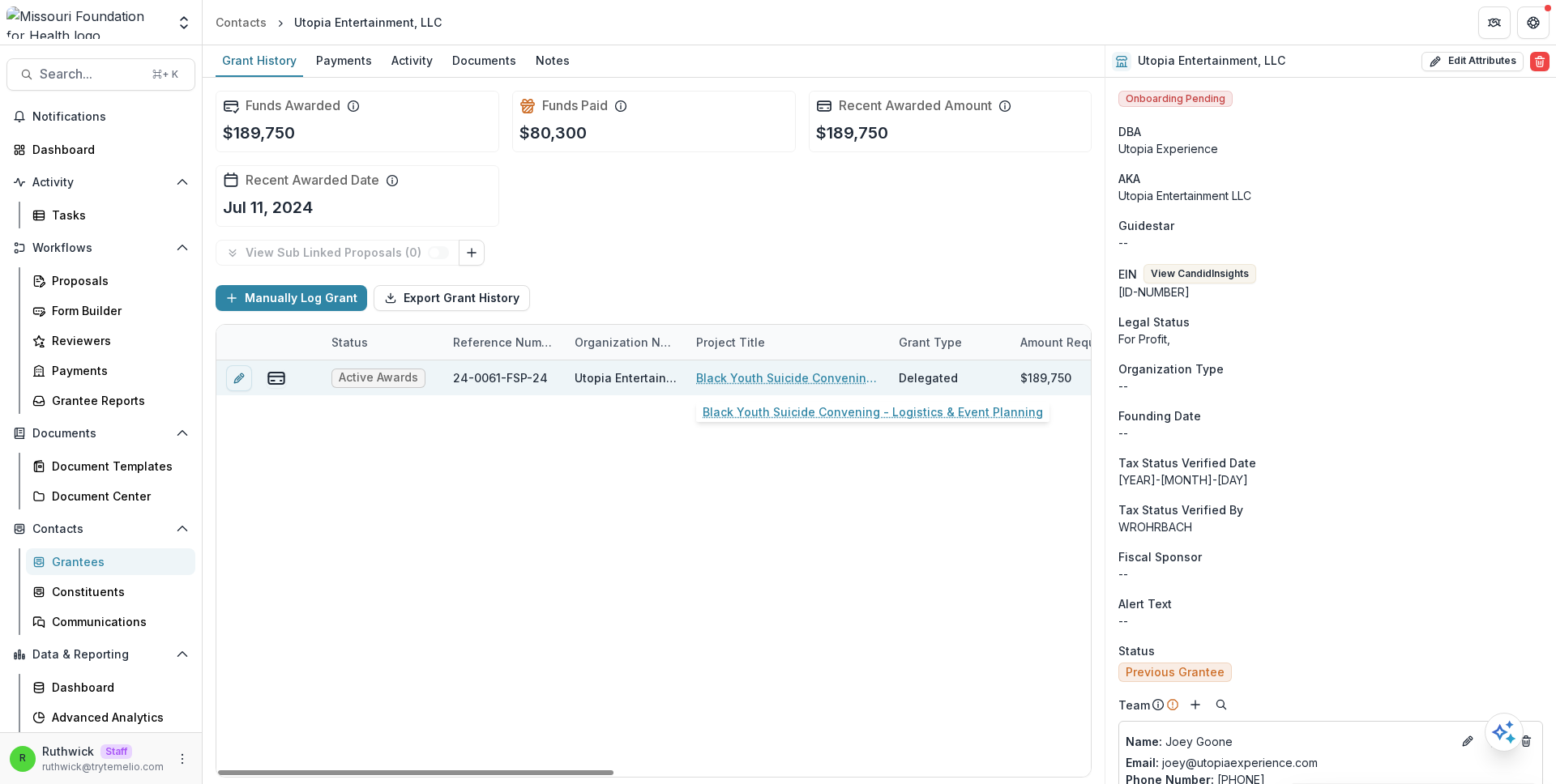 click on "Black Youth Suicide Convening - Logistics & Event Planning" at bounding box center [788, 377] 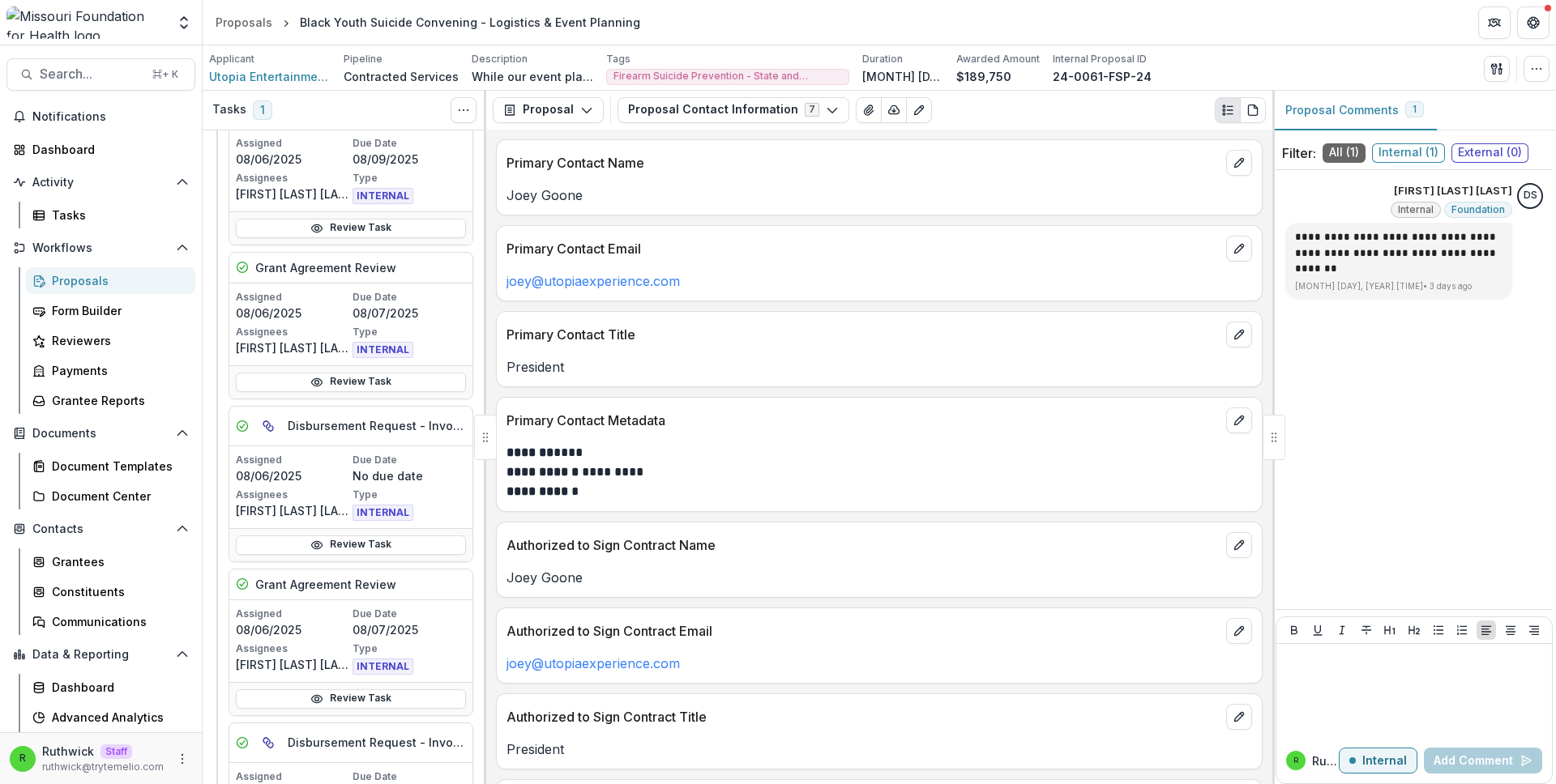scroll, scrollTop: 275, scrollLeft: 0, axis: vertical 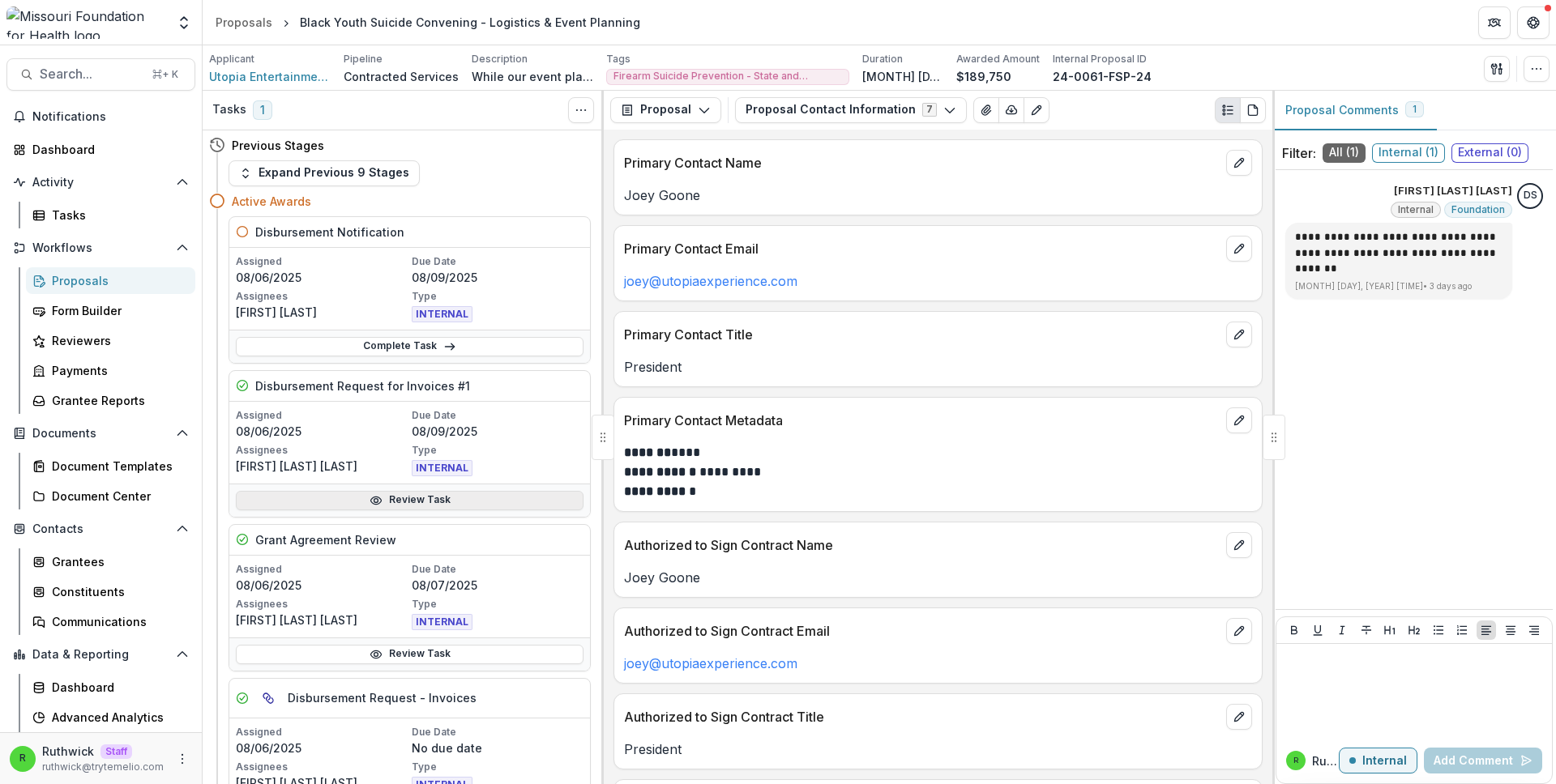 click on "Review Task" at bounding box center [409, 501] 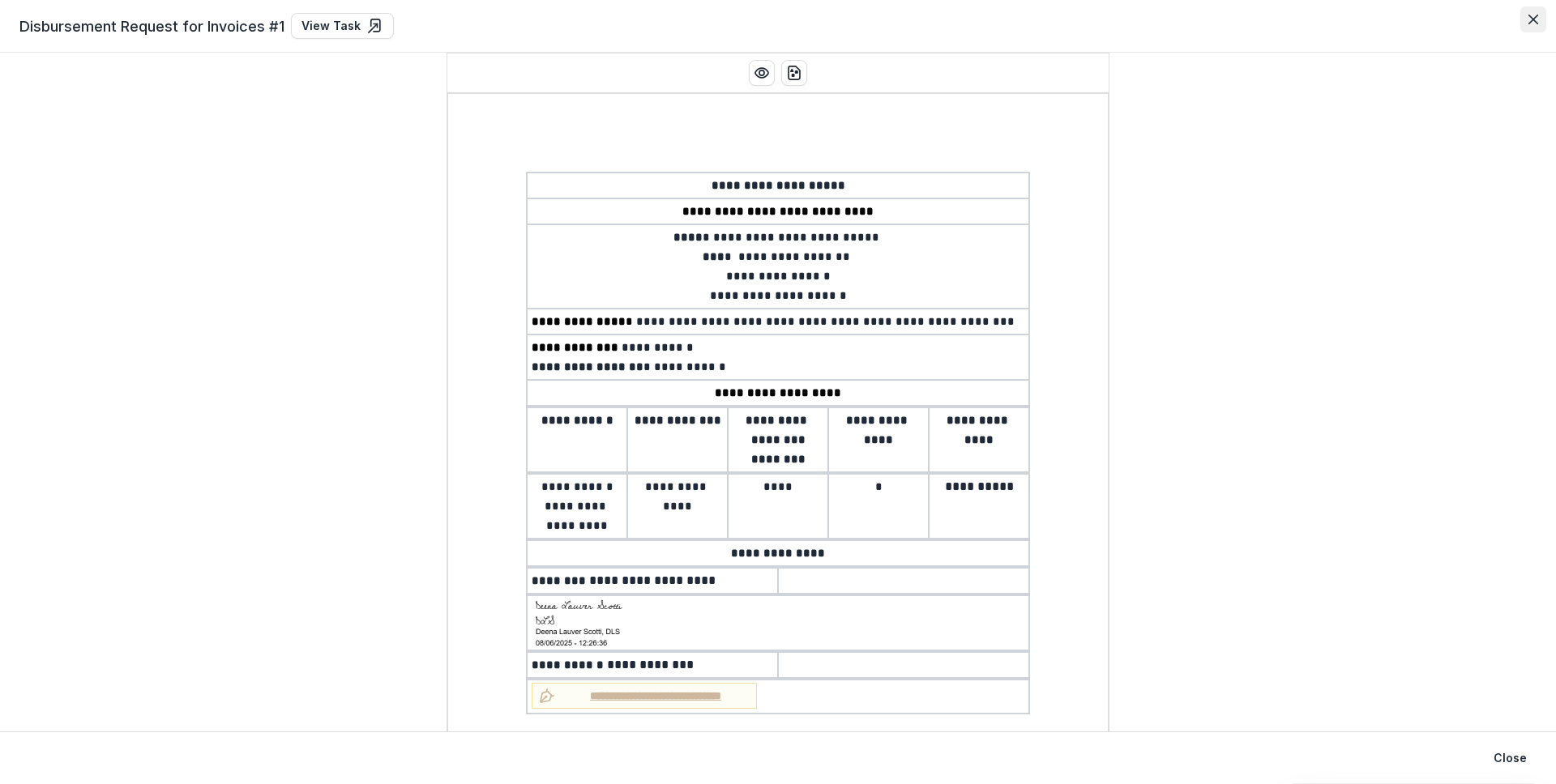 click 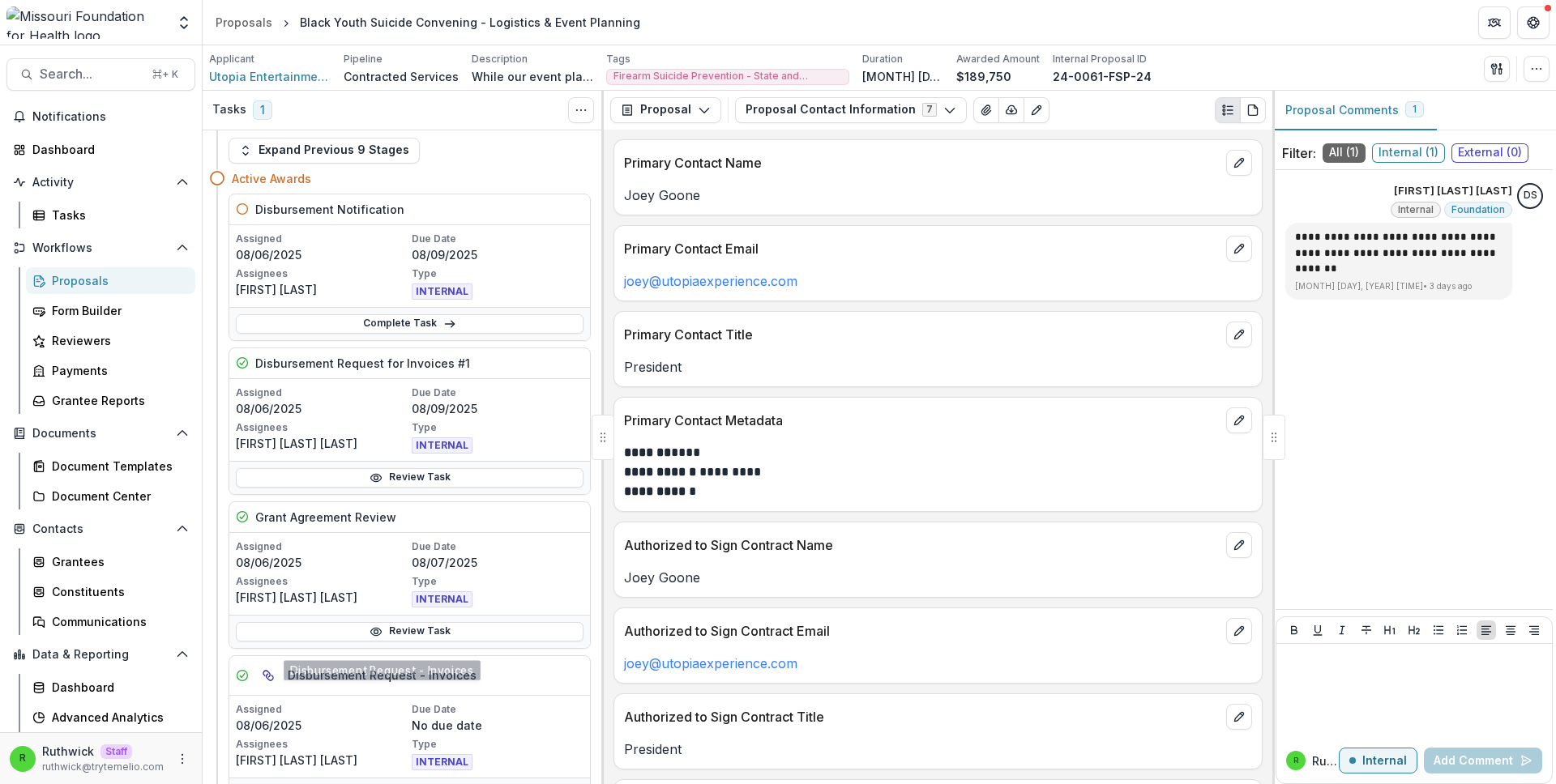 scroll, scrollTop: 0, scrollLeft: 0, axis: both 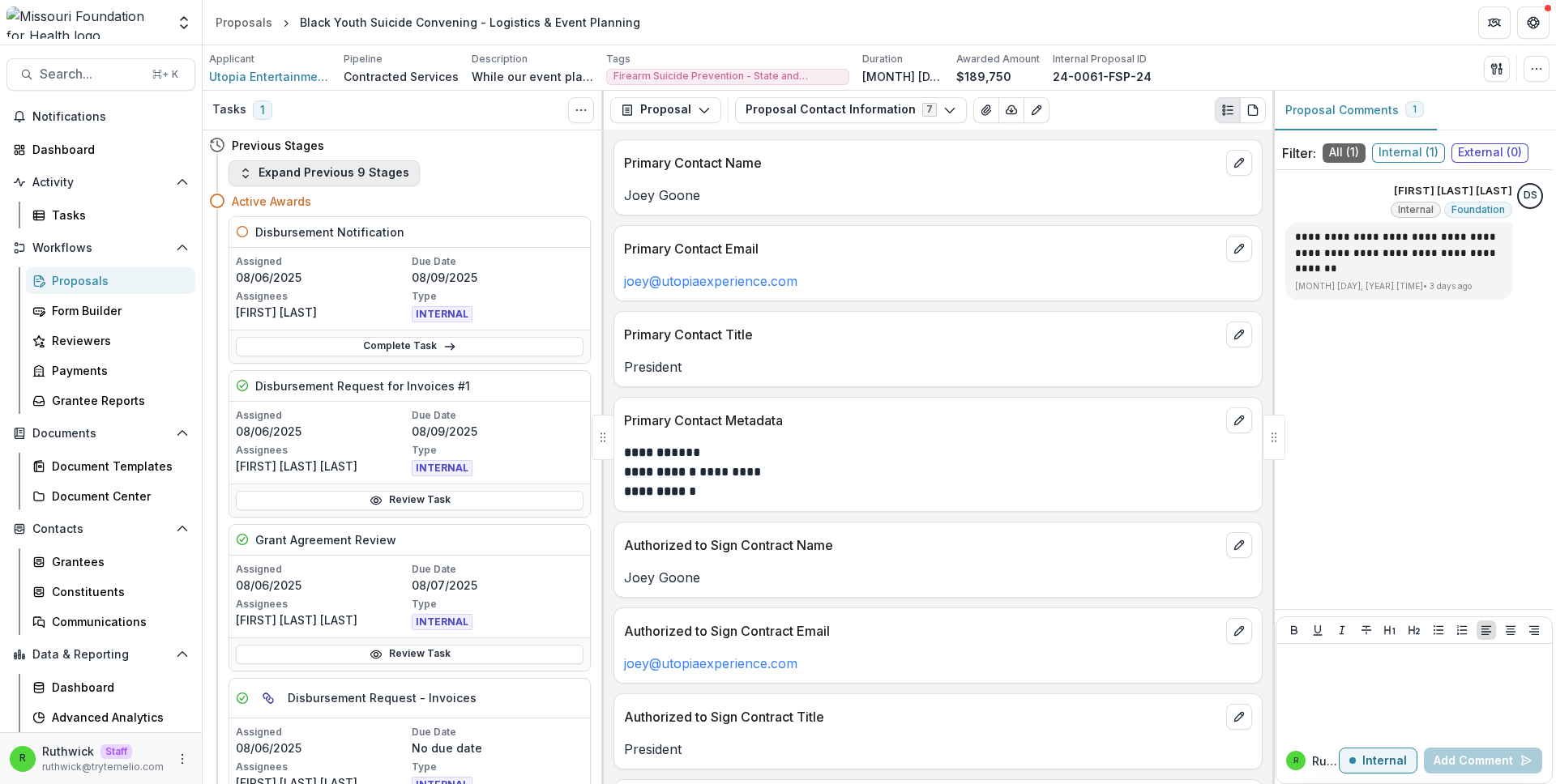 click on "Expand Previous 9 Stages" at bounding box center [324, 173] 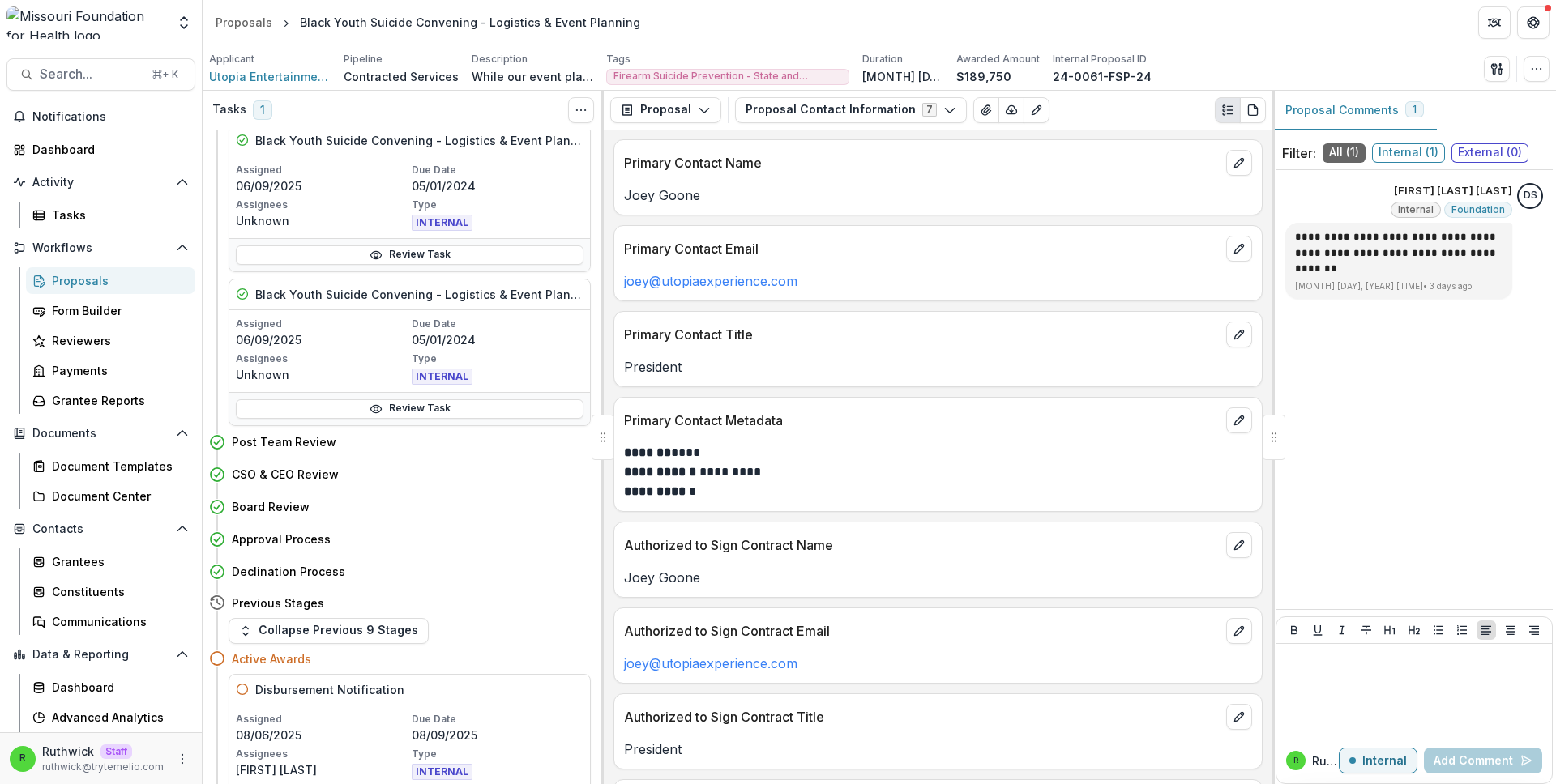 scroll, scrollTop: 616, scrollLeft: 0, axis: vertical 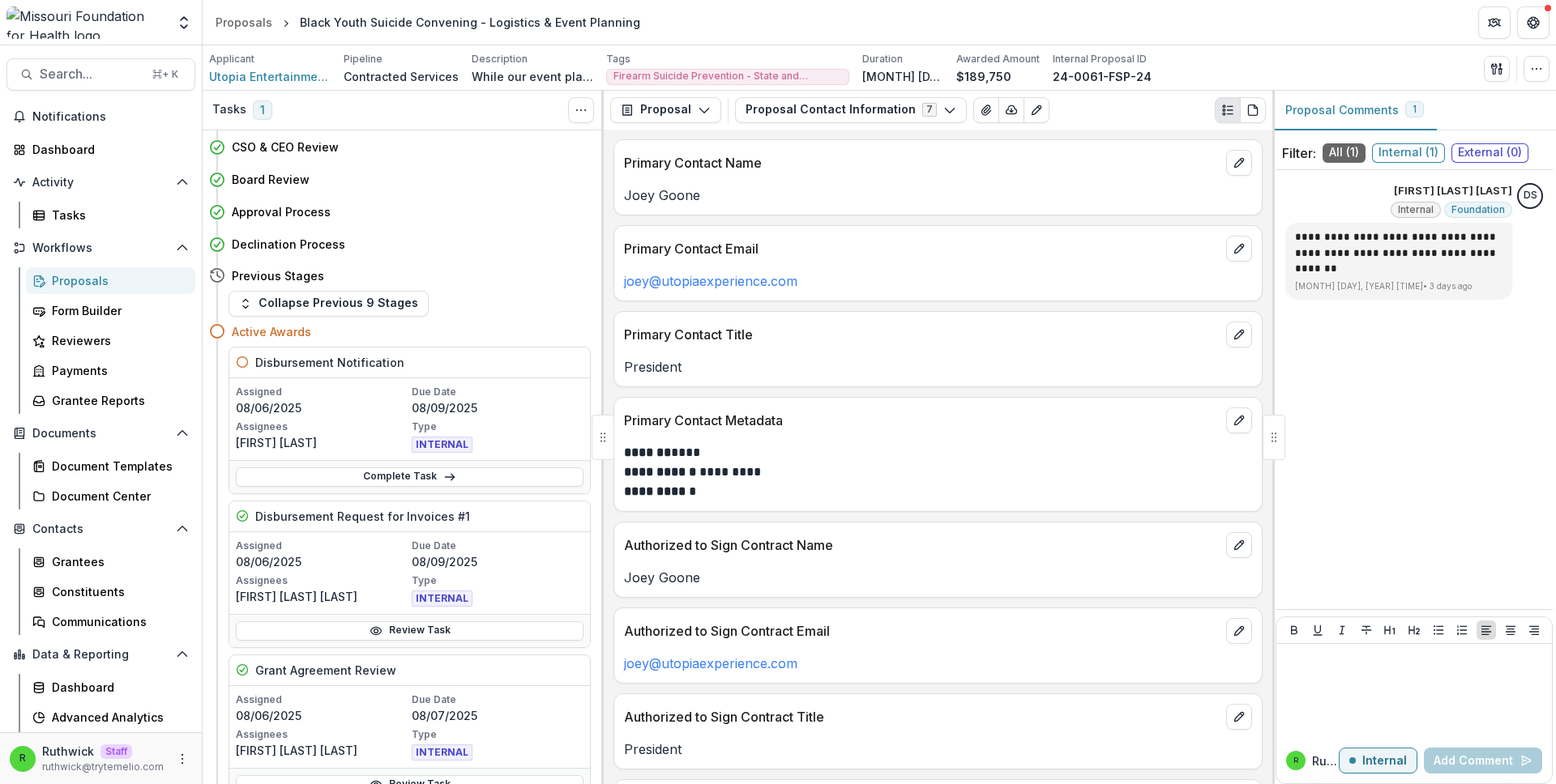 click on "Collapse Previous 9 Stages" at bounding box center [409, 304] 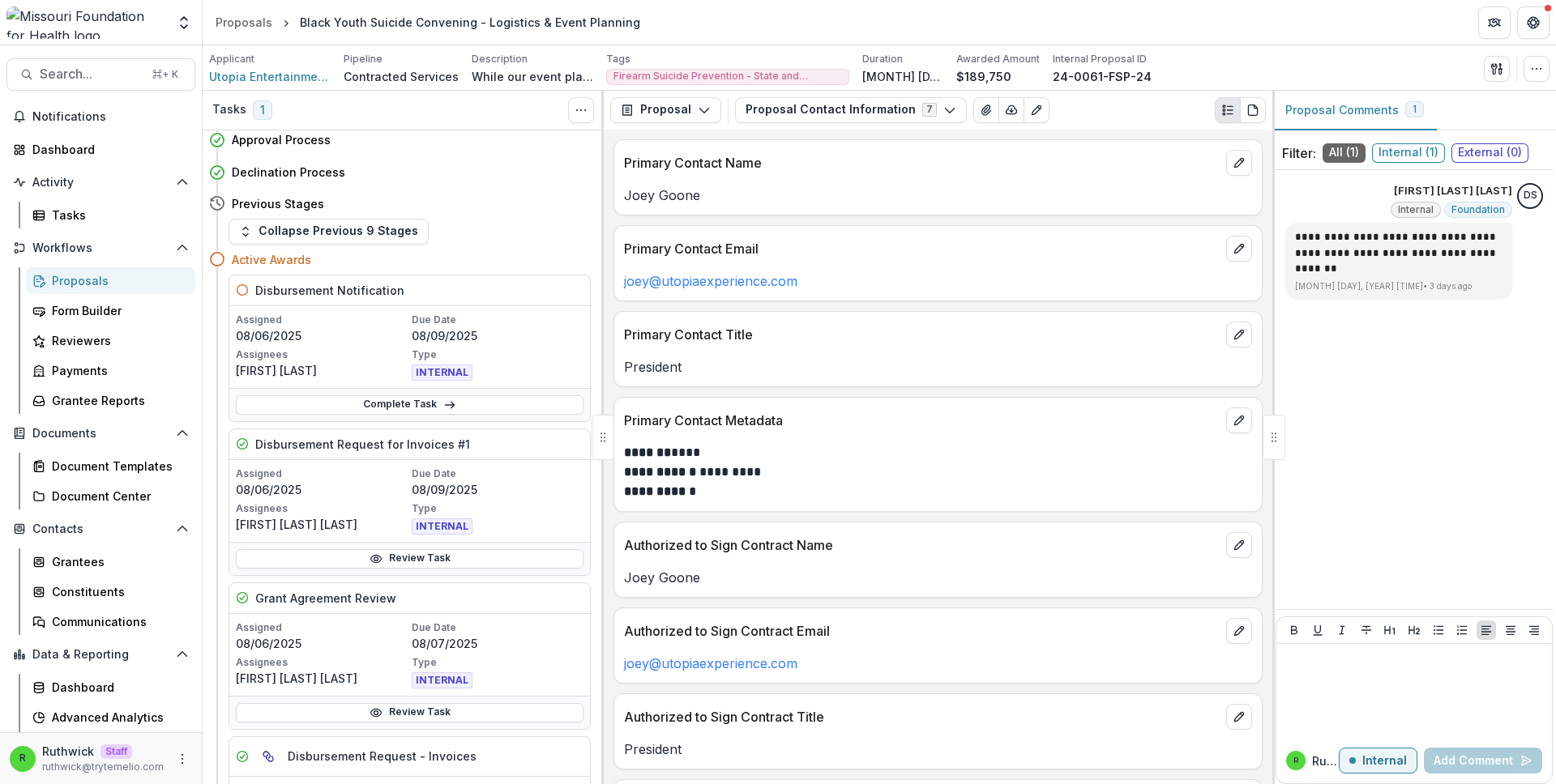 scroll, scrollTop: 692, scrollLeft: 0, axis: vertical 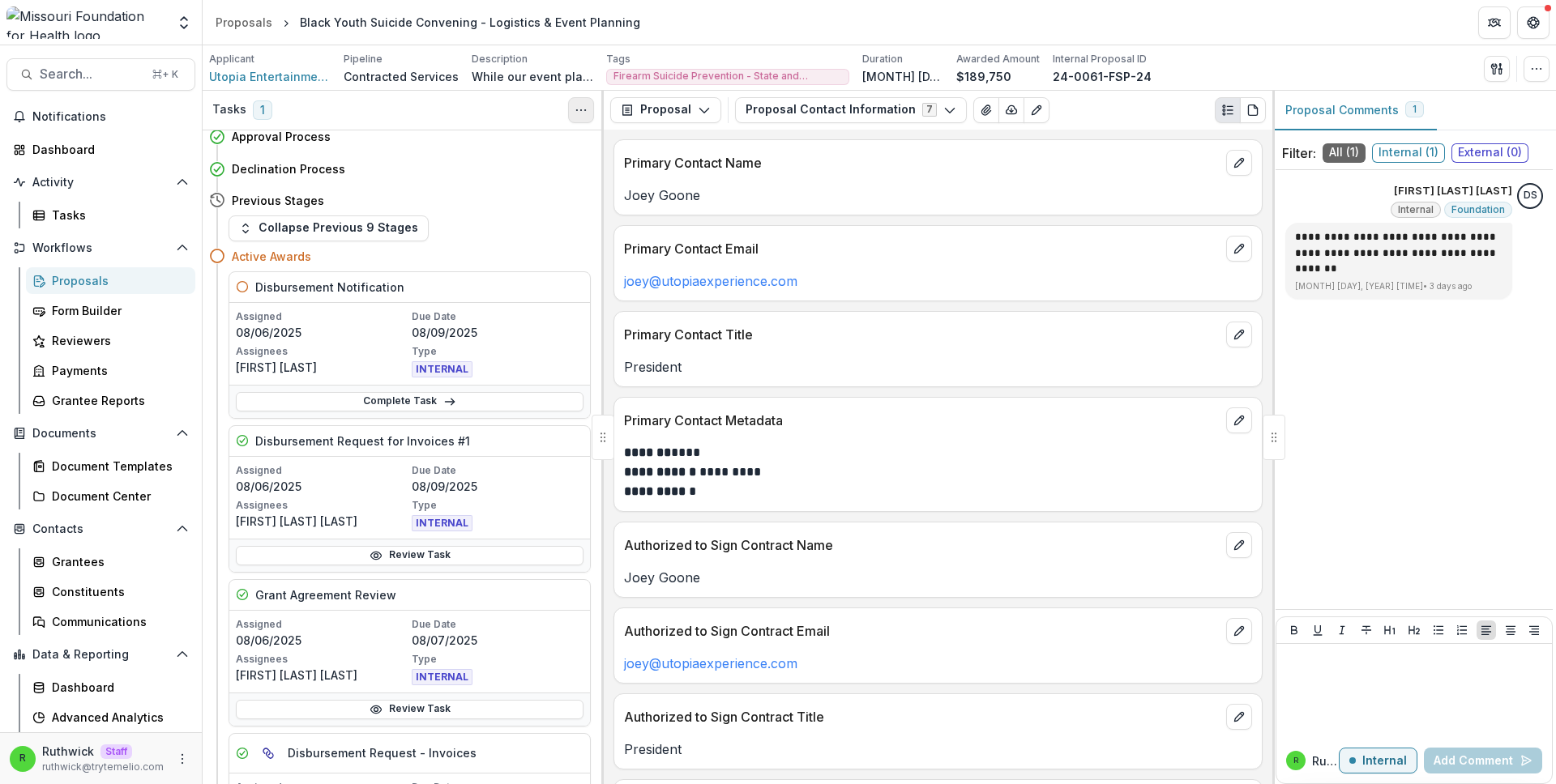 click at bounding box center [581, 110] 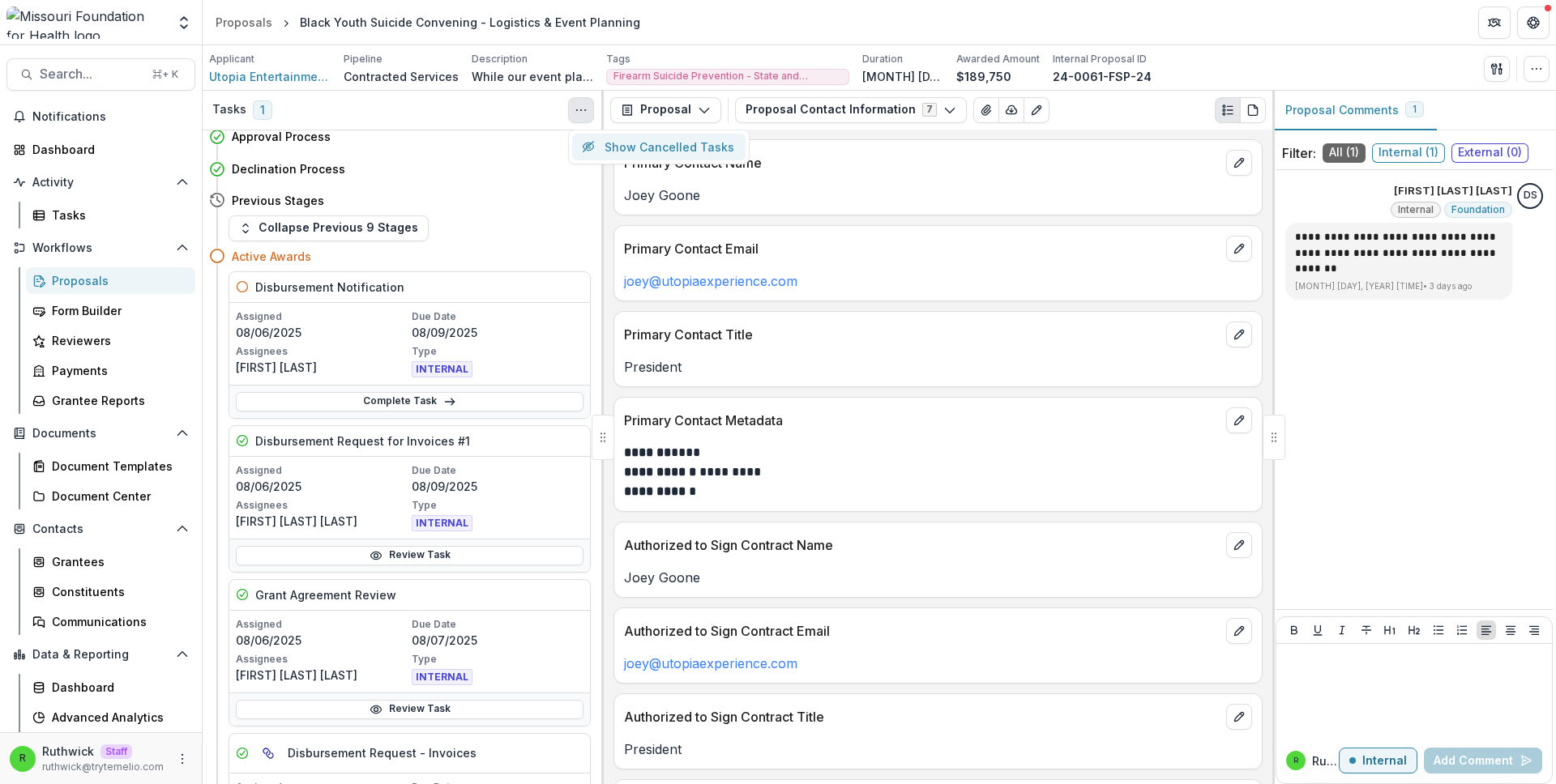 click on "Show Cancelled Tasks" at bounding box center (659, 147) 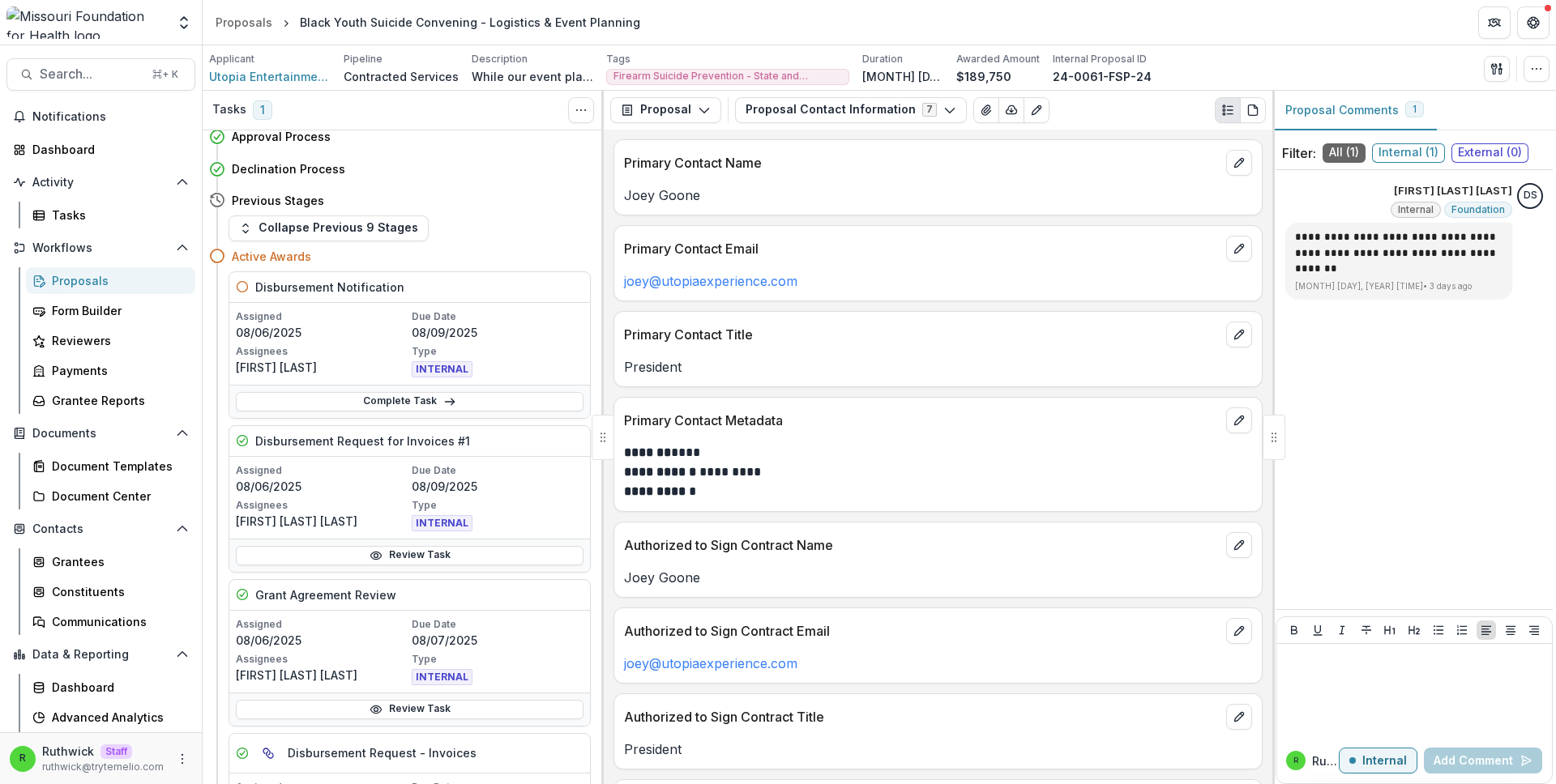 click on "Previous Stages" at bounding box center [400, 200] 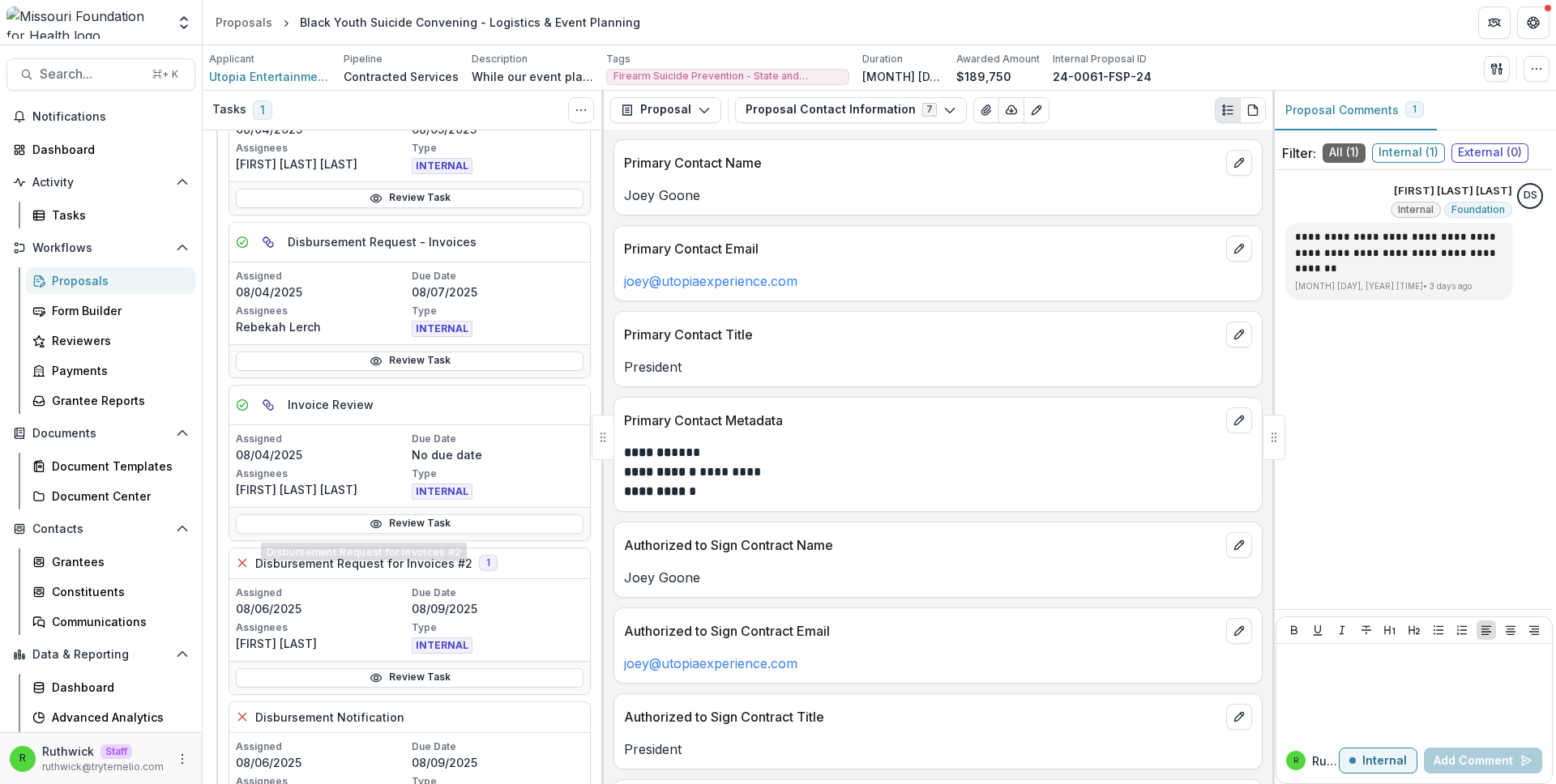 scroll, scrollTop: 1807, scrollLeft: 0, axis: vertical 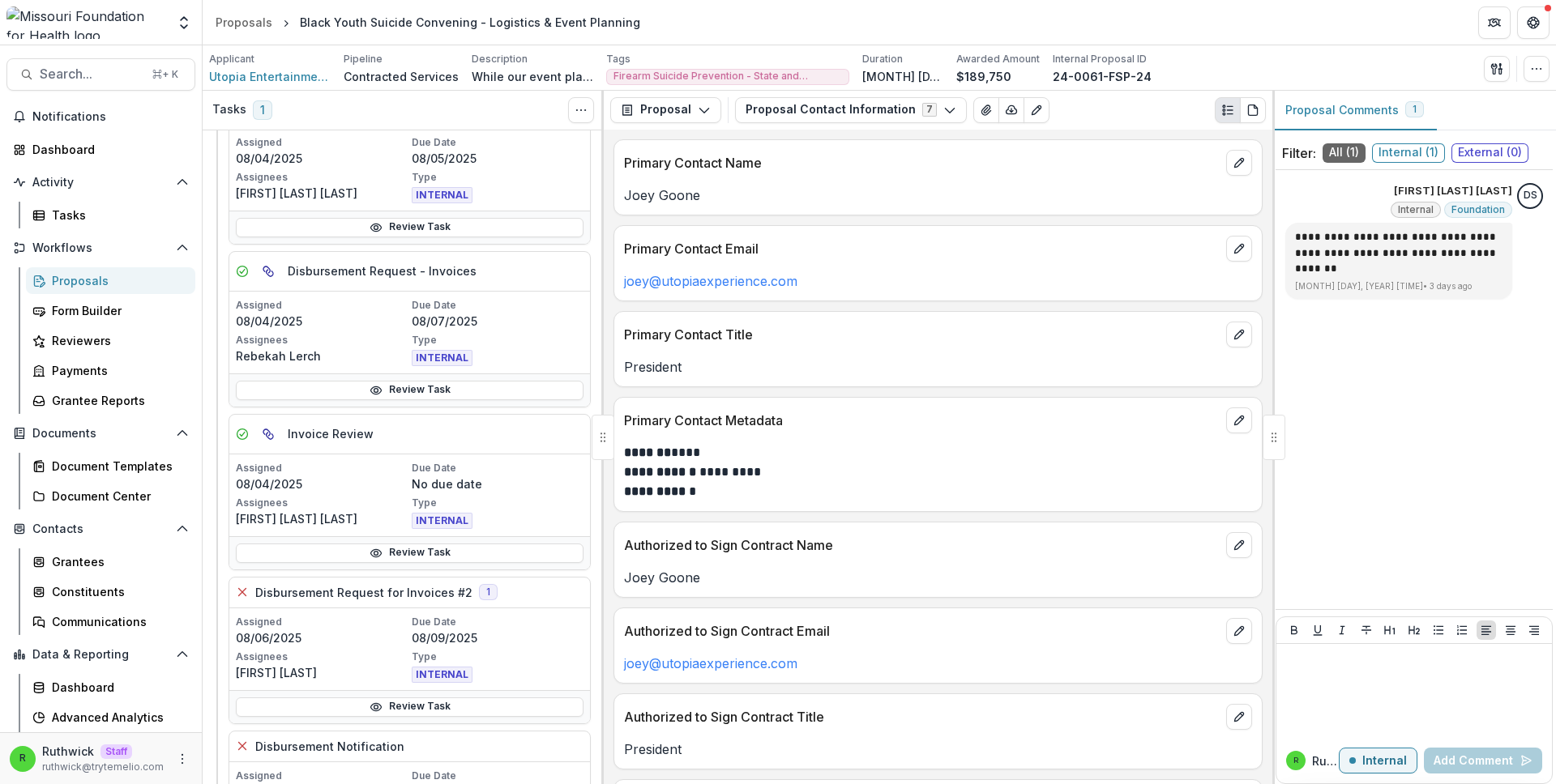 click on "Proposals Black Youth Suicide Convening - Logistics & Event Planning" at bounding box center (879, 22) 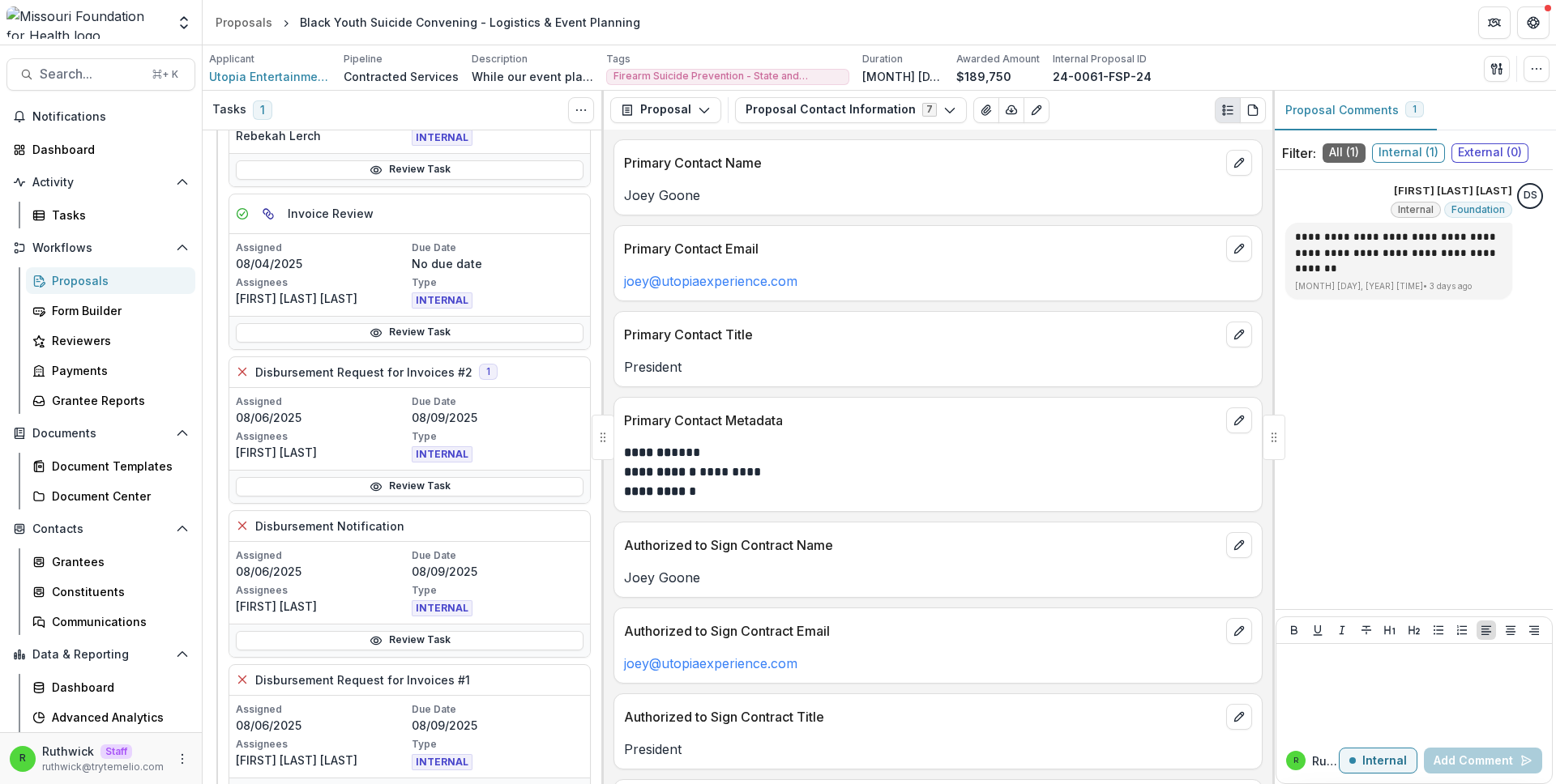 scroll, scrollTop: 2028, scrollLeft: 0, axis: vertical 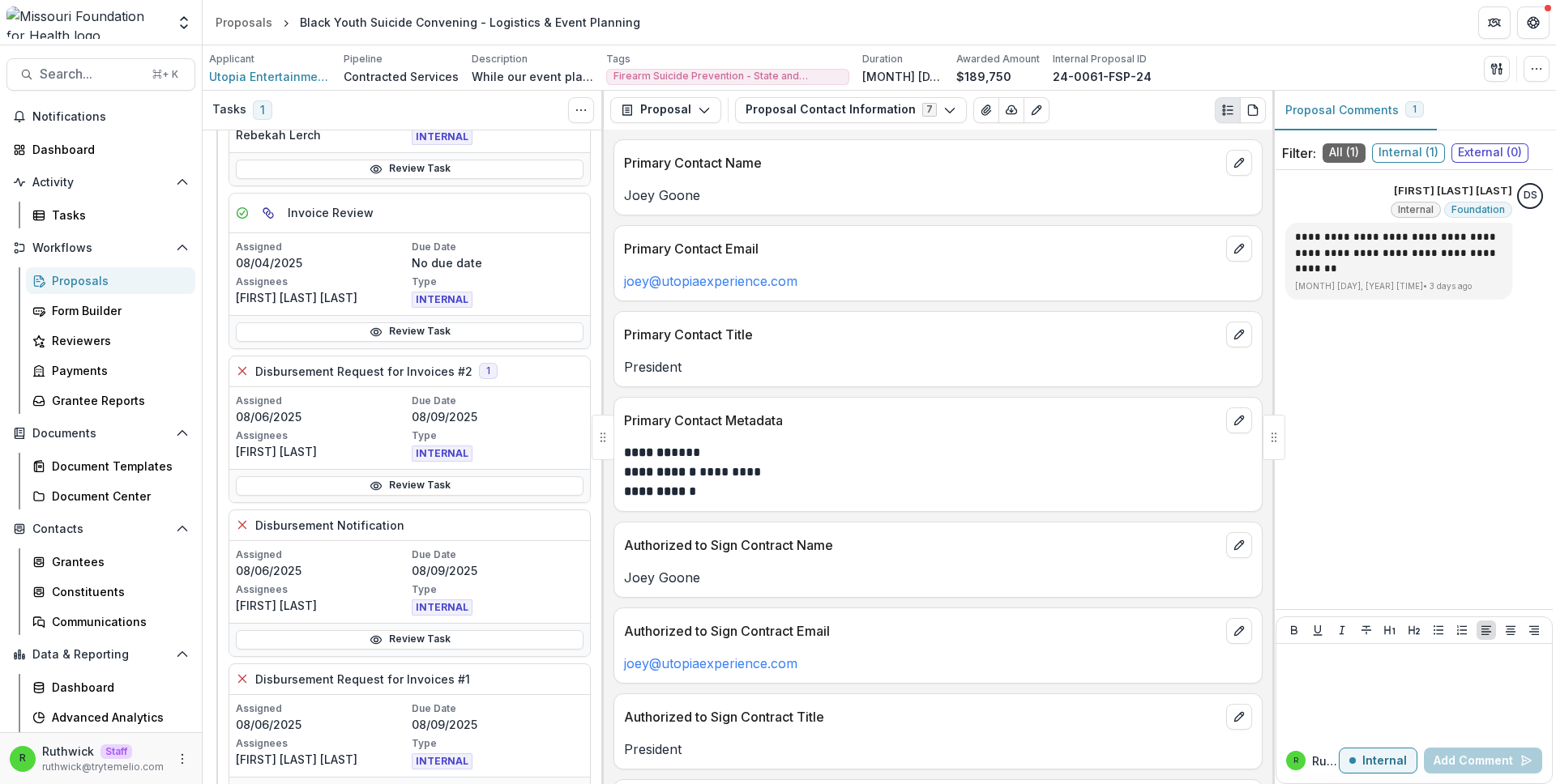 click on "Primary Contact Name Joey Goone" at bounding box center (938, 177) 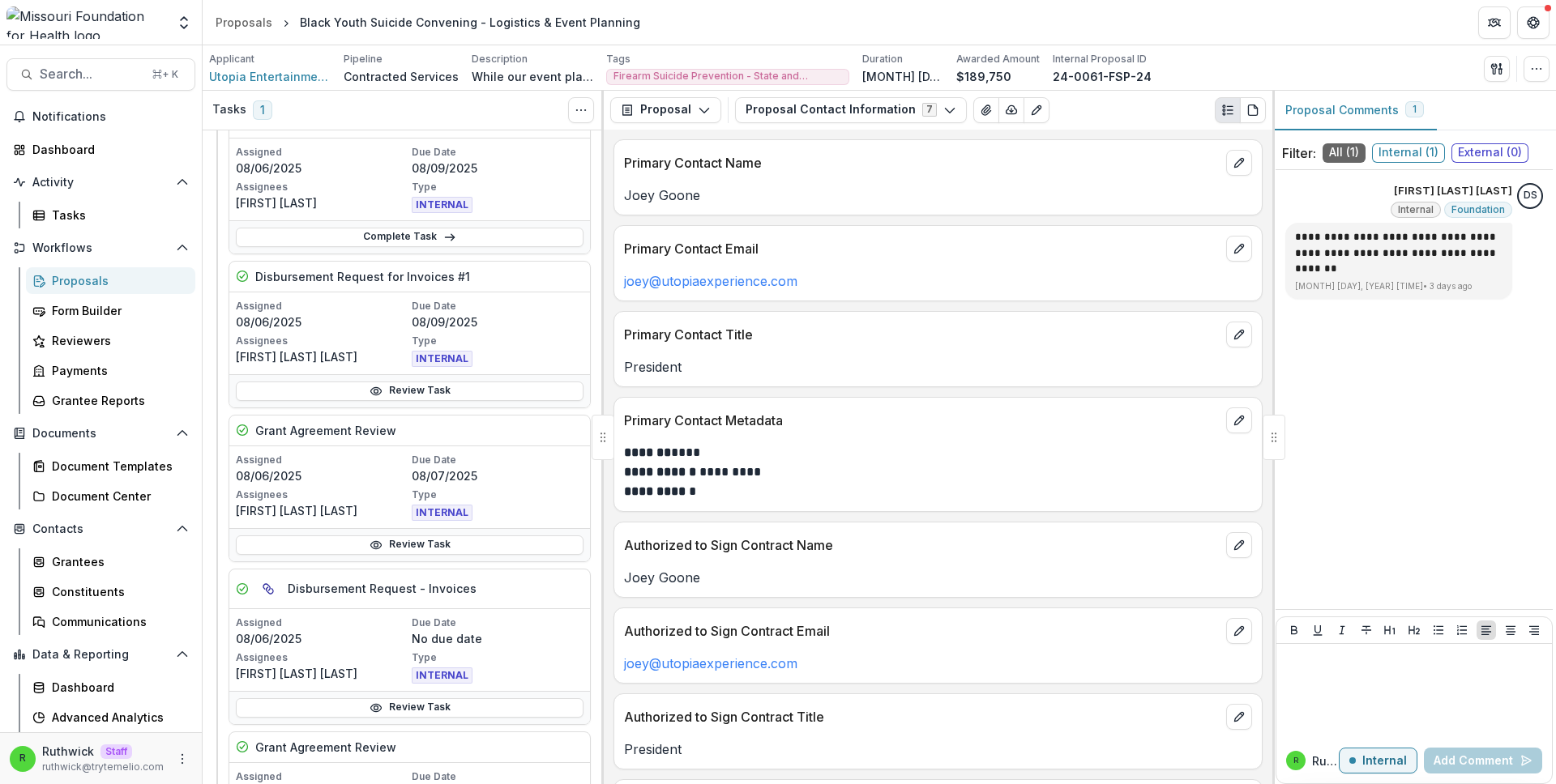 scroll, scrollTop: 854, scrollLeft: 0, axis: vertical 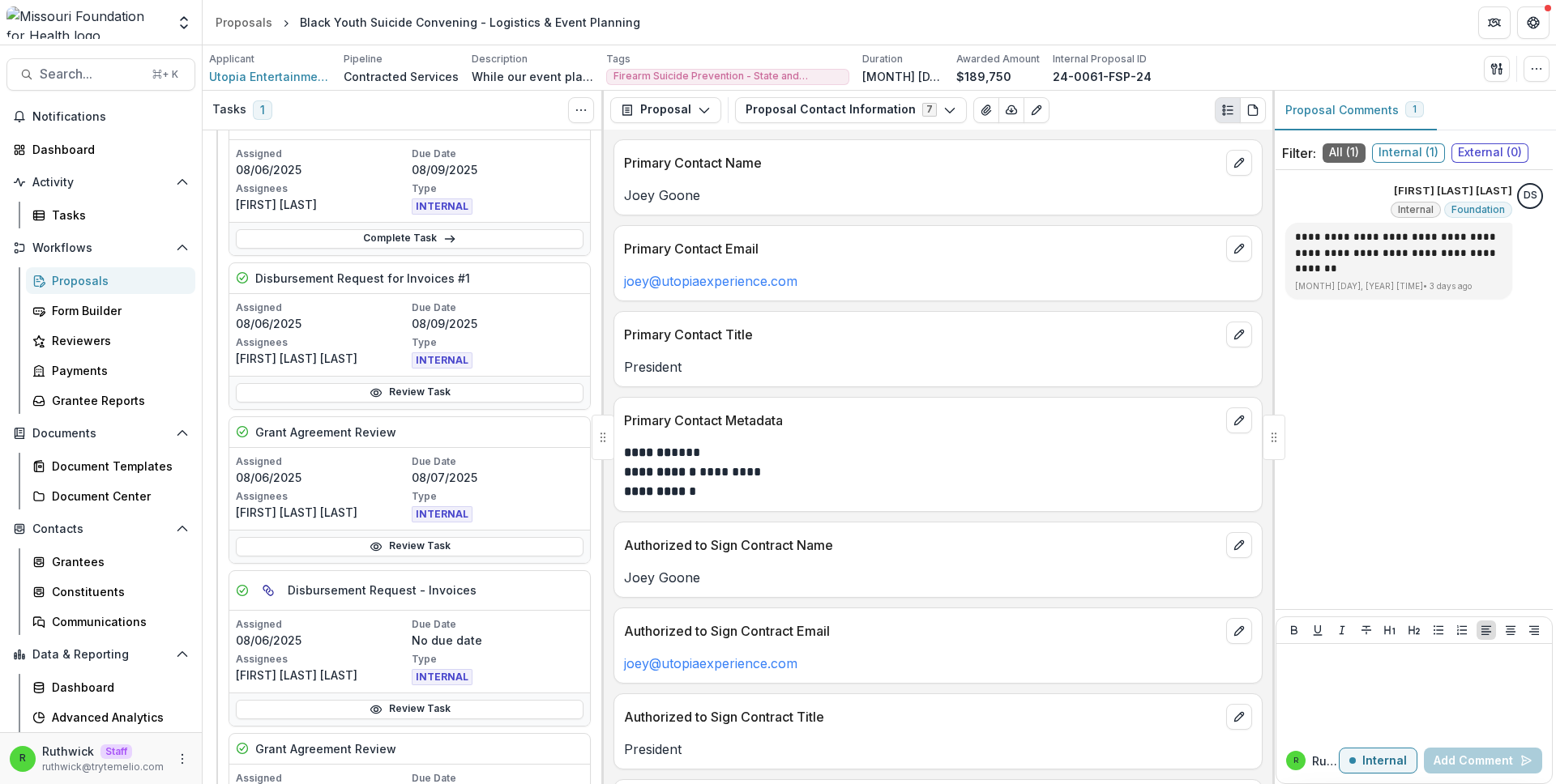 click on "Primary Contact Email" at bounding box center (938, 244) 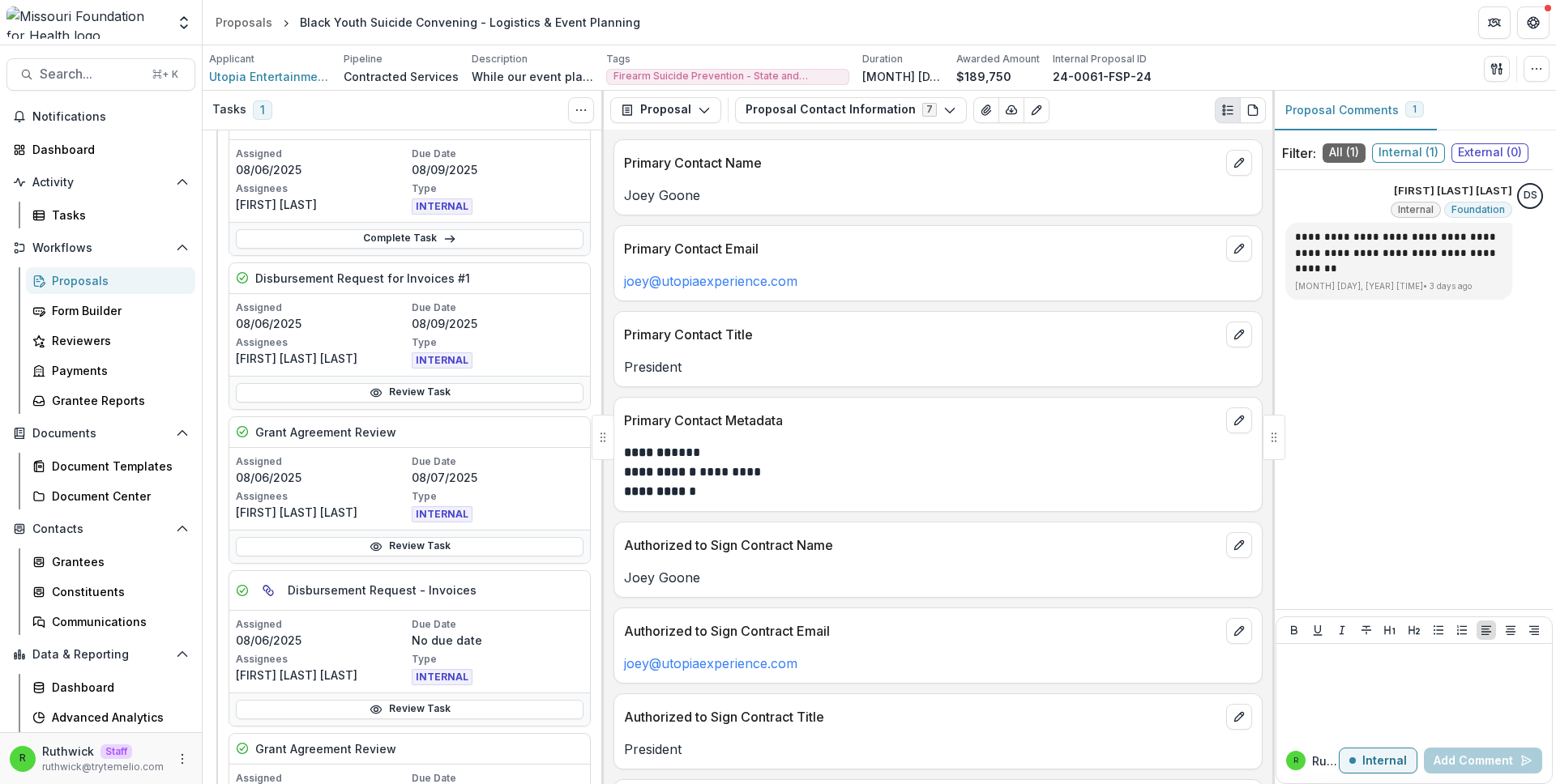 click on "Joey Goone" at bounding box center [938, 195] 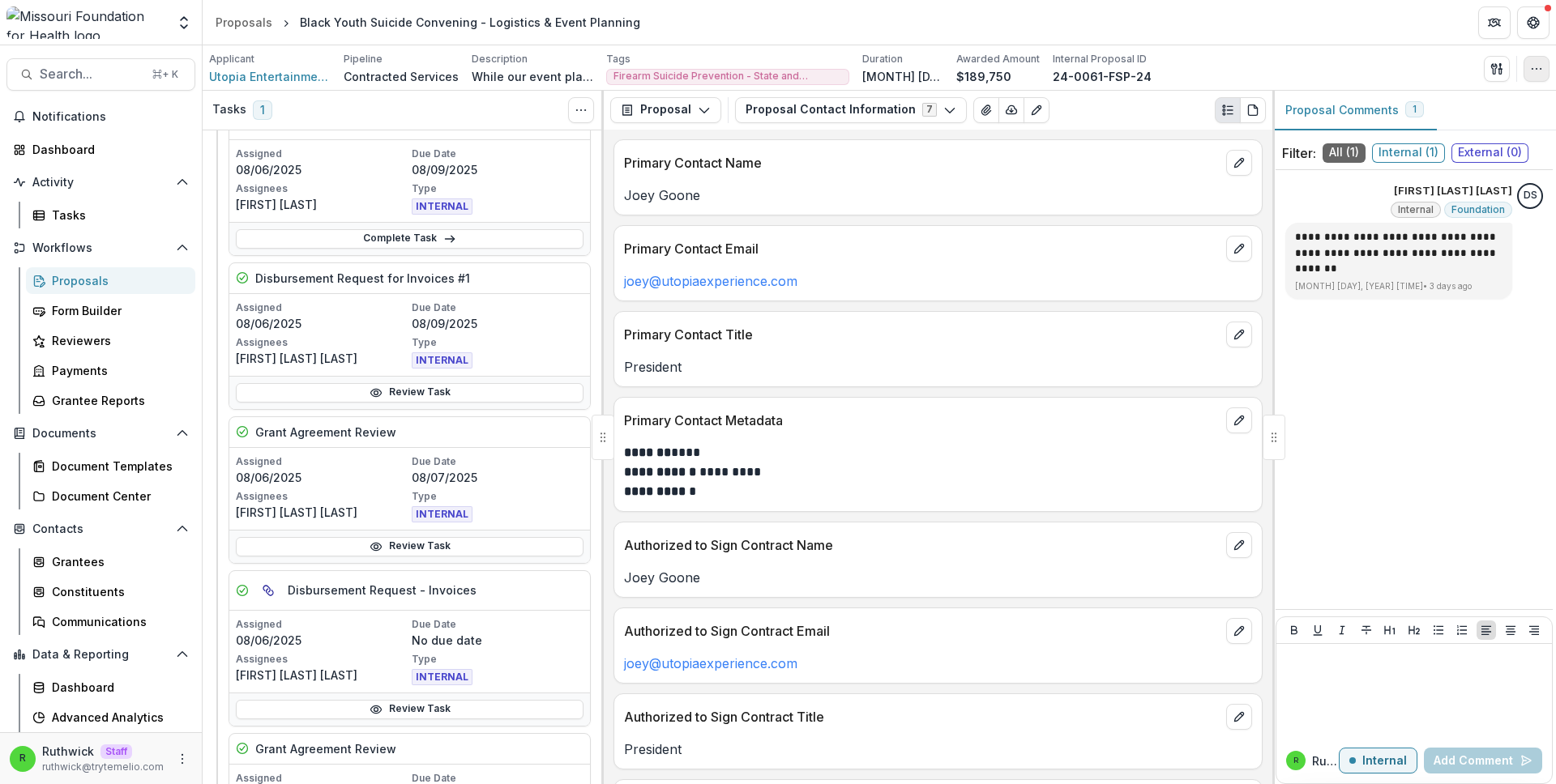 click at bounding box center [1537, 69] 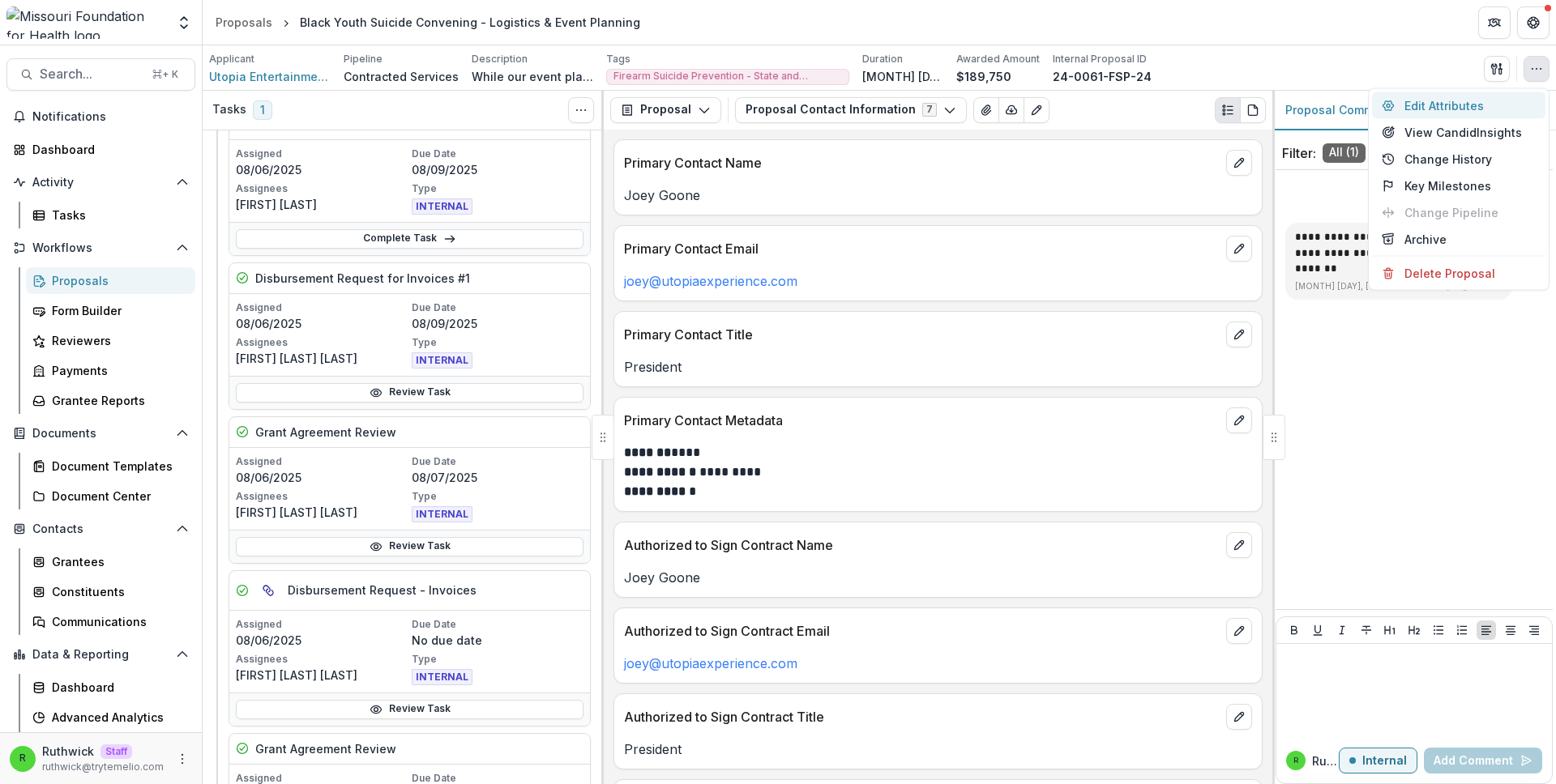 click on "Edit Attributes" at bounding box center (1459, 105) 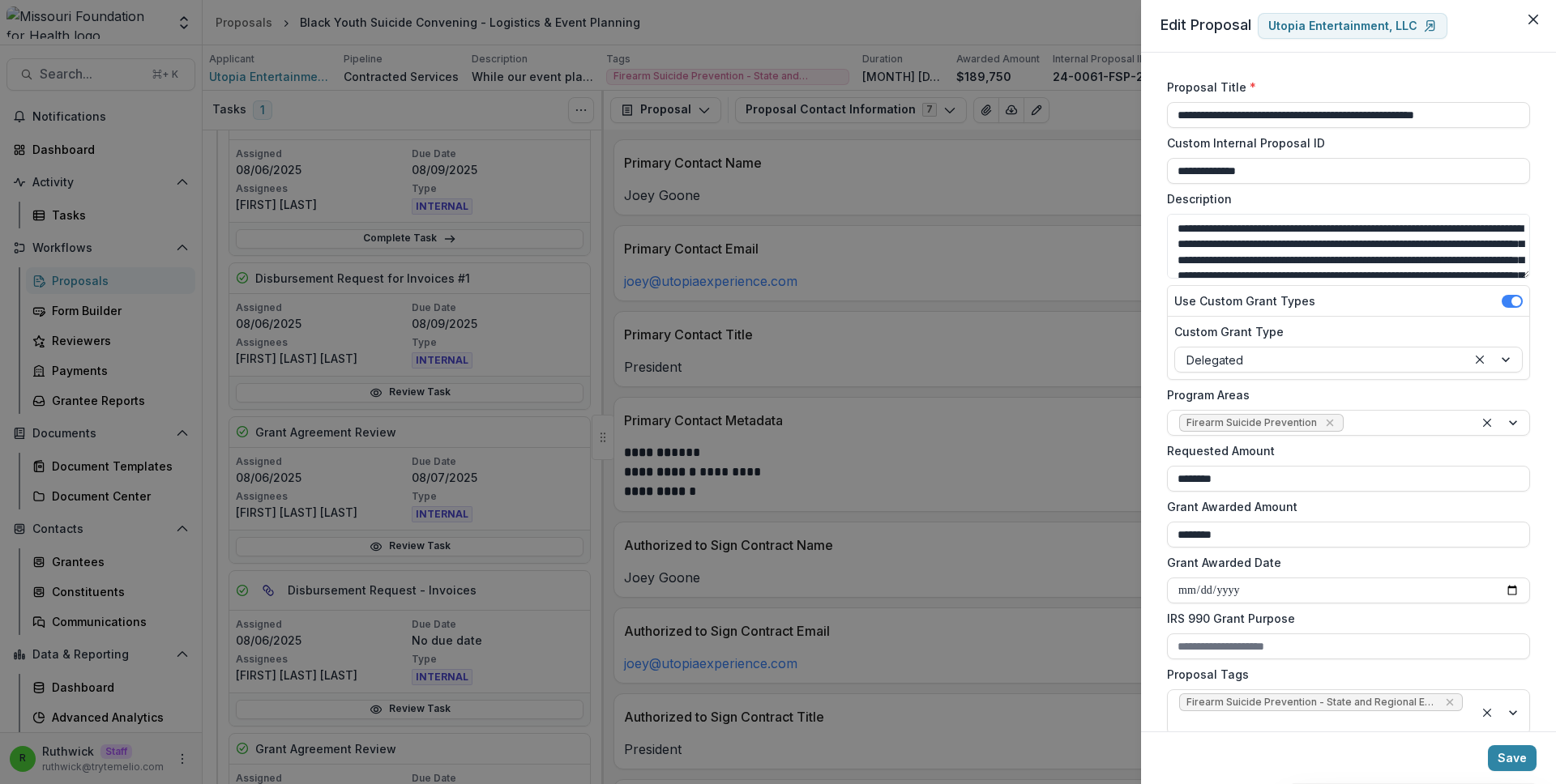 click on "**********" at bounding box center [778, 392] 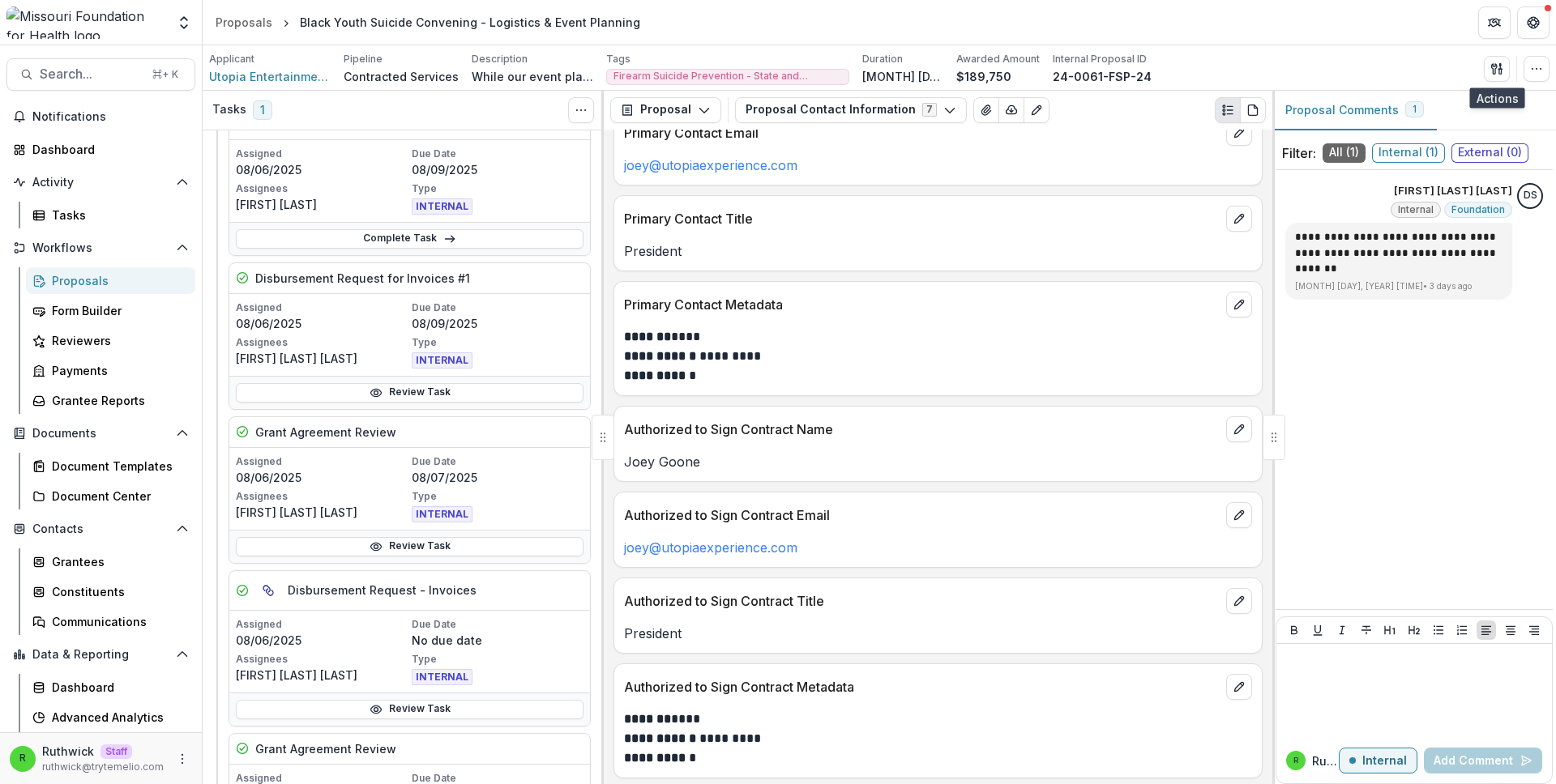 scroll, scrollTop: 0, scrollLeft: 0, axis: both 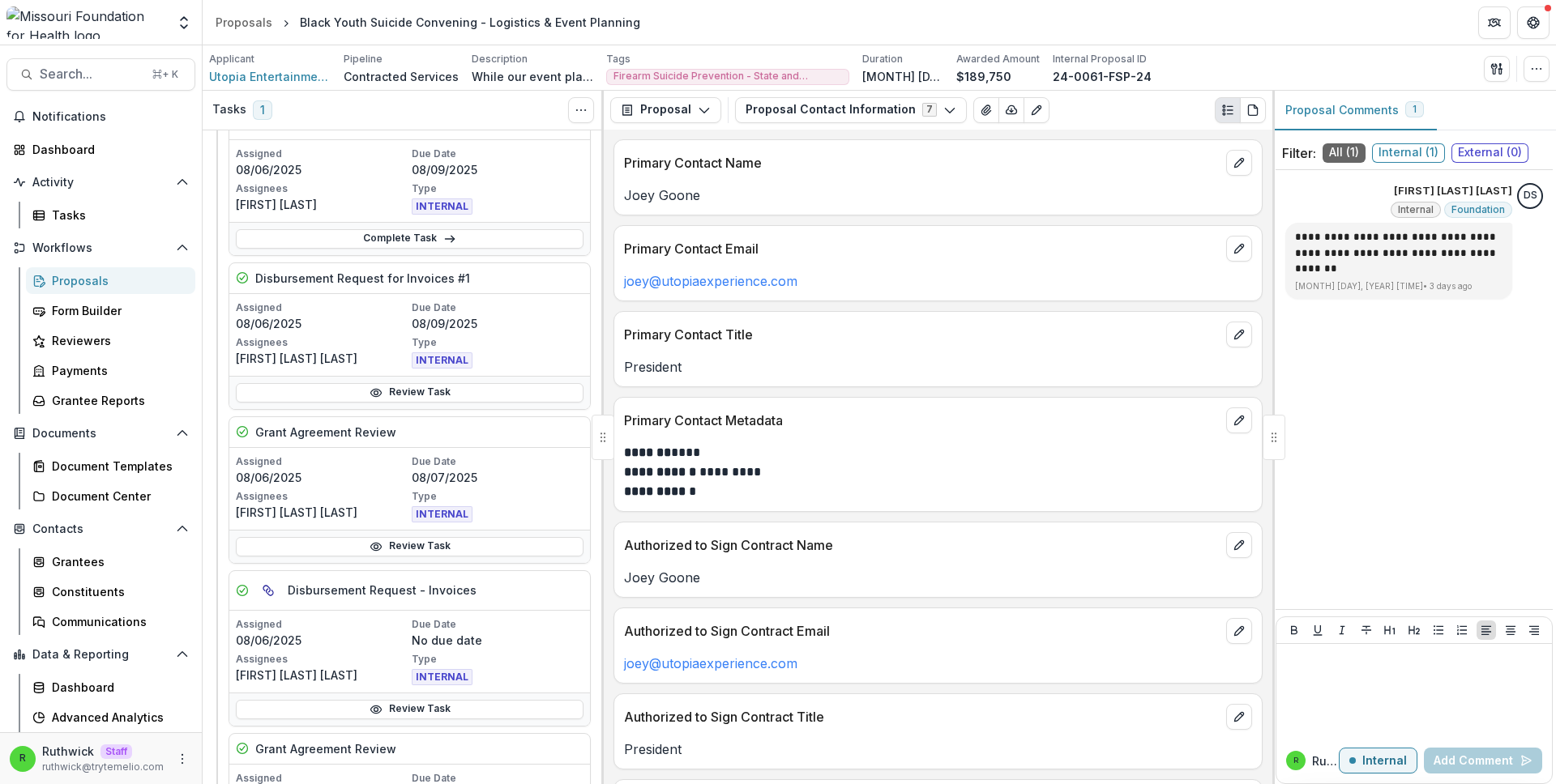 click on "Joey Goone" at bounding box center (938, 195) 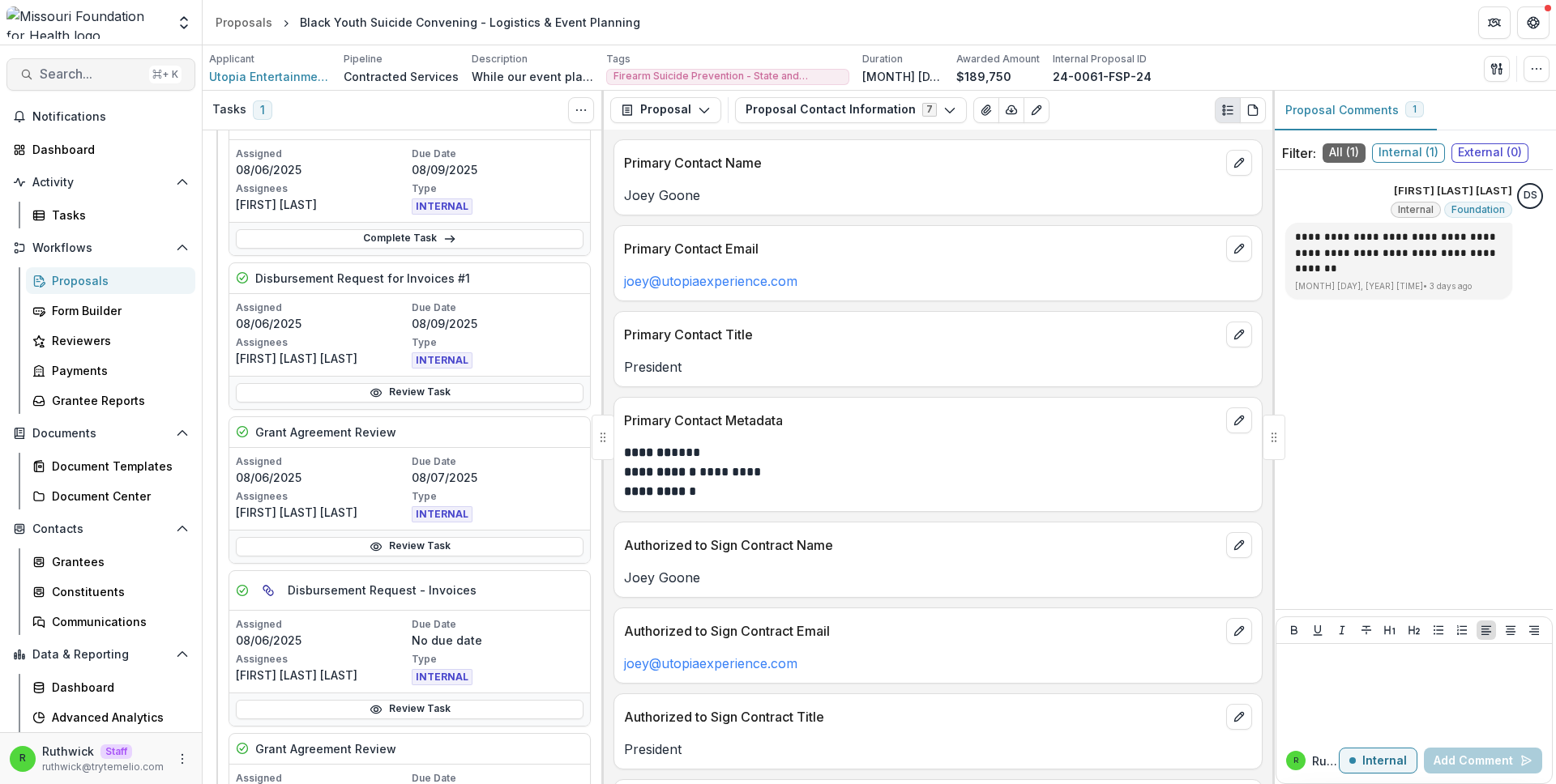 click on "Search..." at bounding box center [91, 74] 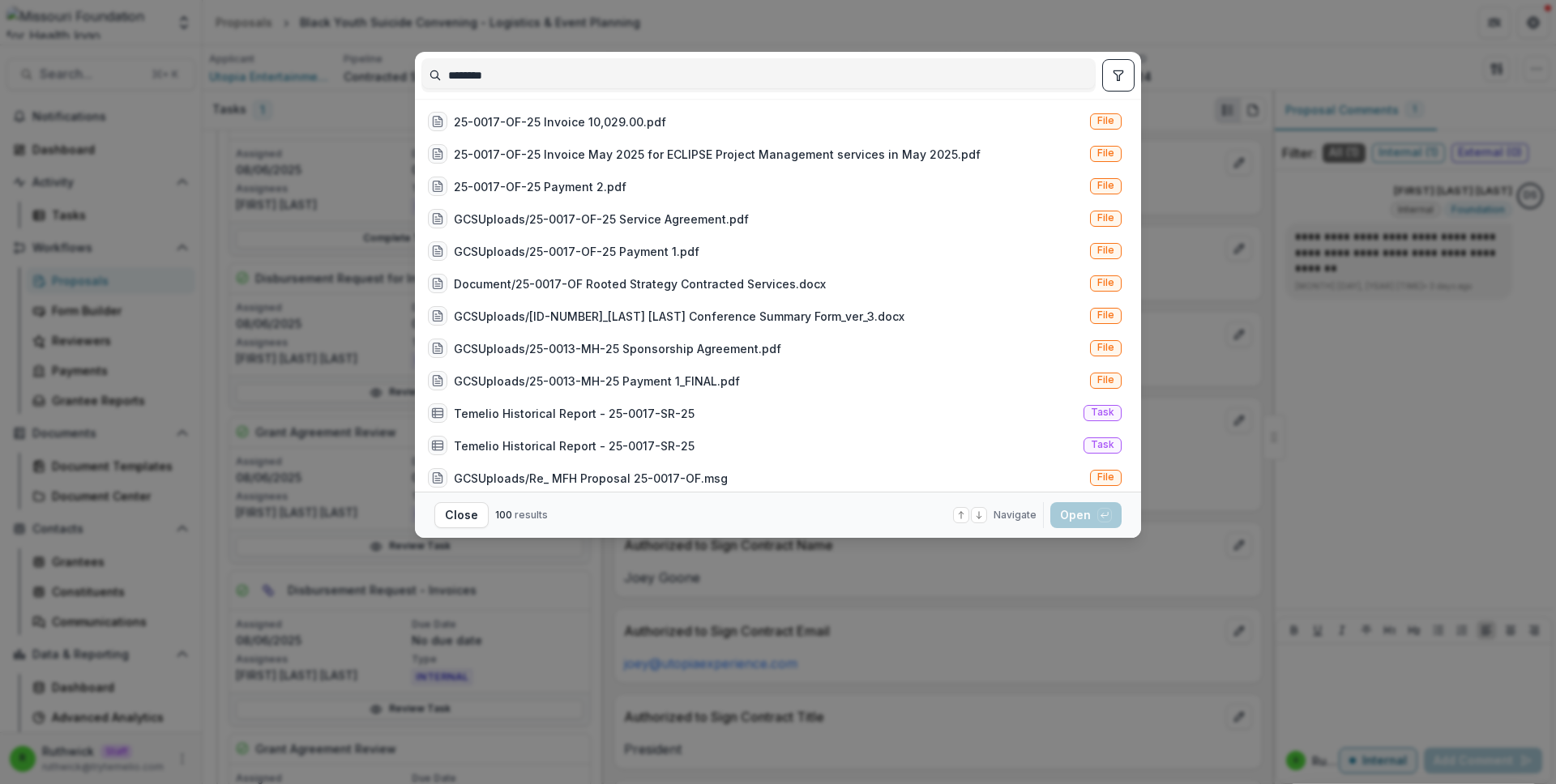 type on "********" 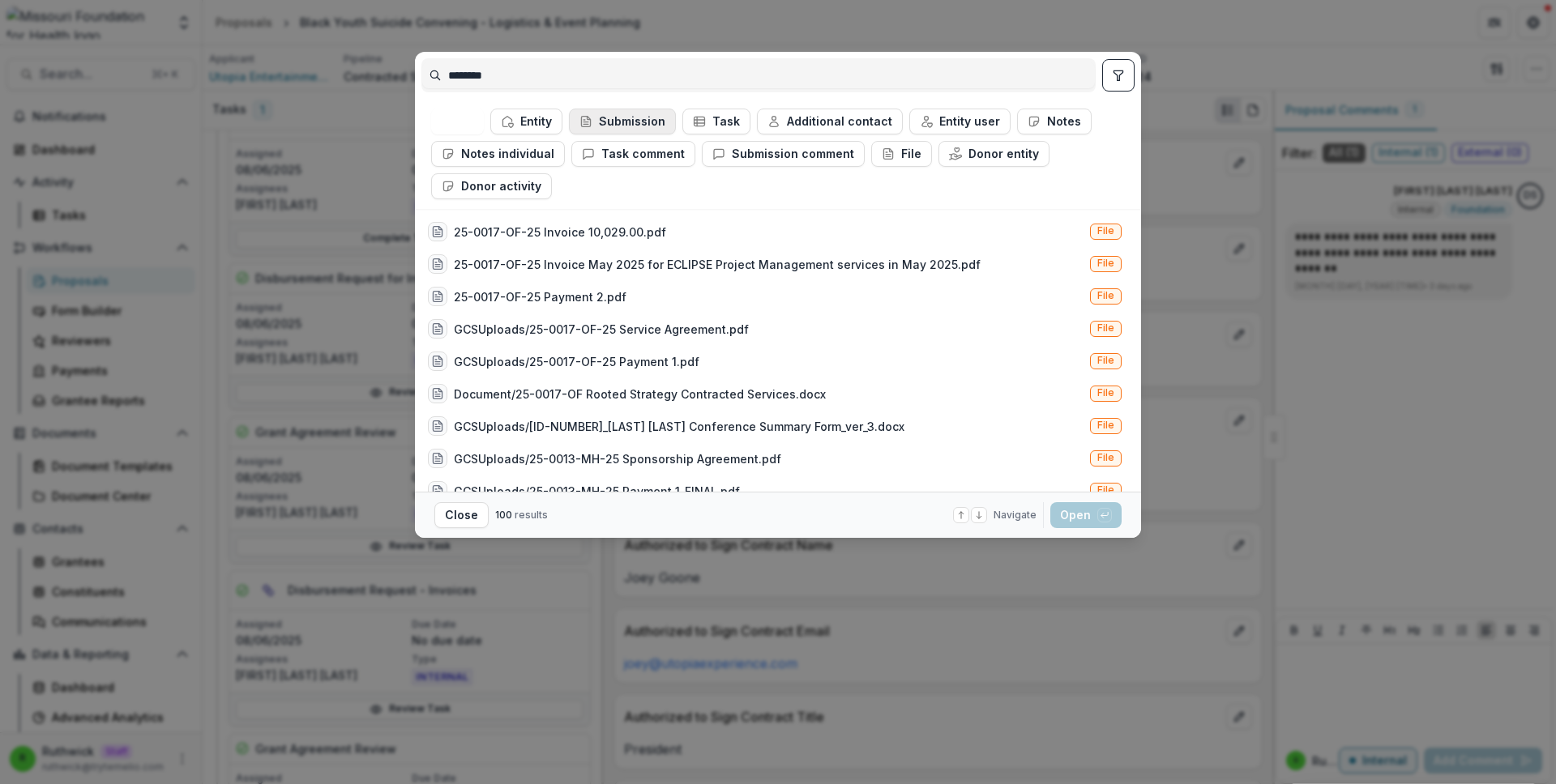 click on "Submission" at bounding box center [622, 121] 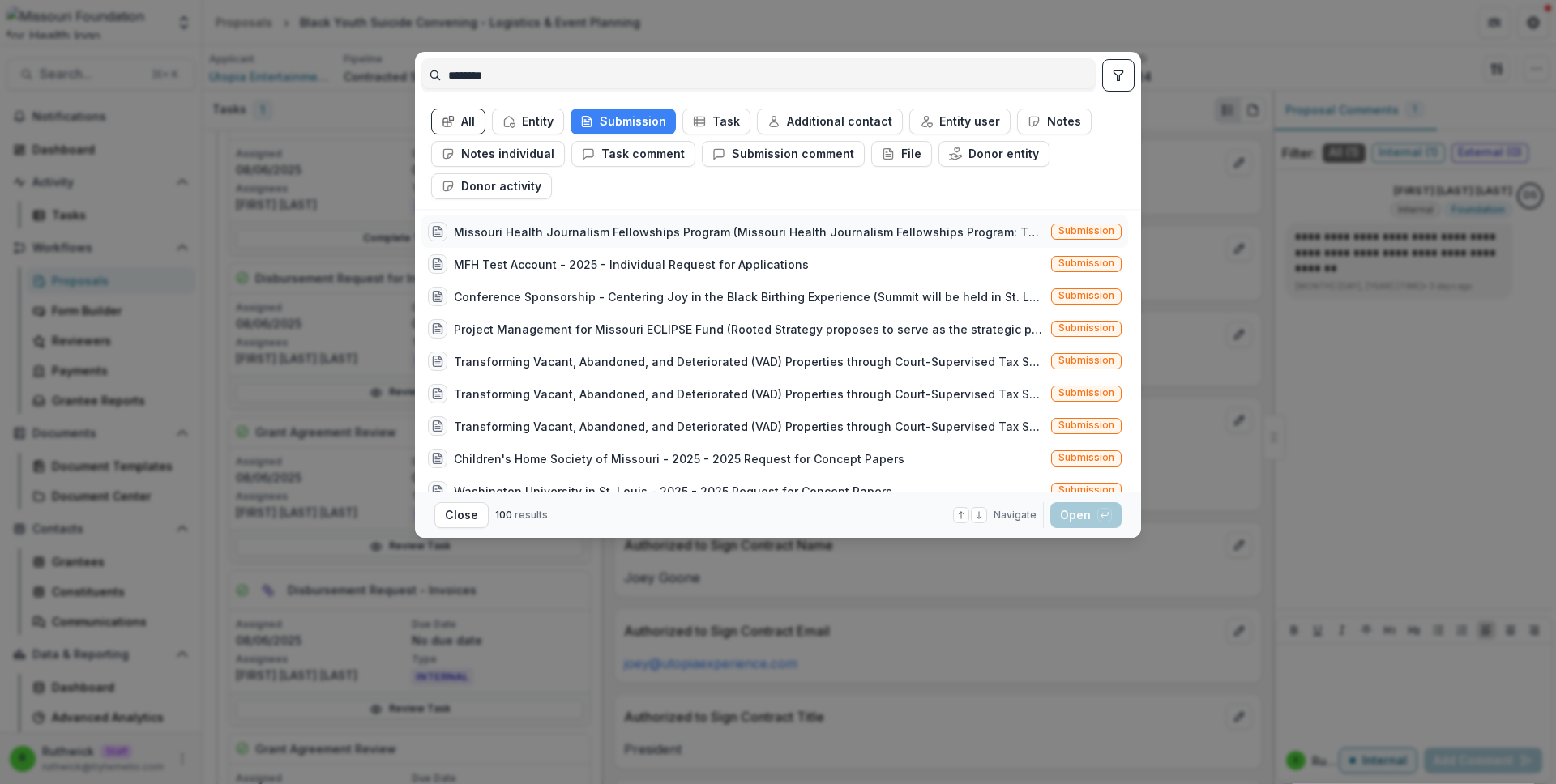click on "Missouri Health Journalism Fellowships Program (Missouri Health Journalism Fellowships Program: The Health Journalism 2007 conference, March 25-18 in Los Angeles, organized by the Association of Health Care Journalists. Funds will support the attendance of 16 Missouri health journalists and will provide general support for the conference program.)" at bounding box center [749, 232] 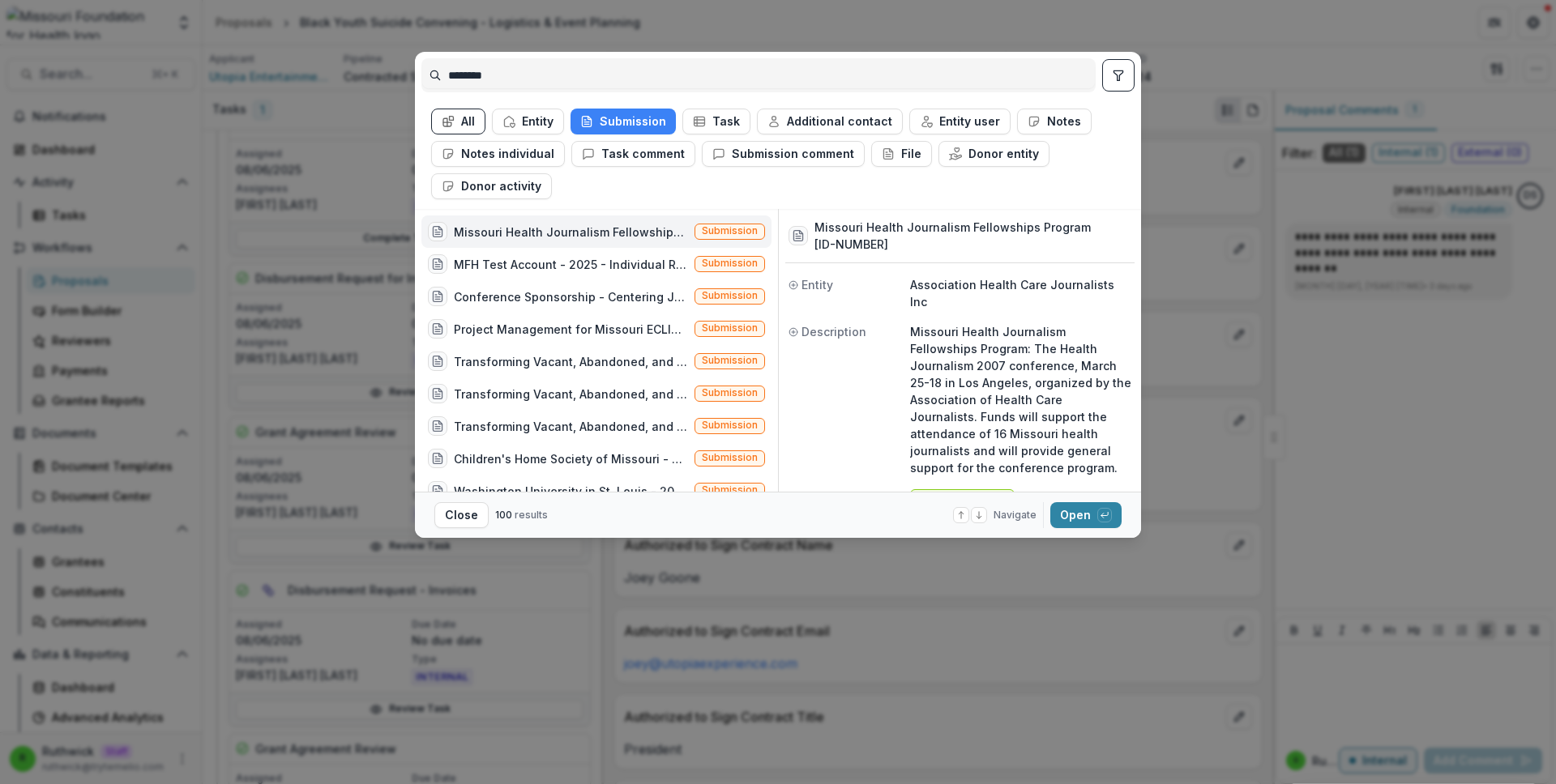 click on "Missouri Health Journalism Fellowships Program (Missouri Health Journalism Fellowships Program: The Health Journalism 2007 conference, March 25-18 in Los Angeles, organized by the Association of Health Care Journalists. Funds will support the attendance of 16 Missouri health journalists and will provide general support for the conference program.)" at bounding box center [571, 232] 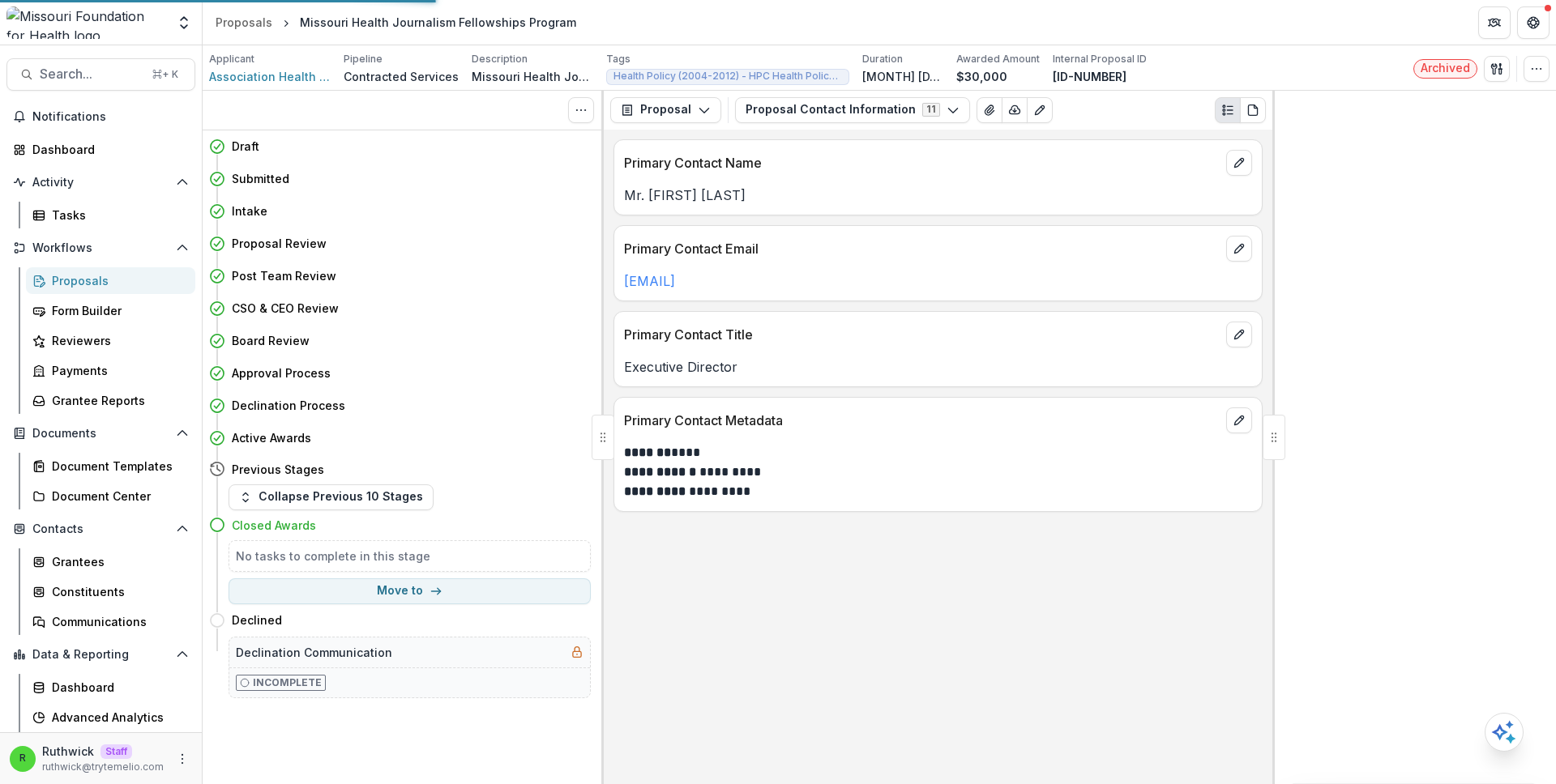 scroll, scrollTop: 0, scrollLeft: 0, axis: both 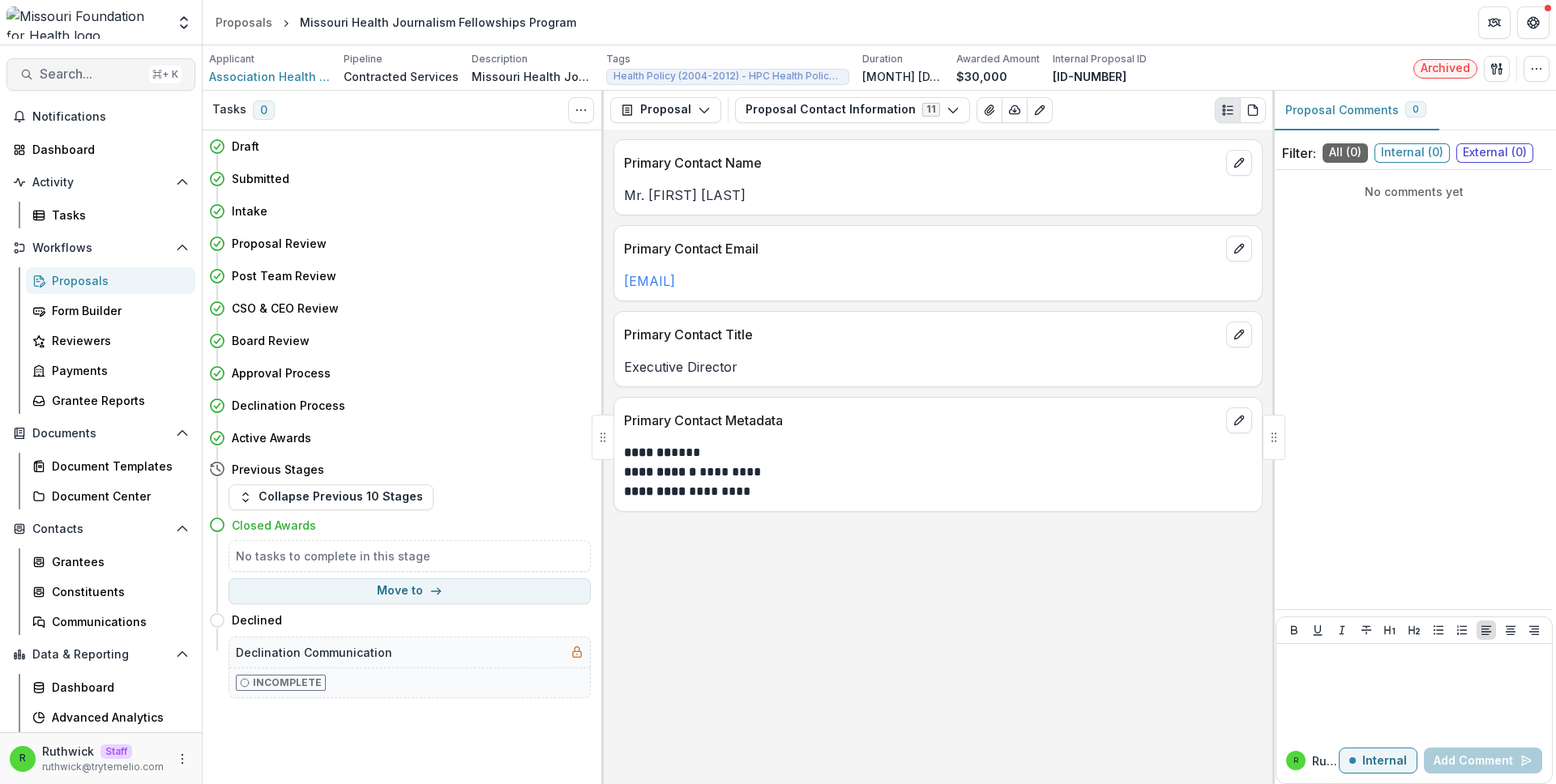 click on "⌘  + K" at bounding box center (165, 75) 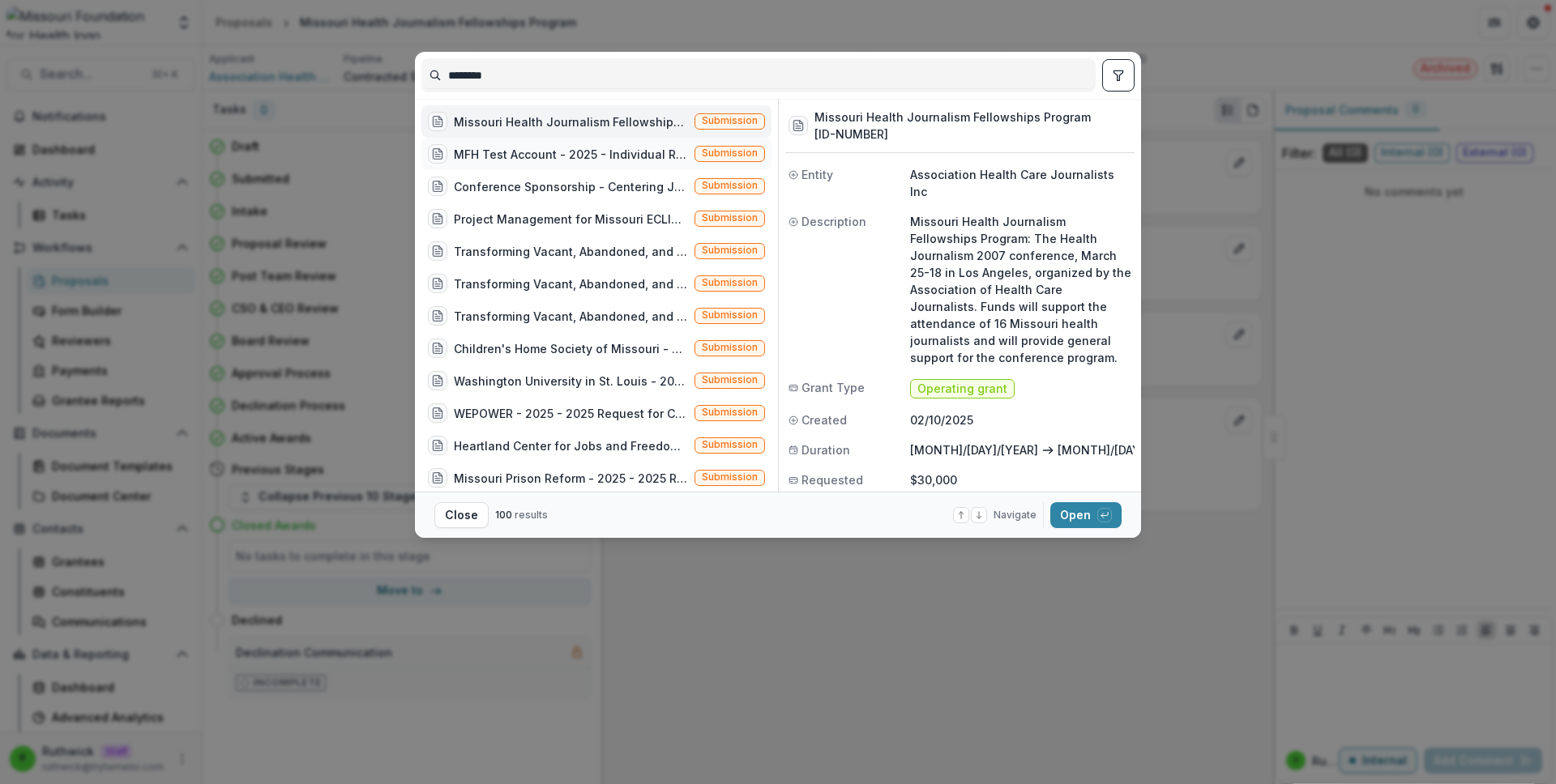 click on "MFH Test Account - 2025 - Individual Request for Applications" at bounding box center [571, 154] 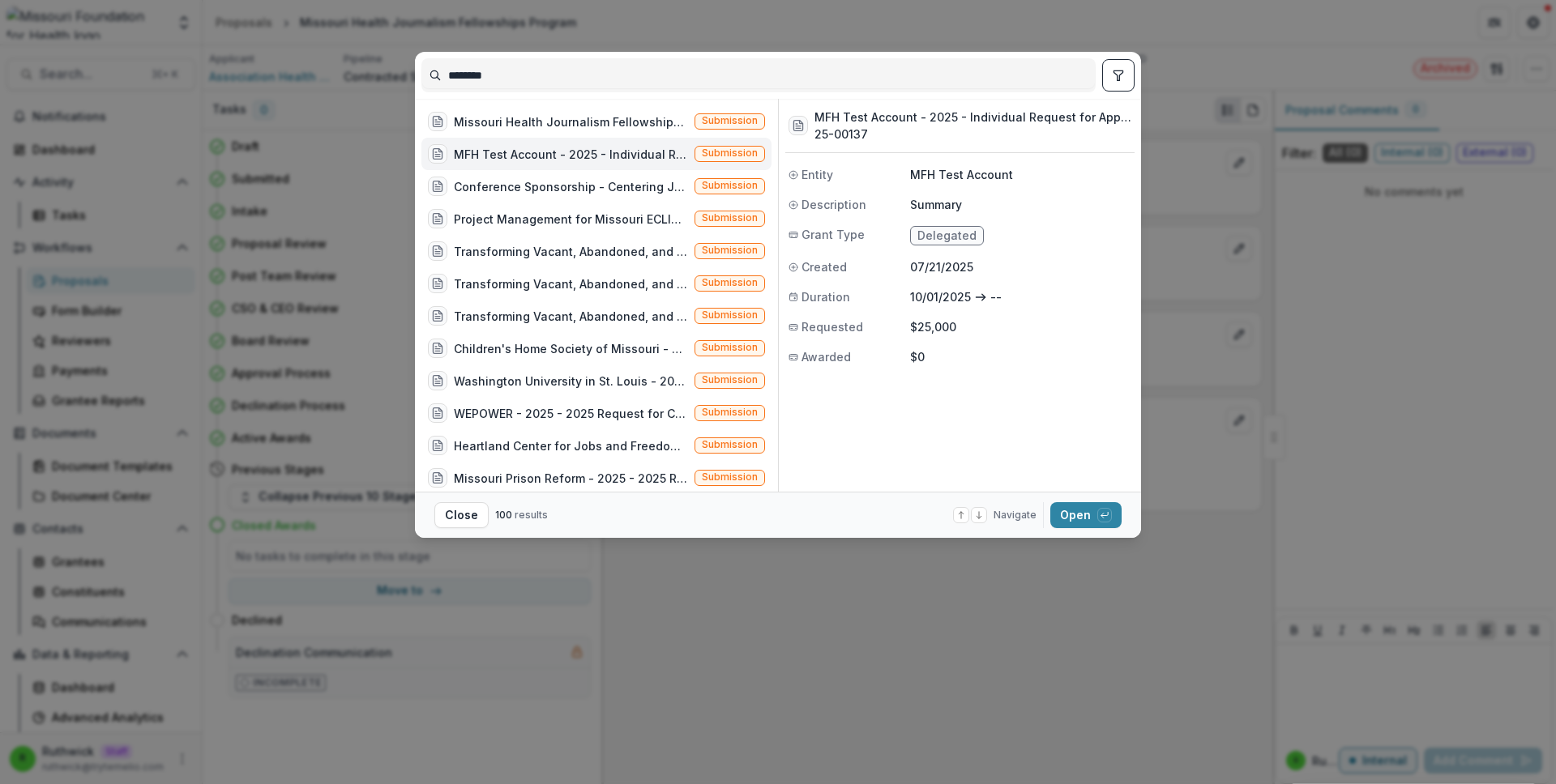 click on "MFH Test Account - 2025 - Individual Request for Applications" at bounding box center [571, 154] 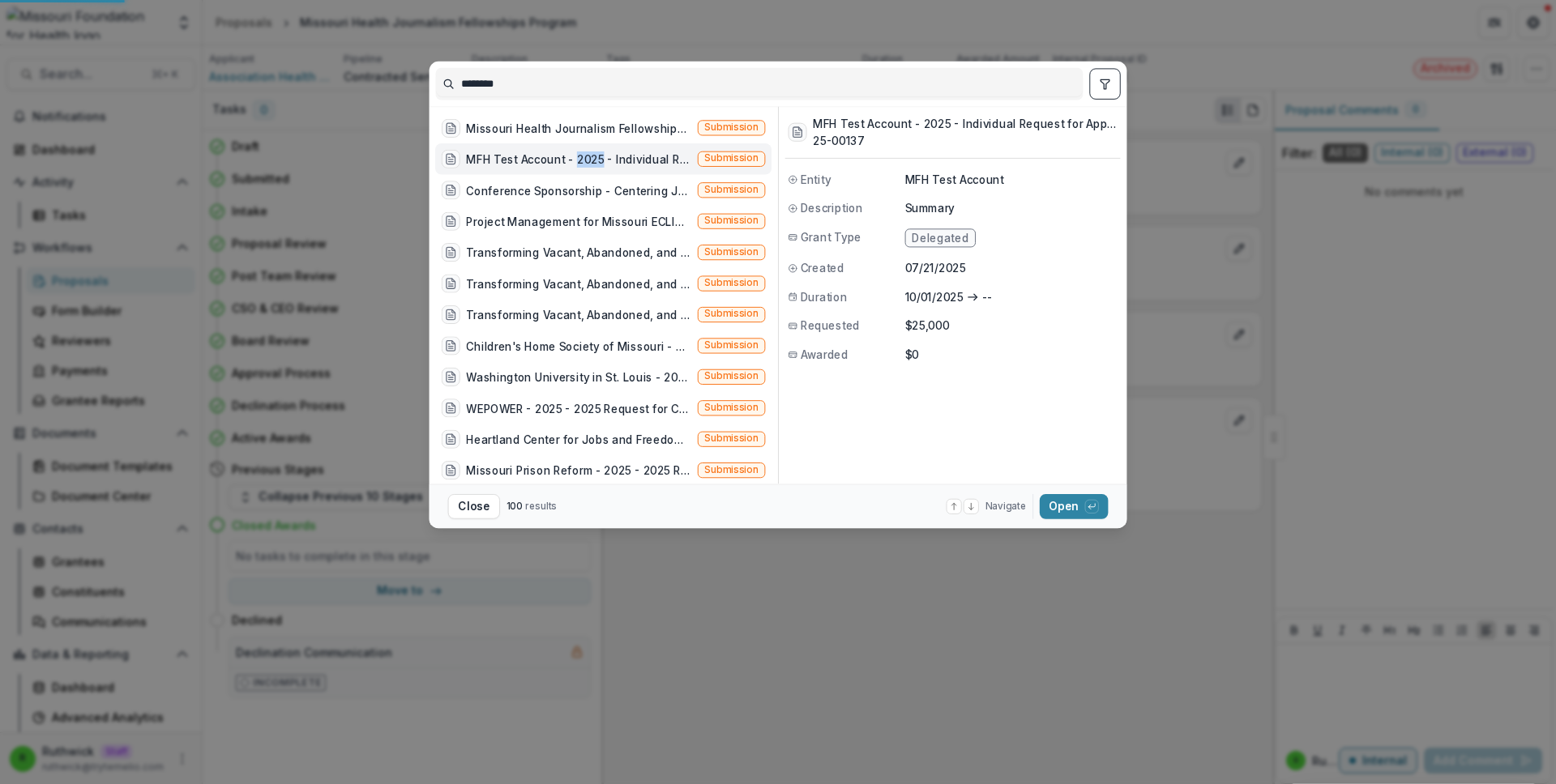 click on "MFH Test Account - 2025 - Individual Request for Applications" at bounding box center [579, 160] 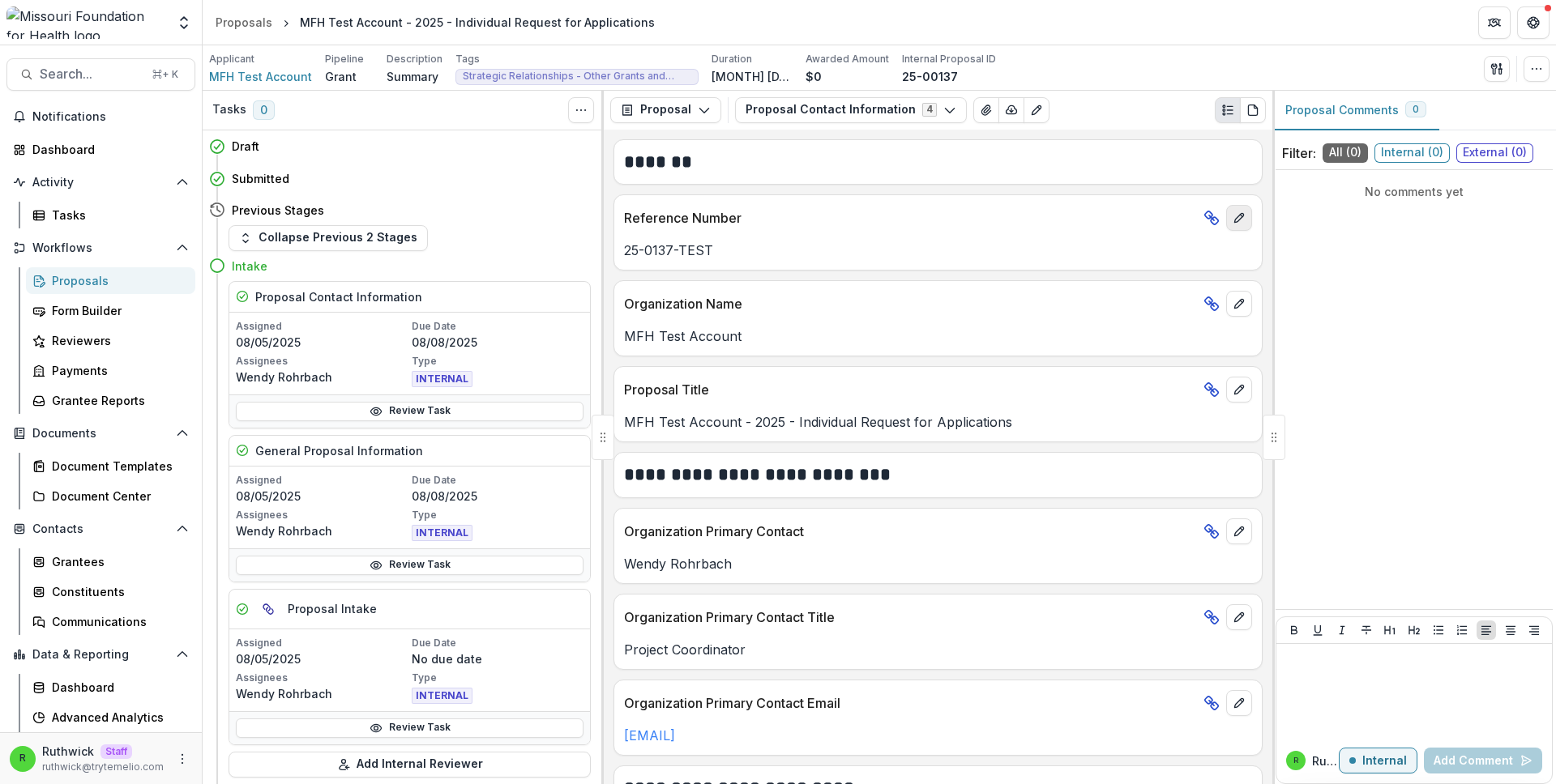 click at bounding box center (1239, 218) 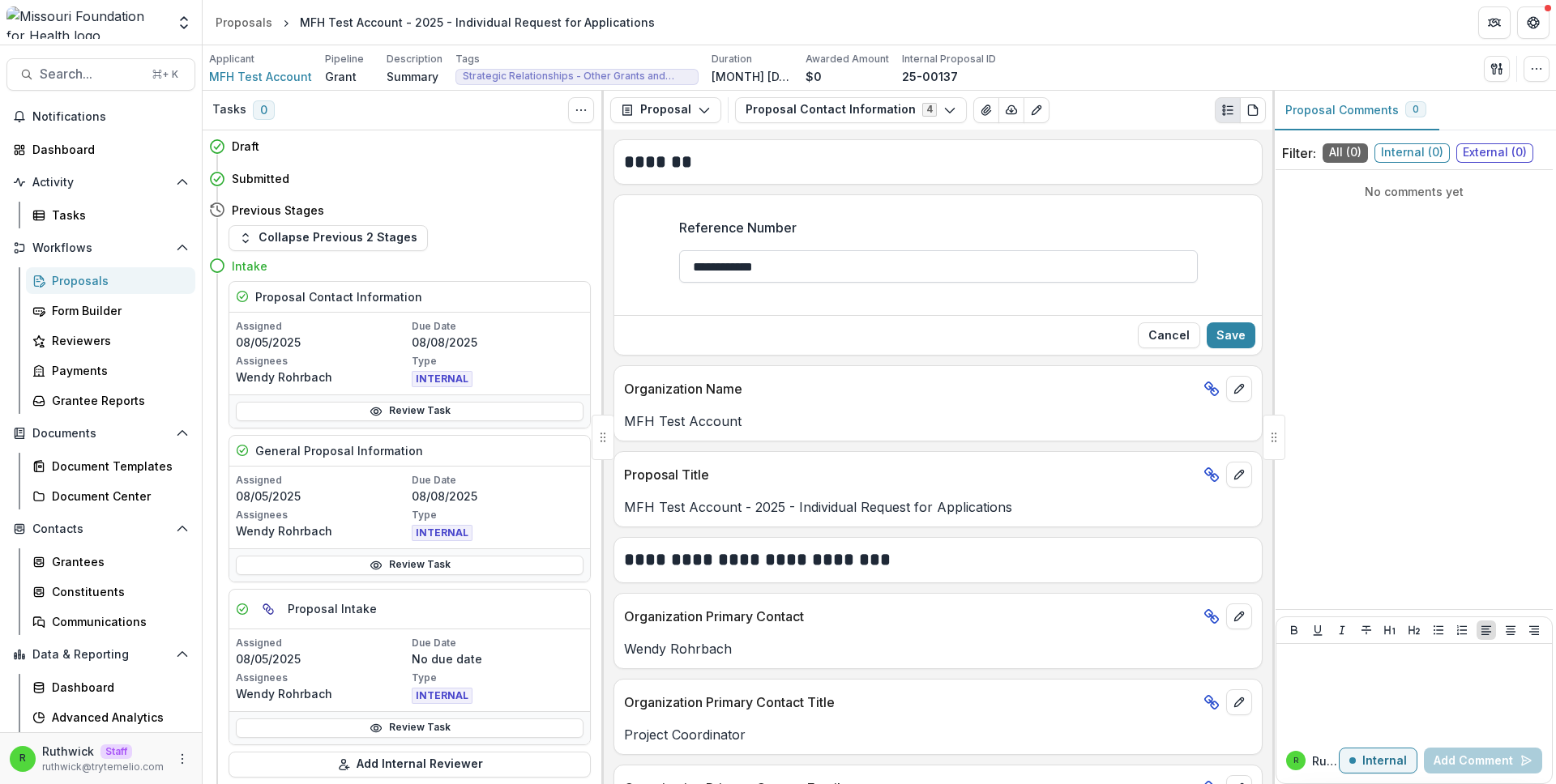 click on "**********" at bounding box center (938, 266) 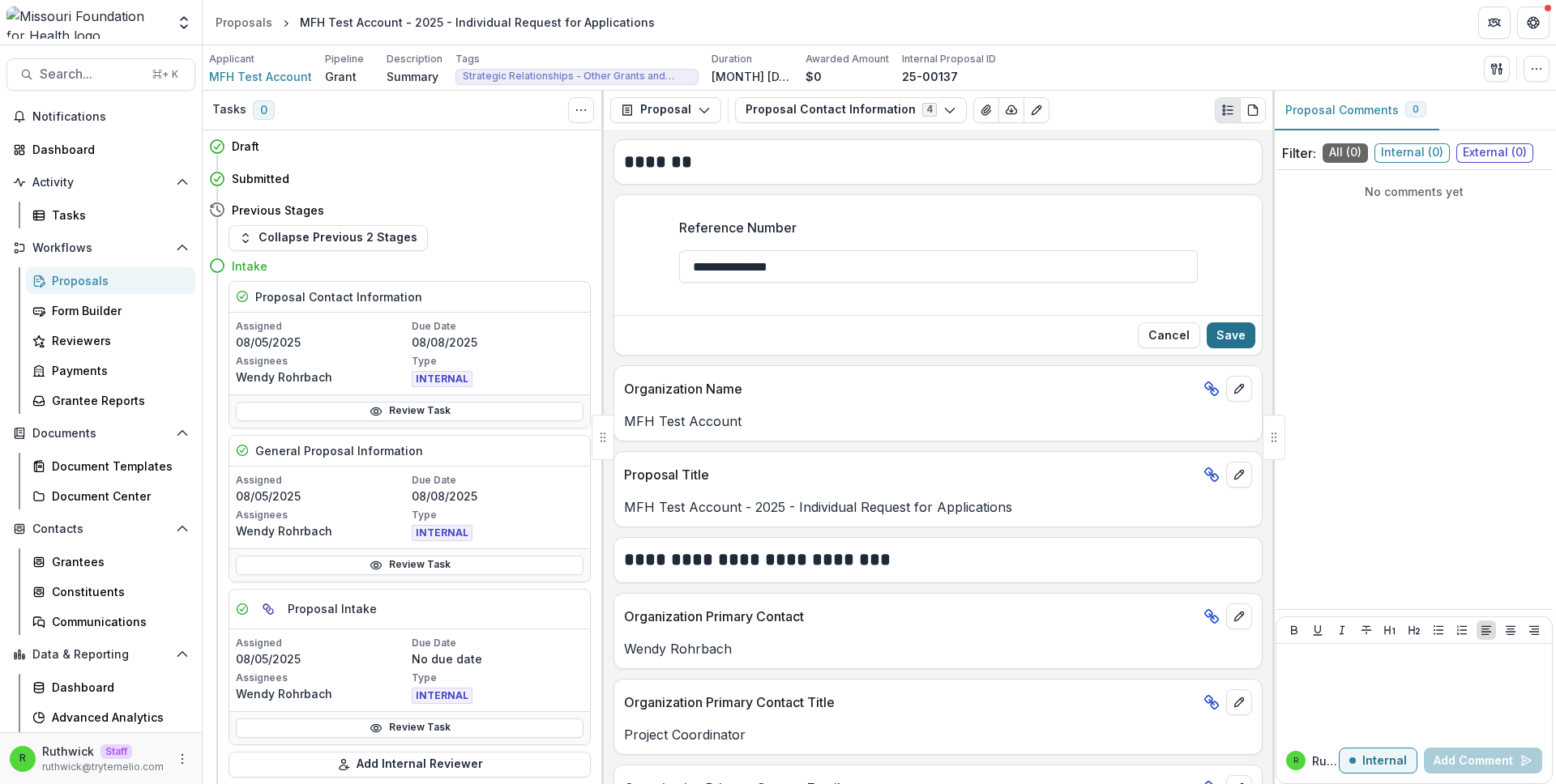 type on "**********" 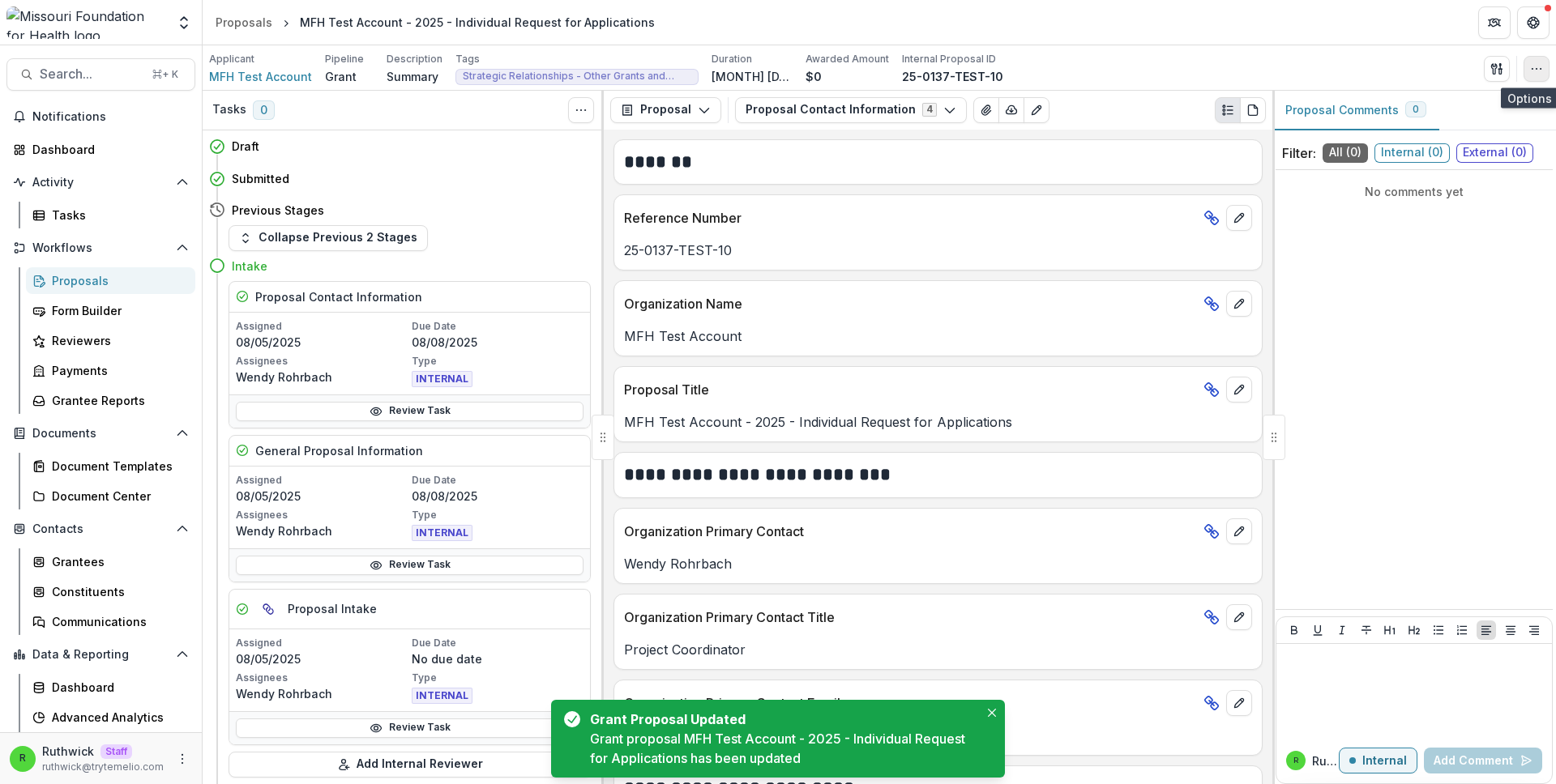 click at bounding box center (1537, 69) 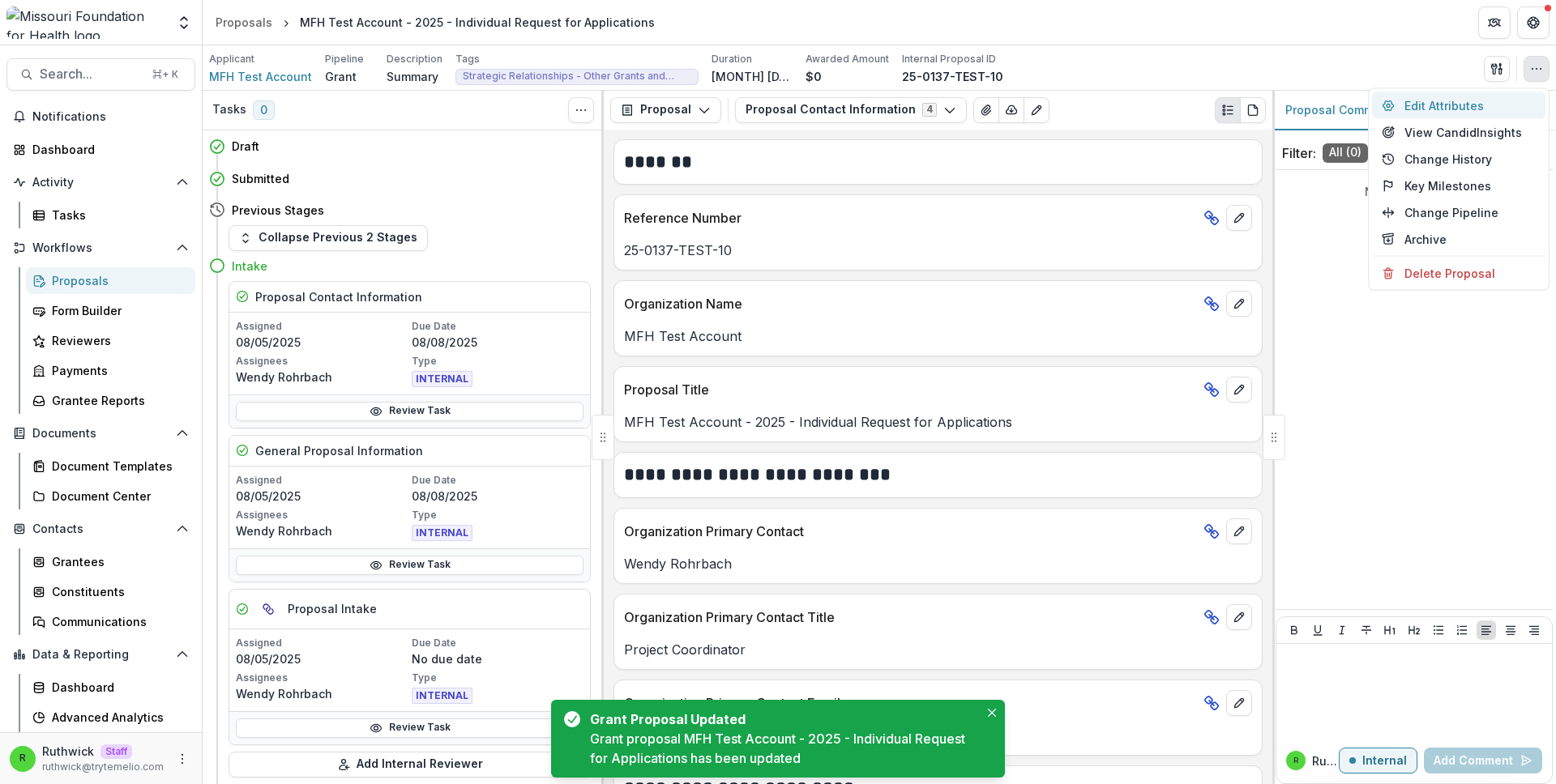 click on "Edit Attributes" at bounding box center (1459, 105) 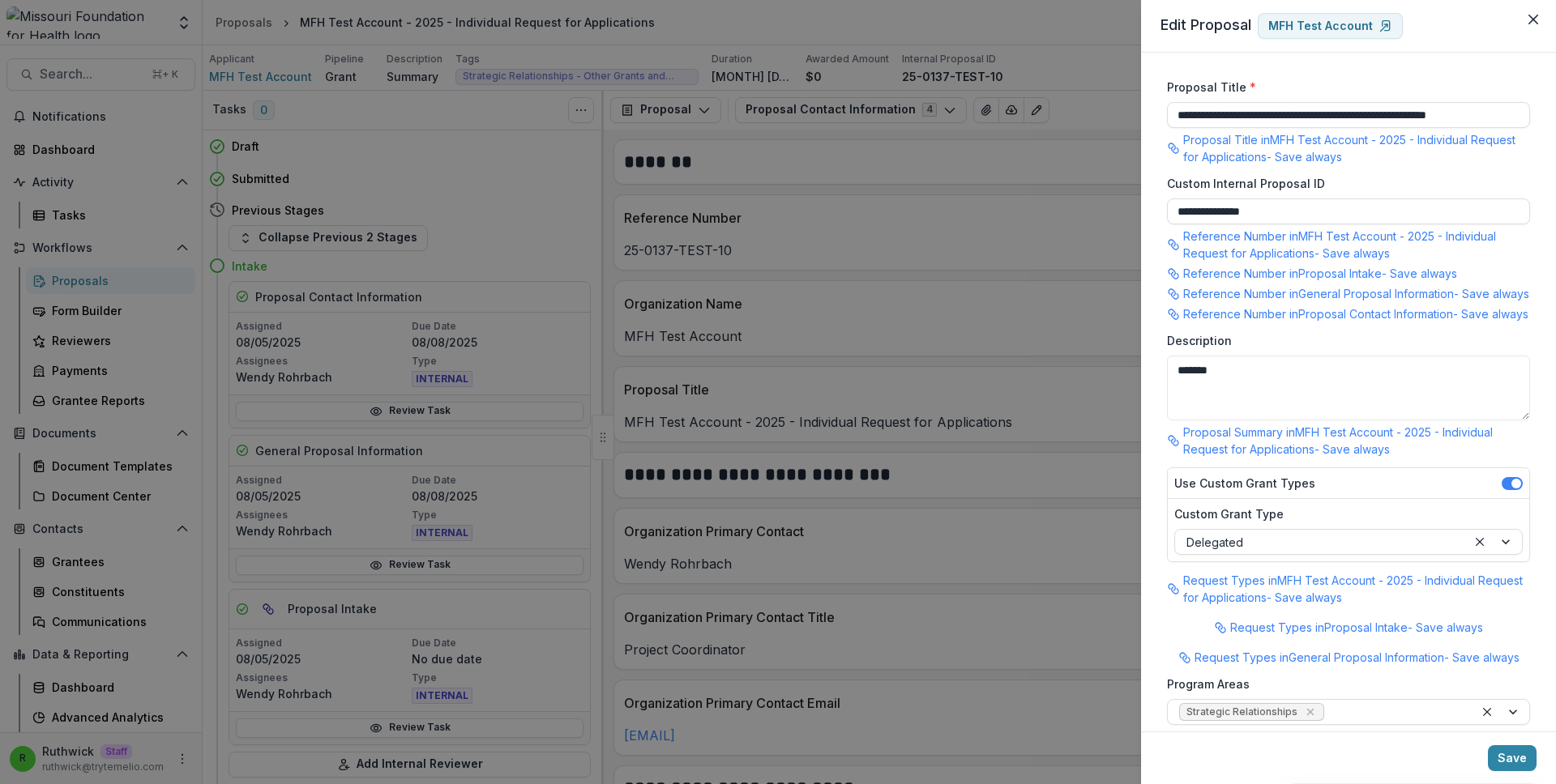click on "**********" at bounding box center [778, 392] 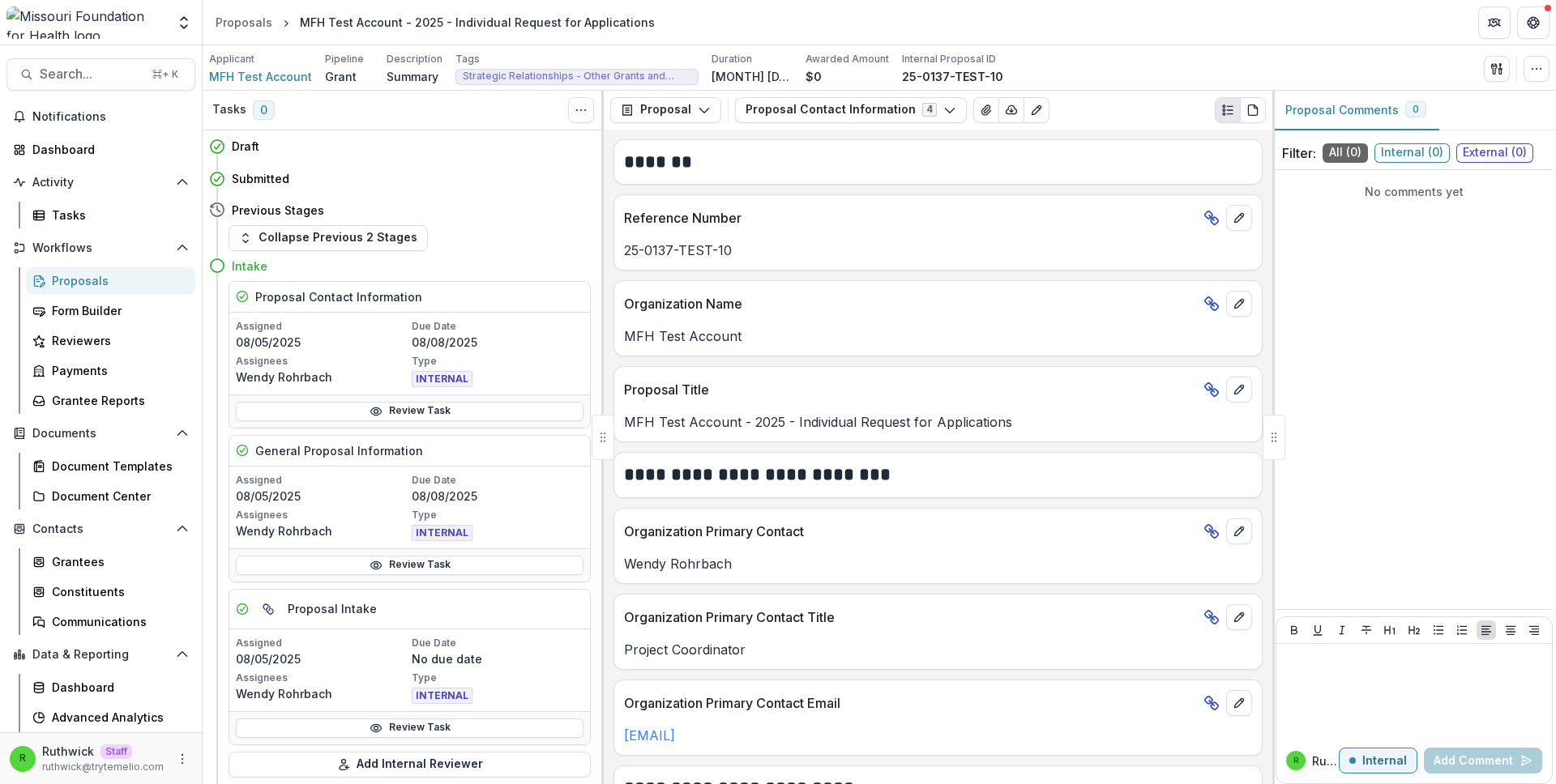 click on "Reference Number" at bounding box center (910, 218) 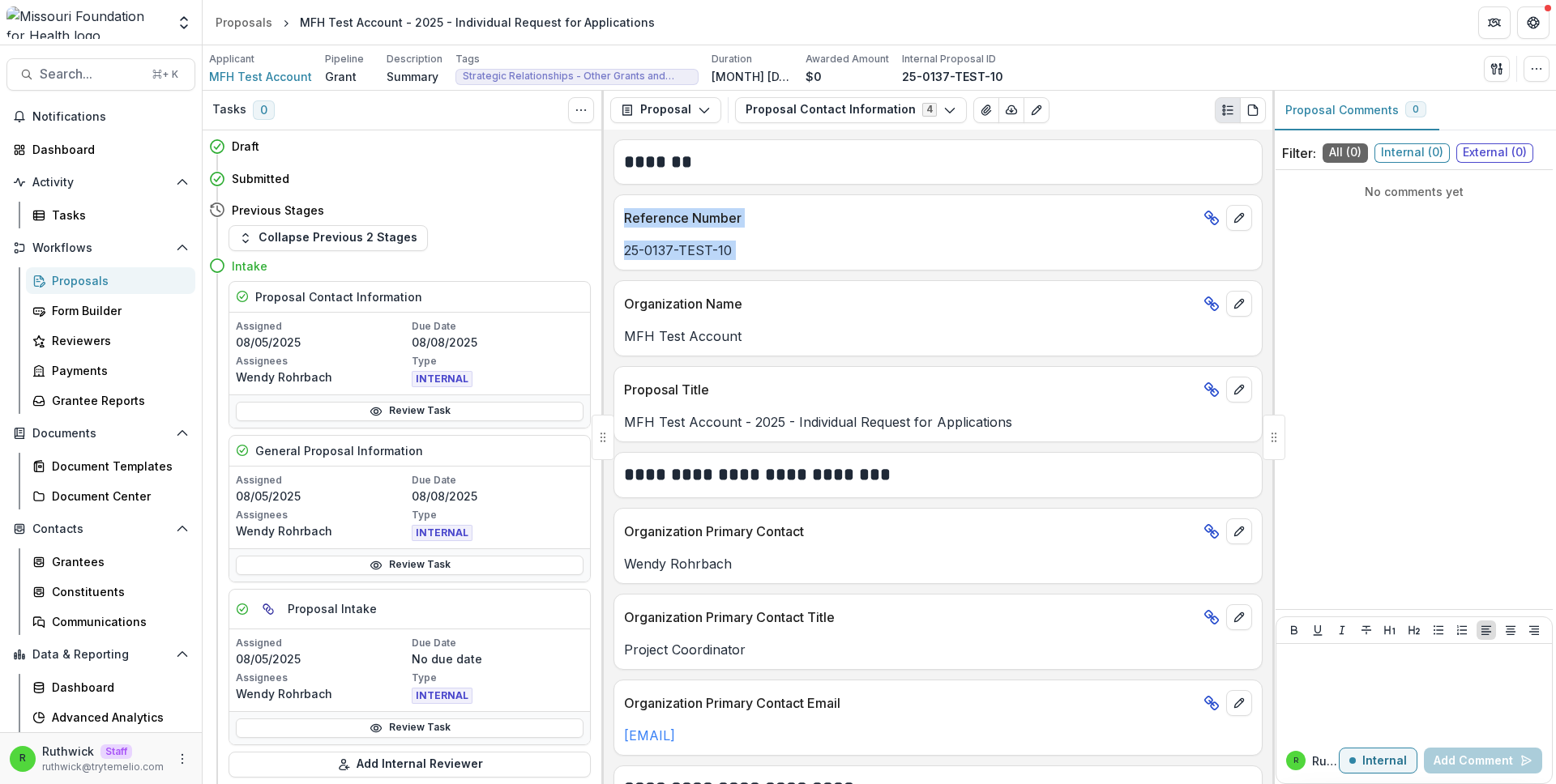 drag, startPoint x: 679, startPoint y: 225, endPoint x: 686, endPoint y: 250, distance: 25.96151 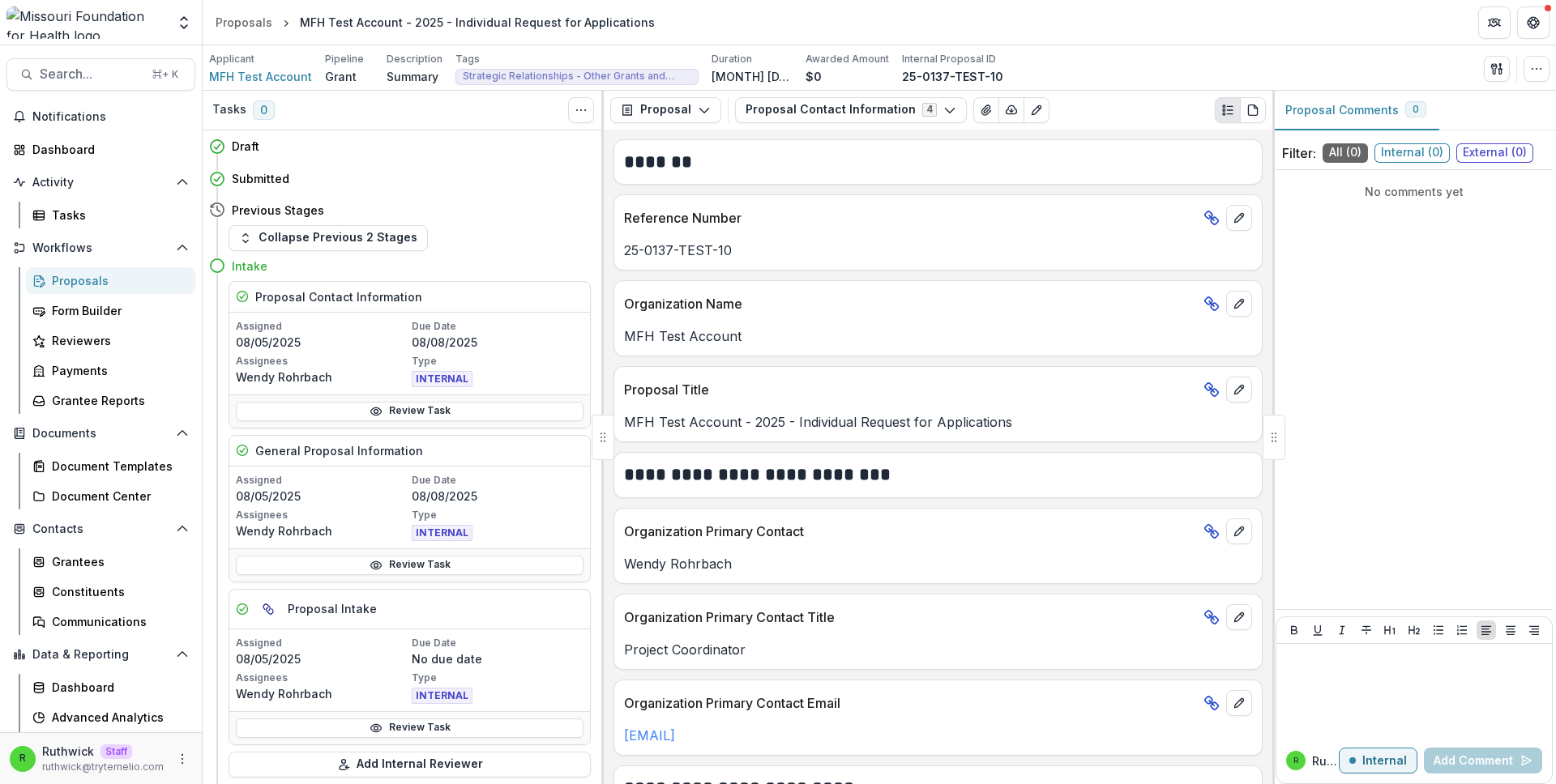 click on "Reference Number" at bounding box center [938, 213] 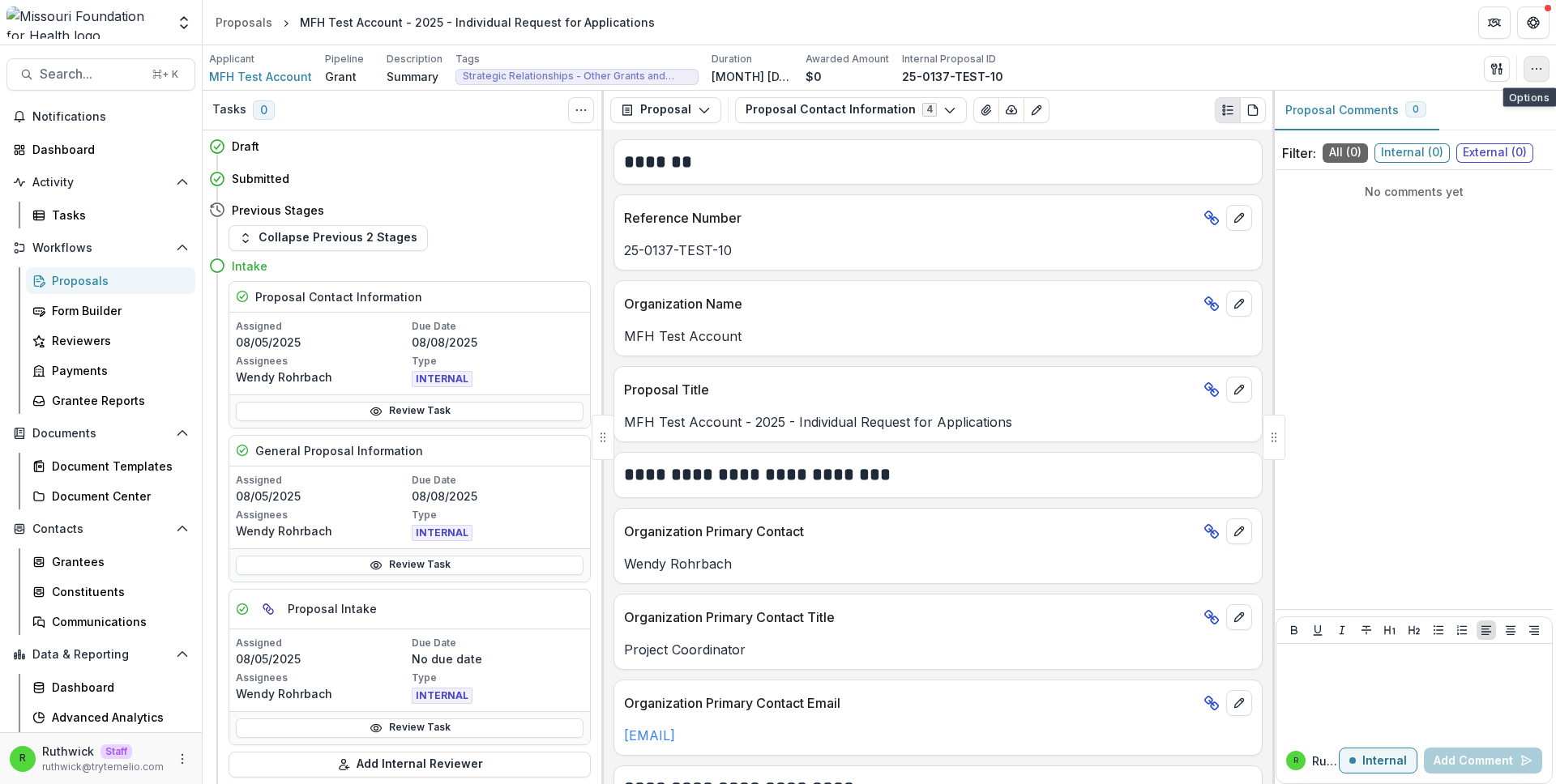 click 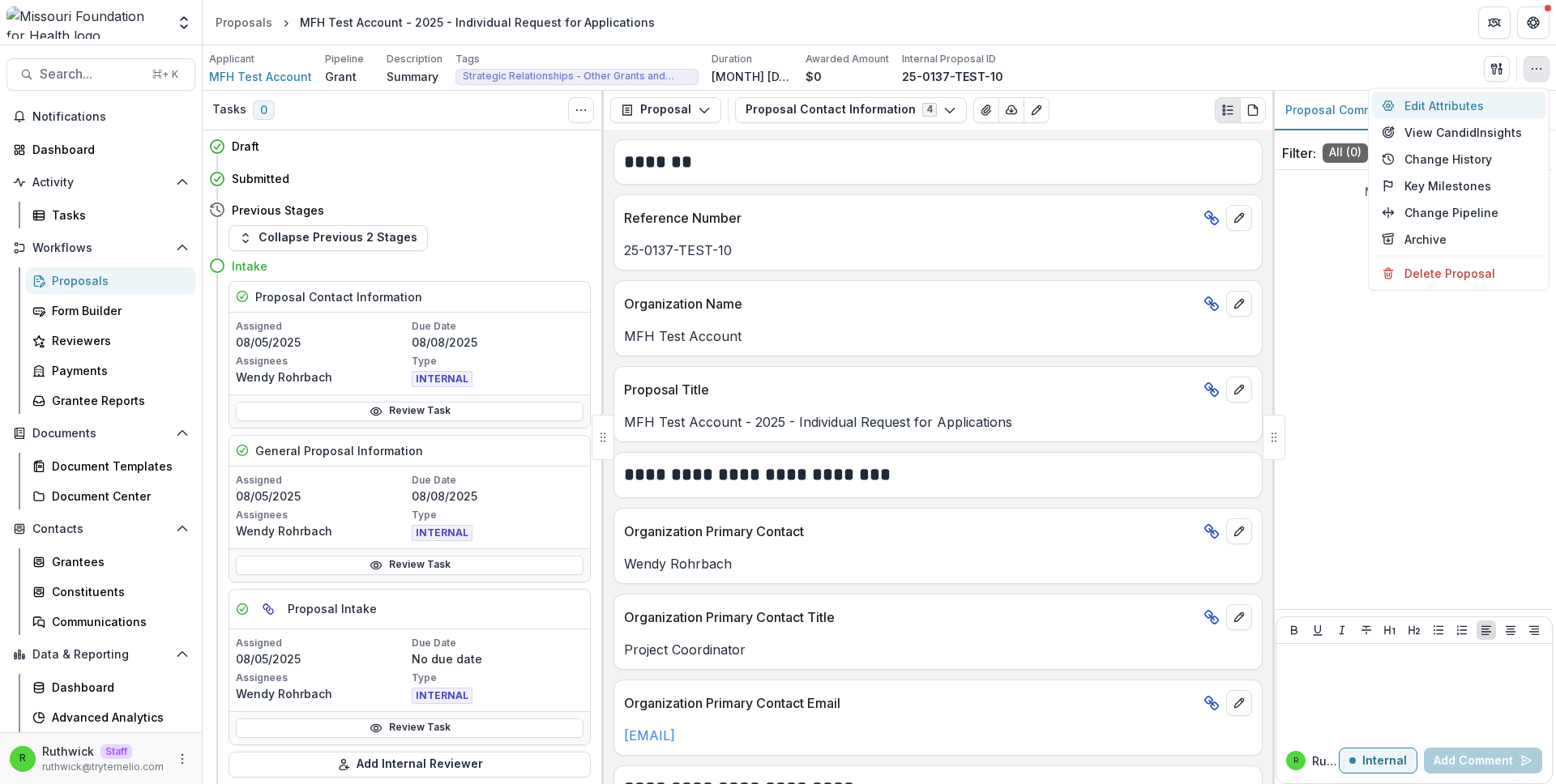 click on "Edit Attributes" at bounding box center (1459, 105) 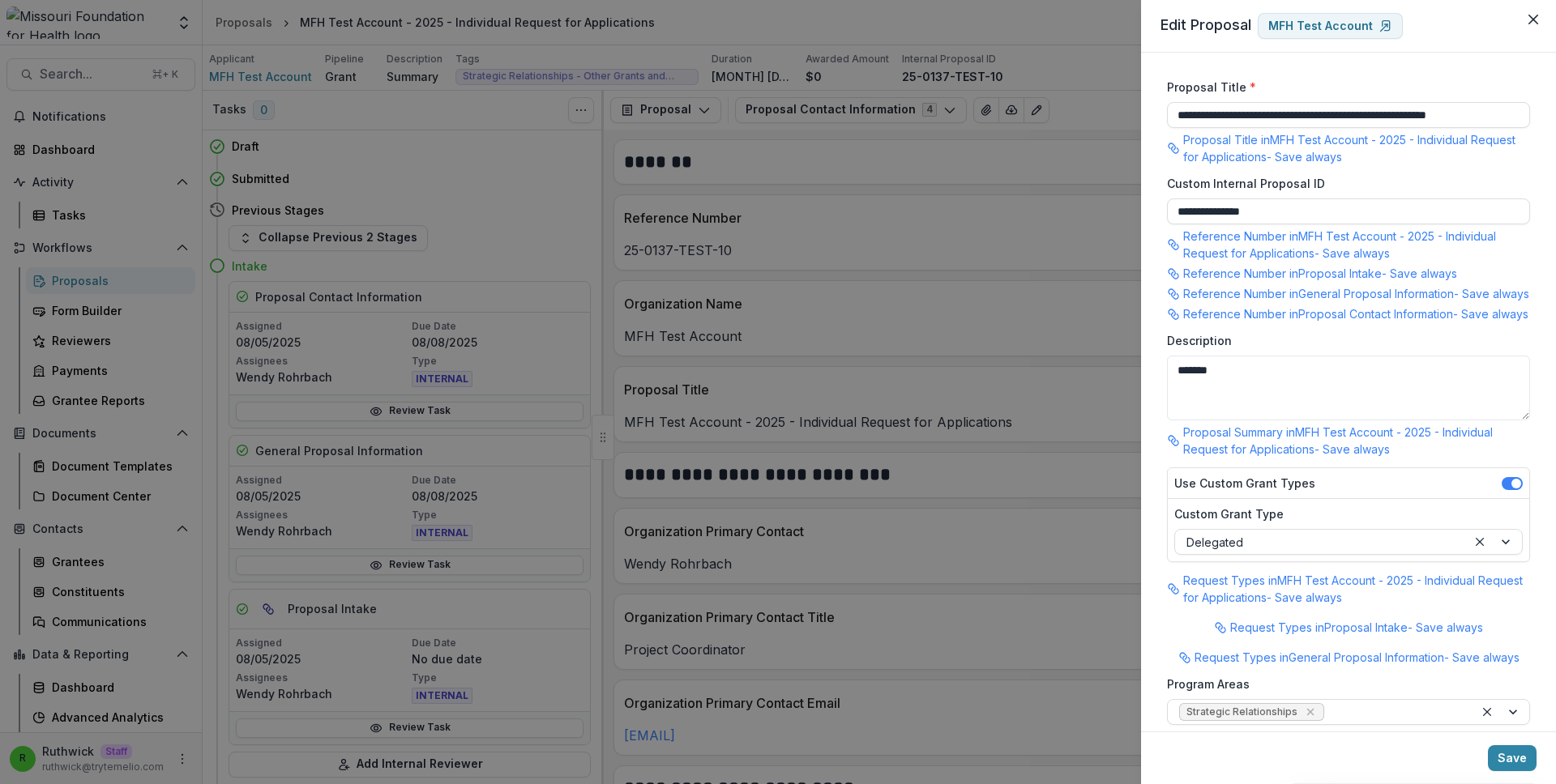 click on "**********" at bounding box center (778, 392) 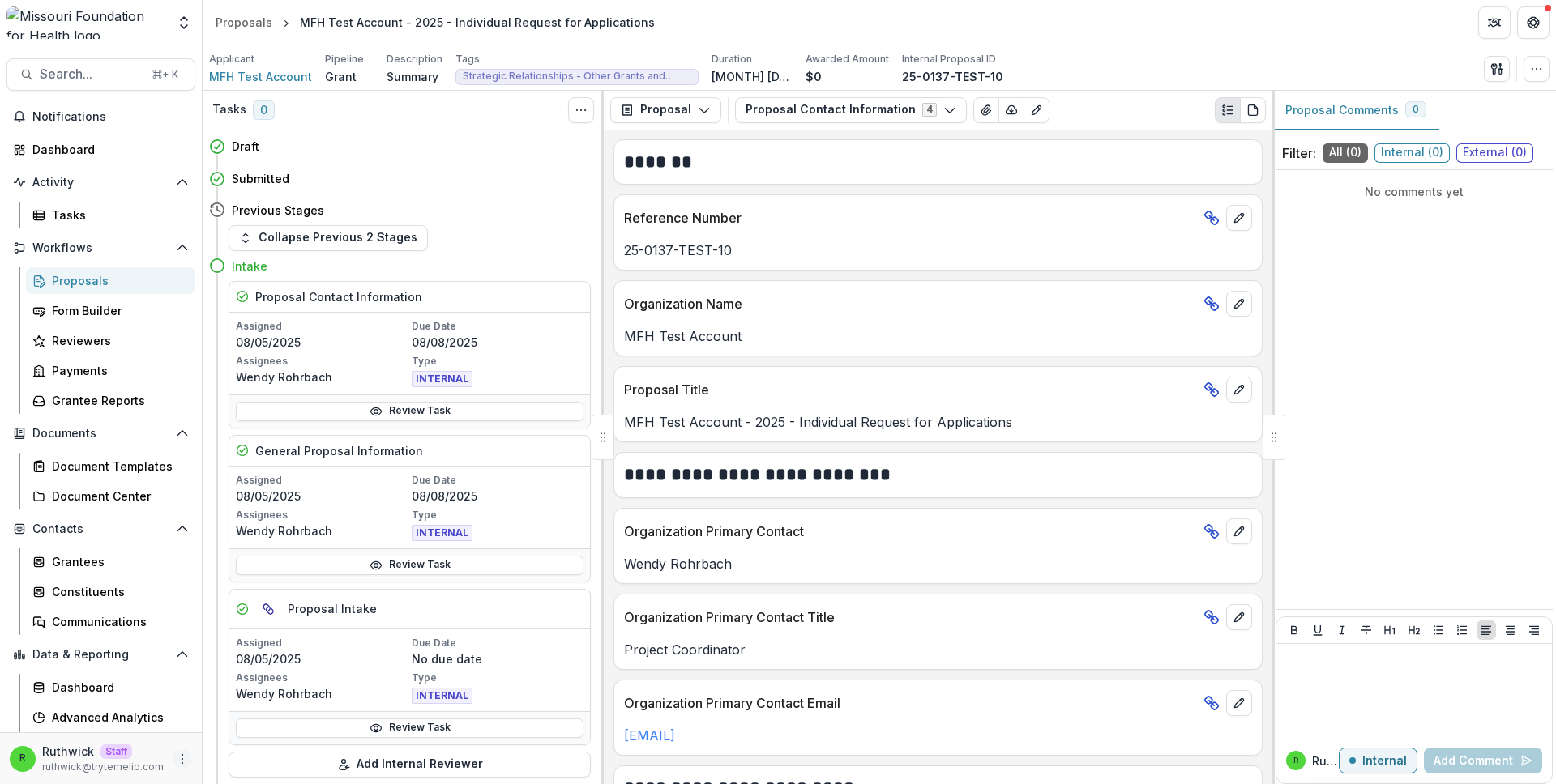 click 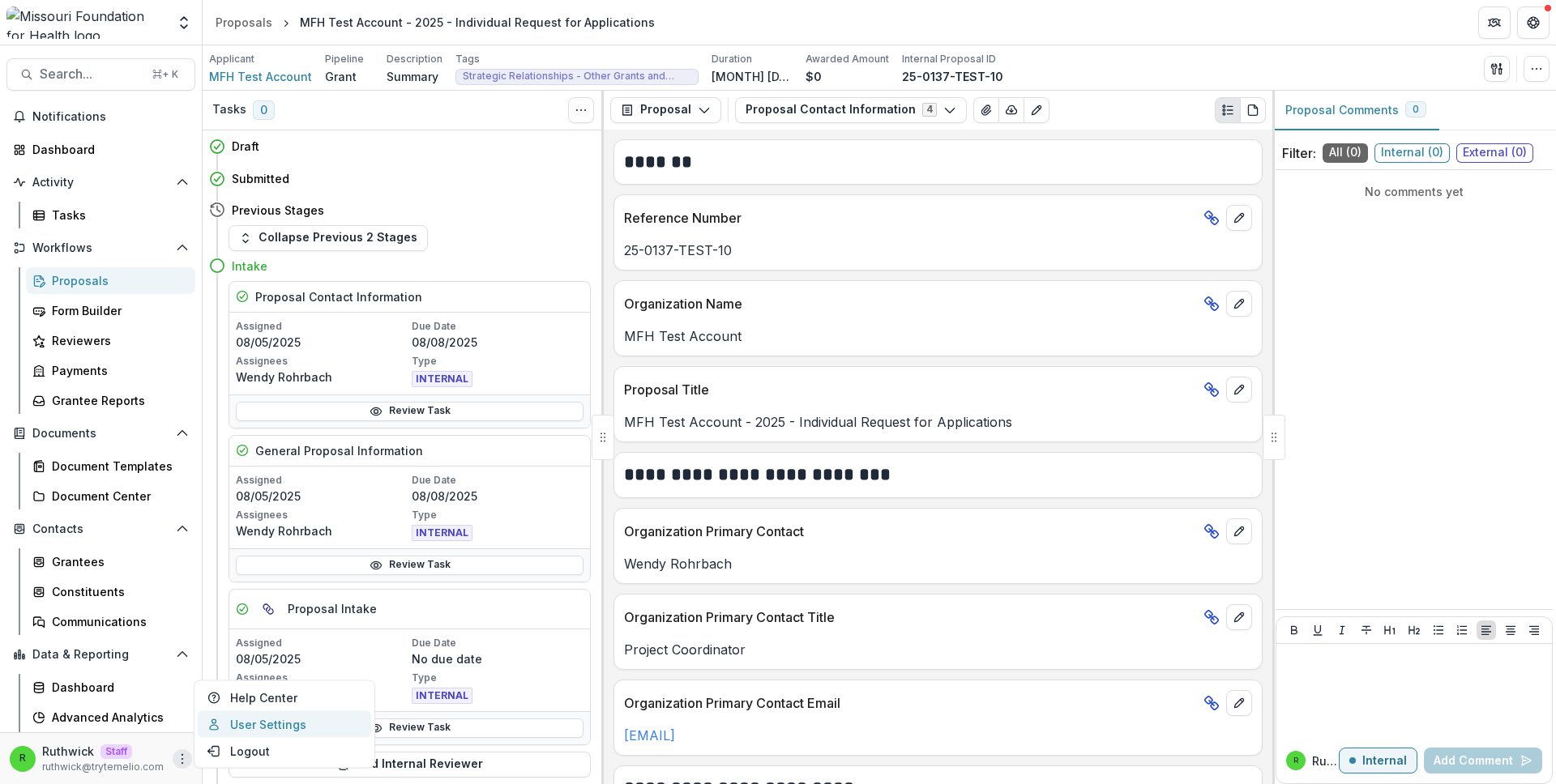 click on "User Settings" at bounding box center [284, 724] 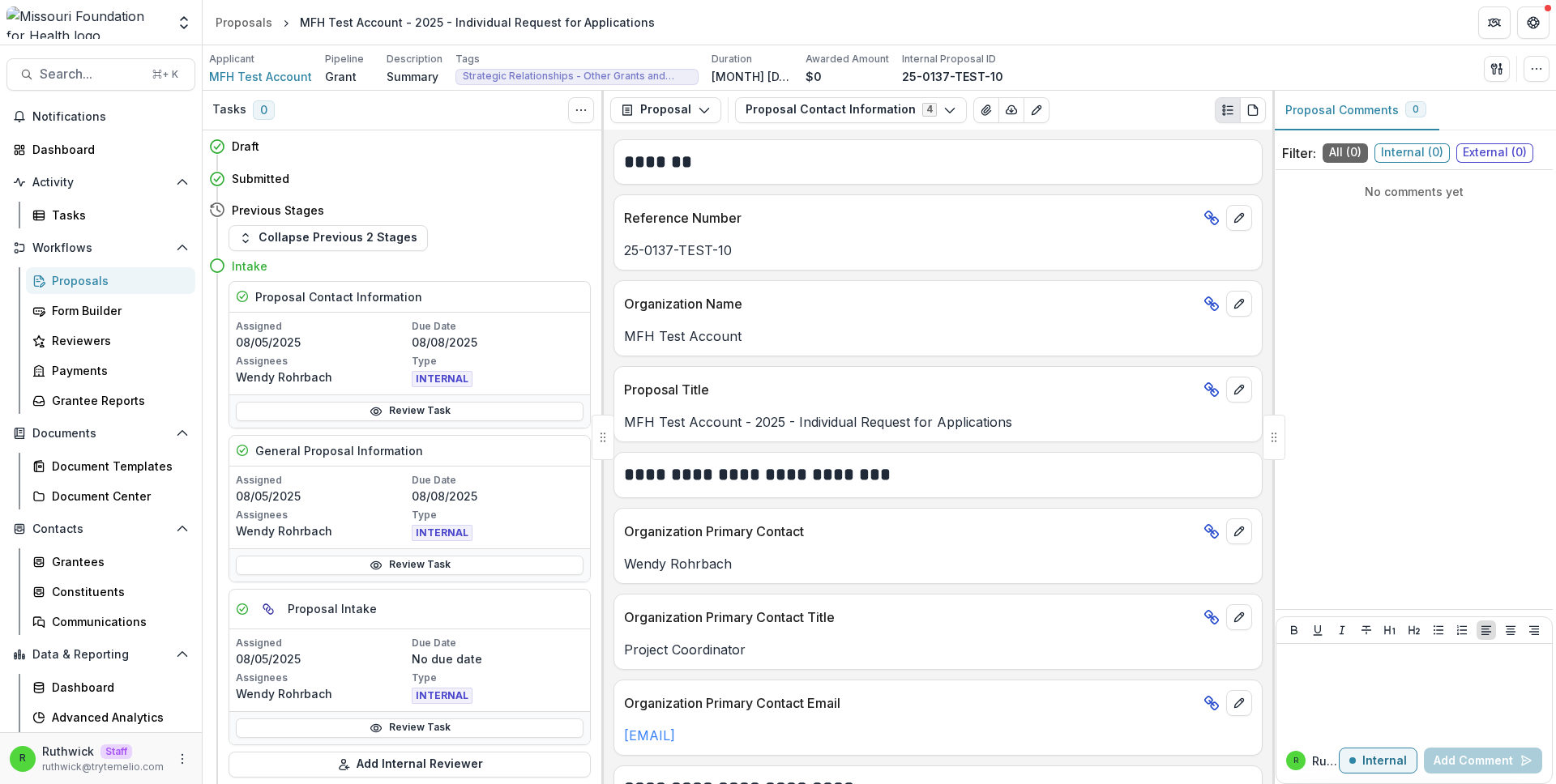type 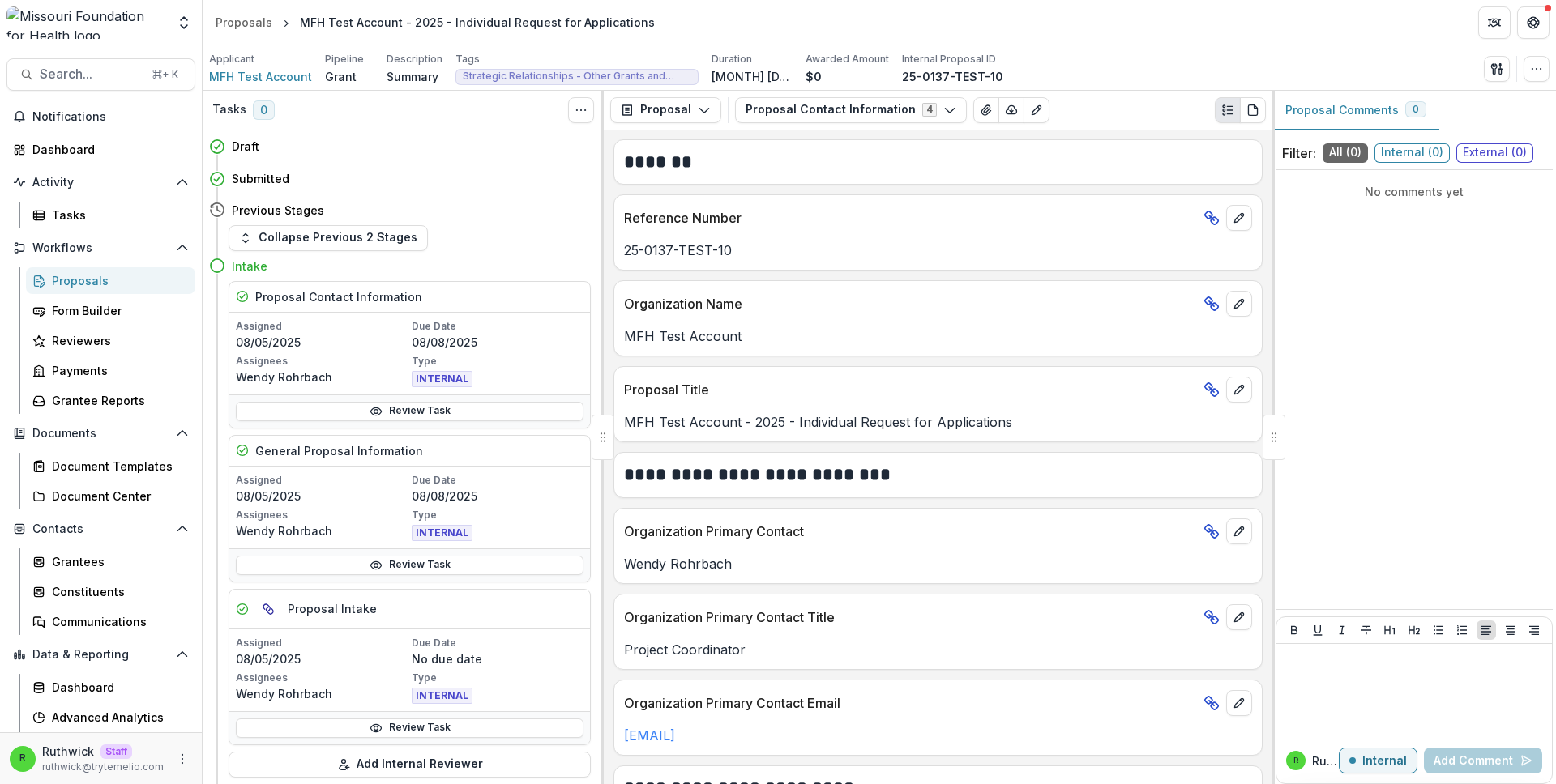click on "Reference Number" at bounding box center (910, 218) 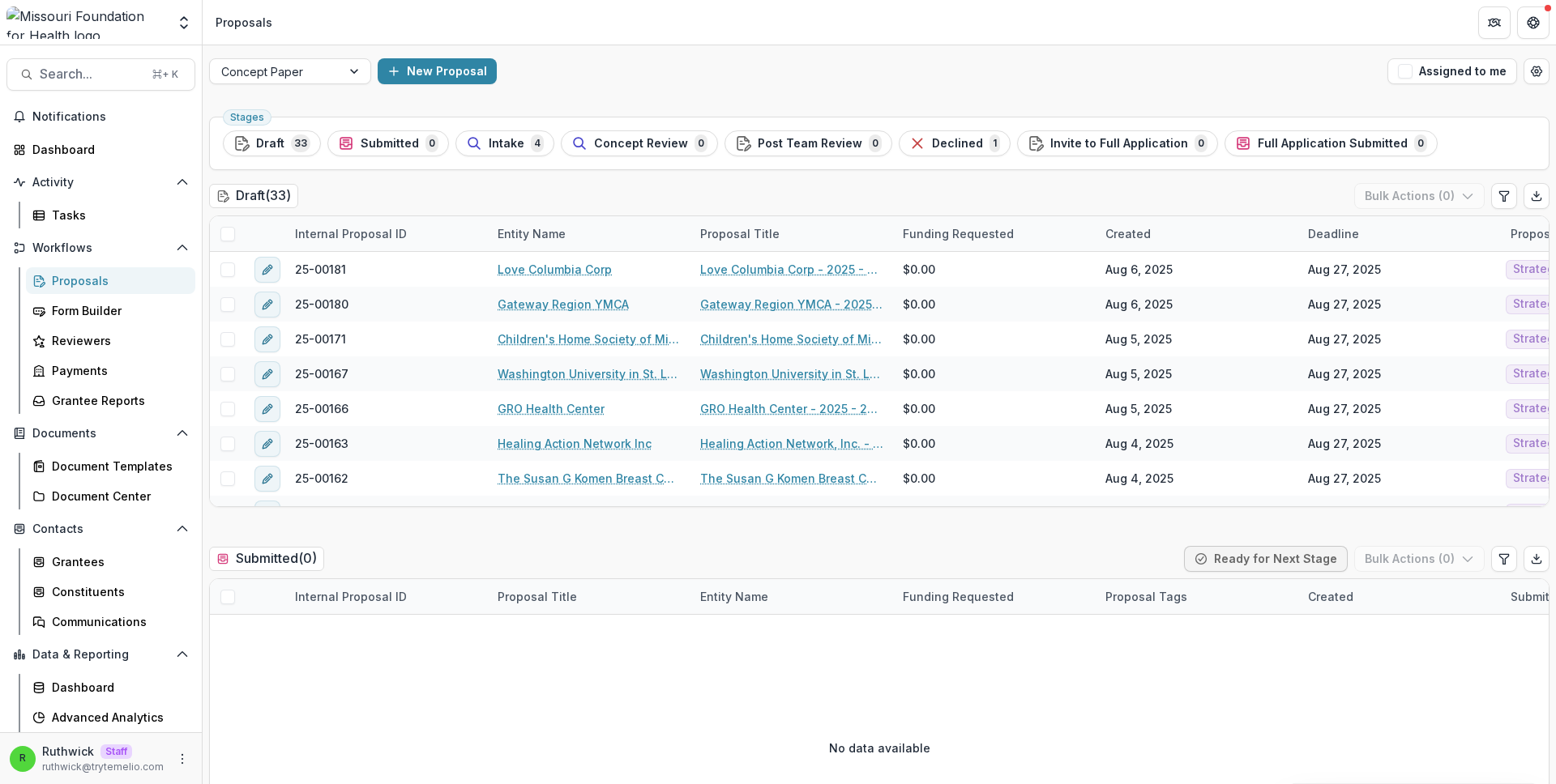 click on "Concept Paper New Proposal Assigned to me Stages Draft 33 Submitted 0 Intake 4 Concept Review 0 Post Team Review 0 Declined 1 Invite to Full Application 0 Full Application Submitted 0 Draft  ( 33 ) Bulk Actions ( 0 ) Internal Proposal ID Entity Name Proposal Title Funding Requested Created Deadline Proposal Tags Form Current Stage Task Assignees 25-00181 Love Columbia Corp Love Columbia Corp - 2025 - 2025 Request for Concept Papers $0.00 Aug 6, 2025 Aug 27, 2025 Strategic Relationships - Health Equity Fund 2025 Request for Concept Papers 25-00180 Gateway Region YMCA Gateway Region YMCA - 2025 - 2025 Request for Concept Papers $0.00 Aug 6, 2025 Aug 27, 2025 Strategic Relationships - Health Equity Fund 2025 Request for Concept Papers 25-00171 Children's Home Society of Missouri Children's Home Society of Missouri - 2025 - 2025 Request for Concept Papers $0.00 Aug 5, 2025 Aug 27, 2025 Strategic Relationships - Health Equity Fund 2025 Request for Concept Papers 25-00167 Washington University in St. Louis $0.00  (" at bounding box center [879, 1549] 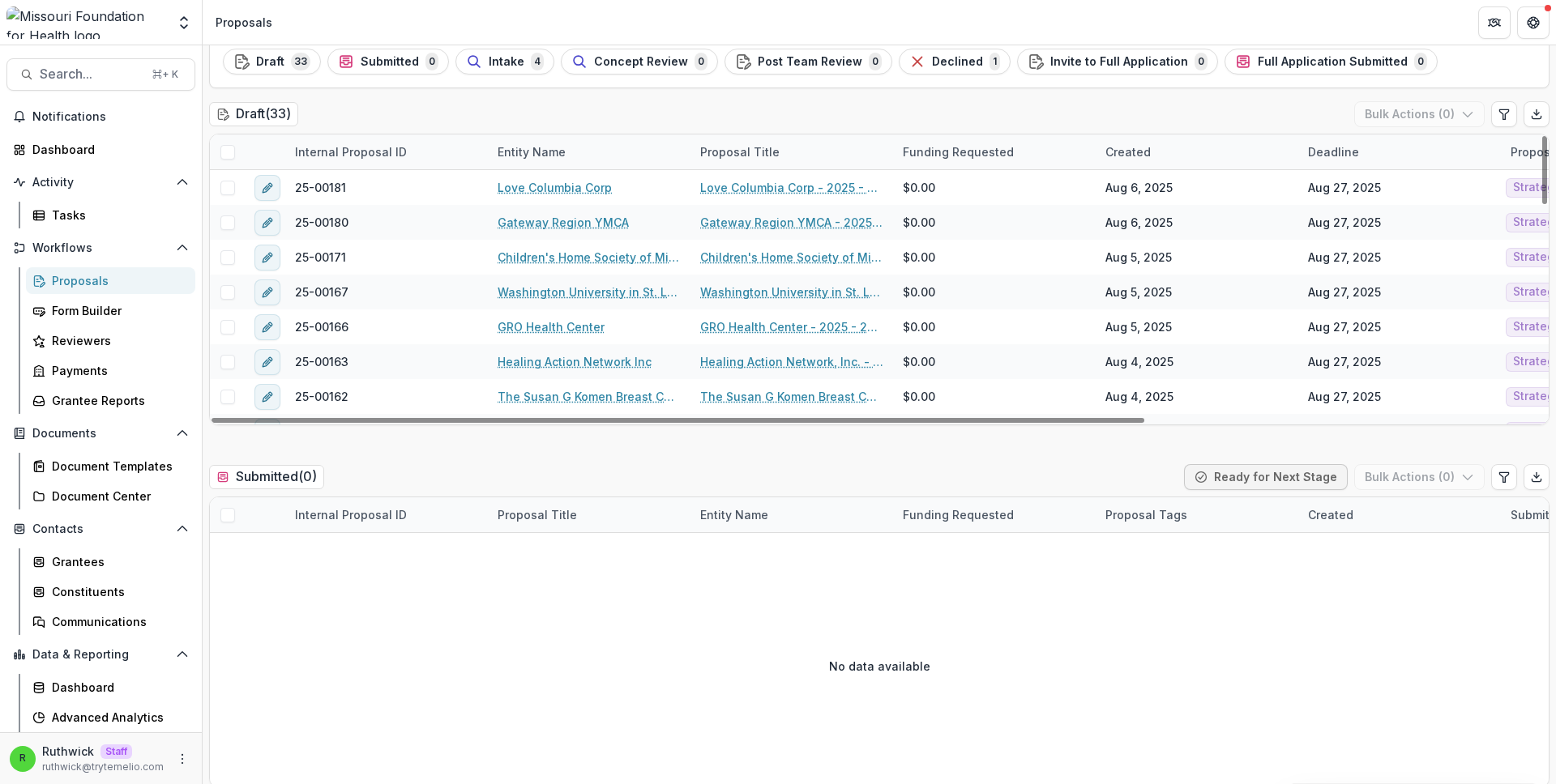 scroll, scrollTop: 79, scrollLeft: 0, axis: vertical 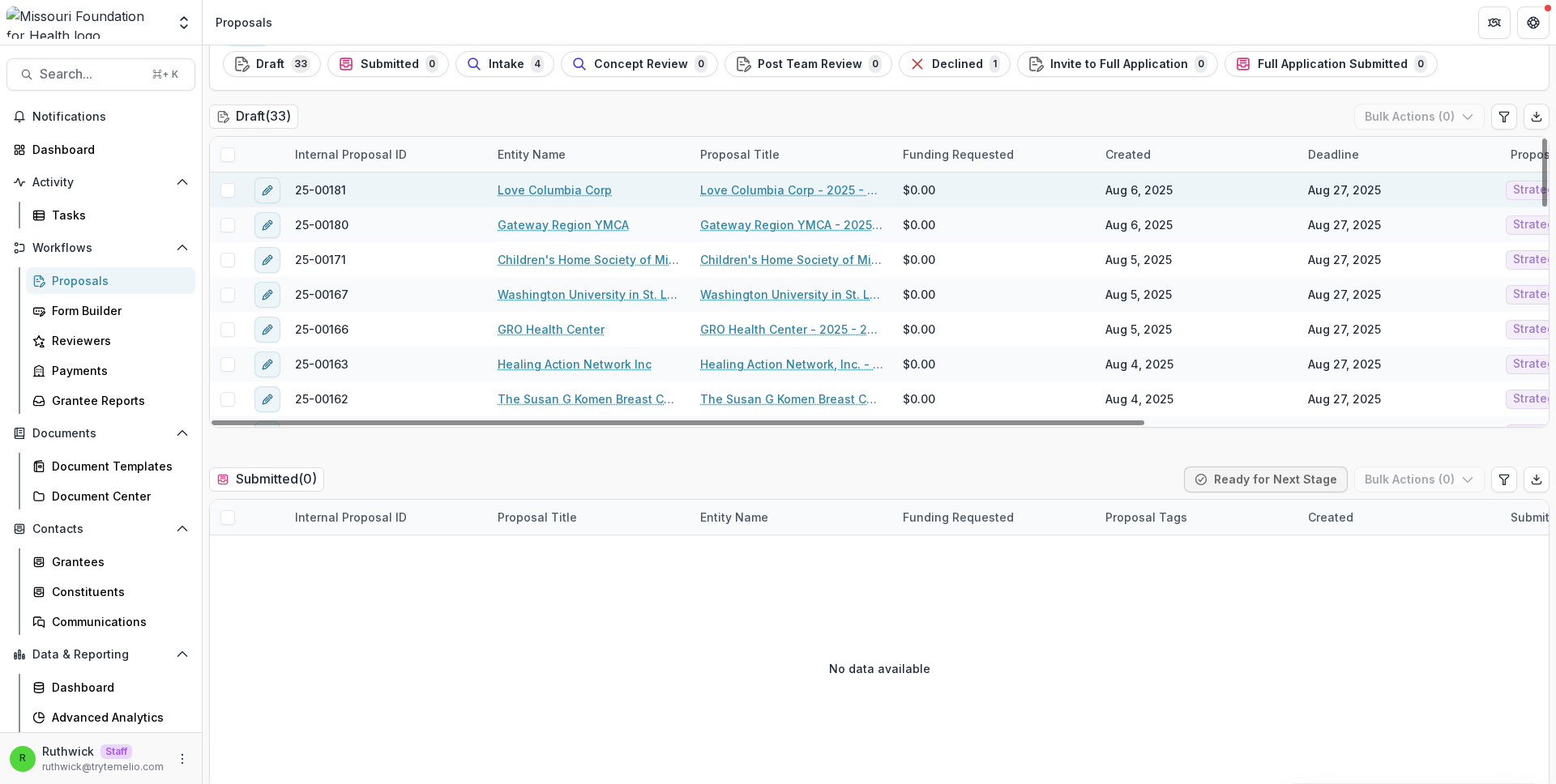 click at bounding box center [228, 190] 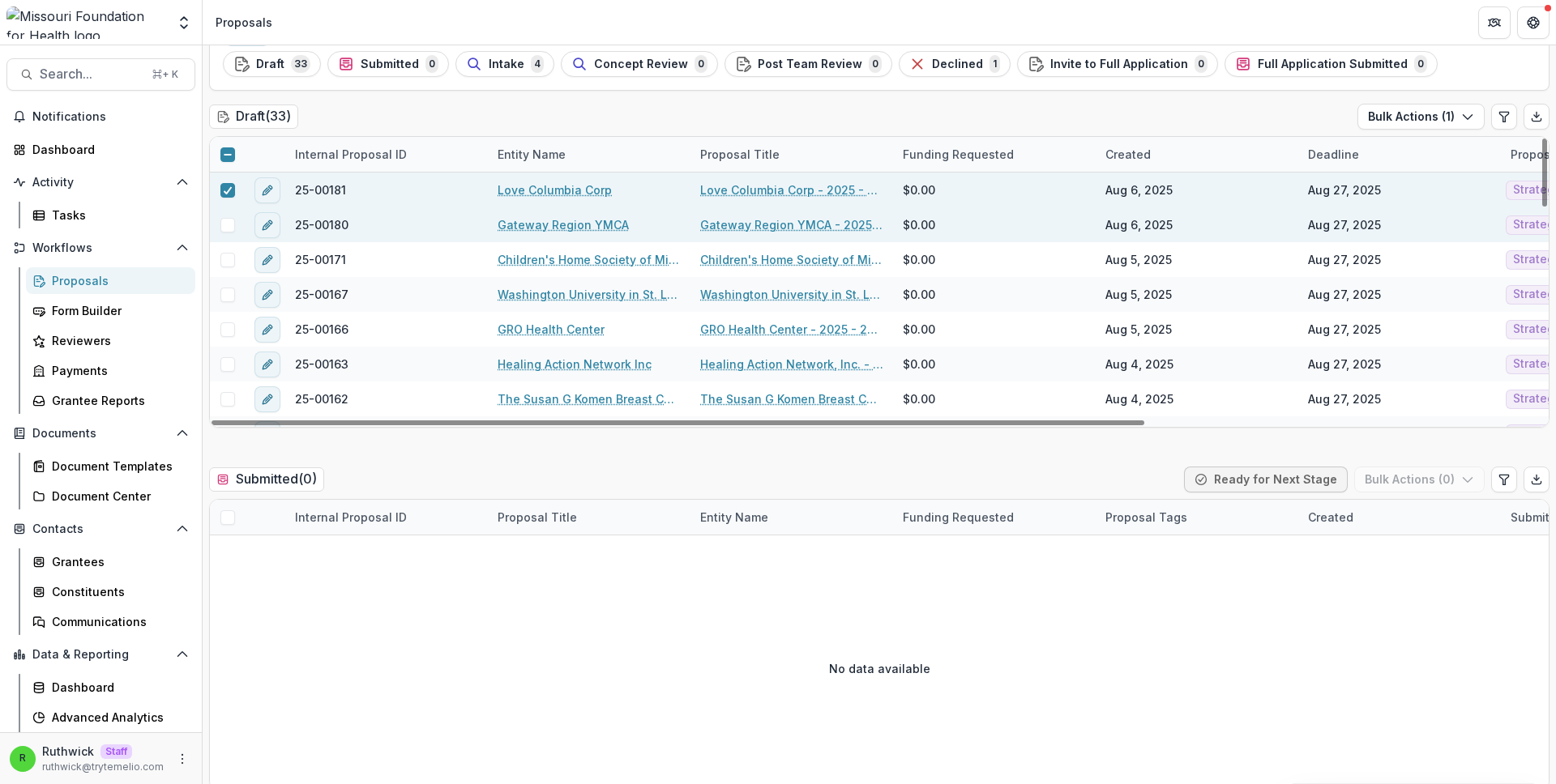 click at bounding box center [228, 225] 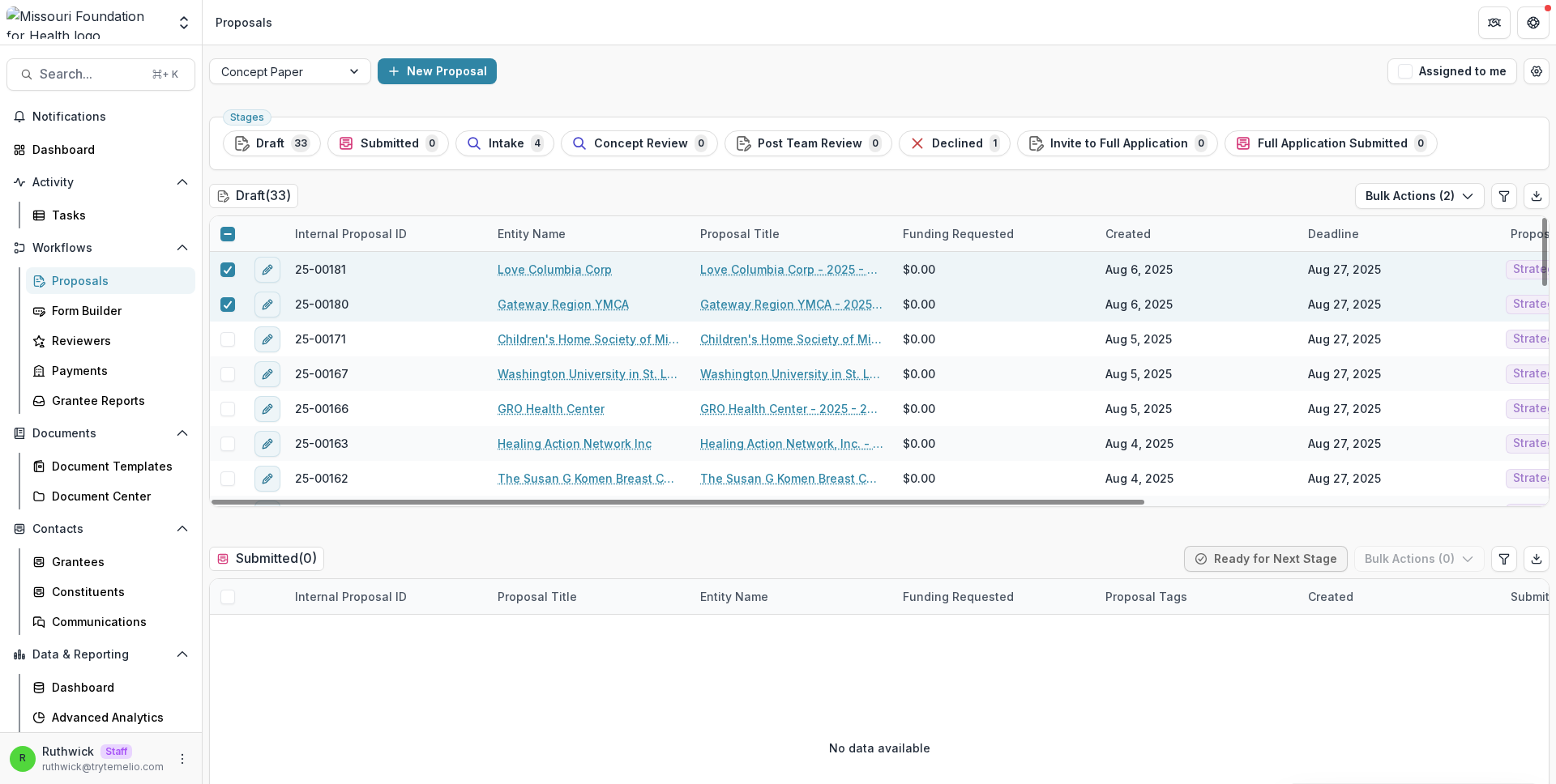 scroll, scrollTop: 1, scrollLeft: 0, axis: vertical 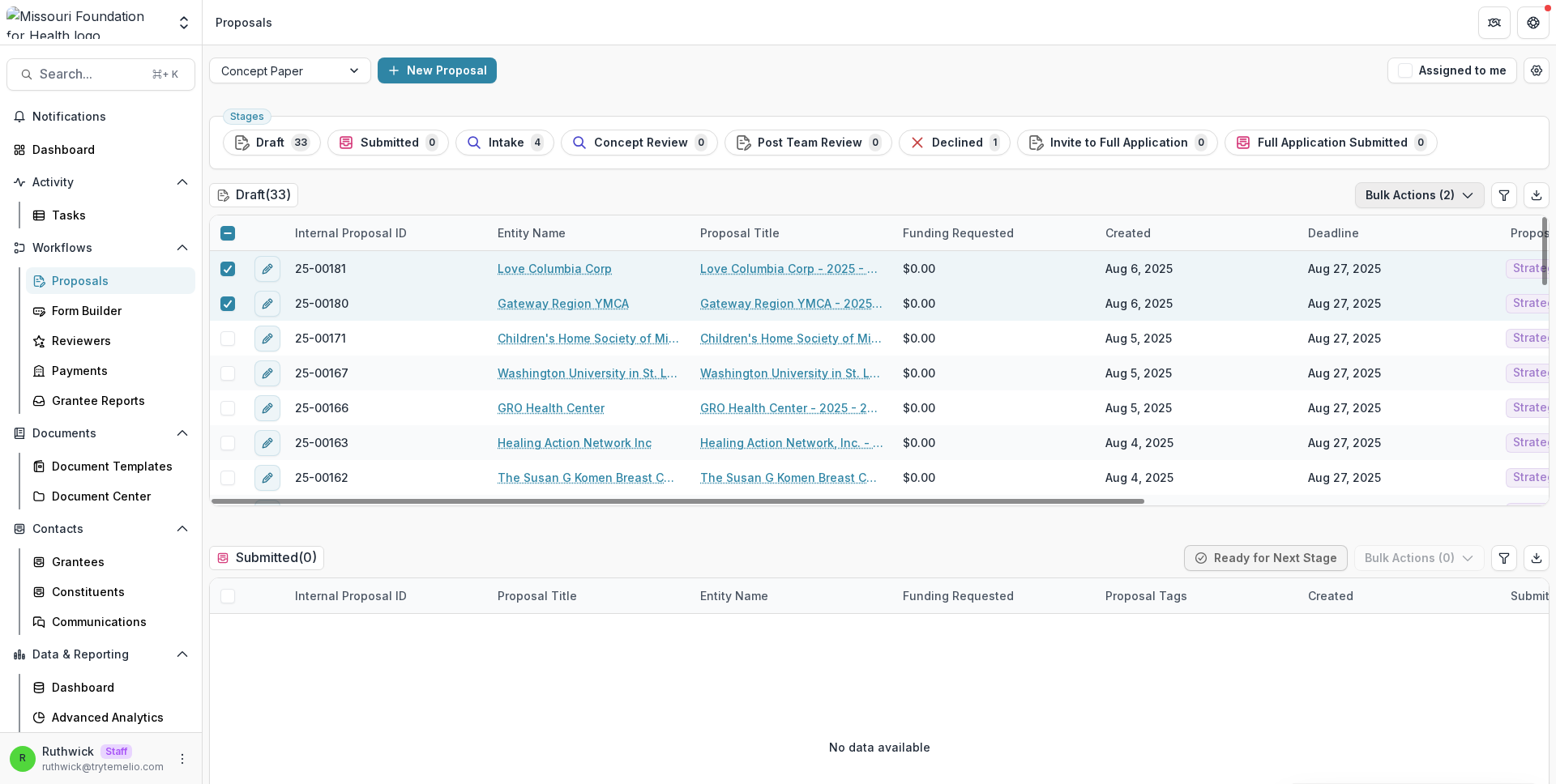 click on "Bulk Actions ( 2 )" at bounding box center [1420, 195] 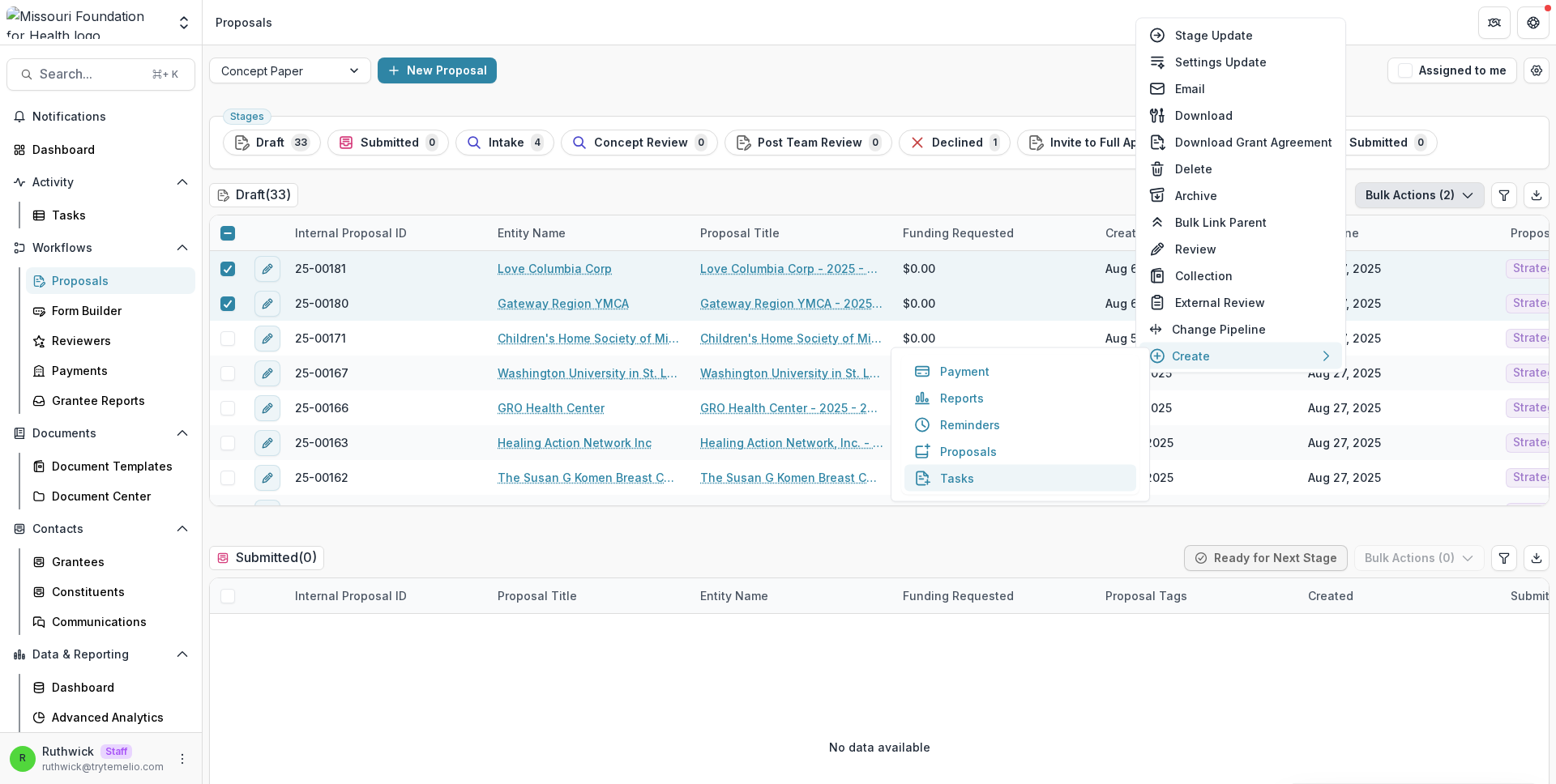 click on "Tasks" at bounding box center [1020, 478] 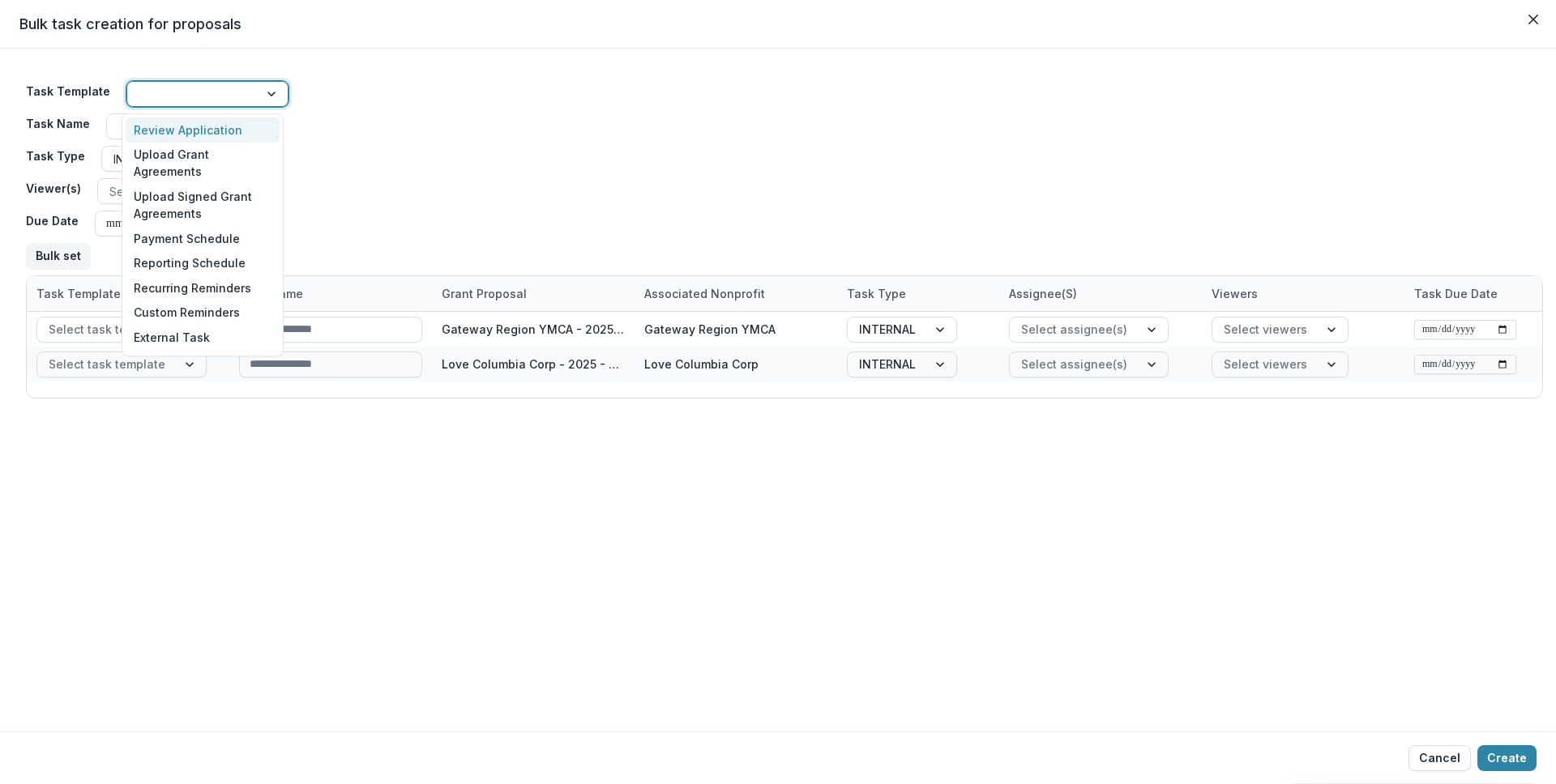 click at bounding box center (193, 94) 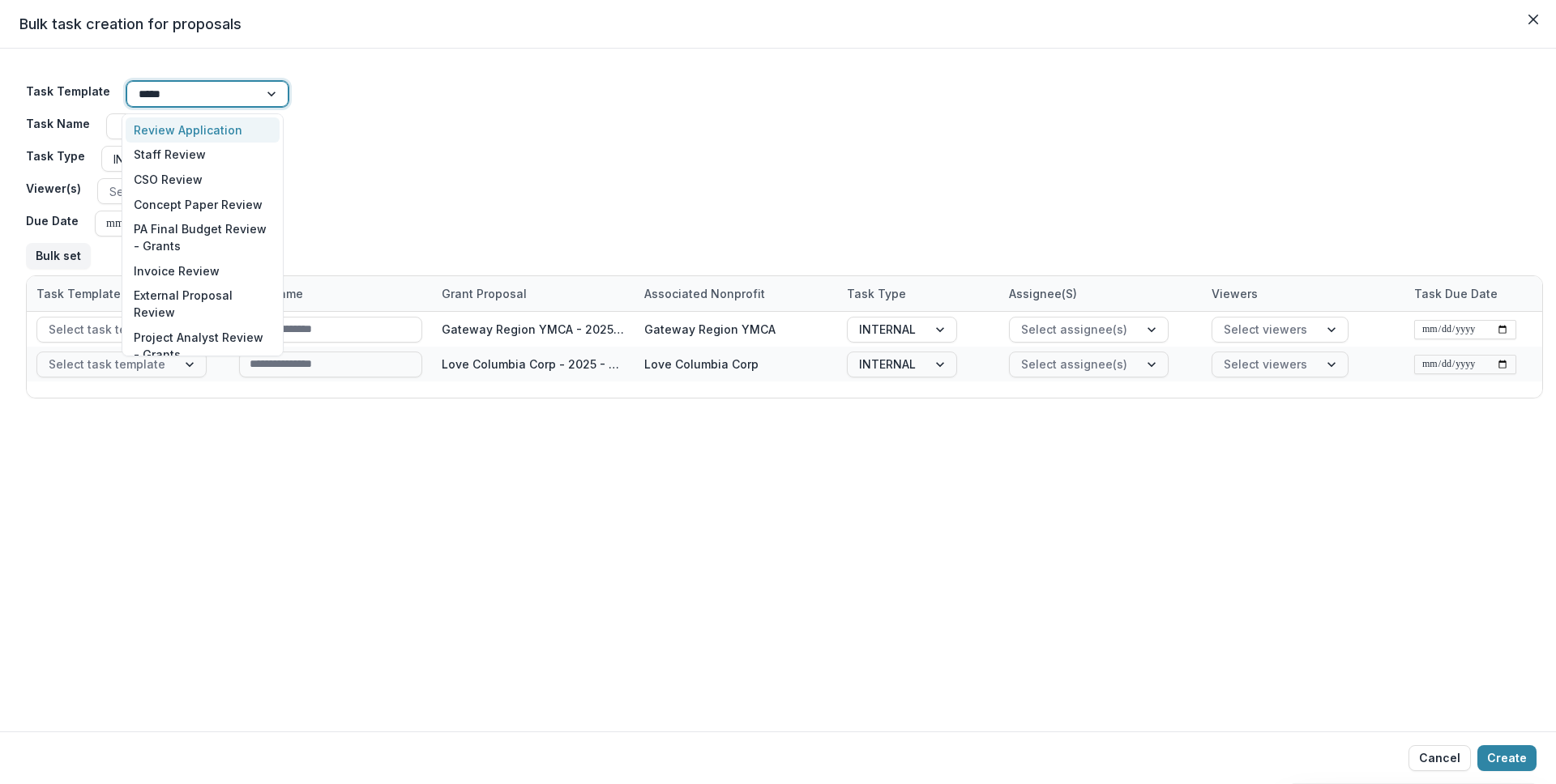 type on "******" 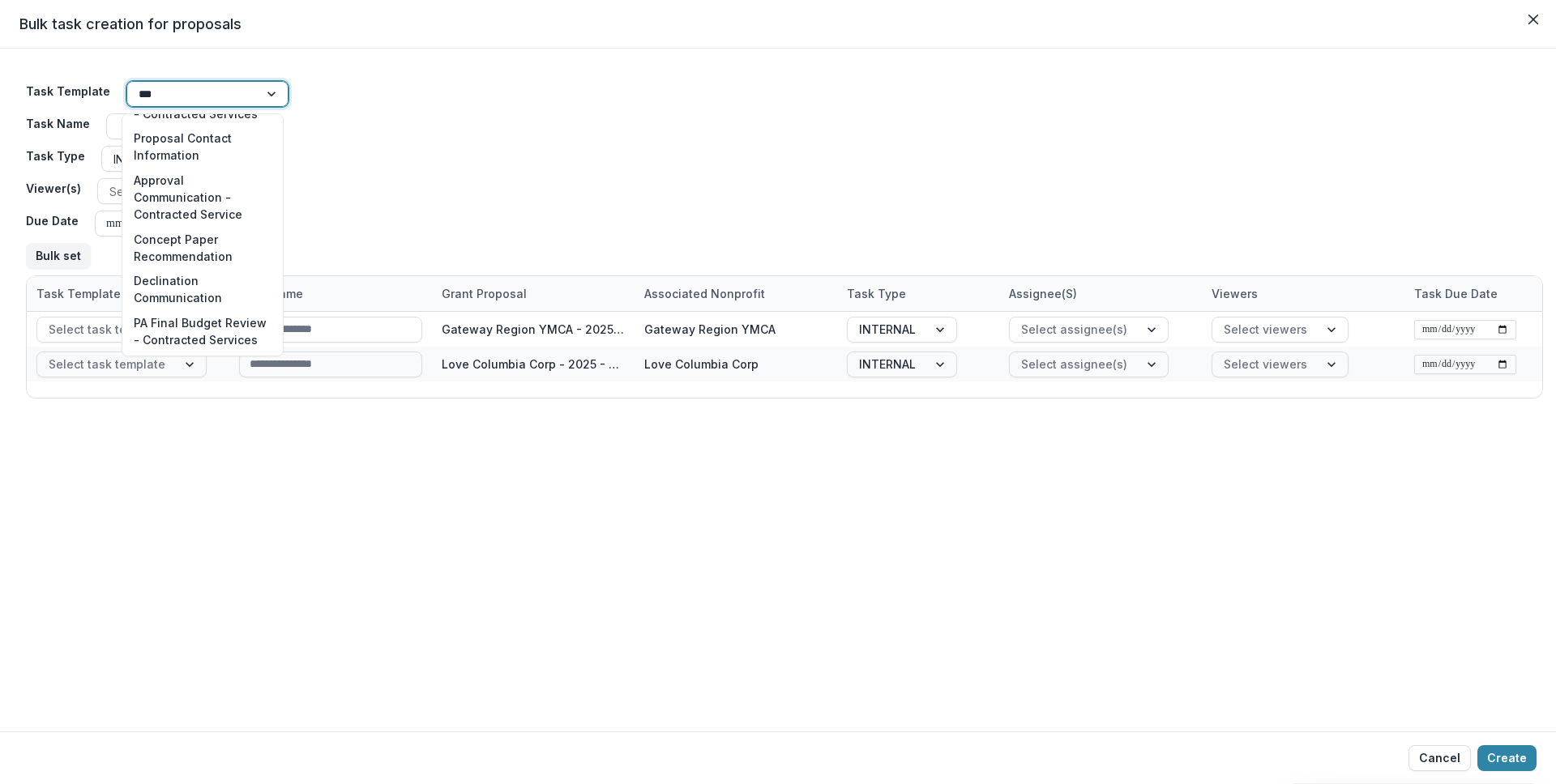 scroll, scrollTop: 0, scrollLeft: 0, axis: both 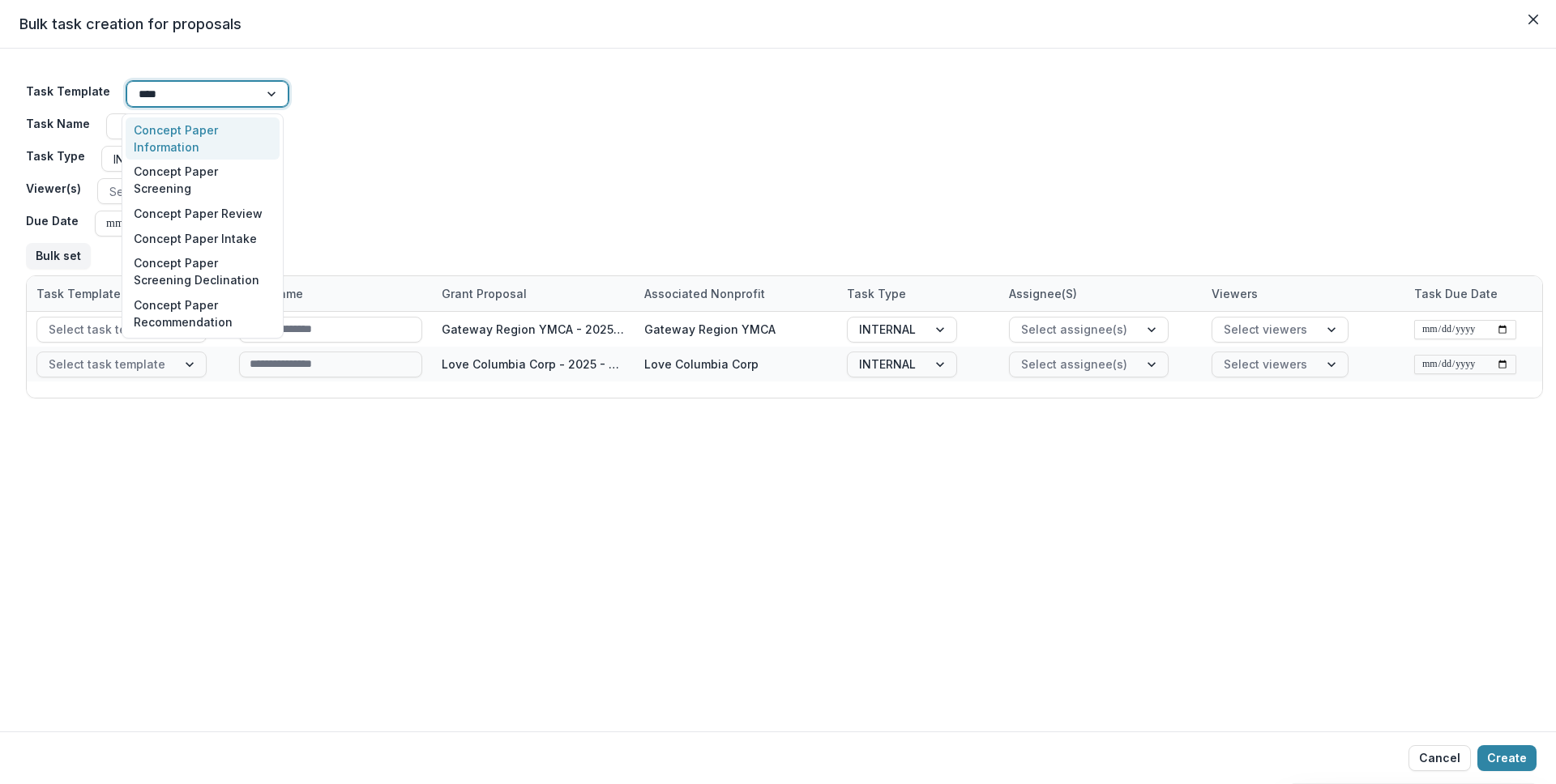 type on "*****" 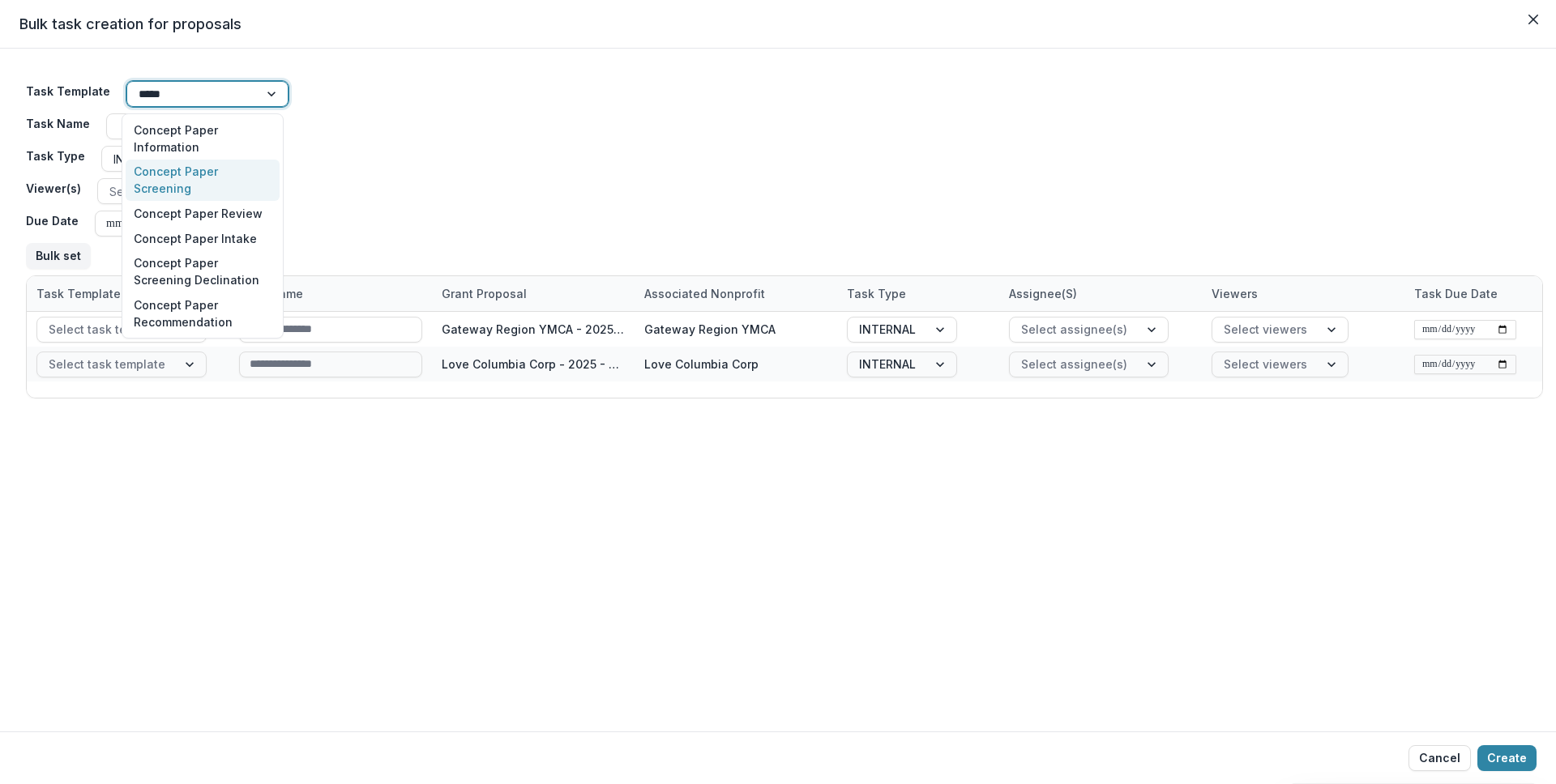 click on "Concept Paper Screening" at bounding box center [203, 181] 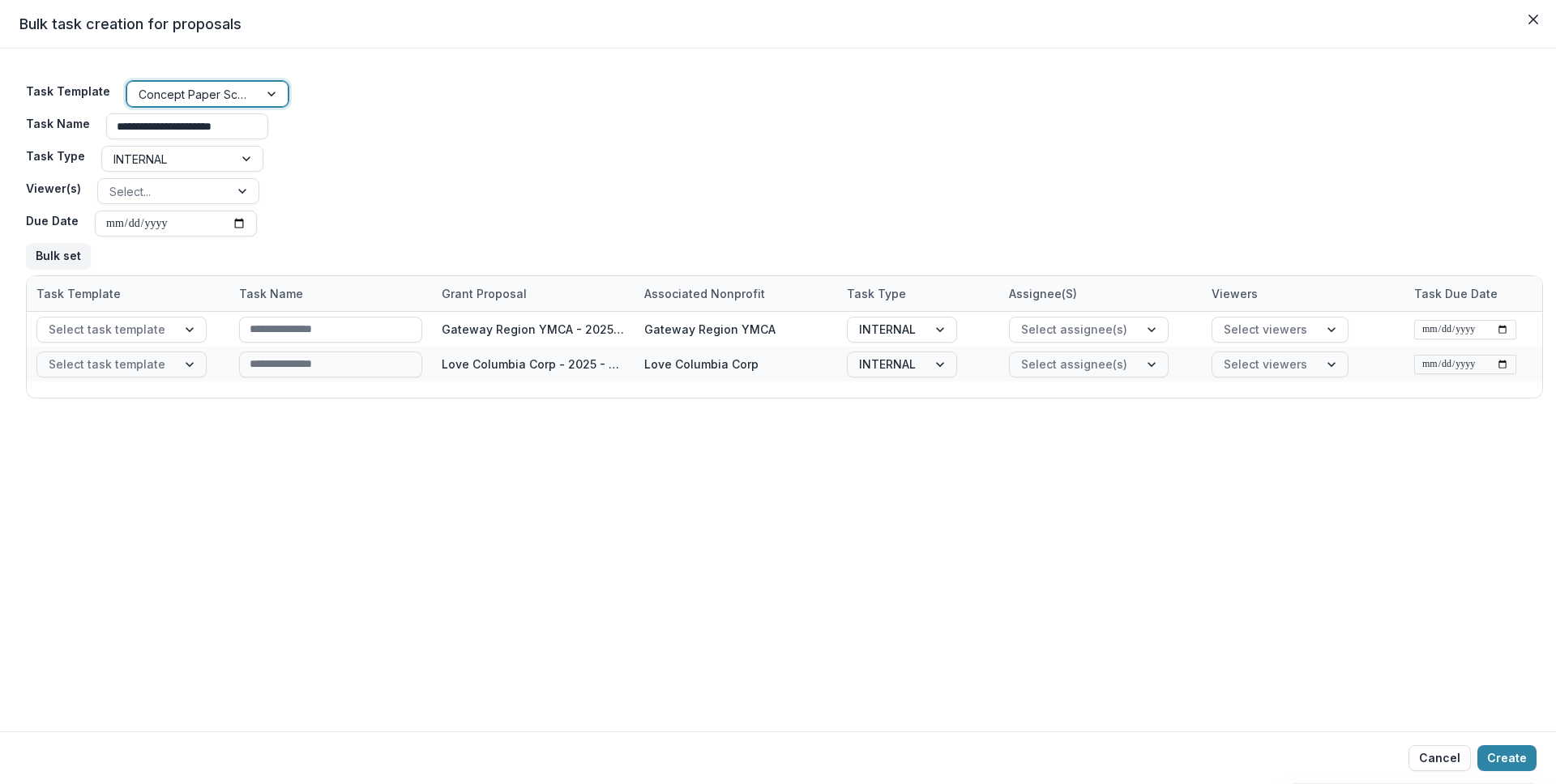 type 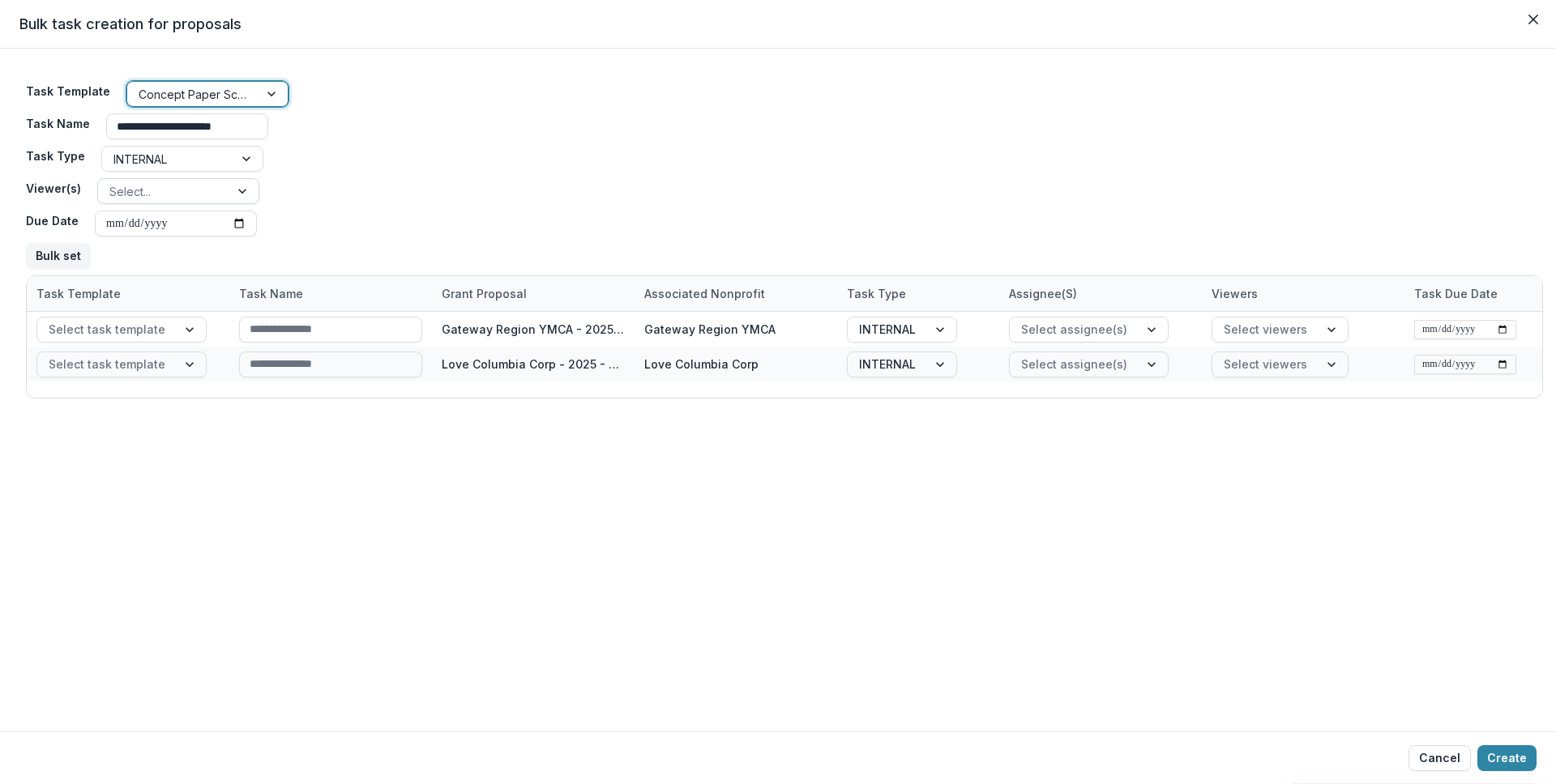 click at bounding box center [164, 191] 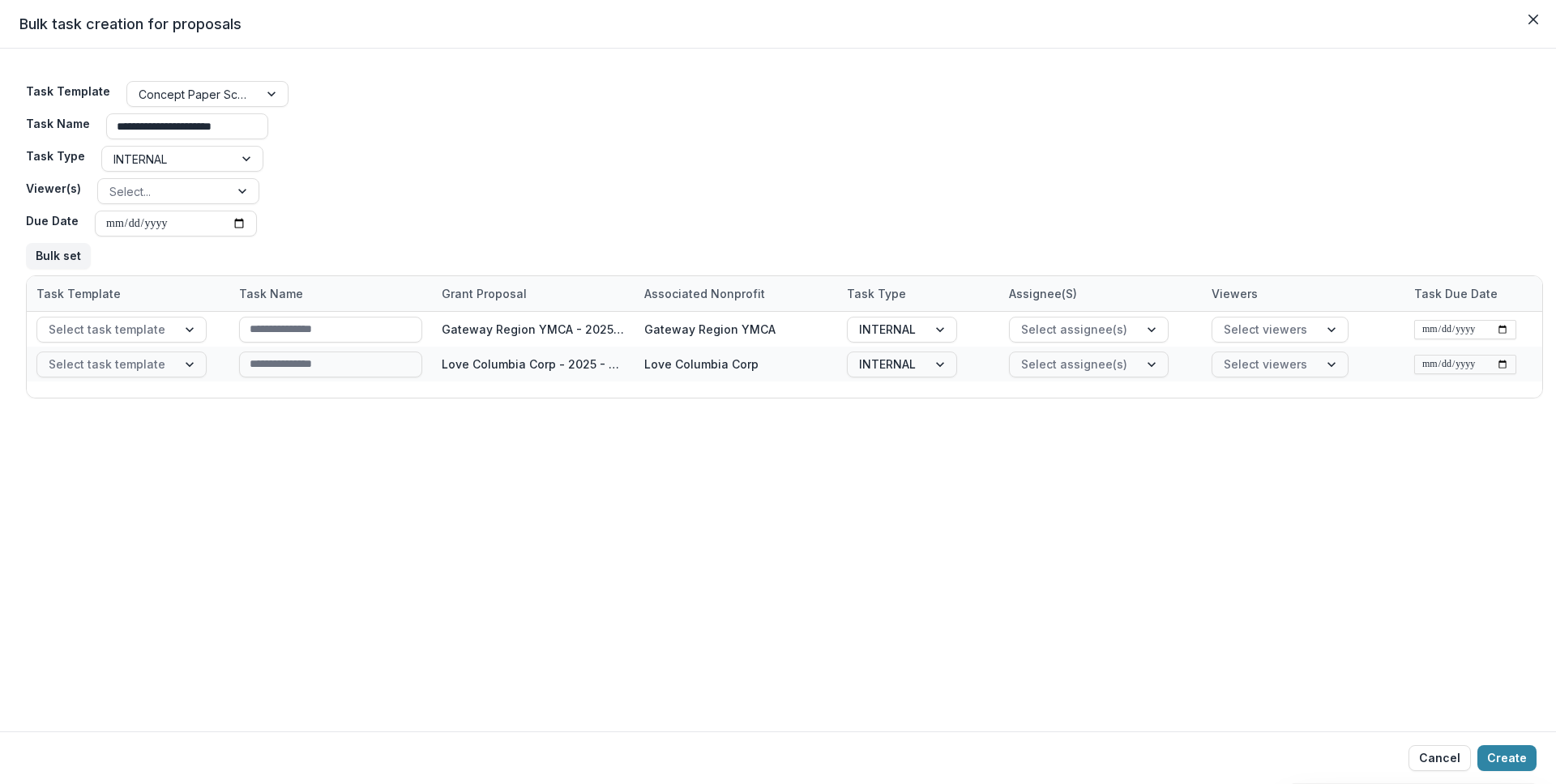 click on "**********" at bounding box center [784, 175] 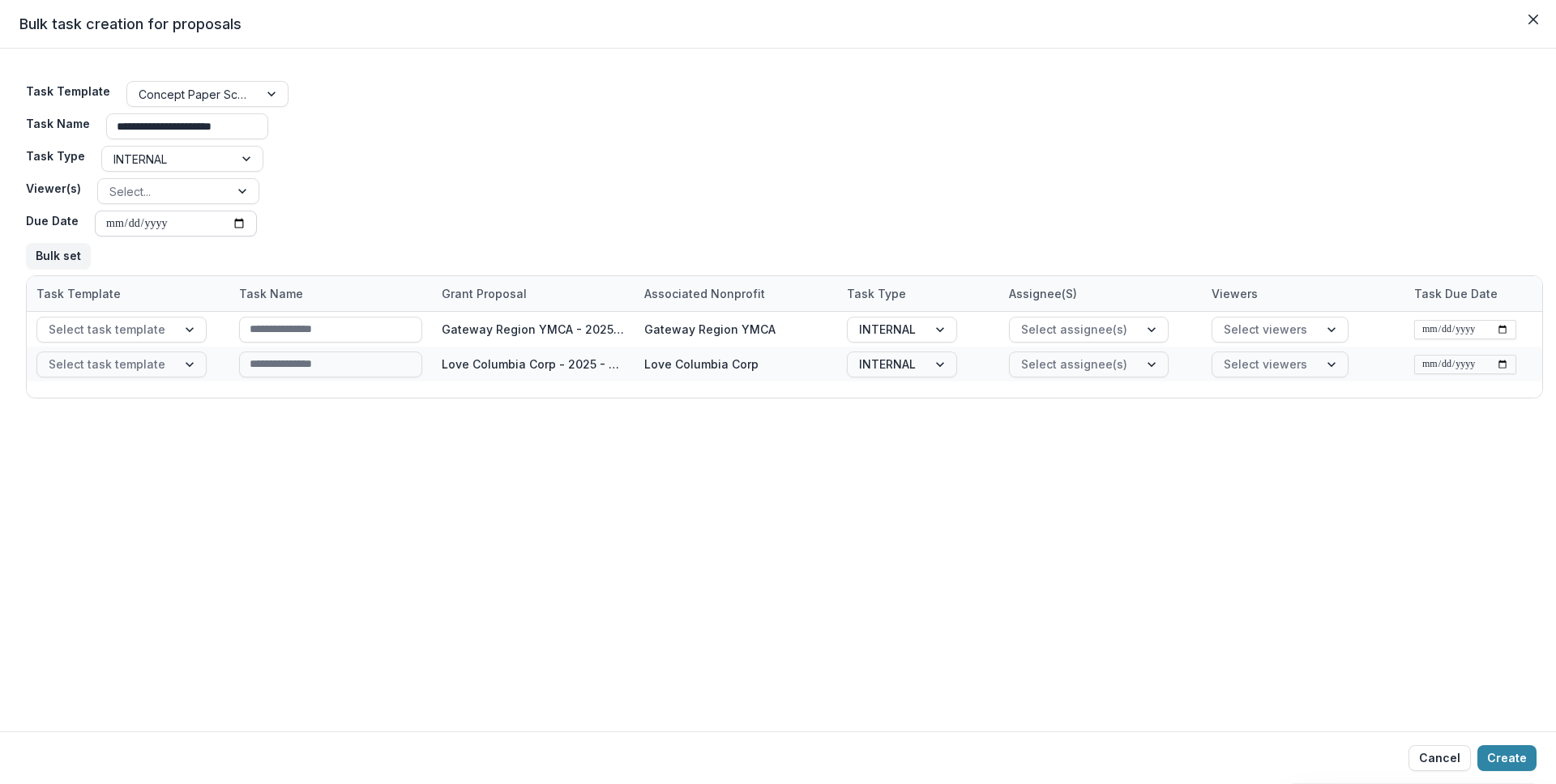 click on "Due Date" at bounding box center (176, 224) 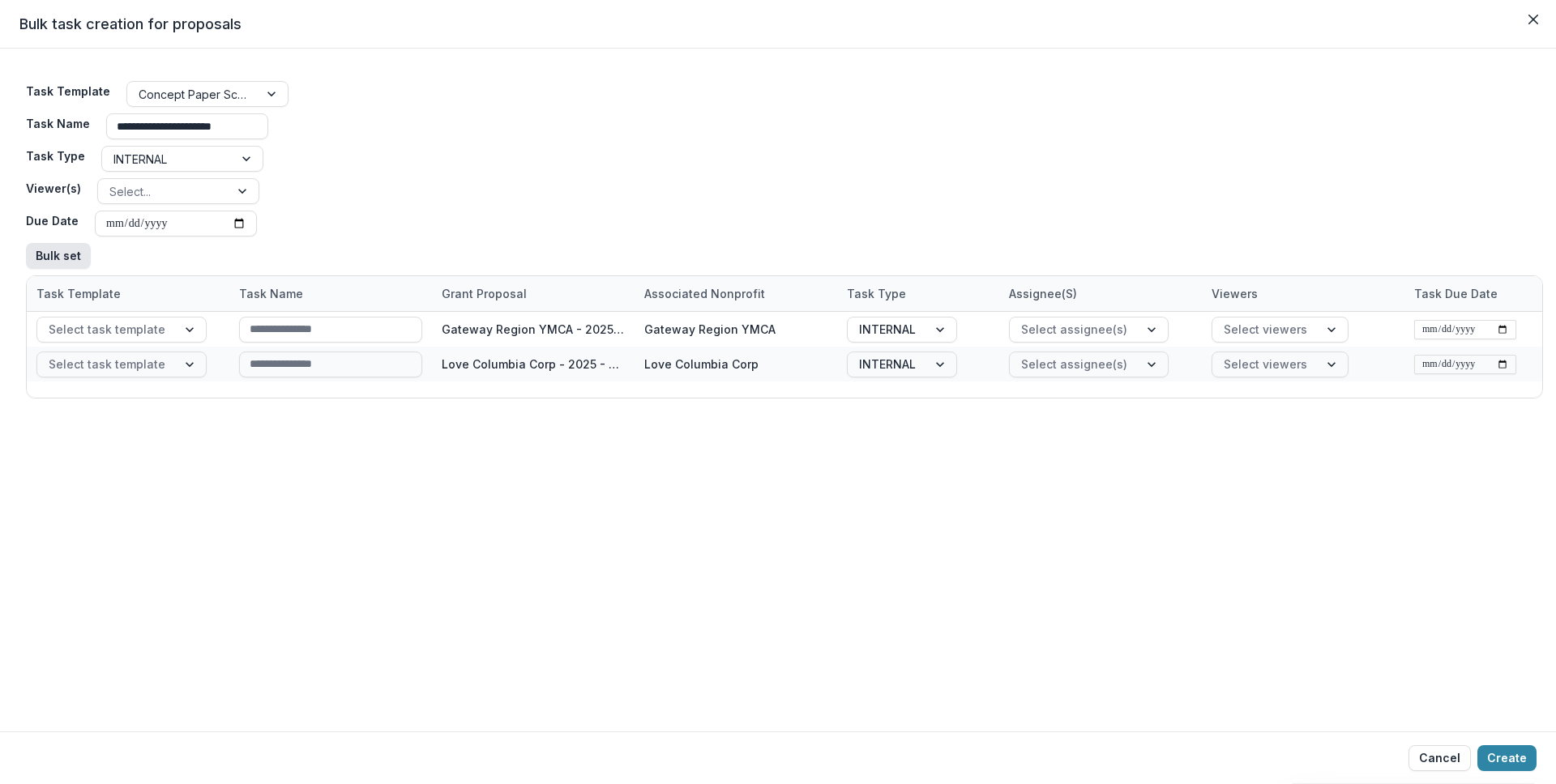 click on "Bulk set" at bounding box center (58, 256) 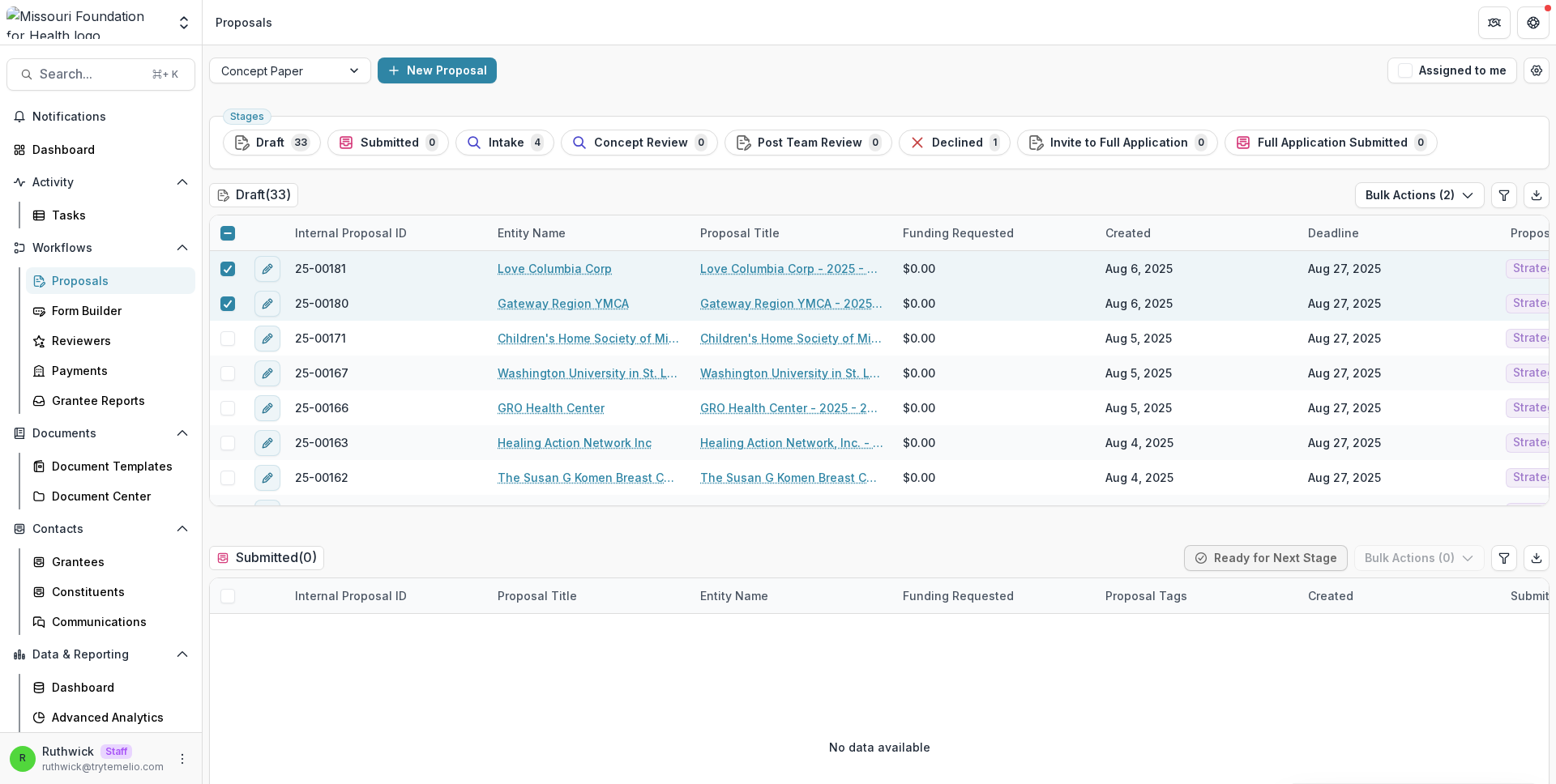click on "Concept Paper New Proposal Assigned to me" at bounding box center (879, 70) 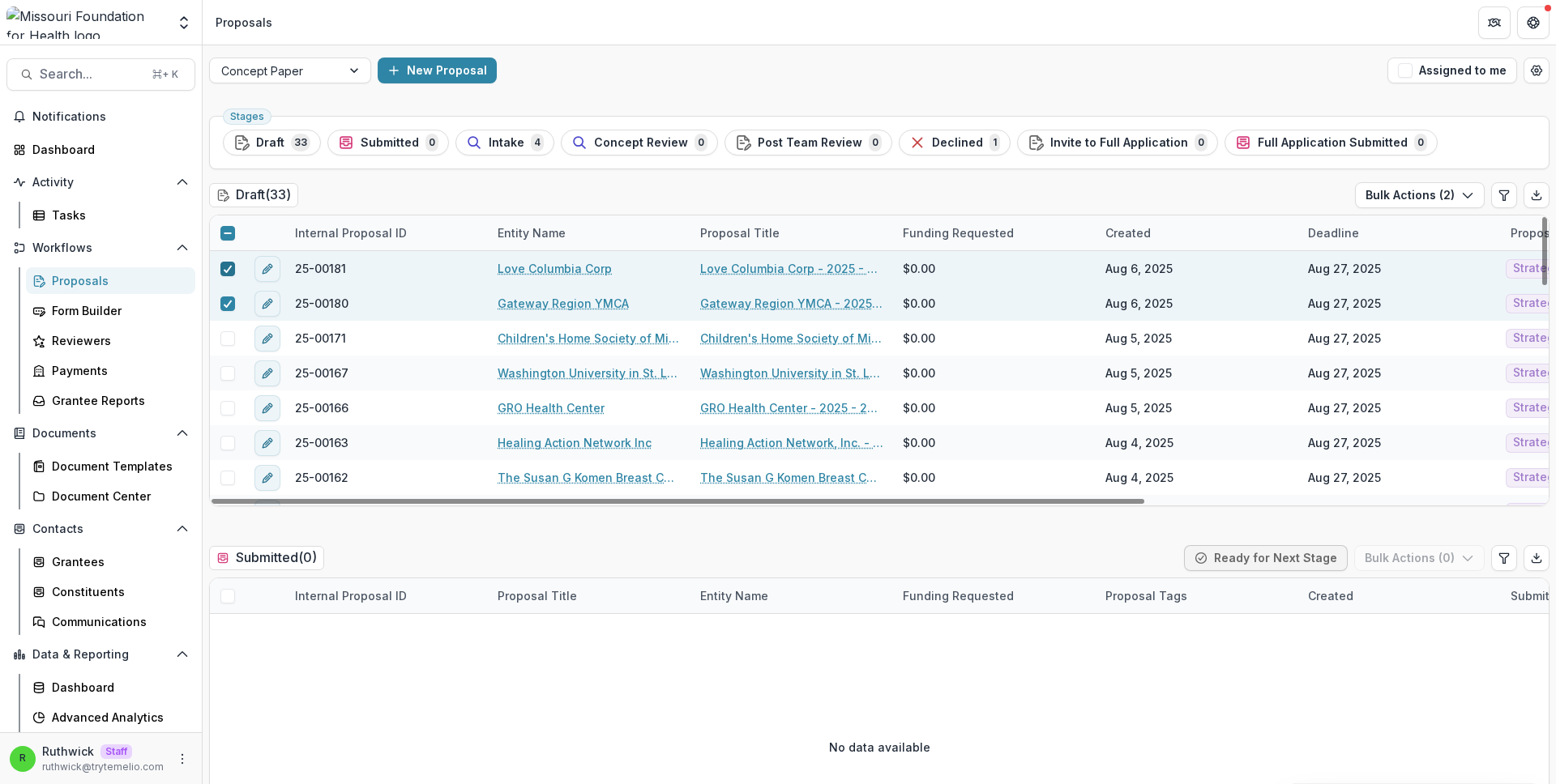 click 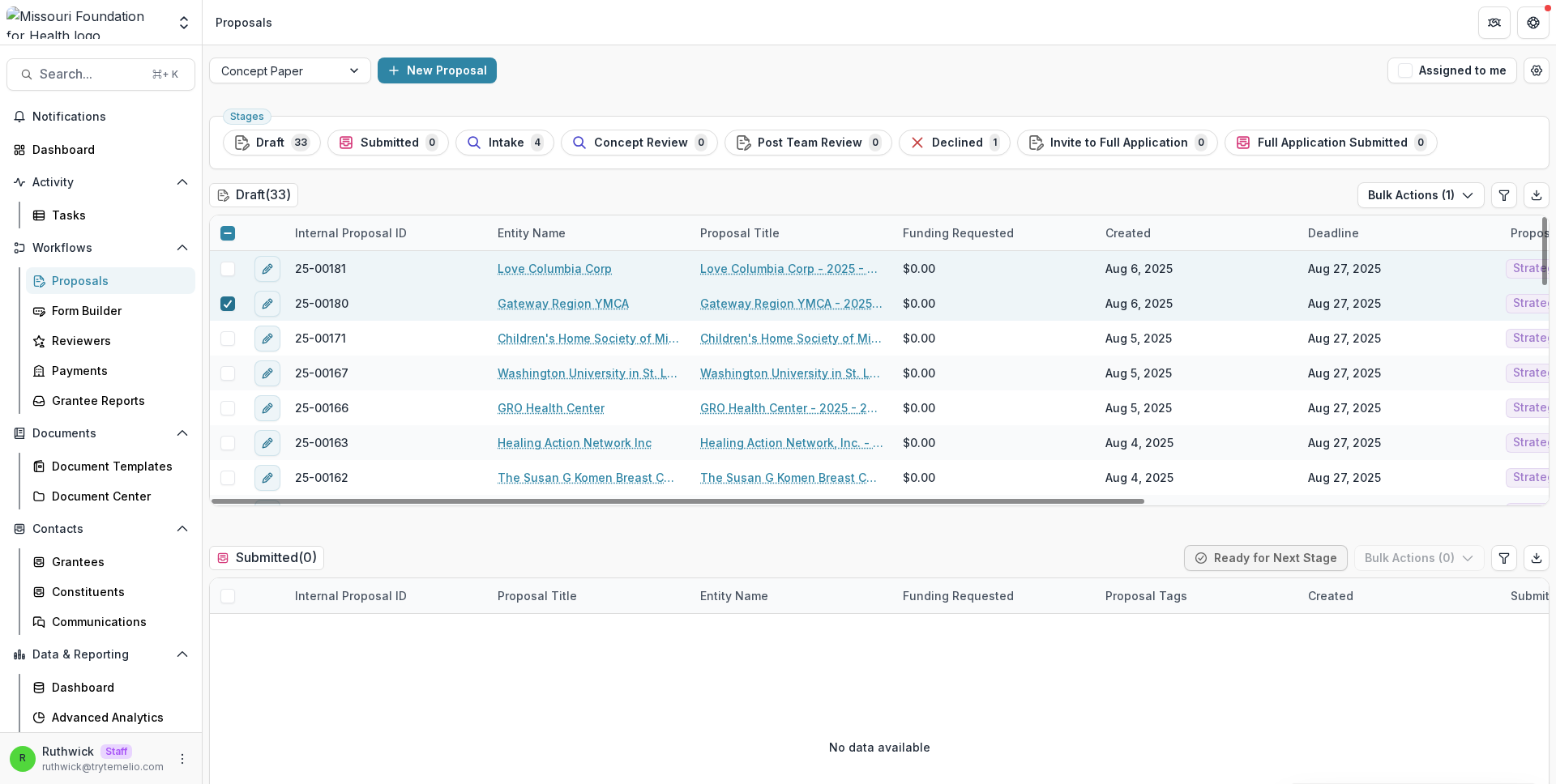 click at bounding box center [228, 304] 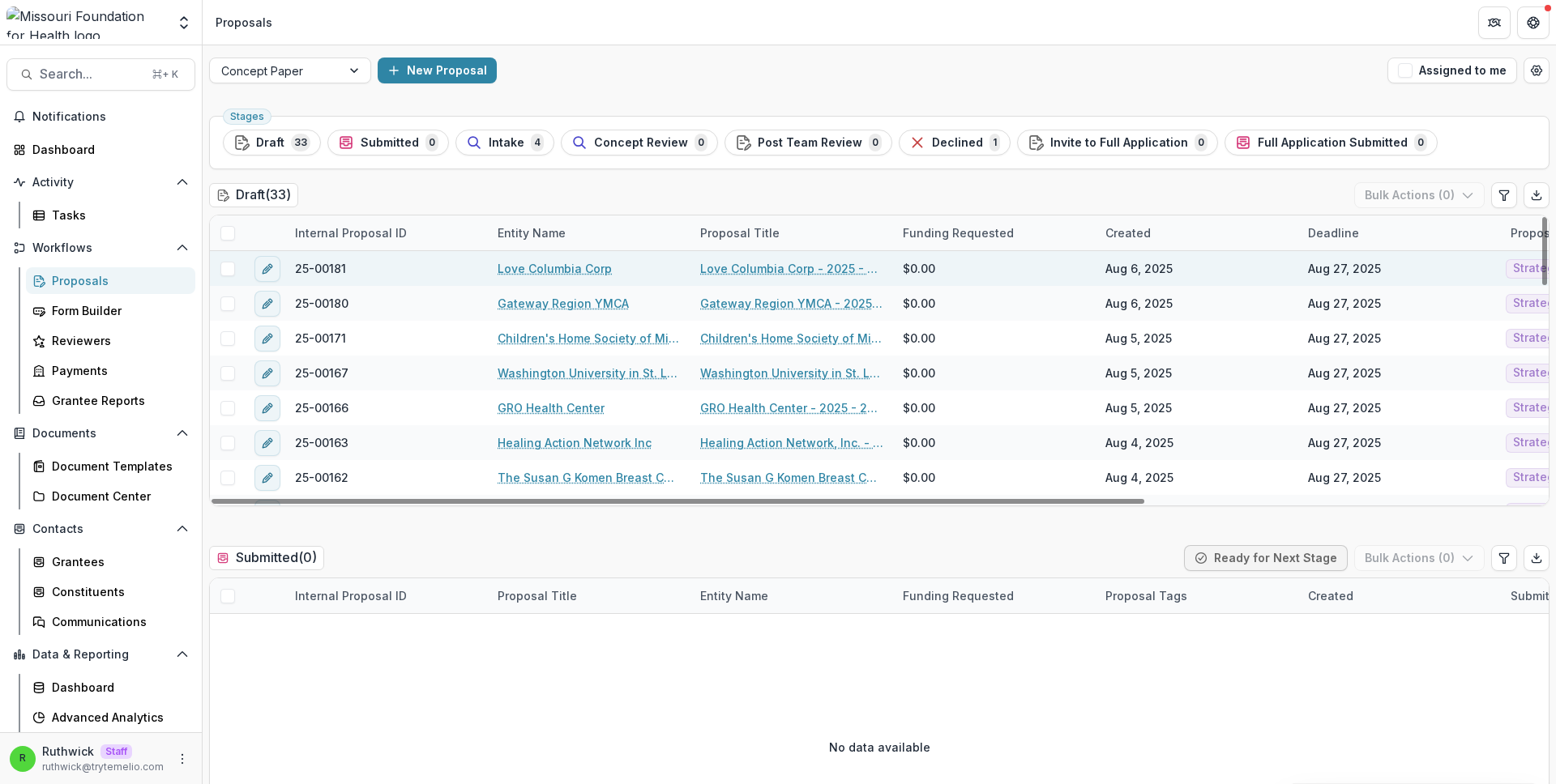 click on "Stages Draft 33 Submitted 0 Intake 4 Concept Review 0 Post Team Review 0 Declined 1 Invite to Full Application 0 Full Application Submitted 0 Draft  ( 33 ) Bulk Actions ( 0 ) Internal Proposal ID Entity Name Proposal Title Funding Requested Created Deadline Proposal Tags Form Current Stage Task Assignees 25-00181 Love Columbia Corp Love Columbia Corp - 2025 - 2025 Request for Concept Papers $0.00 Aug 6, 2025 Aug 27, 2025 Strategic Relationships - Health Equity Fund 2025 Request for Concept Papers 25-00180 Gateway Region YMCA Gateway Region YMCA - 2025 - 2025 Request for Concept Papers $0.00 Aug 6, 2025 Aug 27, 2025 Strategic Relationships - Health Equity Fund 2025 Request for Concept Papers 25-00171 Children's Home Society of Missouri Children's Home Society of Missouri - 2025 - 2025 Request for Concept Papers $0.00 Aug 5, 2025 Aug 27, 2025 Strategic Relationships - Health Equity Fund 2025 Request for Concept Papers 25-00167 Washington University in St. Louis $0.00 Aug 5, 2025 Aug 27, 2025 25-00166 $0.00  ( 0" at bounding box center [879, 1581] 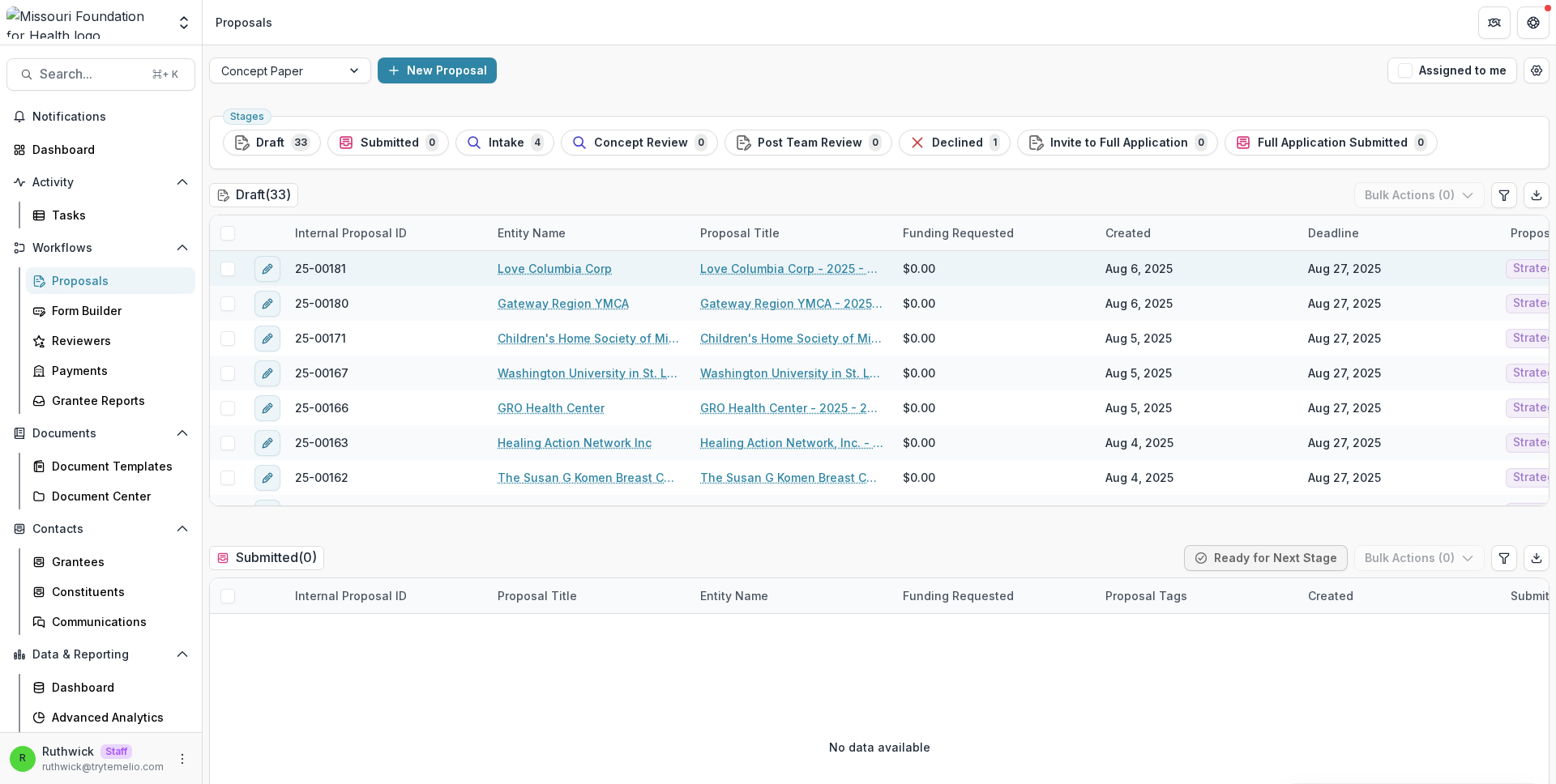 click on "Stages Draft 33 Submitted 0 Intake 4 Concept Review 0 Post Team Review 0 Declined 1 Invite to Full Application 0 Full Application Submitted 0 Draft  ( 33 ) Bulk Actions ( 0 ) Internal Proposal ID Entity Name Proposal Title Funding Requested Created Deadline Proposal Tags Form Current Stage Task Assignees 25-00181 Love Columbia Corp Love Columbia Corp - 2025 - 2025 Request for Concept Papers $0.00 Aug 6, 2025 Aug 27, 2025 Strategic Relationships - Health Equity Fund 2025 Request for Concept Papers 25-00180 Gateway Region YMCA Gateway Region YMCA - 2025 - 2025 Request for Concept Papers $0.00 Aug 6, 2025 Aug 27, 2025 Strategic Relationships - Health Equity Fund 2025 Request for Concept Papers 25-00171 Children's Home Society of Missouri Children's Home Society of Missouri - 2025 - 2025 Request for Concept Papers $0.00 Aug 5, 2025 Aug 27, 2025 Strategic Relationships - Health Equity Fund 2025 Request for Concept Papers 25-00167 Washington University in St. Louis $0.00 Aug 5, 2025 Aug 27, 2025 25-00166 $0.00  ( 0" at bounding box center [879, 1581] 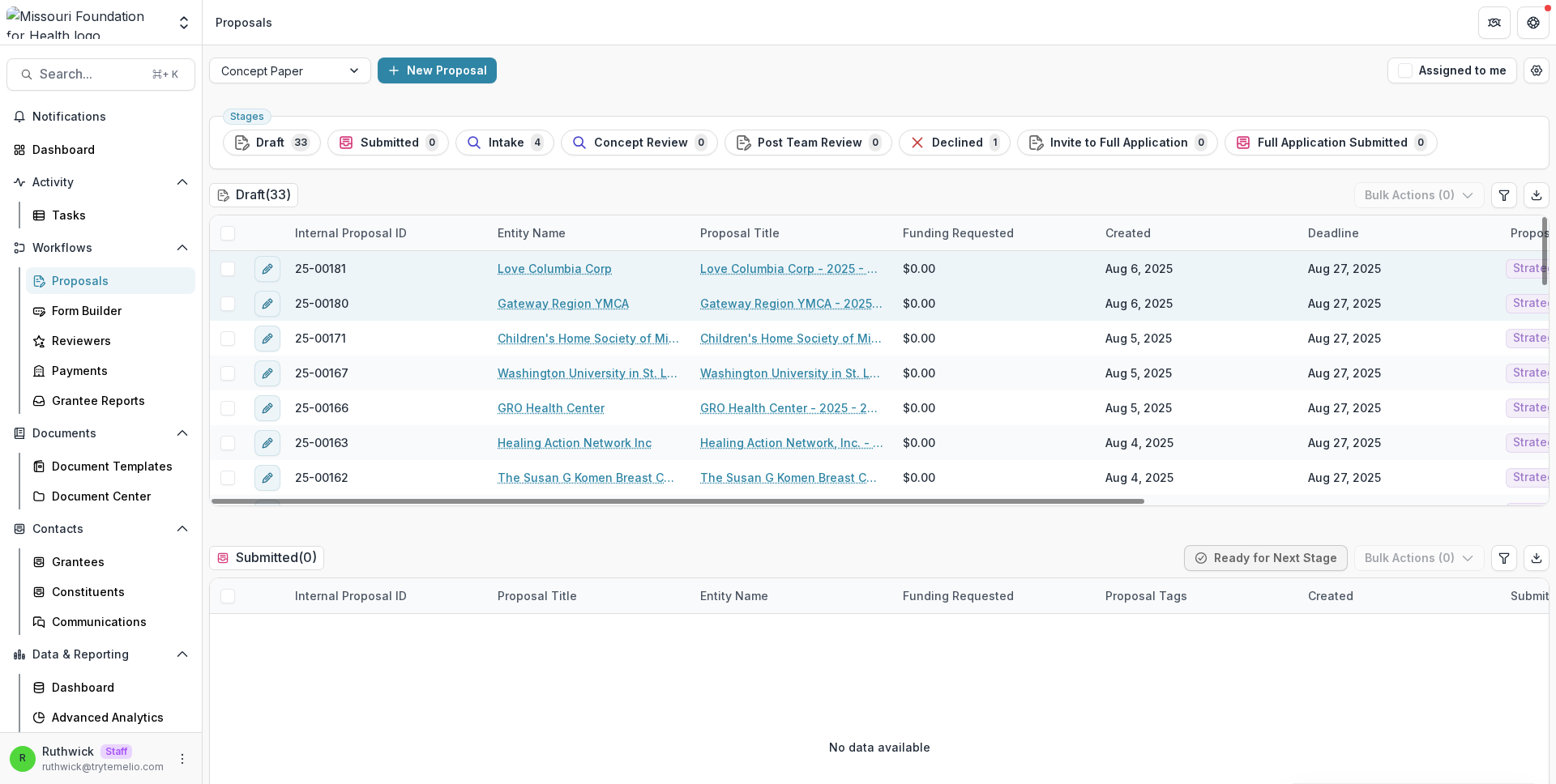scroll, scrollTop: 679, scrollLeft: 0, axis: vertical 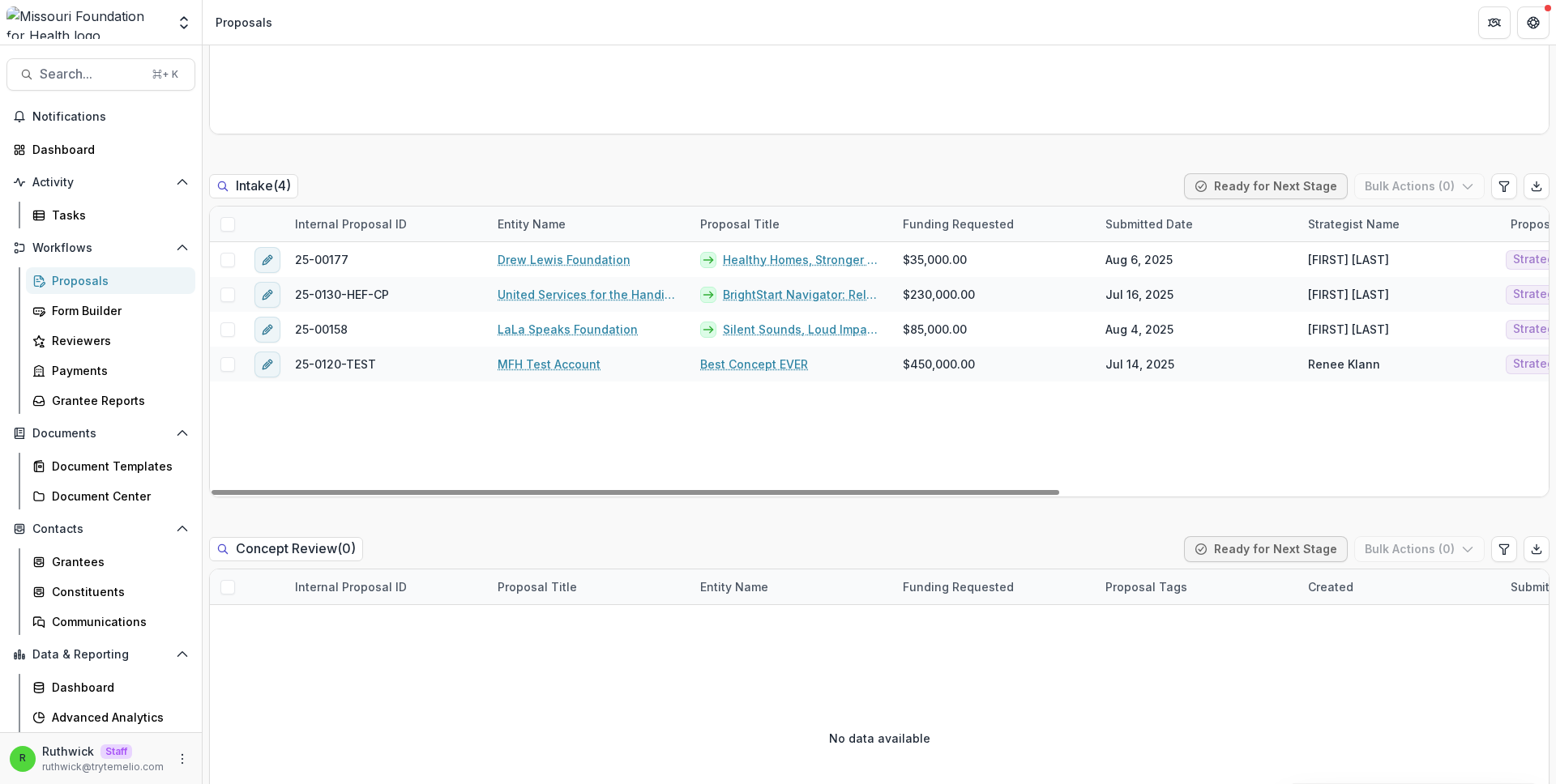 click on "Draft  ( 33 ) Bulk Actions ( 0 ) Internal Proposal ID Entity Name Proposal Title Funding Requested Created Deadline Proposal Tags Form Current Stage Task Assignees 25-00159 Beyond Housing Inc Beyond Housing Inc - 2025 - 2025 Request for Concept Papers $0.00 Aug 4, 2025 Aug 27, 2025 Strategic Relationships - Health Equity Fund 2025 Request for Concept Papers 25-00157 WEPOWER WEPOWER - 2025 - 2025 Request for Concept Papers $0.00 Aug 2, 2025 Aug 27, 2025 Strategic Relationships - Health Equity Fund 2025 Request for Concept Papers 25-00155 OTC Foundation OTC Foundation - 2025 - 2025 Request for Concept Papers $0.00 Aug 1, 2025 Aug 27, 2025 Strategic Relationships - Health Equity Fund 2025 Request for Concept Papers 25-00154 St. Louis Public Schools Foundation New Nonprofit - 2025 - 2025 Request for Concept Papers $0.00 Aug 1, 2025 Aug 27, 2025 Strategic Relationships - Health Equity Fund 2025 Request for Concept Papers 25-00151 Buchanan Foundation Inc $0.00 Jul 30, 2025 Aug 27, 2025 25-00150 $0.00 Jul 30, 2025 0" at bounding box center (879, 880) 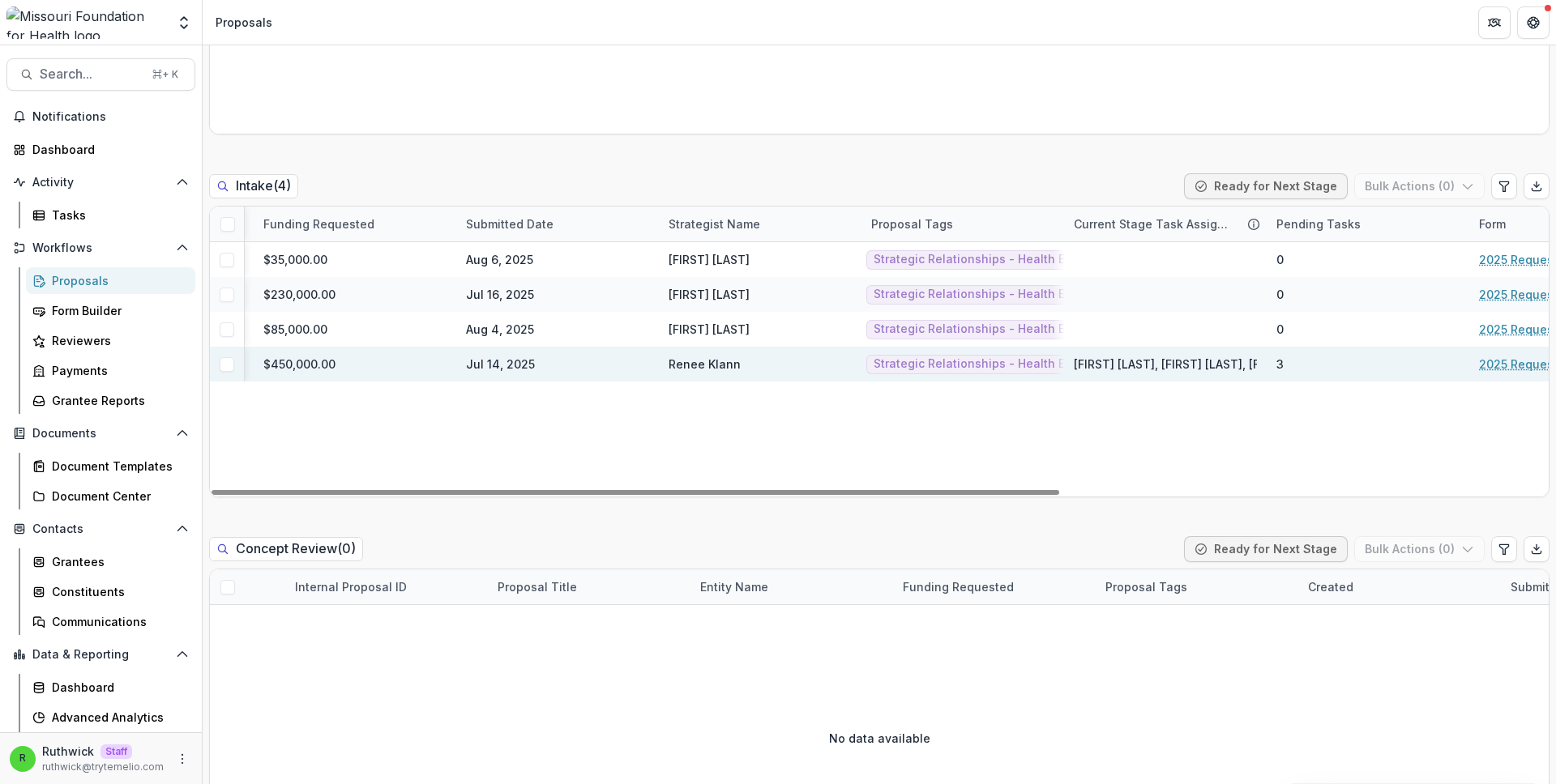 scroll, scrollTop: 0, scrollLeft: 647, axis: horizontal 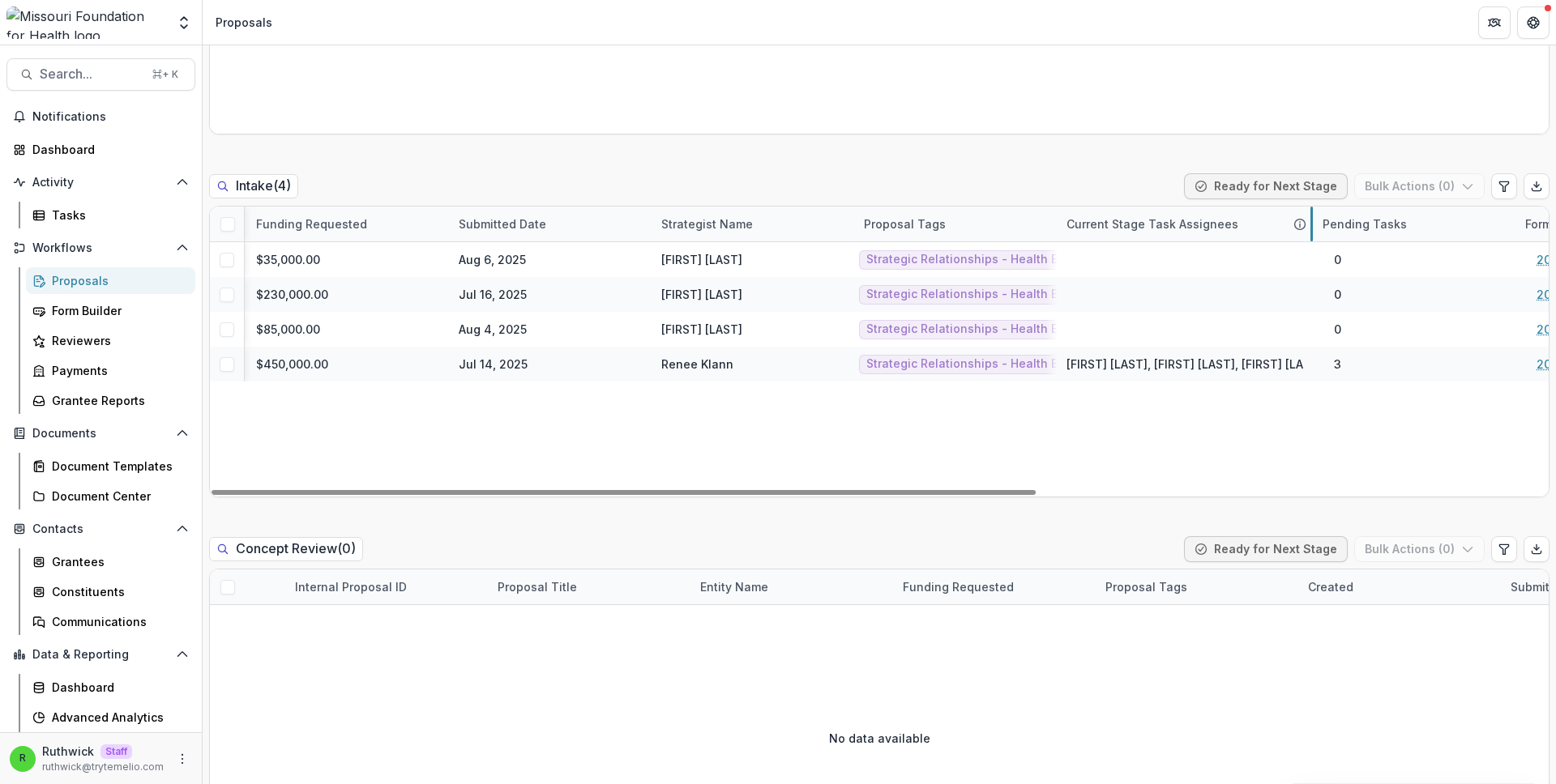 drag, startPoint x: 1258, startPoint y: 216, endPoint x: 1306, endPoint y: 233, distance: 50.921508 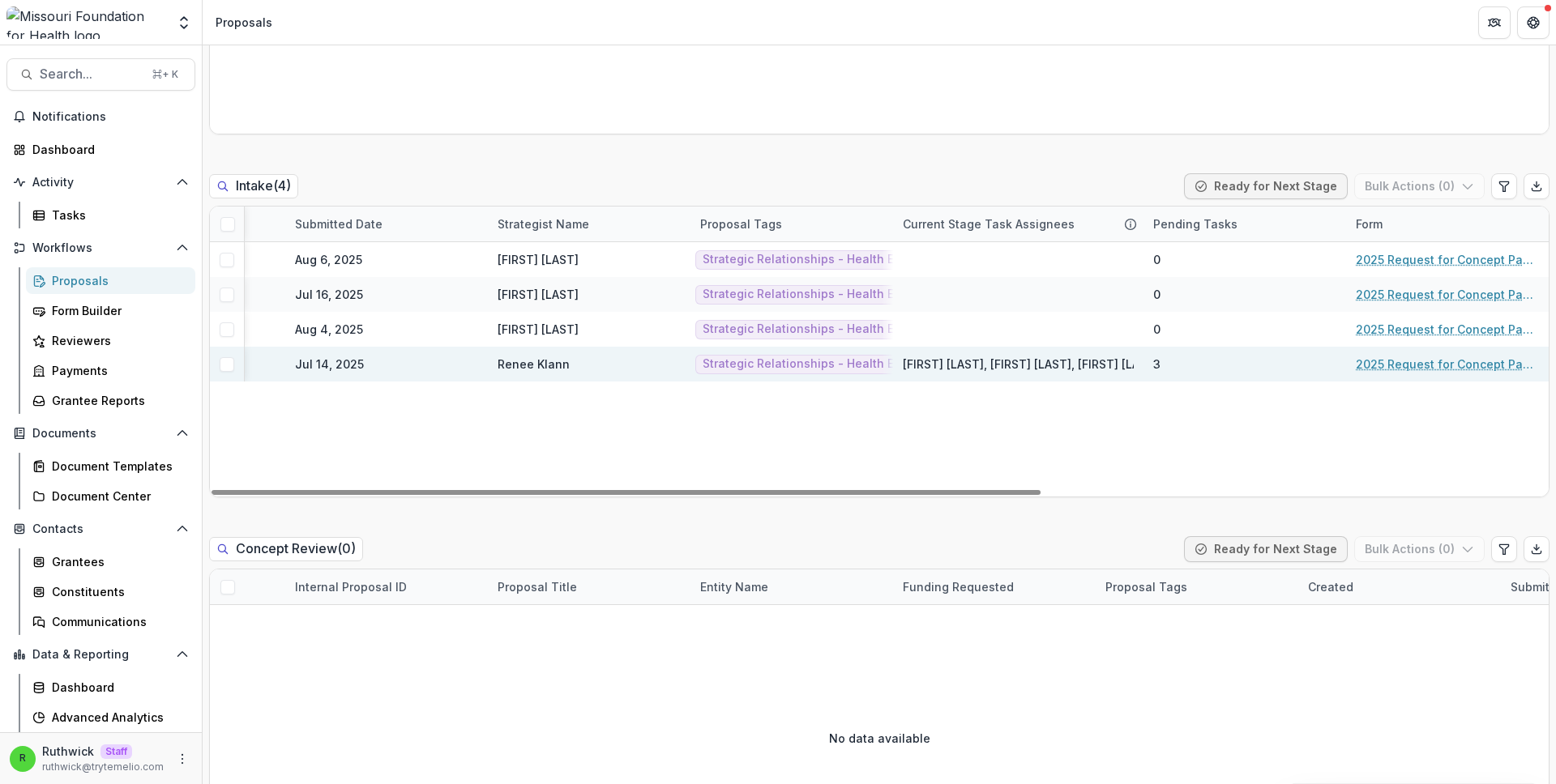 scroll, scrollTop: 0, scrollLeft: 814, axis: horizontal 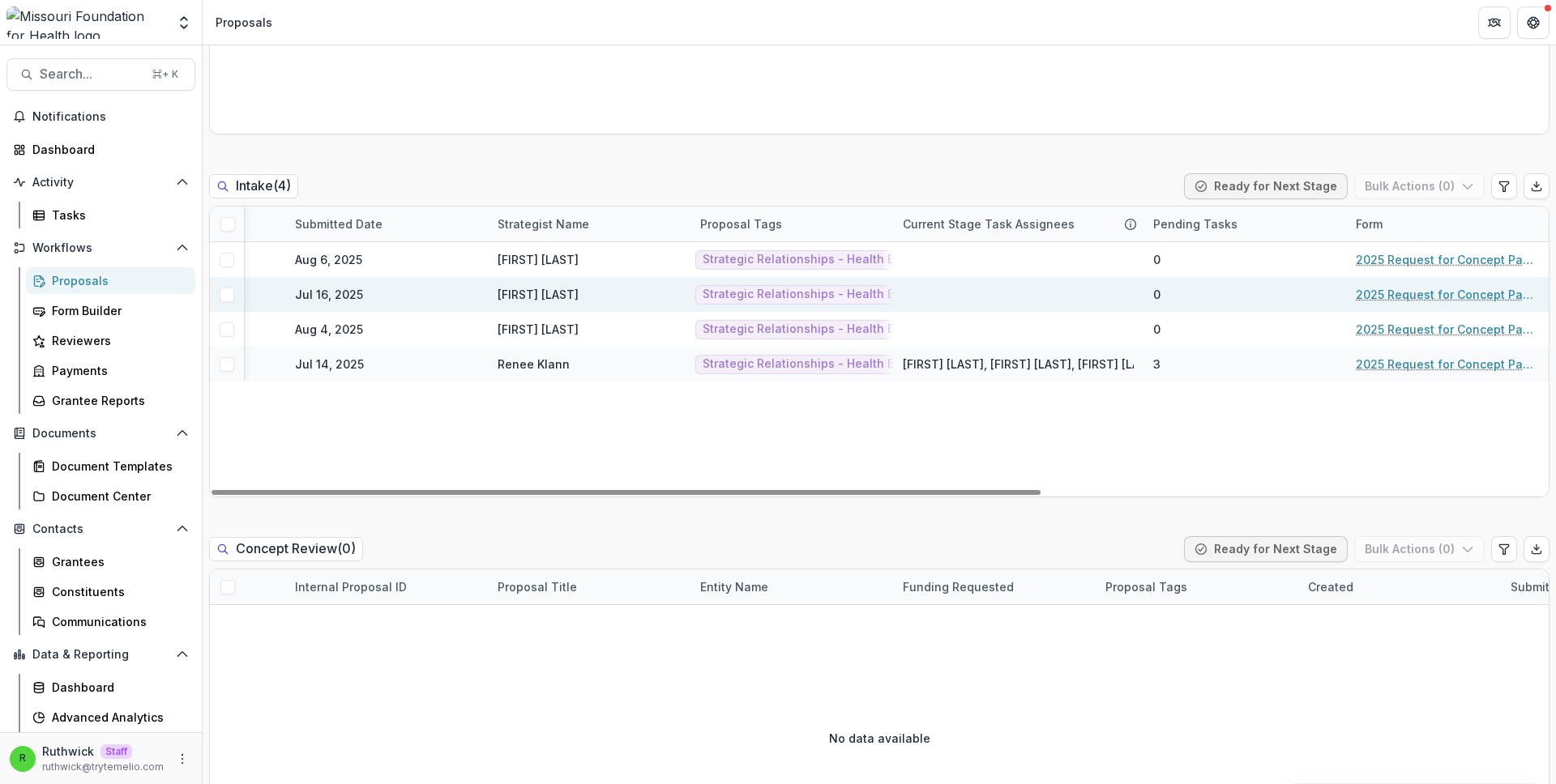 click on "0" at bounding box center [1245, 294] 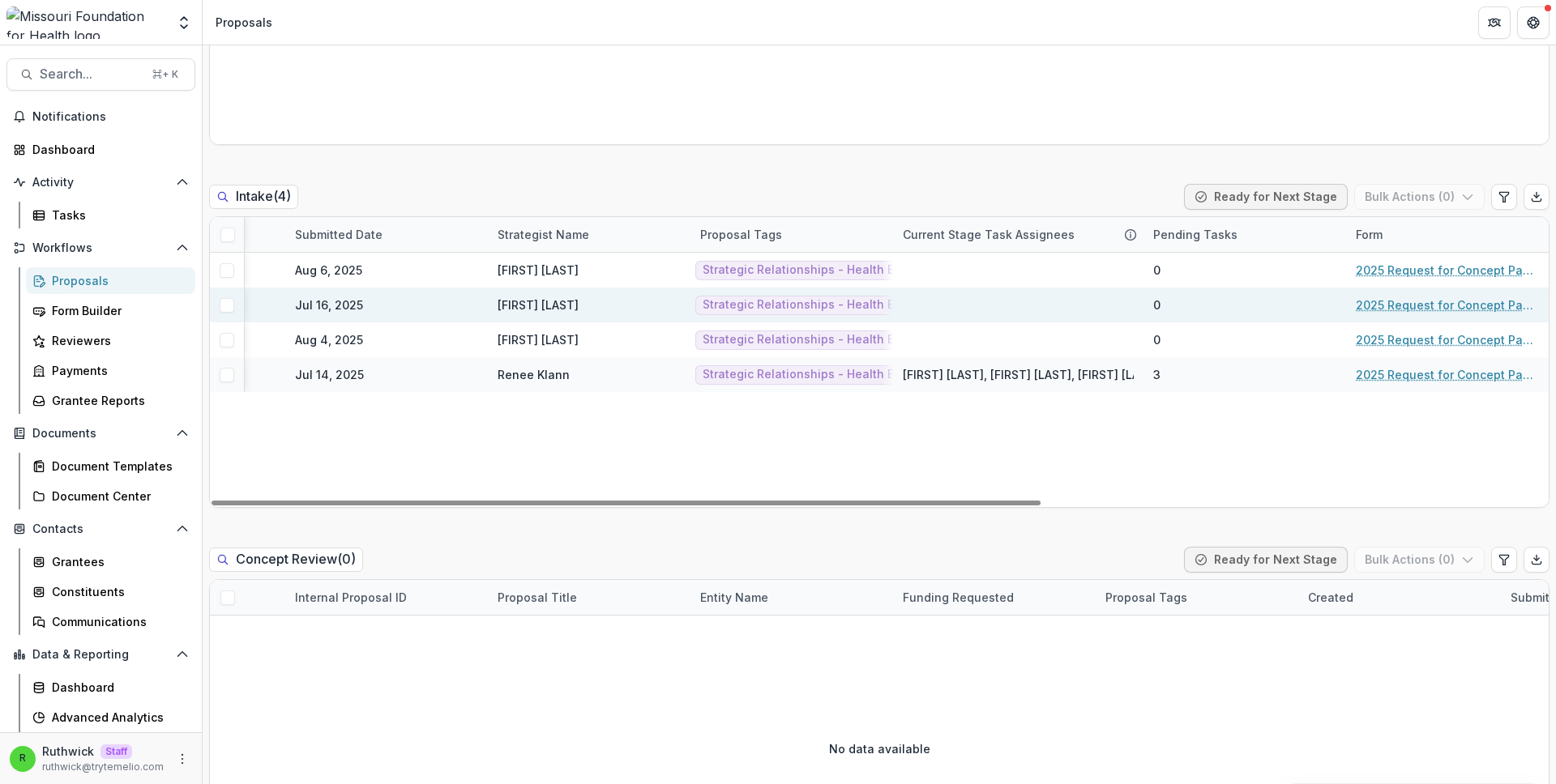 scroll, scrollTop: 725, scrollLeft: 0, axis: vertical 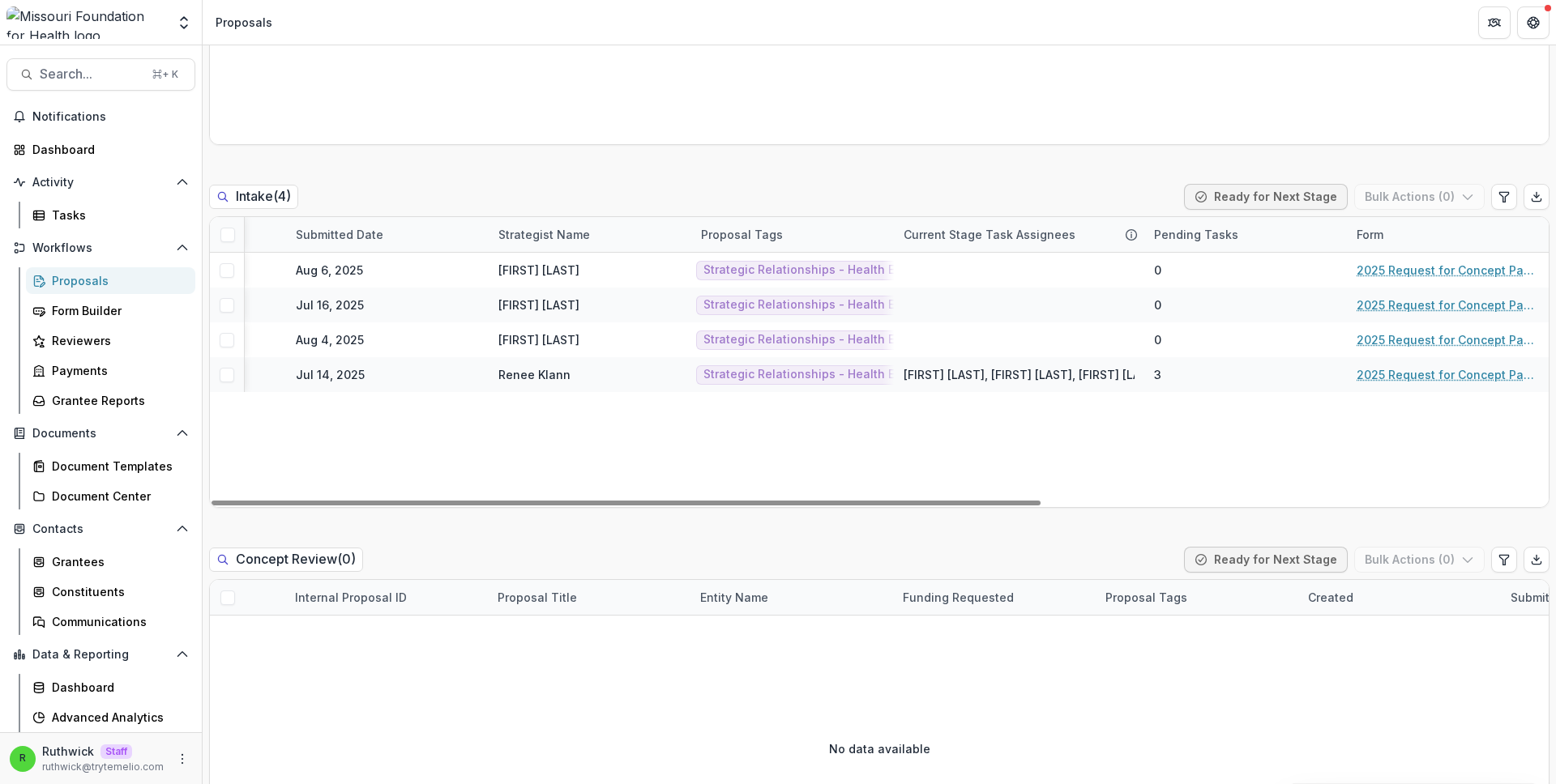 click on "Draft  ( 33 ) Bulk Actions ( 0 ) Internal Proposal ID Entity Name Proposal Title Funding Requested Created Deadline Proposal Tags Form Current Stage Task Assignees 25-00159 Beyond Housing Inc Beyond Housing Inc - 2025 - 2025 Request for Concept Papers $0.00 Aug 4, 2025 Aug 27, 2025 Strategic Relationships - Health Equity Fund 2025 Request for Concept Papers 25-00157 WEPOWER WEPOWER - 2025 - 2025 Request for Concept Papers $0.00 Aug 2, 2025 Aug 27, 2025 Strategic Relationships - Health Equity Fund 2025 Request for Concept Papers 25-00155 OTC Foundation OTC Foundation - 2025 - 2025 Request for Concept Papers $0.00 Aug 1, 2025 Aug 27, 2025 Strategic Relationships - Health Equity Fund 2025 Request for Concept Papers 25-00154 St. Louis Public Schools Foundation New Nonprofit - 2025 - 2025 Request for Concept Papers $0.00 Aug 1, 2025 Aug 27, 2025 Strategic Relationships - Health Equity Fund 2025 Request for Concept Papers 25-00151 Buchanan Foundation Inc $0.00 Jul 30, 2025 Aug 27, 2025 25-00150 $0.00 Jul 30, 2025 0" at bounding box center (879, 890) 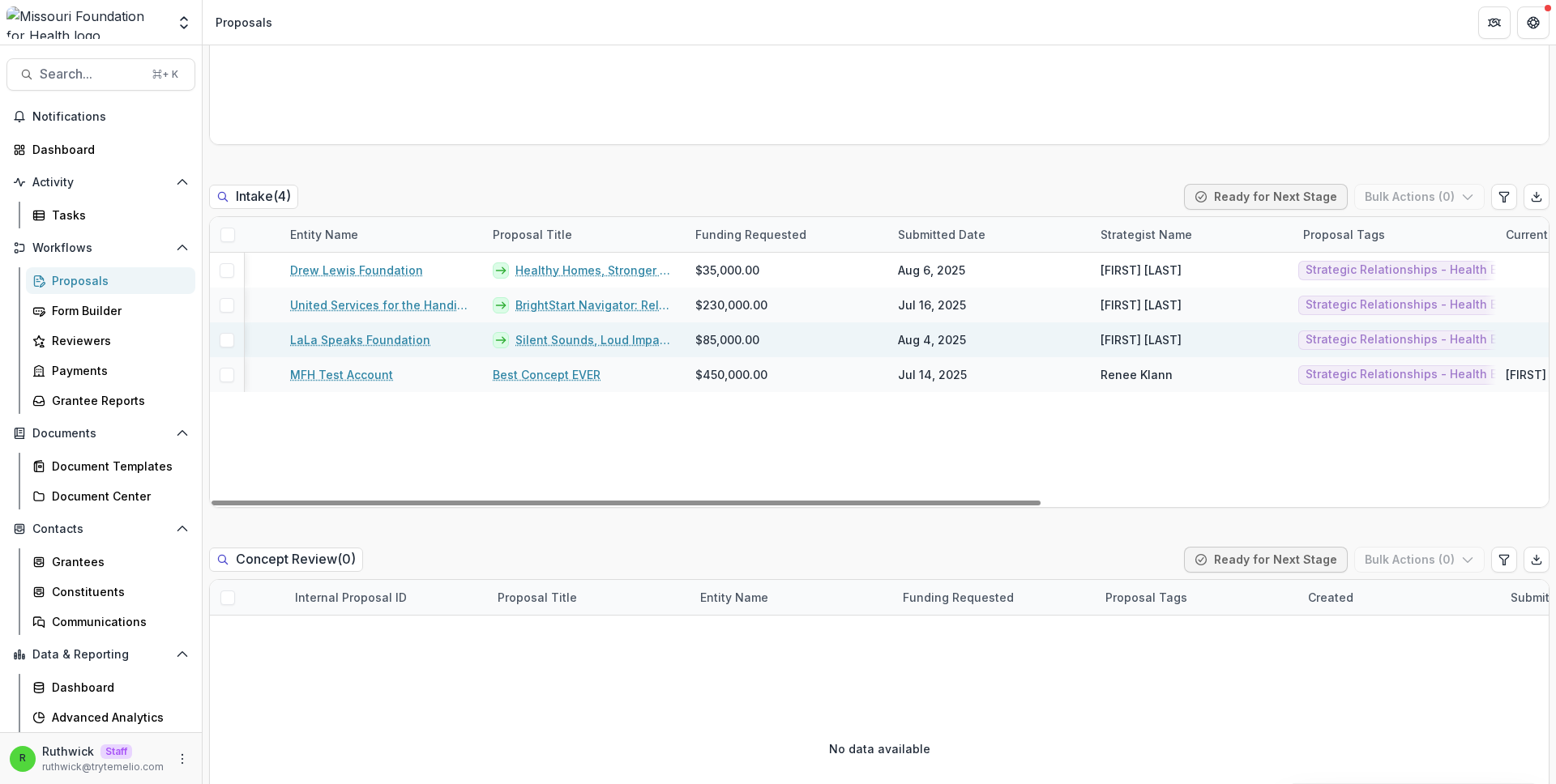 scroll, scrollTop: 0, scrollLeft: 0, axis: both 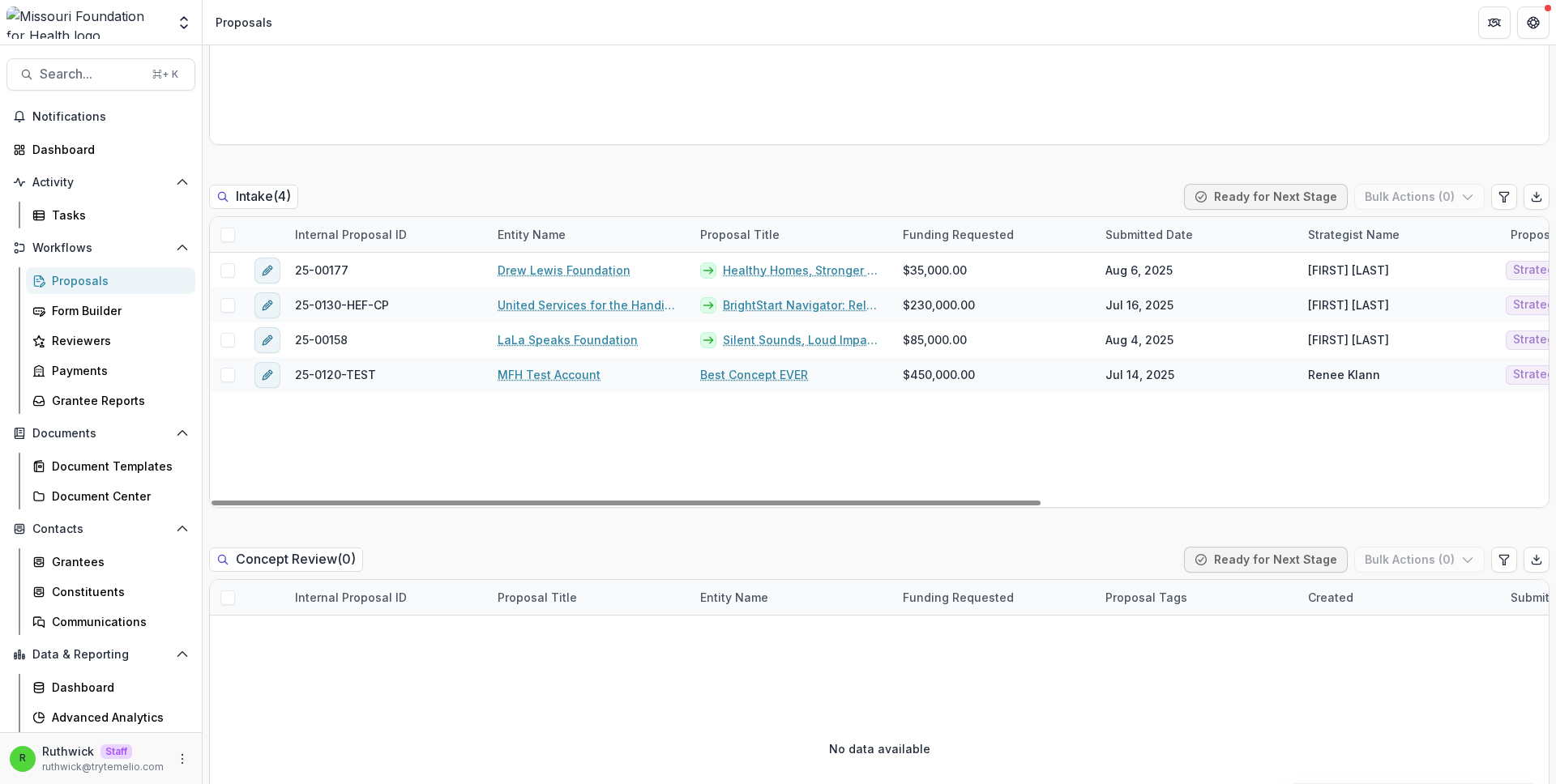 click on "Draft  ( 33 ) Bulk Actions ( 0 ) Internal Proposal ID Entity Name Proposal Title Funding Requested Created Deadline Proposal Tags Form Current Stage Task Assignees 25-00159 Beyond Housing Inc Beyond Housing Inc - 2025 - 2025 Request for Concept Papers $0.00 Aug 4, 2025 Aug 27, 2025 Strategic Relationships - Health Equity Fund 2025 Request for Concept Papers 25-00157 WEPOWER WEPOWER - 2025 - 2025 Request for Concept Papers $0.00 Aug 2, 2025 Aug 27, 2025 Strategic Relationships - Health Equity Fund 2025 Request for Concept Papers 25-00155 OTC Foundation OTC Foundation - 2025 - 2025 Request for Concept Papers $0.00 Aug 1, 2025 Aug 27, 2025 Strategic Relationships - Health Equity Fund 2025 Request for Concept Papers 25-00154 St. Louis Public Schools Foundation New Nonprofit - 2025 - 2025 Request for Concept Papers $0.00 Aug 1, 2025 Aug 27, 2025 Strategic Relationships - Health Equity Fund 2025 Request for Concept Papers 25-00151 Buchanan Foundation Inc $0.00 Jul 30, 2025 Aug 27, 2025 25-00150 $0.00 Jul 30, 2025 0" at bounding box center [879, 890] 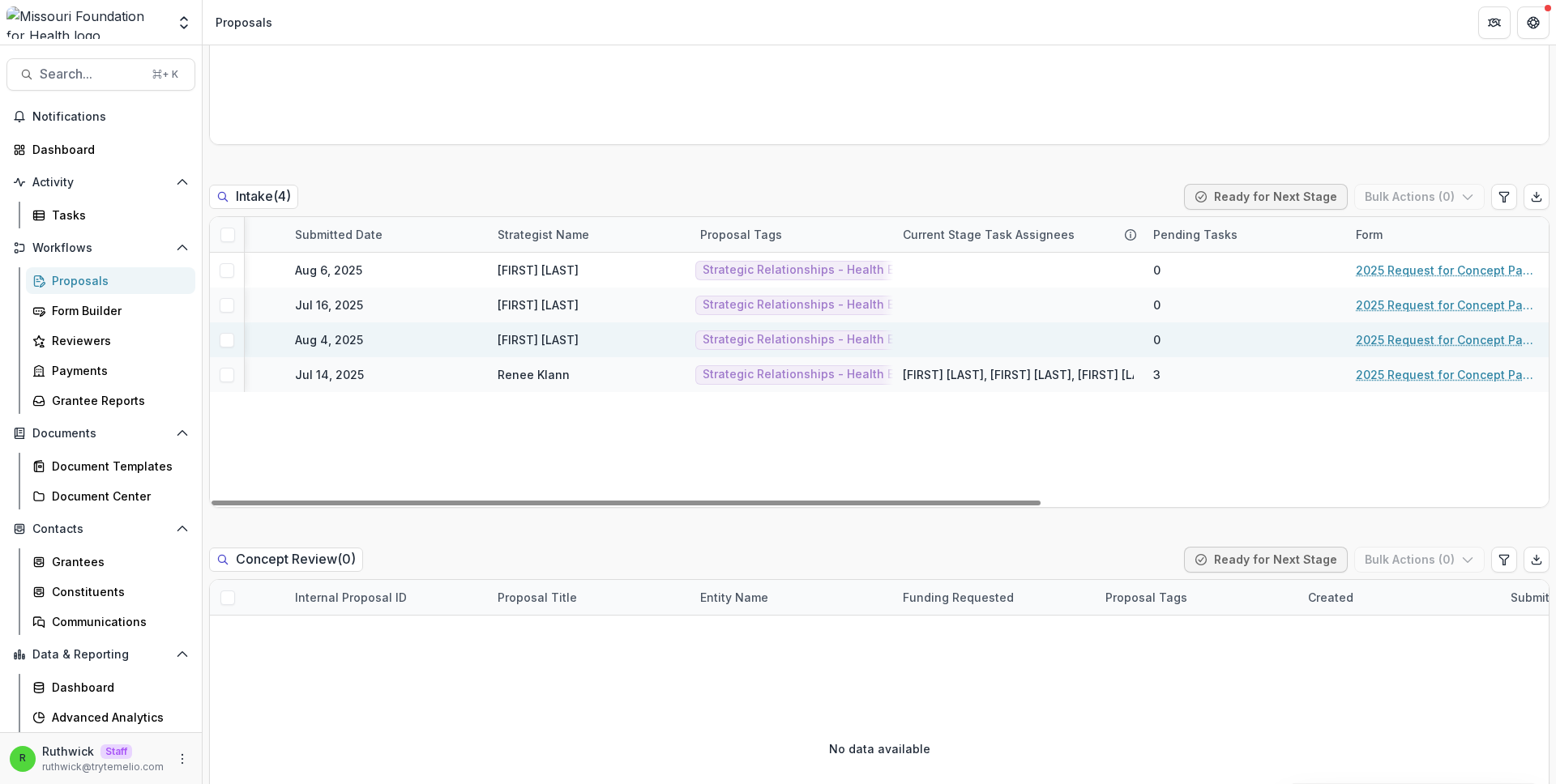 scroll, scrollTop: 0, scrollLeft: 814, axis: horizontal 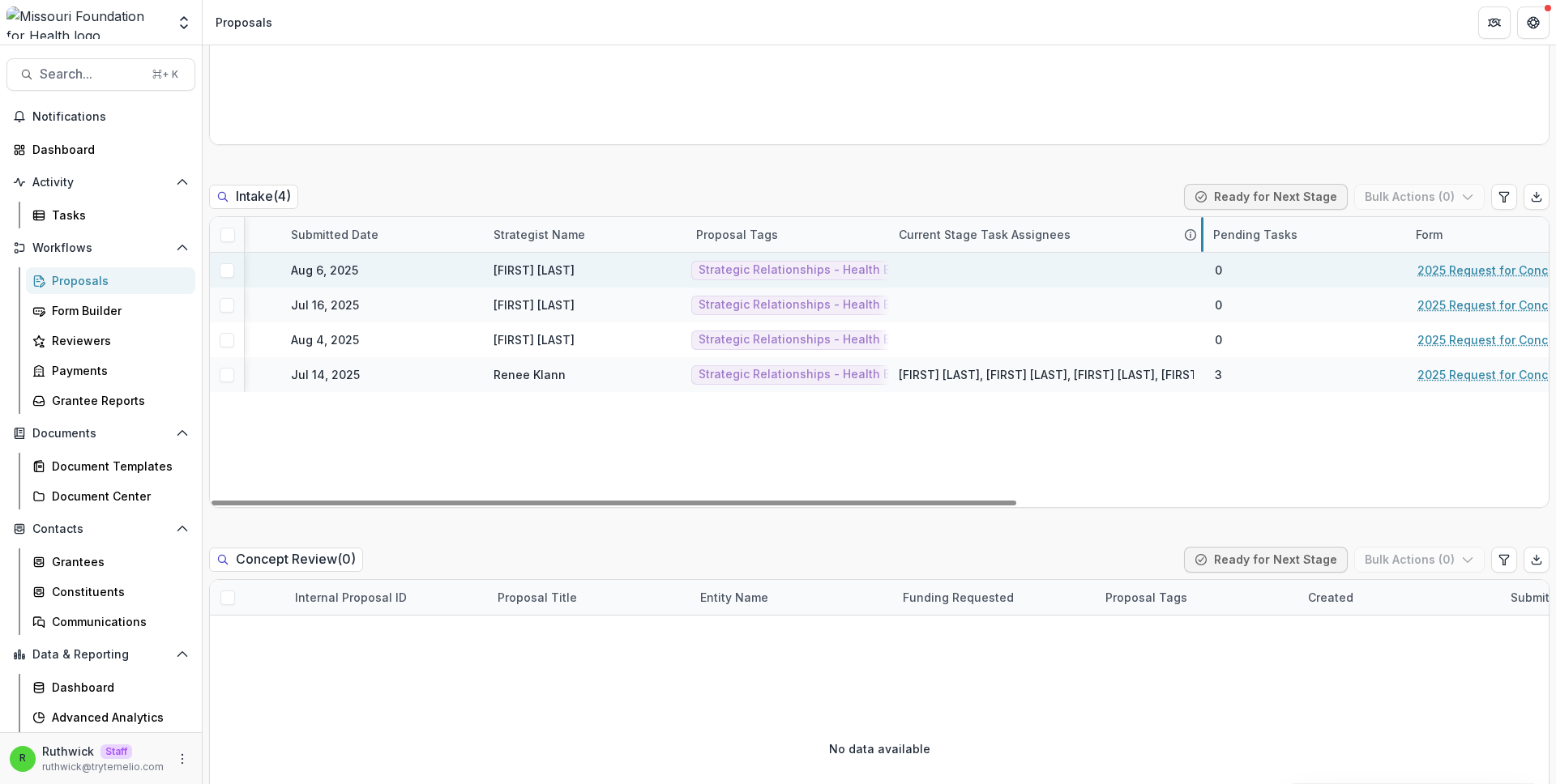 drag, startPoint x: 1137, startPoint y: 231, endPoint x: 1200, endPoint y: 279, distance: 79.20227 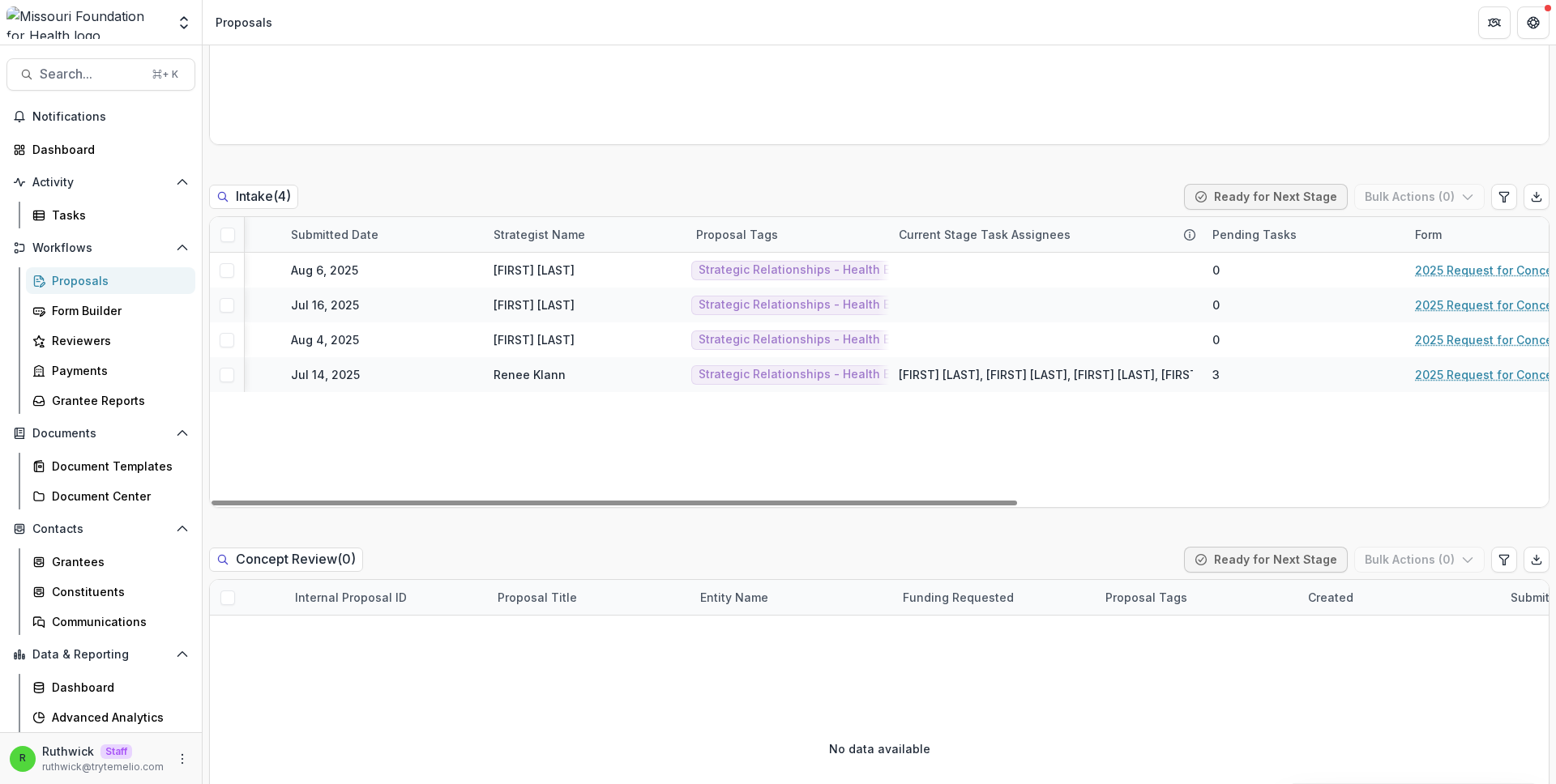 click on "25-00177 Drew Lewis Foundation Healthy Homes, Stronger Families $35,000.00 Aug 6, 2025 Alyssa Curran Strategic Relationships - Health Equity Fund 0 2025 Request for Concept Papers 25-0130-HEF-CP United Services for the Handicapped in St. Charles County BrightStart Navigator: Relational Navigation for Developmental Equity in Eastern Missouri $230,000.00 Jul 16, 2025 Alyssa Curran Strategic Relationships - Health Equity Fund 0 2025 Request for Concept Papers 25-00158 LaLa Speaks Foundation Silent Sounds, Loud Impact: Advancing Brain Health Equity Through Community-Based Prevention $85,000.00 Aug 4, 2025 Alyssa Curran Strategic Relationships - Health Equity Fund 0 2025 Request for Concept Papers 25-0120-TEST MFH Test Account Best Concept EVER $450,000.00 Jul 14, 2025 Renee Klann Strategic Relationships - Health Equity Fund Wendy Rohrbach, Reana Thomas, Alyssa Curran, Wendy Rohrbach (External) 3 2025 Request for Concept Papers" at bounding box center (502, 380) 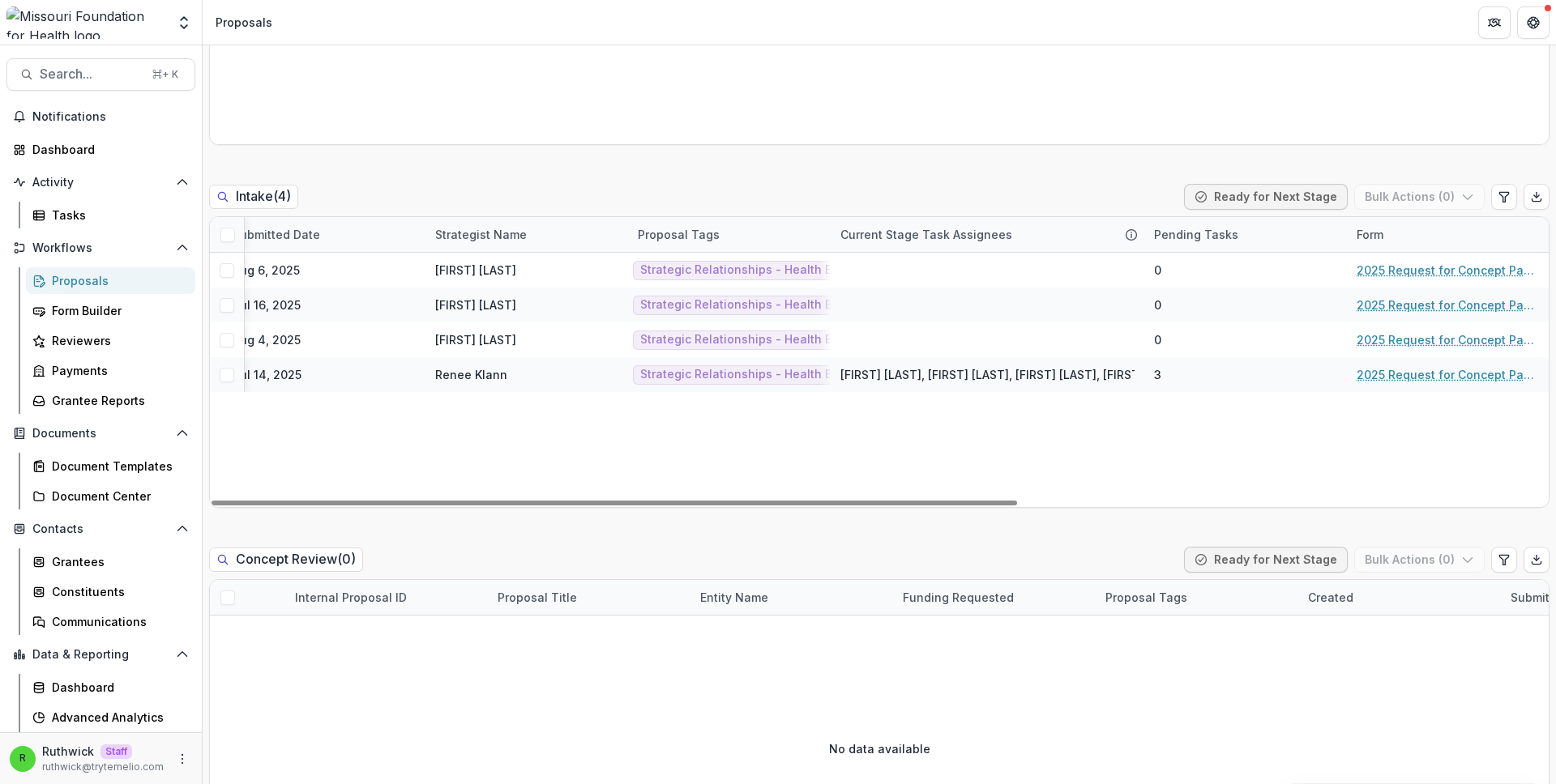 scroll, scrollTop: 0, scrollLeft: 878, axis: horizontal 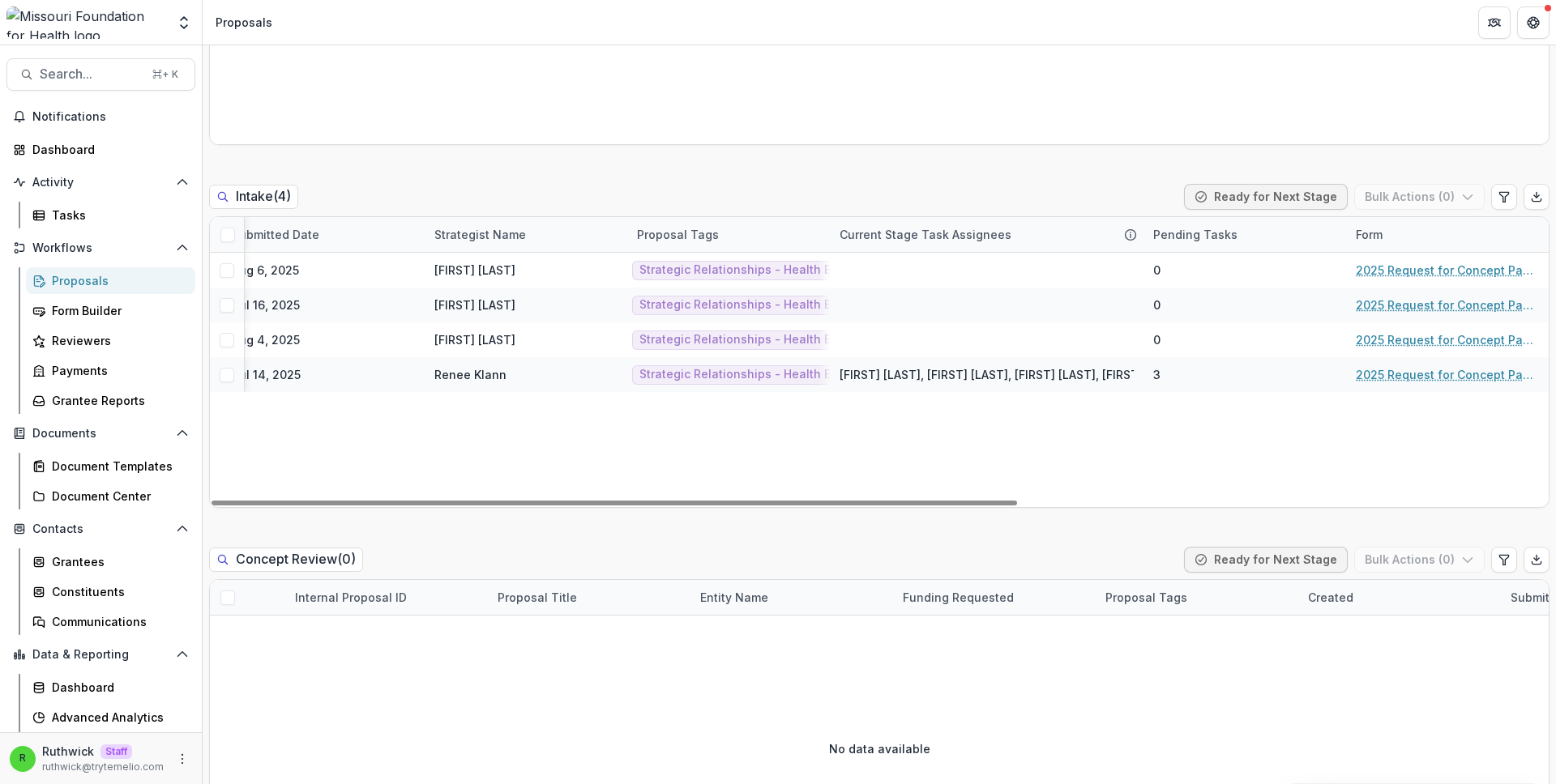 click on "25-00177 Drew Lewis Foundation Healthy Homes, Stronger Families $35,000.00 Aug 6, 2025 Alyssa Curran Strategic Relationships - Health Equity Fund 0 2025 Request for Concept Papers 25-0130-HEF-CP United Services for the Handicapped in St. Charles County BrightStart Navigator: Relational Navigation for Developmental Equity in Eastern Missouri $230,000.00 Jul 16, 2025 Alyssa Curran Strategic Relationships - Health Equity Fund 0 2025 Request for Concept Papers 25-00158 LaLa Speaks Foundation Silent Sounds, Loud Impact: Advancing Brain Health Equity Through Community-Based Prevention $85,000.00 Aug 4, 2025 Alyssa Curran Strategic Relationships - Health Equity Fund 0 2025 Request for Concept Papers 25-0120-TEST MFH Test Account Best Concept EVER $450,000.00 Jul 14, 2025 Renee Klann Strategic Relationships - Health Equity Fund Wendy Rohrbach, Reana Thomas, Alyssa Curran, Wendy Rohrbach (External) 3 2025 Request for Concept Papers" at bounding box center [442, 380] 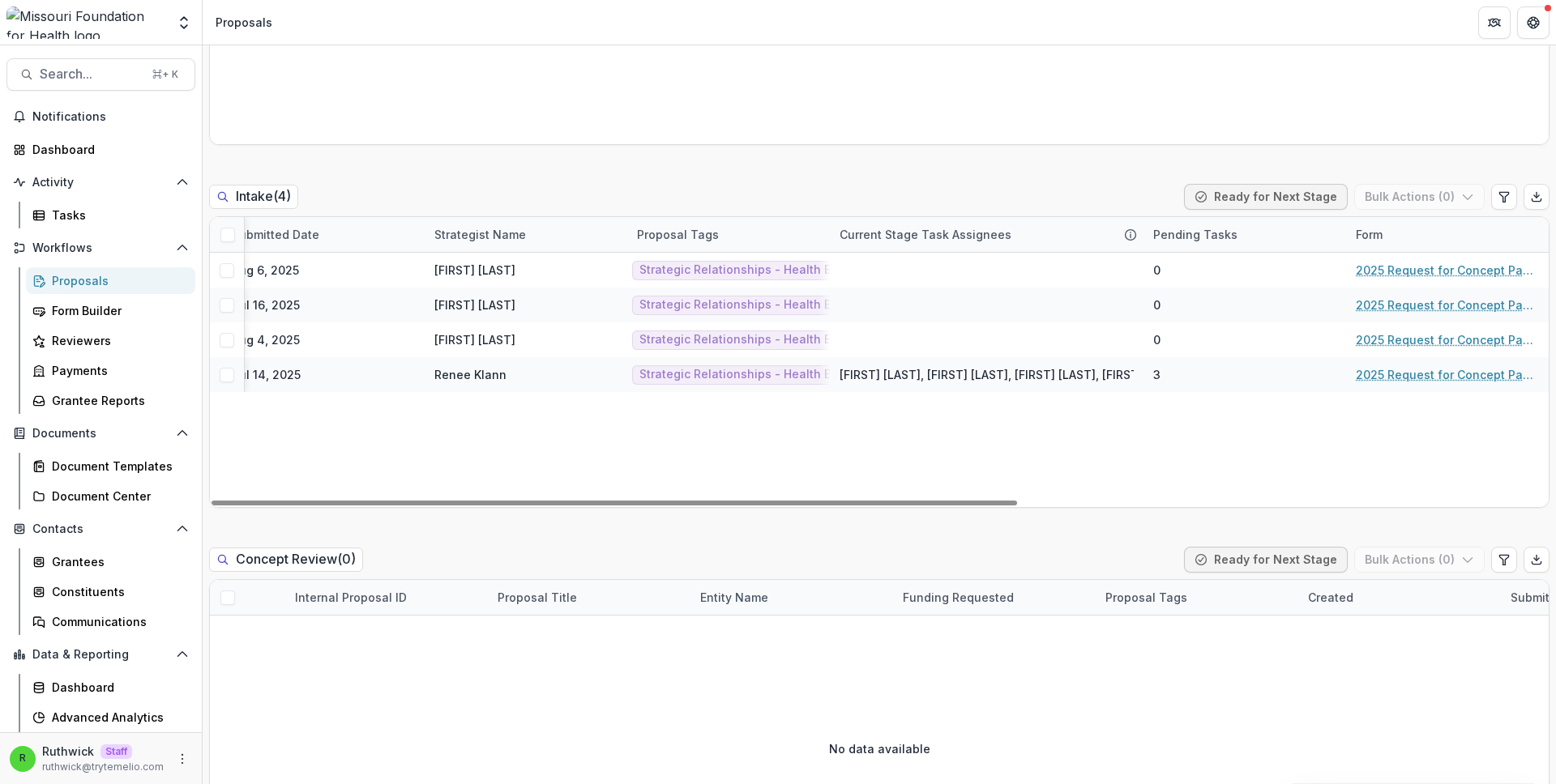 click on "25-00177 Drew Lewis Foundation Healthy Homes, Stronger Families $35,000.00 Aug 6, 2025 Alyssa Curran Strategic Relationships - Health Equity Fund 0 2025 Request for Concept Papers 25-0130-HEF-CP United Services for the Handicapped in St. Charles County BrightStart Navigator: Relational Navigation for Developmental Equity in Eastern Missouri $230,000.00 Jul 16, 2025 Alyssa Curran Strategic Relationships - Health Equity Fund 0 2025 Request for Concept Papers 25-00158 LaLa Speaks Foundation Silent Sounds, Loud Impact: Advancing Brain Health Equity Through Community-Based Prevention $85,000.00 Aug 4, 2025 Alyssa Curran Strategic Relationships - Health Equity Fund 0 2025 Request for Concept Papers 25-0120-TEST MFH Test Account Best Concept EVER $450,000.00 Jul 14, 2025 Renee Klann Strategic Relationships - Health Equity Fund Wendy Rohrbach, Reana Thomas, Alyssa Curran, Wendy Rohrbach (External) 3 2025 Request for Concept Papers" at bounding box center [442, 380] 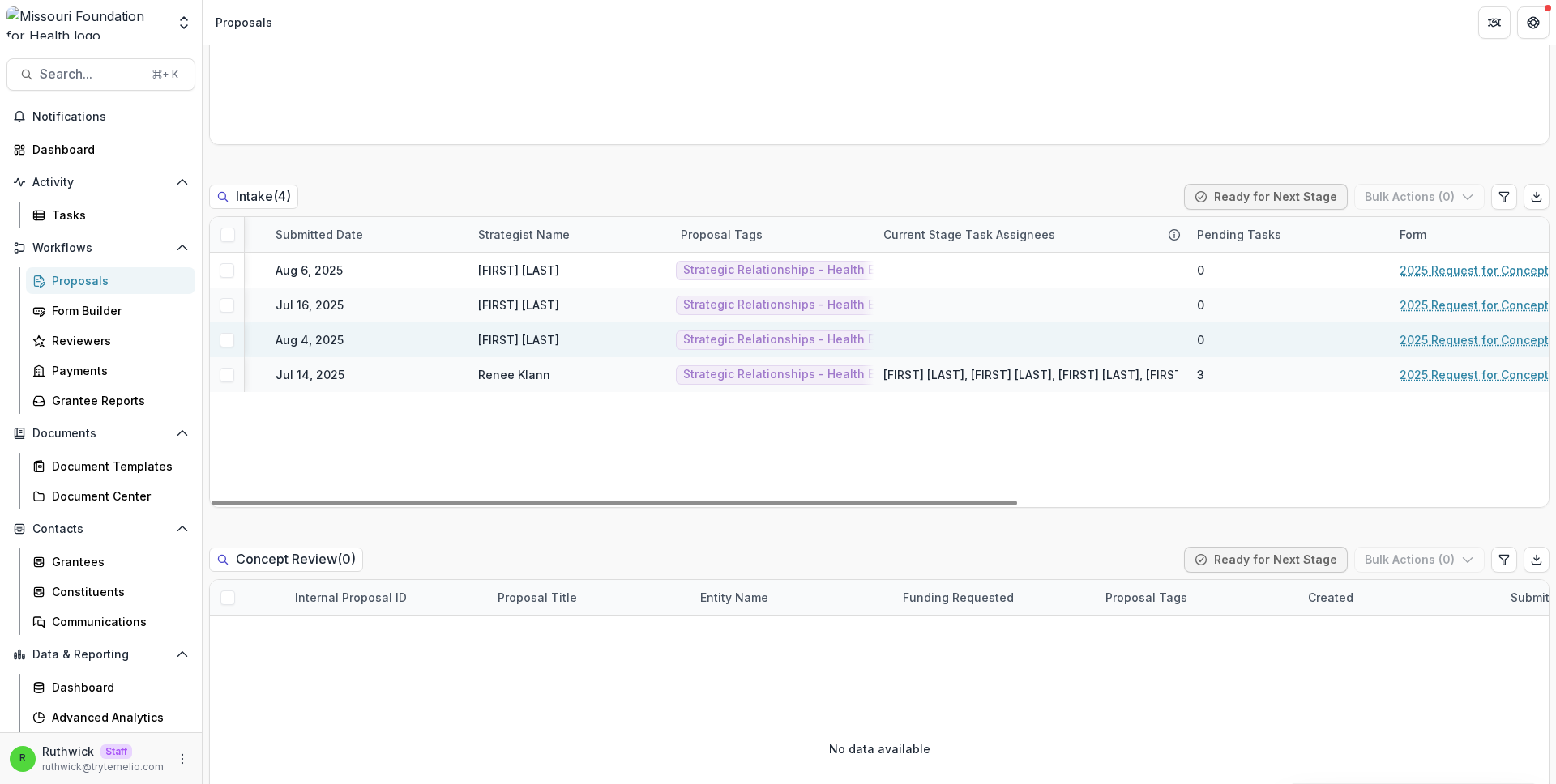 scroll, scrollTop: 0, scrollLeft: 815, axis: horizontal 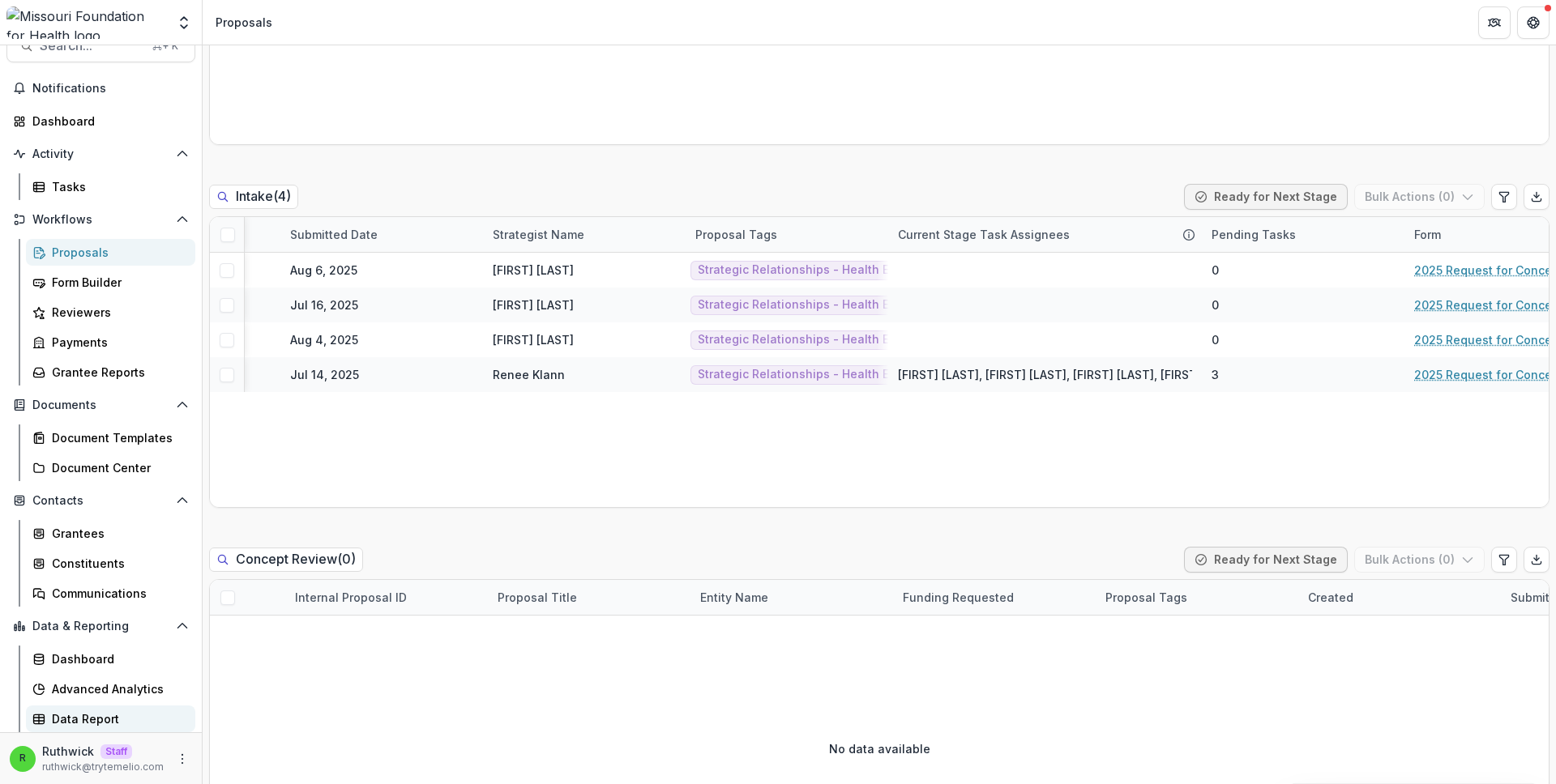 click on "Data Report" at bounding box center [117, 718] 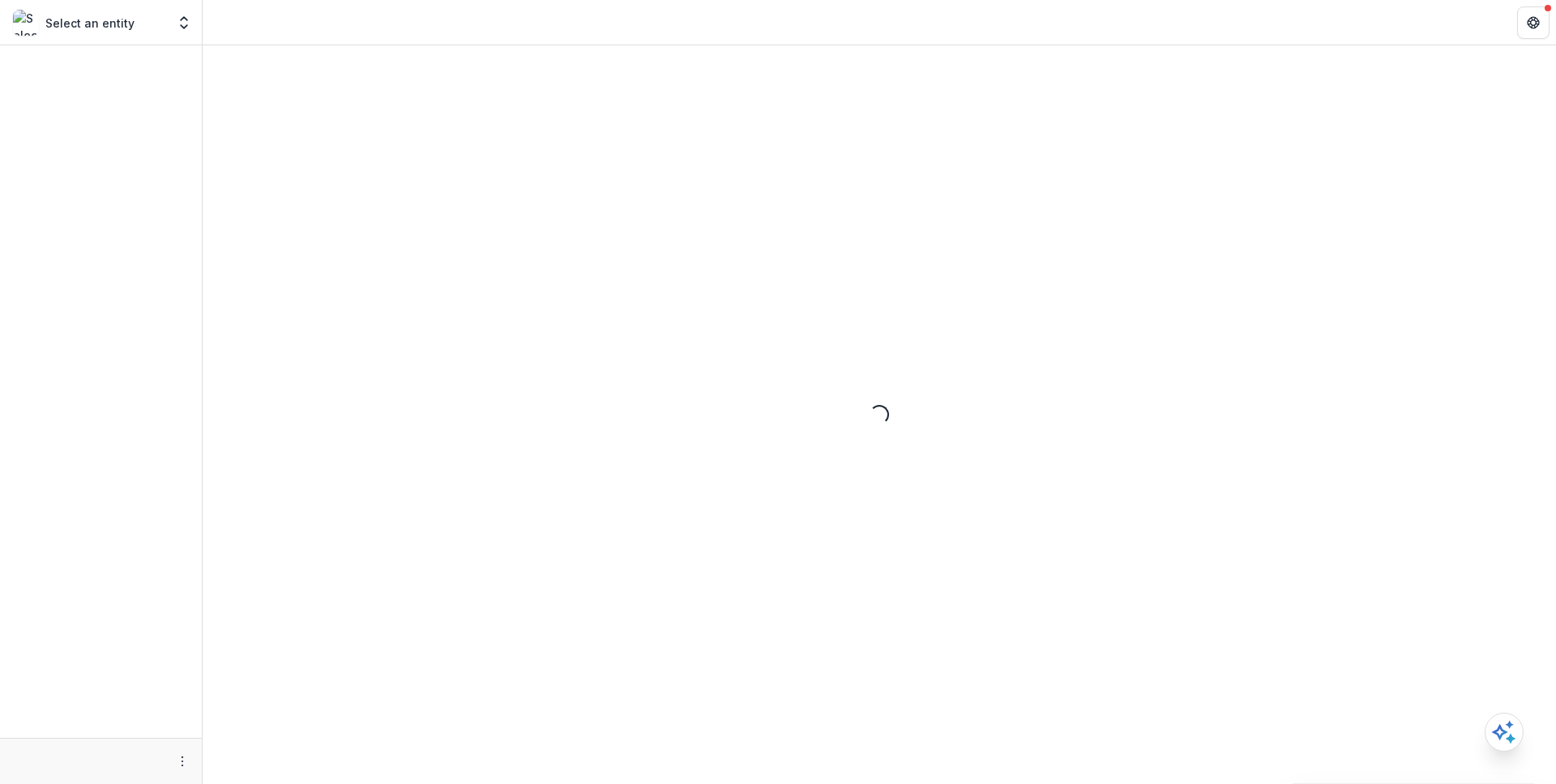scroll, scrollTop: 0, scrollLeft: 0, axis: both 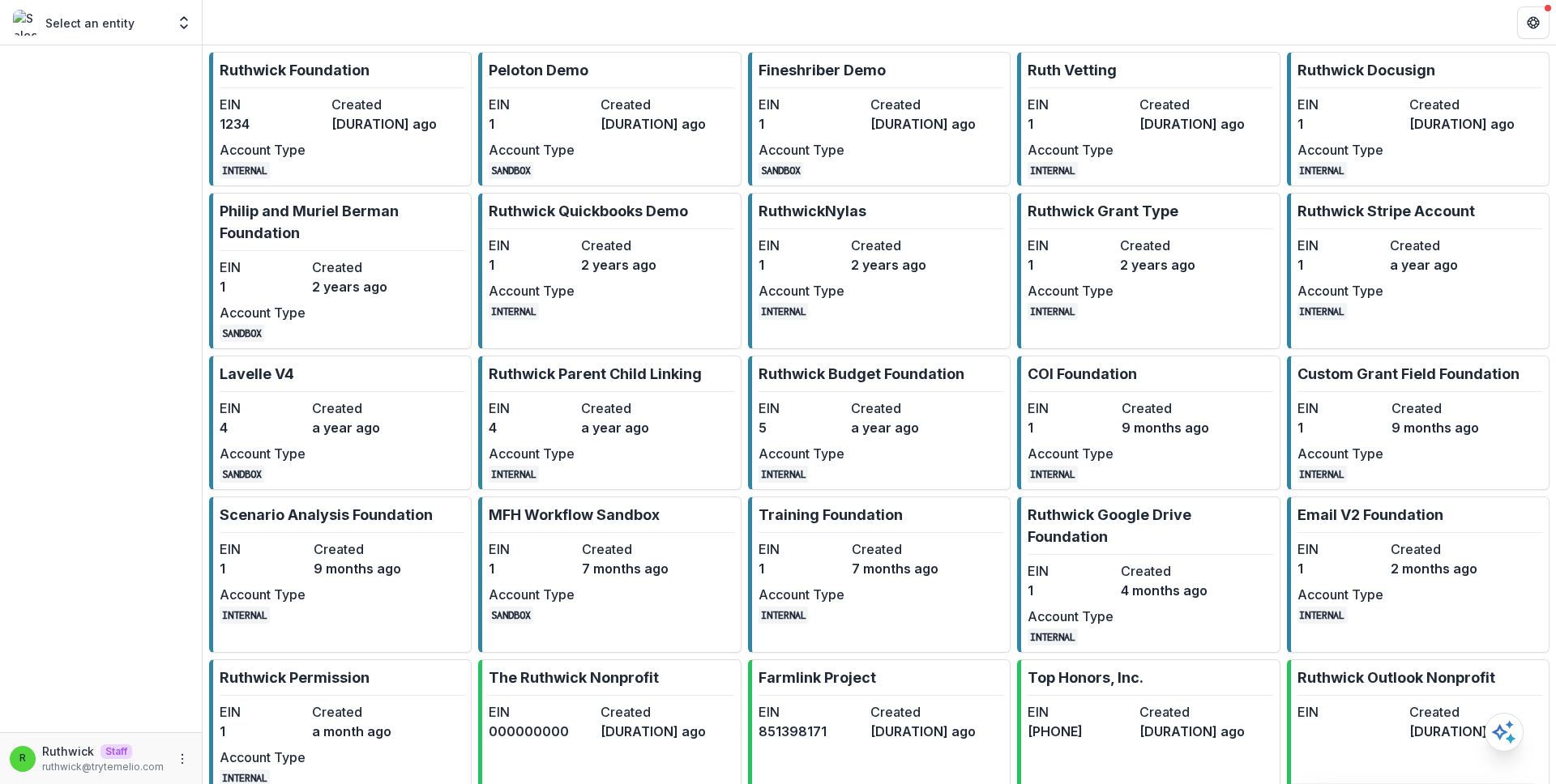 click on "Created" at bounding box center (384, 104) 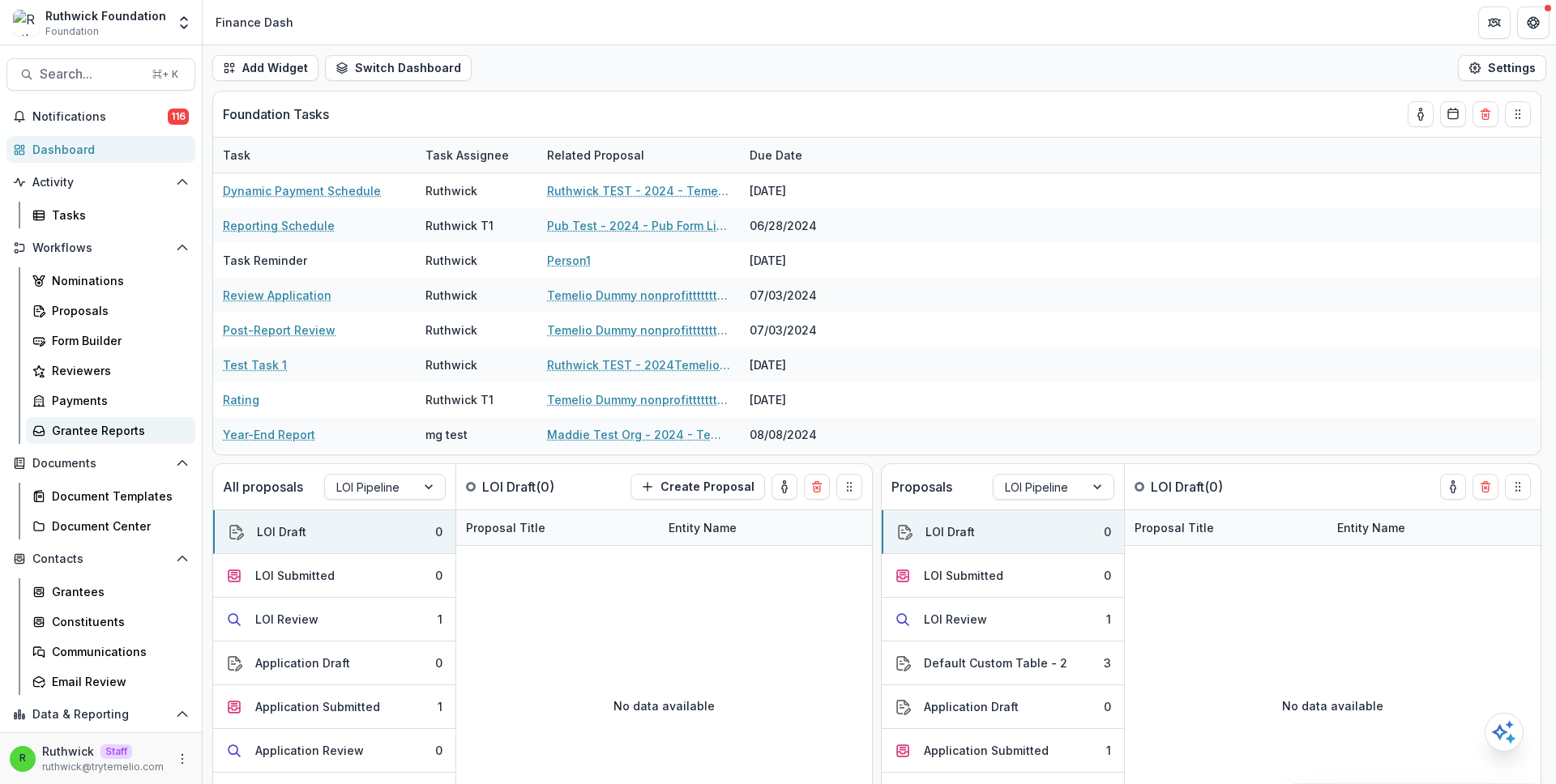 click on "Grantee Reports" at bounding box center (117, 430) 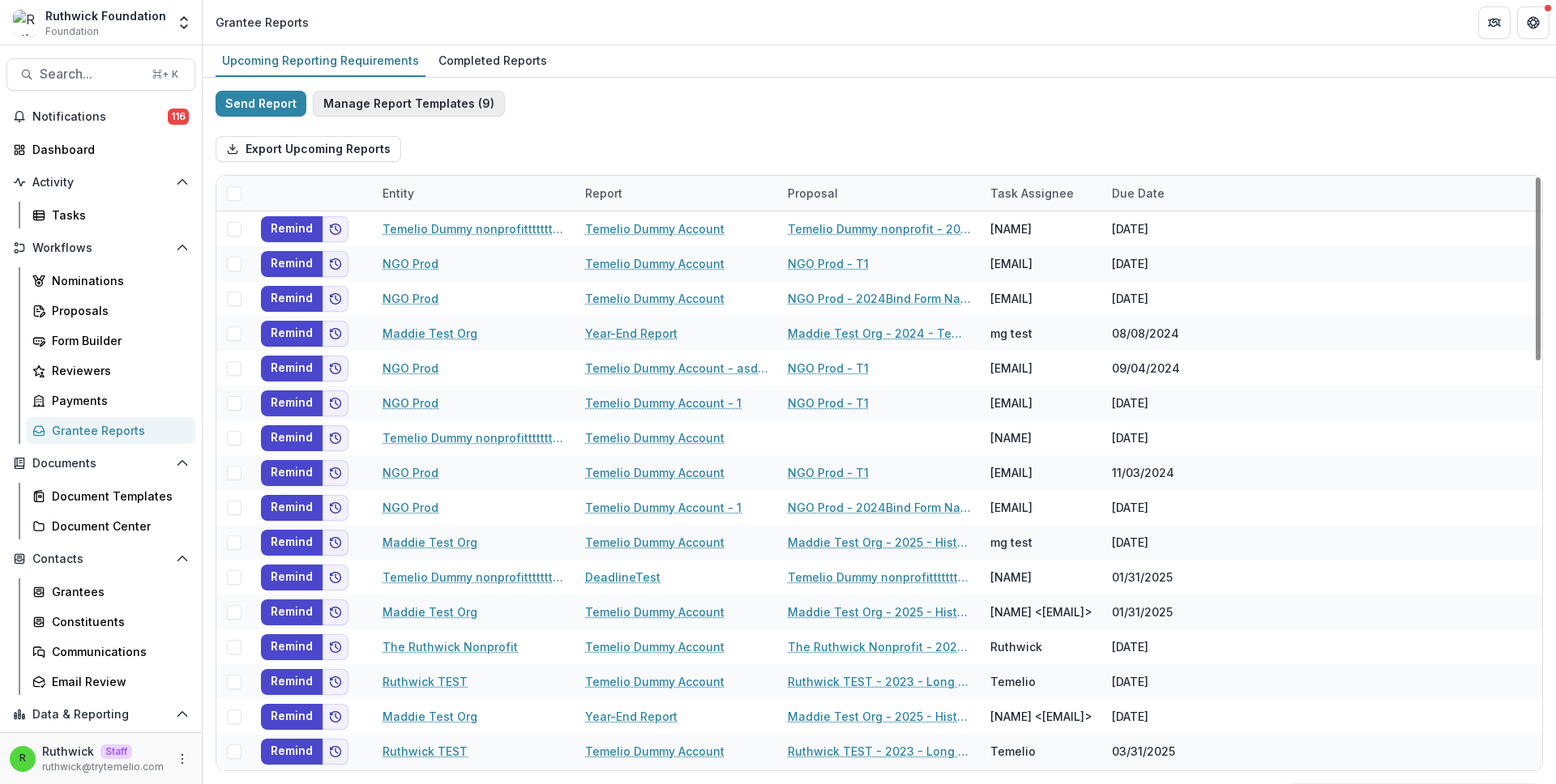 click on "Manage Report Templates ( 9 )" at bounding box center [408, 104] 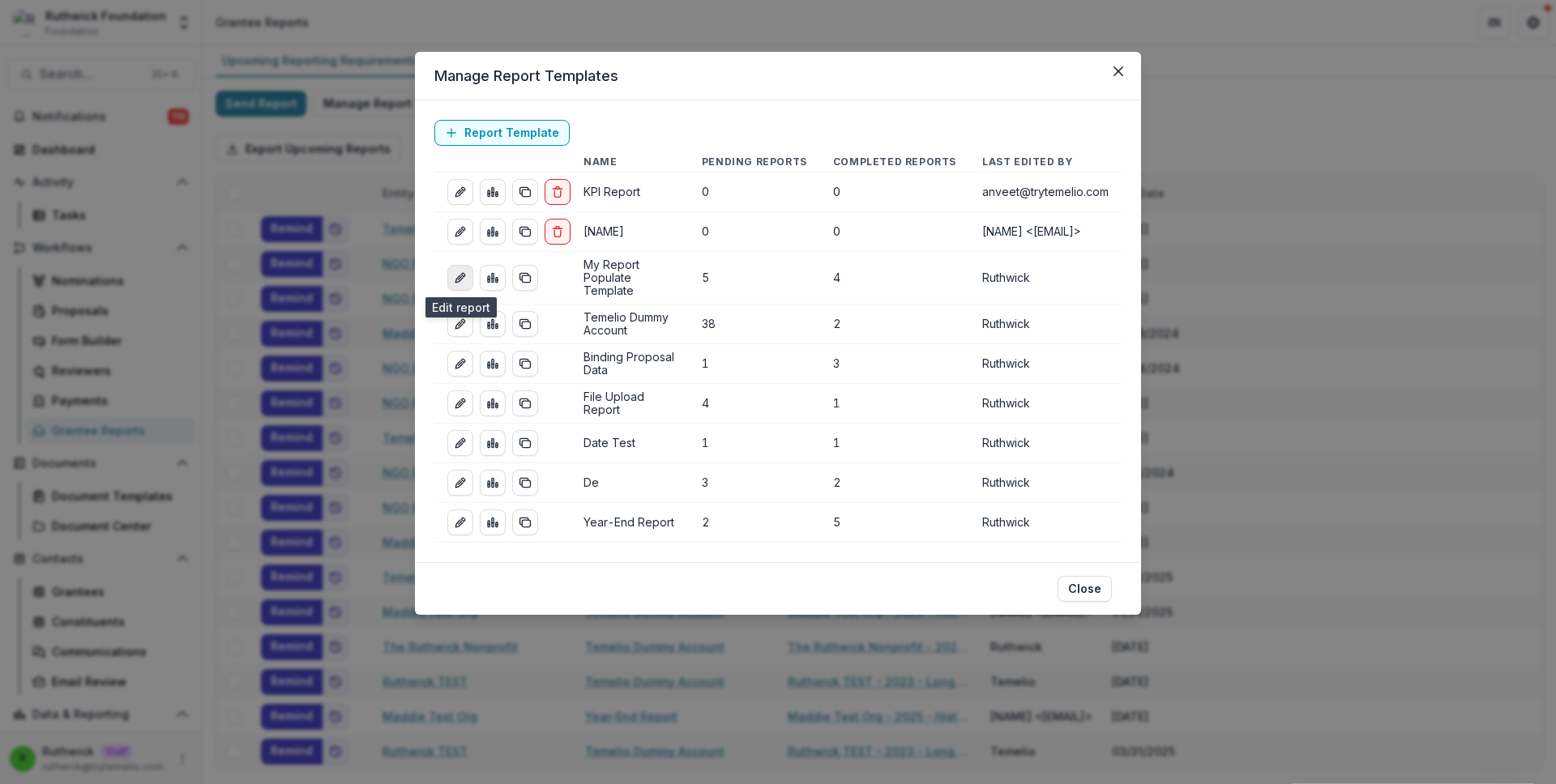 click at bounding box center [460, 278] 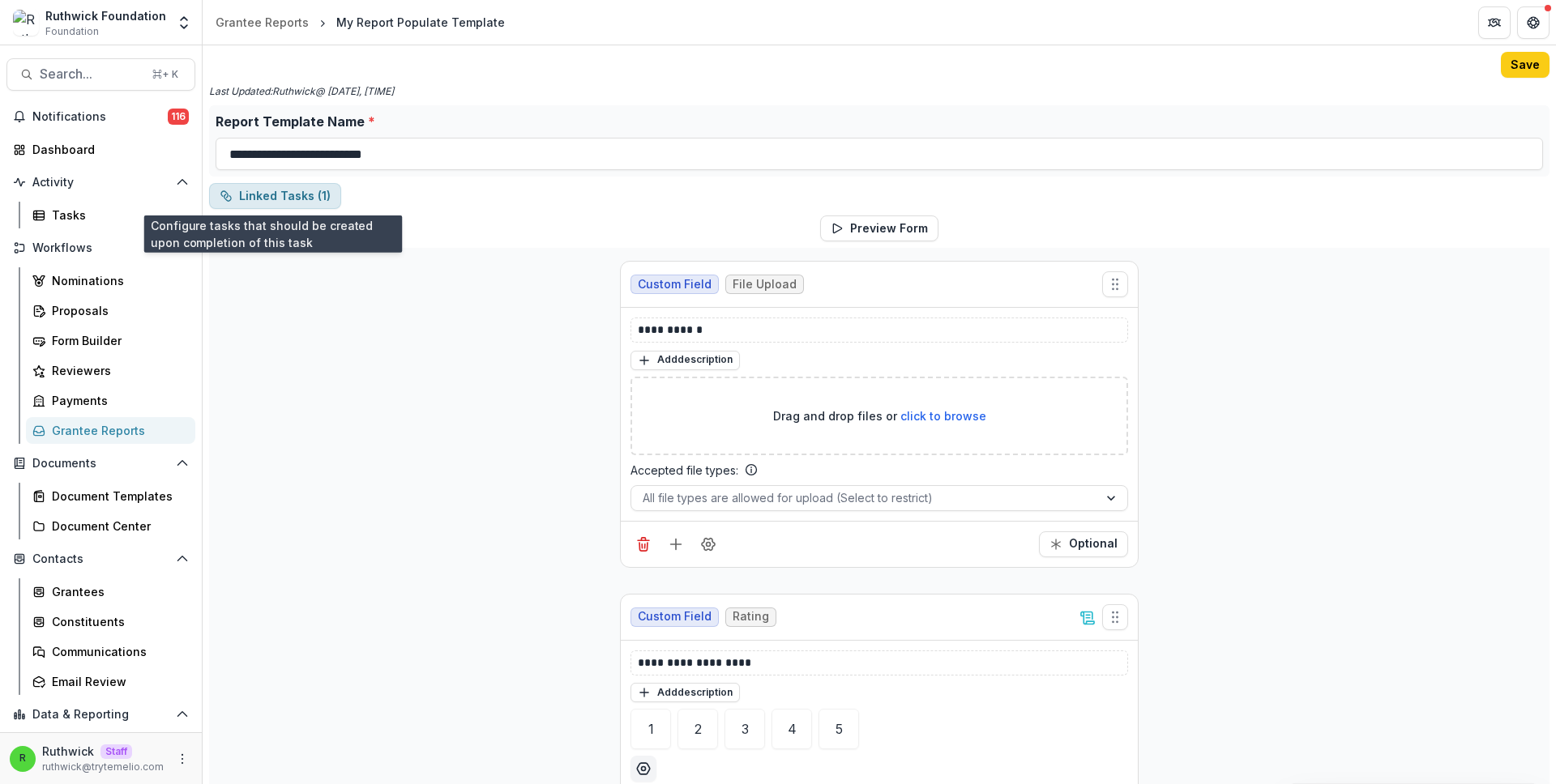 click on "Linked Tasks ( 1 )" at bounding box center (275, 196) 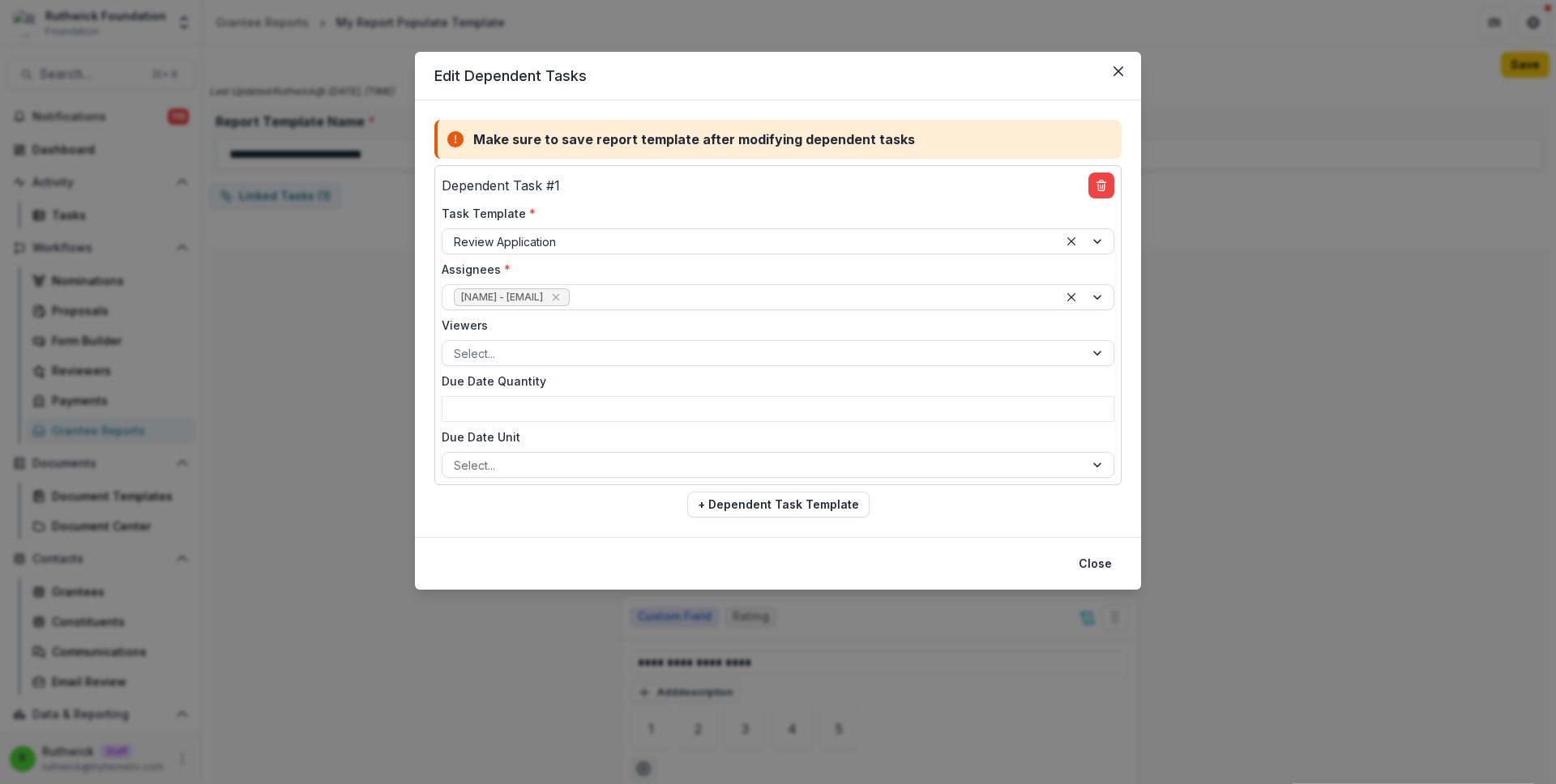 click on "Edit Dependent Tasks Make sure to save report template after modifying dependent tasks Dependent Task # 1 Task Template * Review Application Assignees * Ruthwick - ruthwick@trytemelio.com Viewers Select... Due Date Quantity Due Date Unit Select... + Dependent Task Template Close" at bounding box center [778, 392] 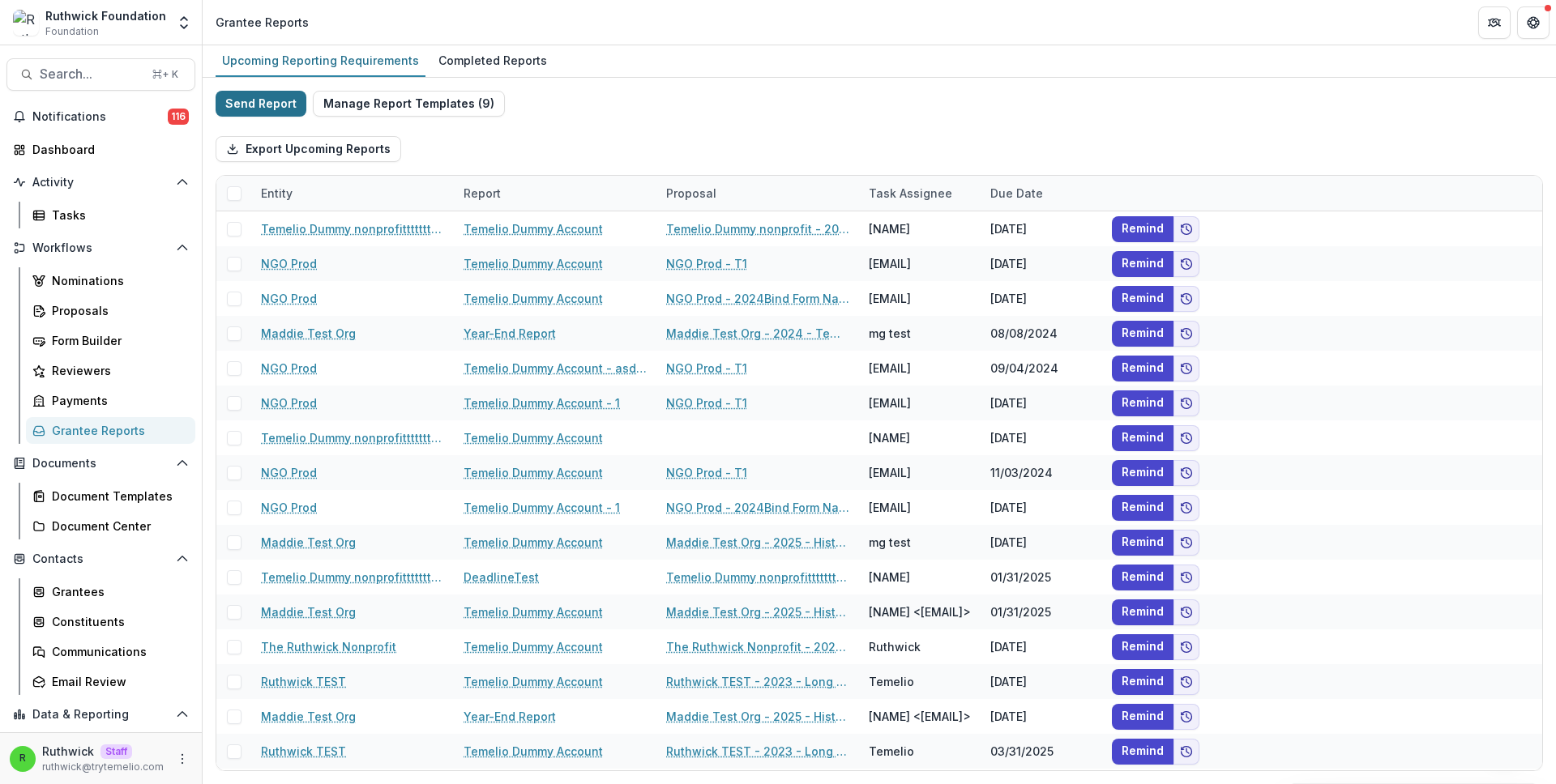 click on "Send Report" at bounding box center (261, 104) 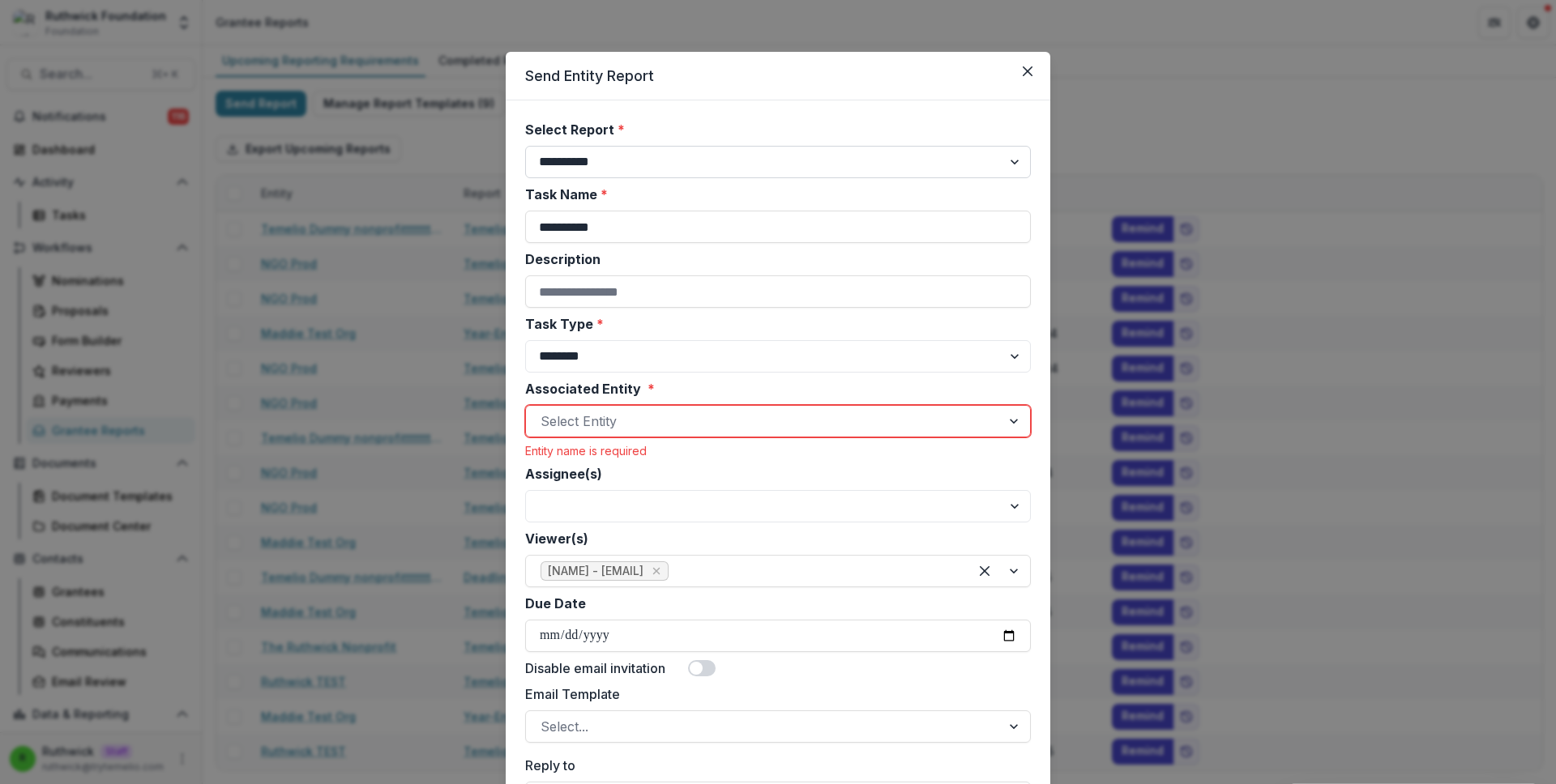 click on "**********" at bounding box center [778, 162] 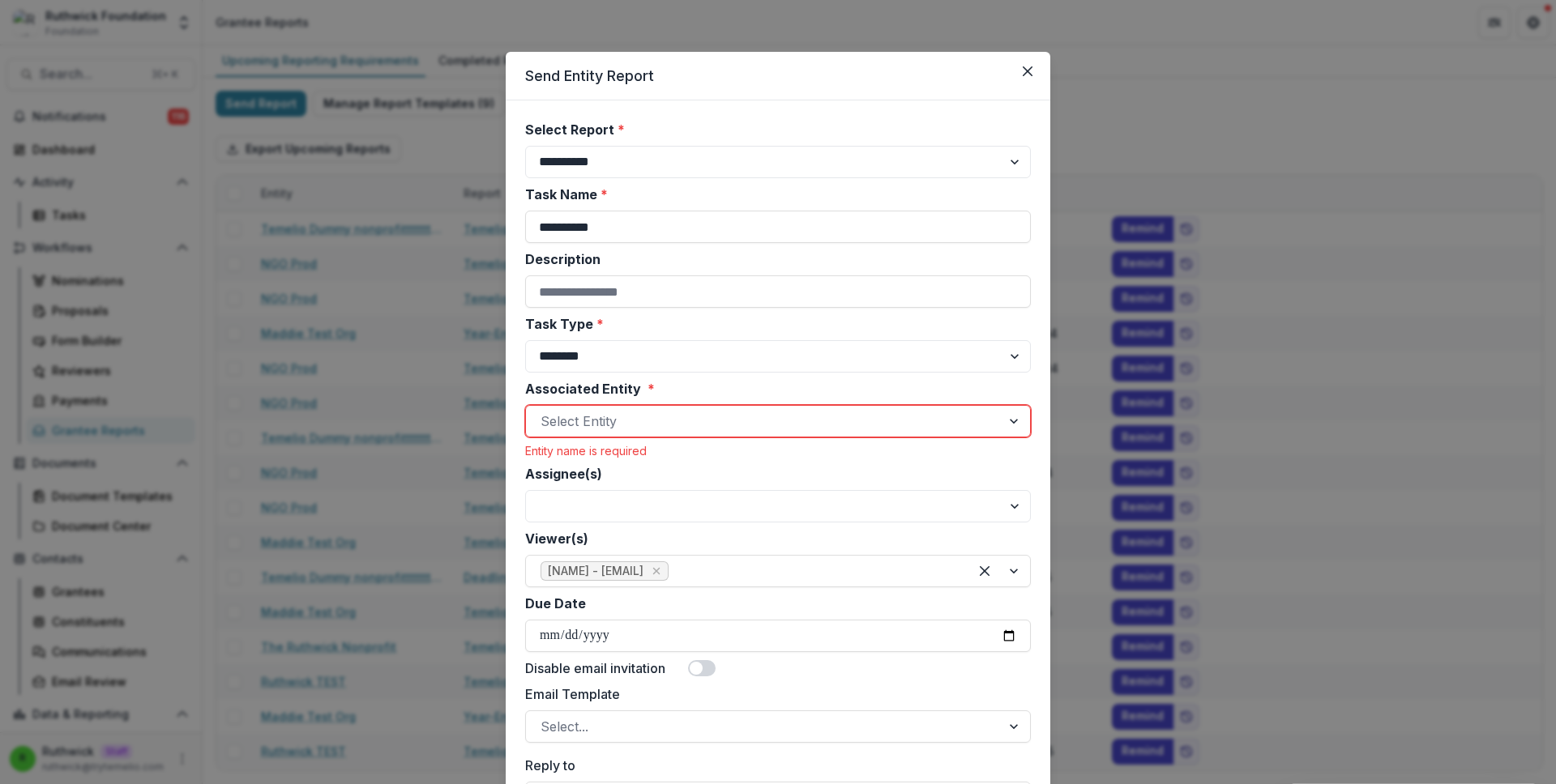 type on "**********" 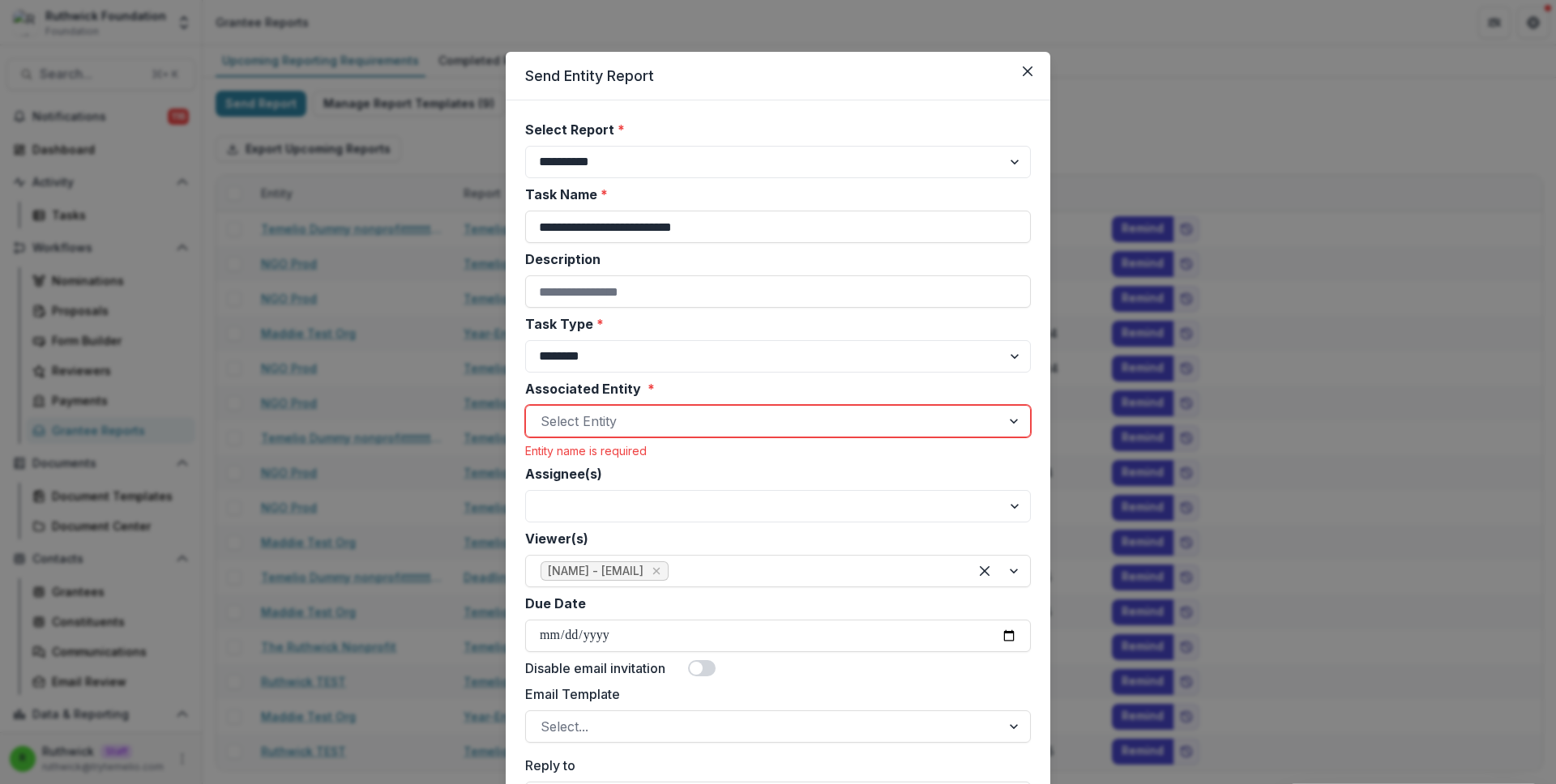 click at bounding box center [763, 421] 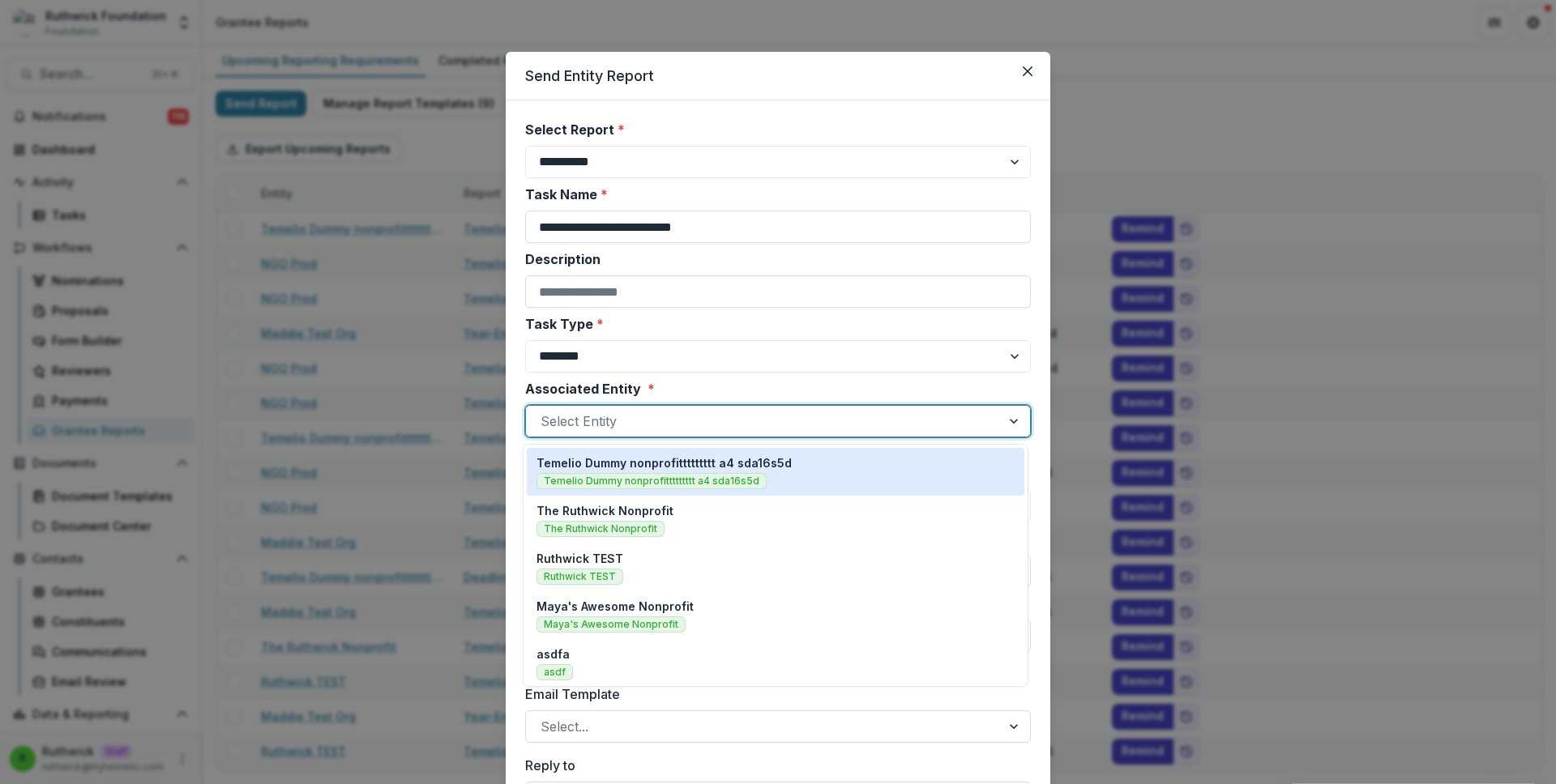 click on "Temelio Dummy nonprofittttttttt a4 sda16s5d" at bounding box center [664, 462] 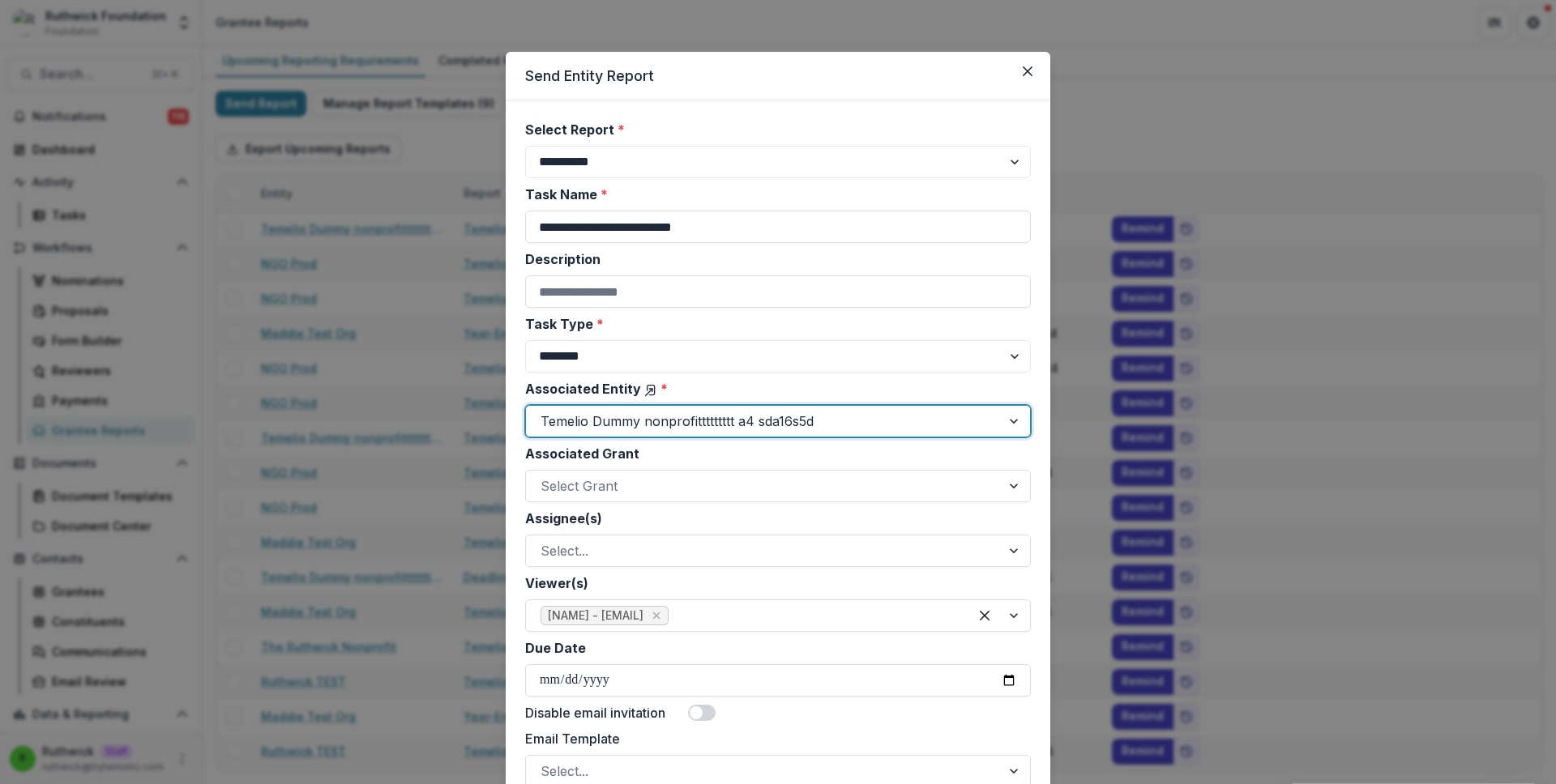 click on "Viewer(s)" at bounding box center [773, 583] 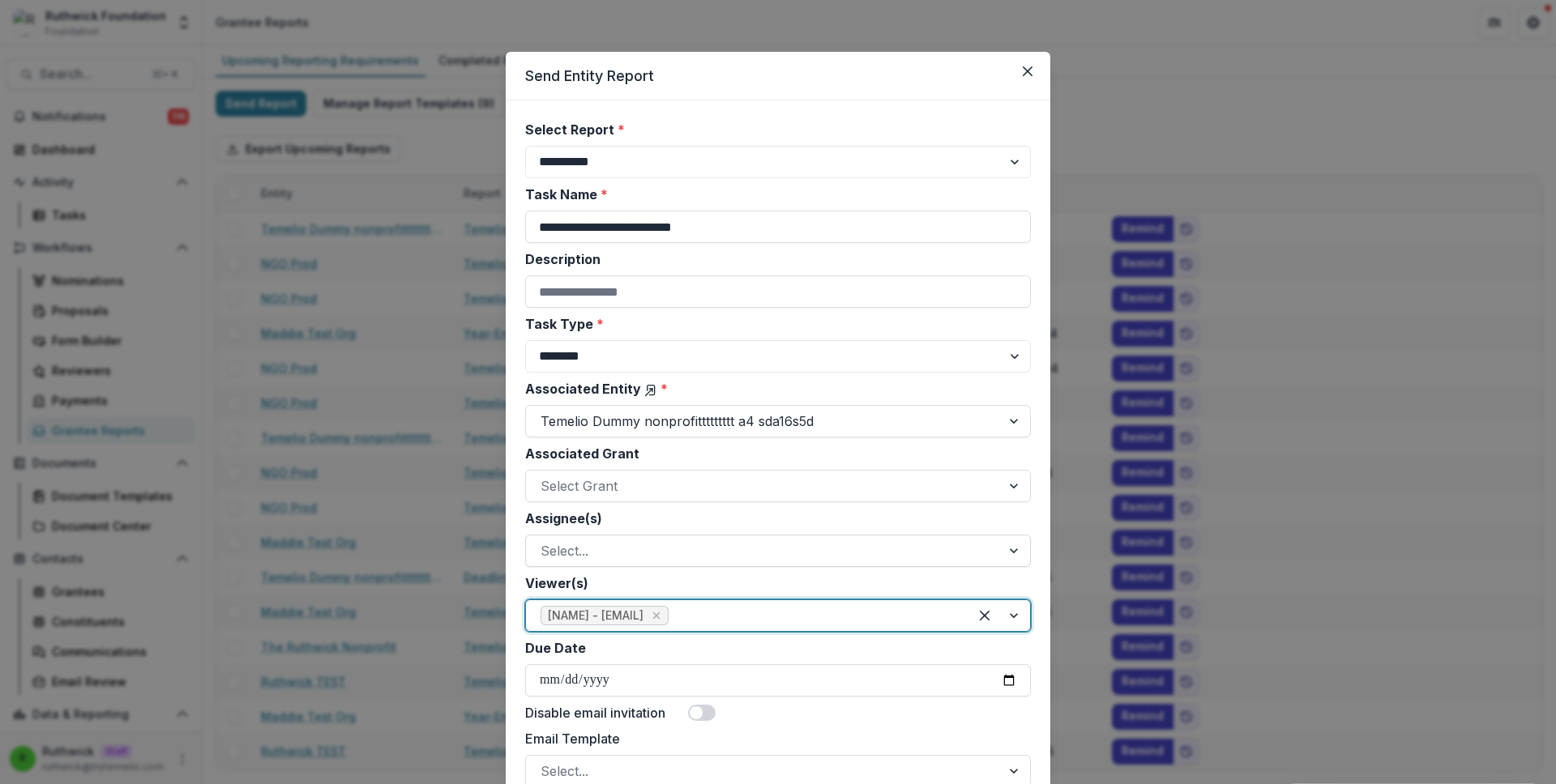 click at bounding box center [763, 551] 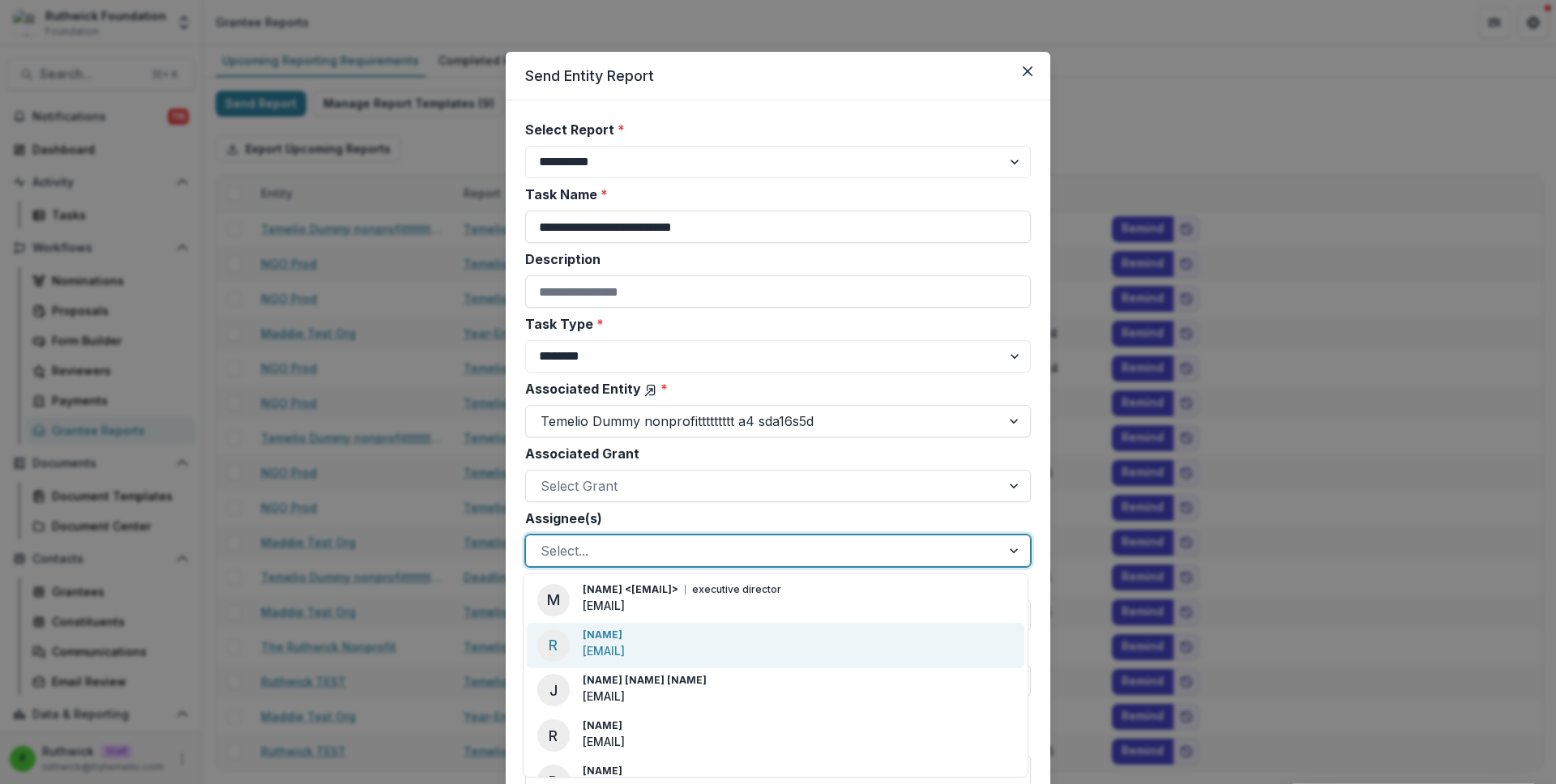 click on "ruthwick+dummy2@trytemelio.com" at bounding box center (604, 650) 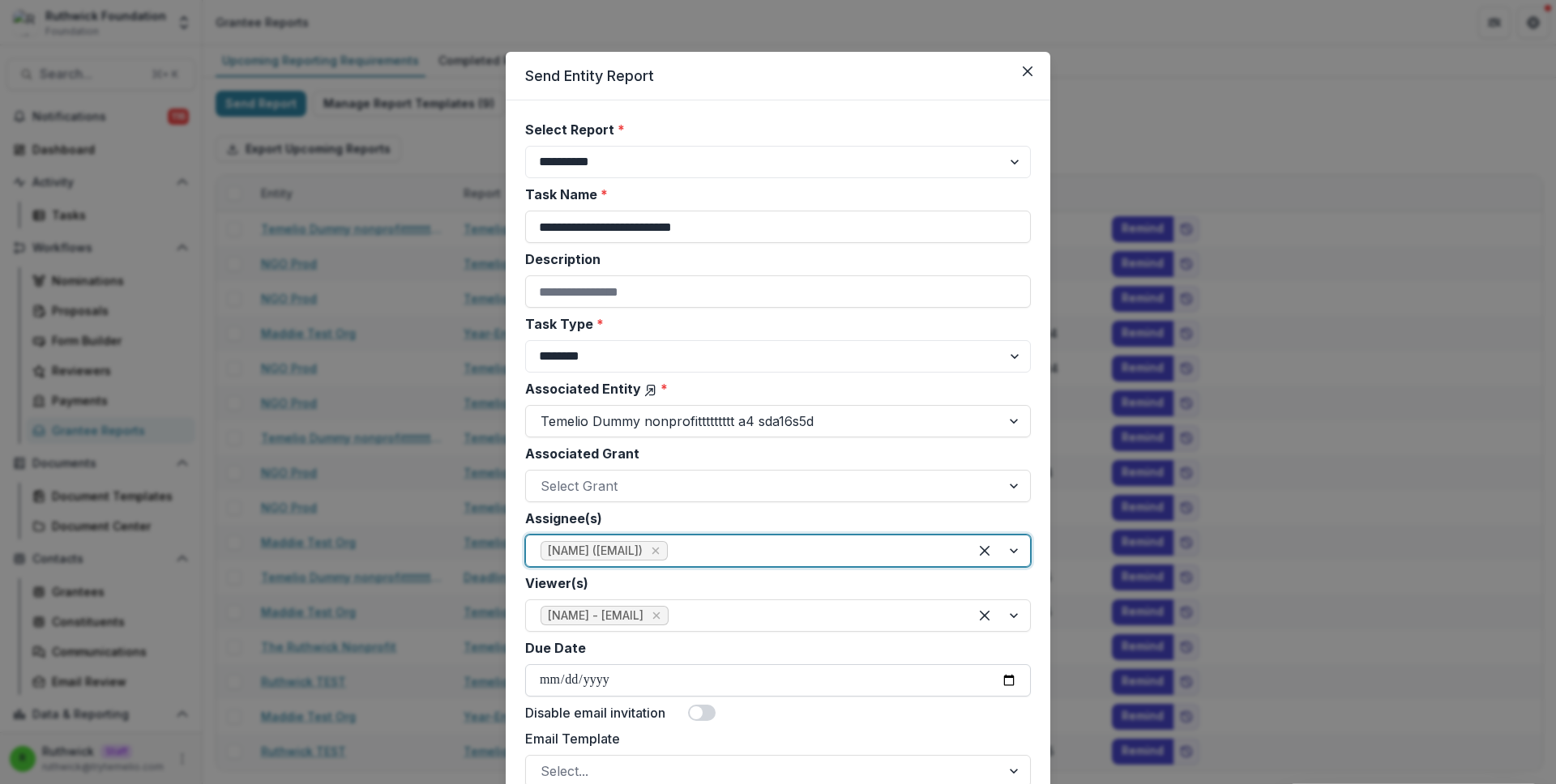 click on "Due Date" at bounding box center [778, 680] 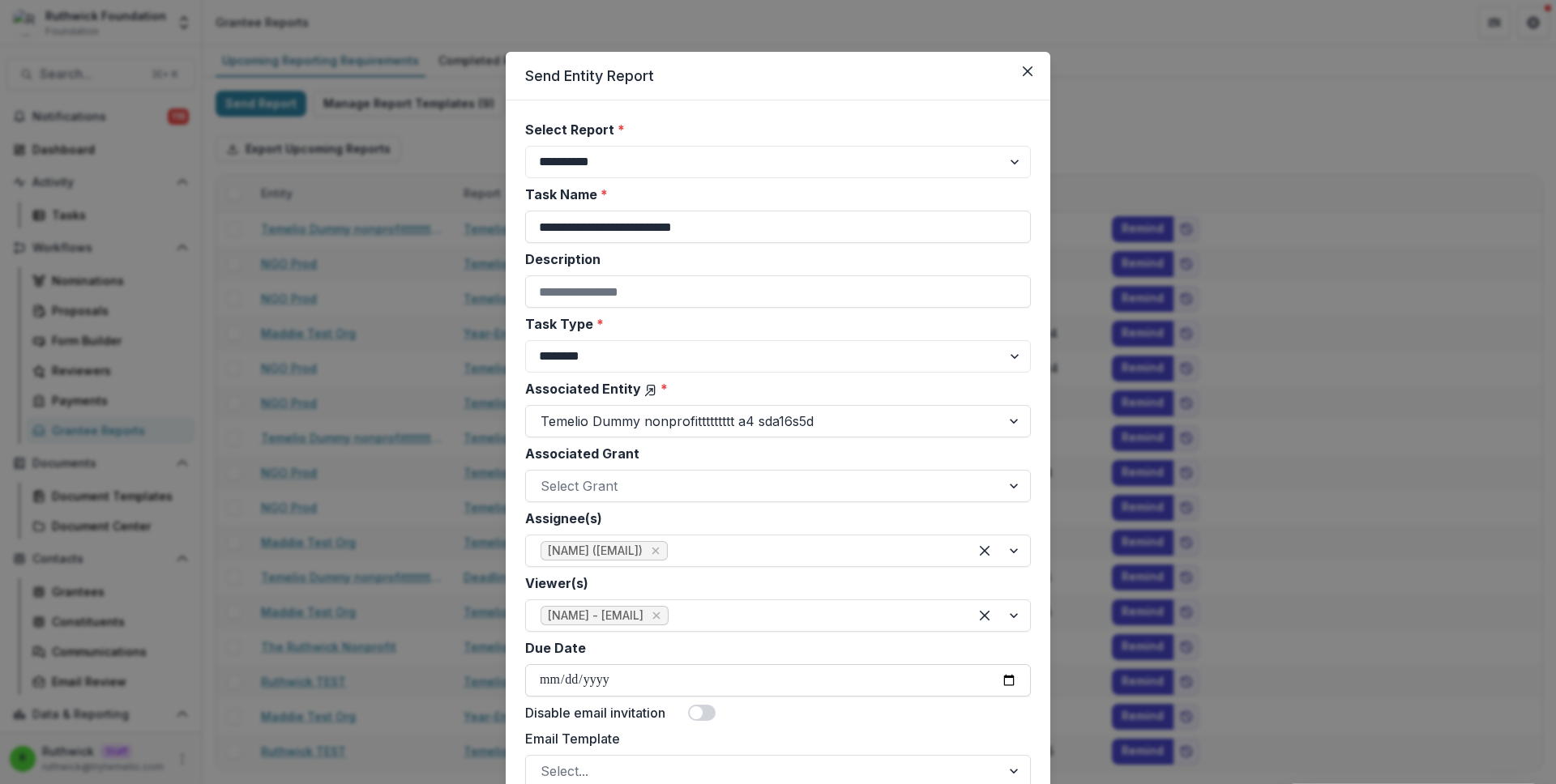 scroll, scrollTop: 117, scrollLeft: 0, axis: vertical 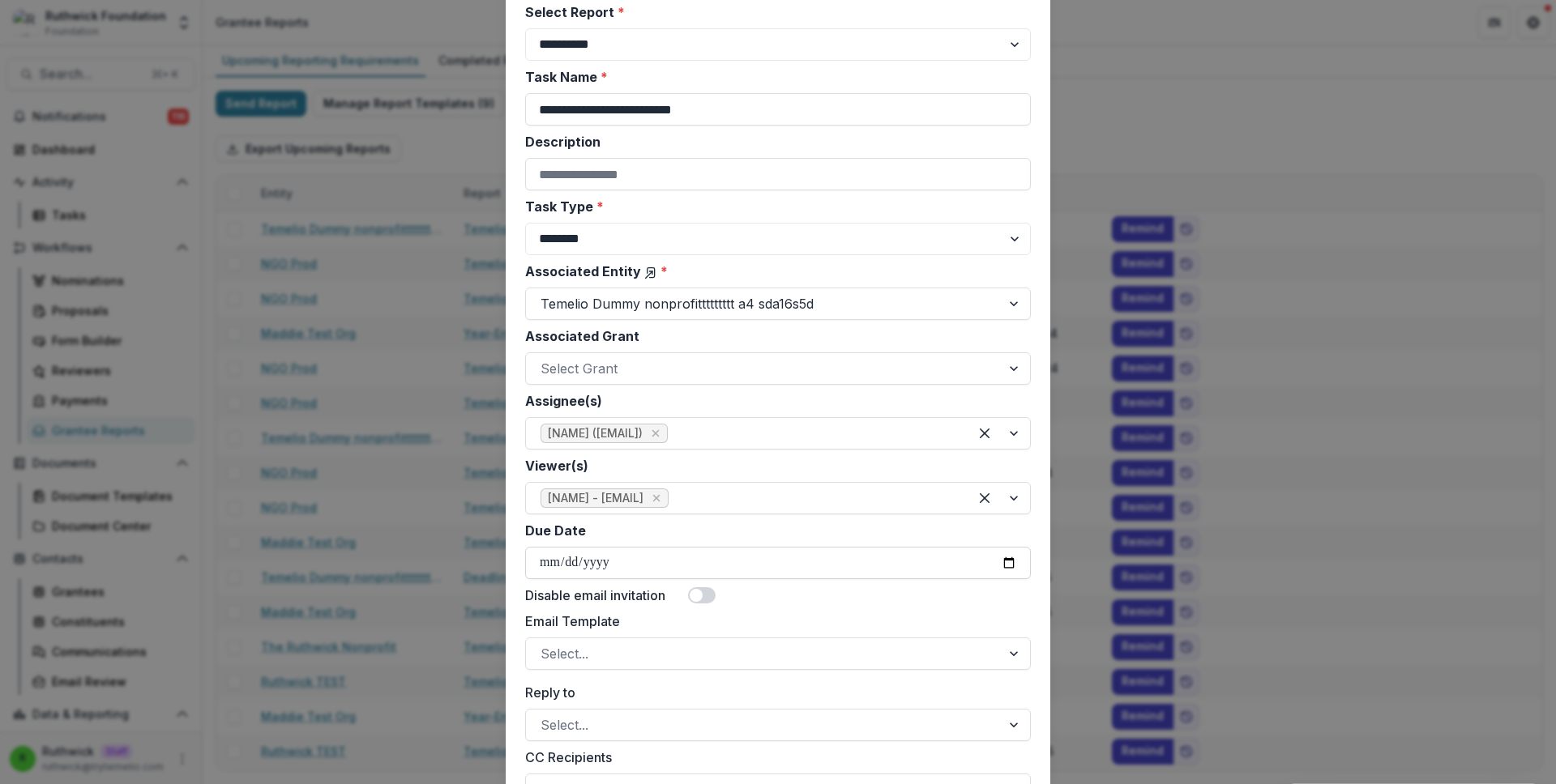 click on "Due Date" at bounding box center [778, 563] 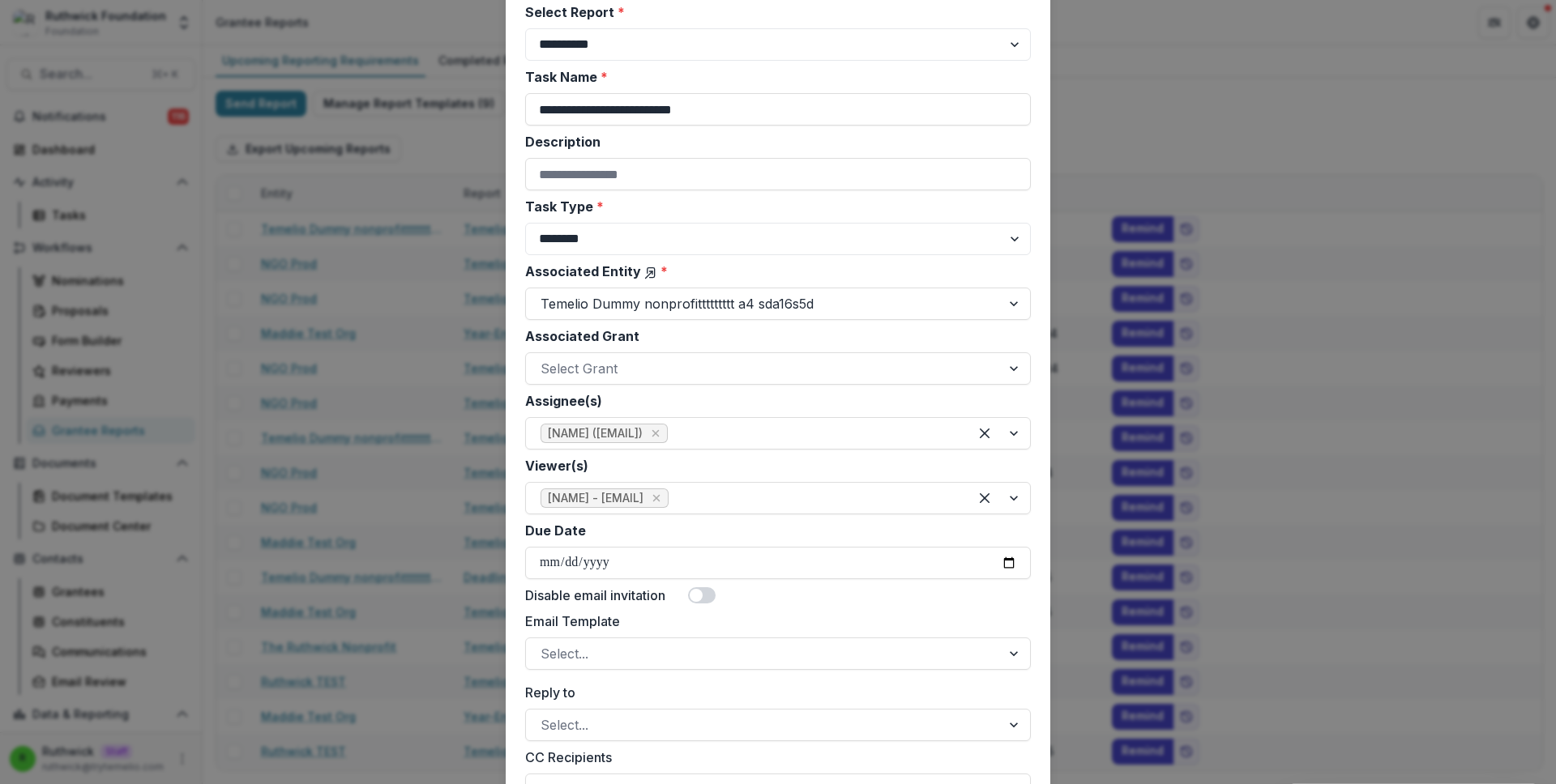 type on "**********" 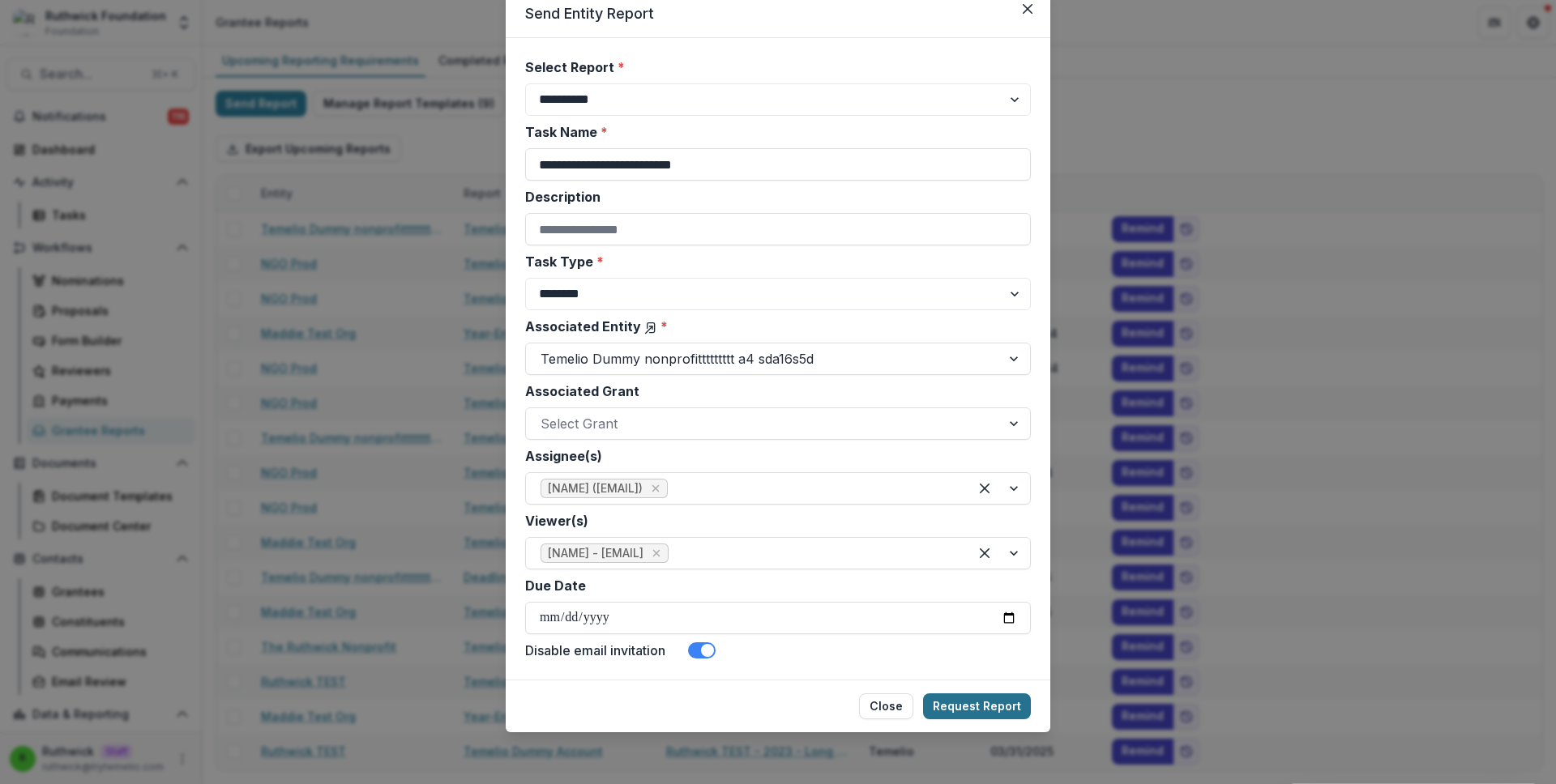 click on "Request Report" at bounding box center [977, 706] 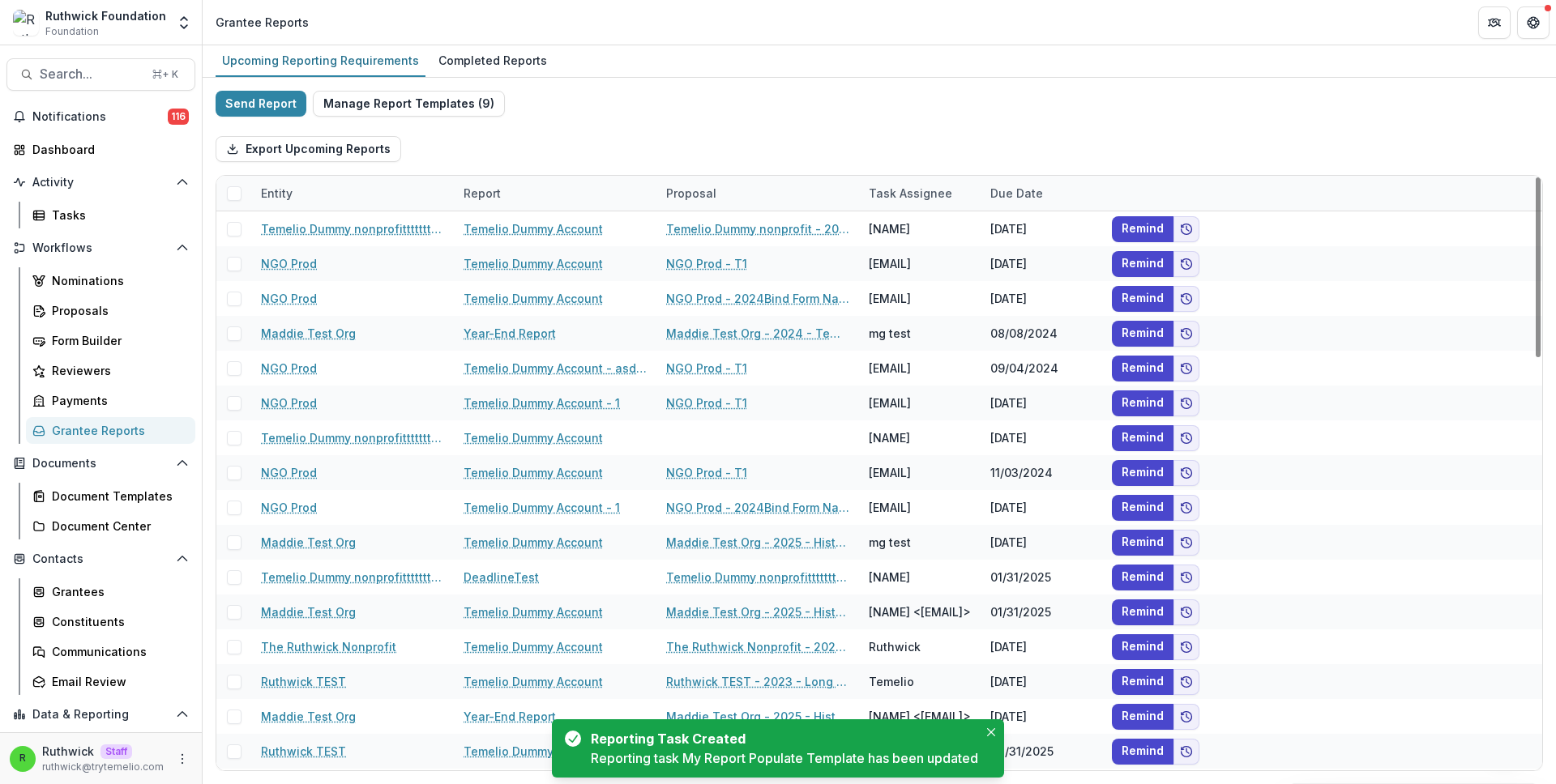 click on "Report" at bounding box center (555, 193) 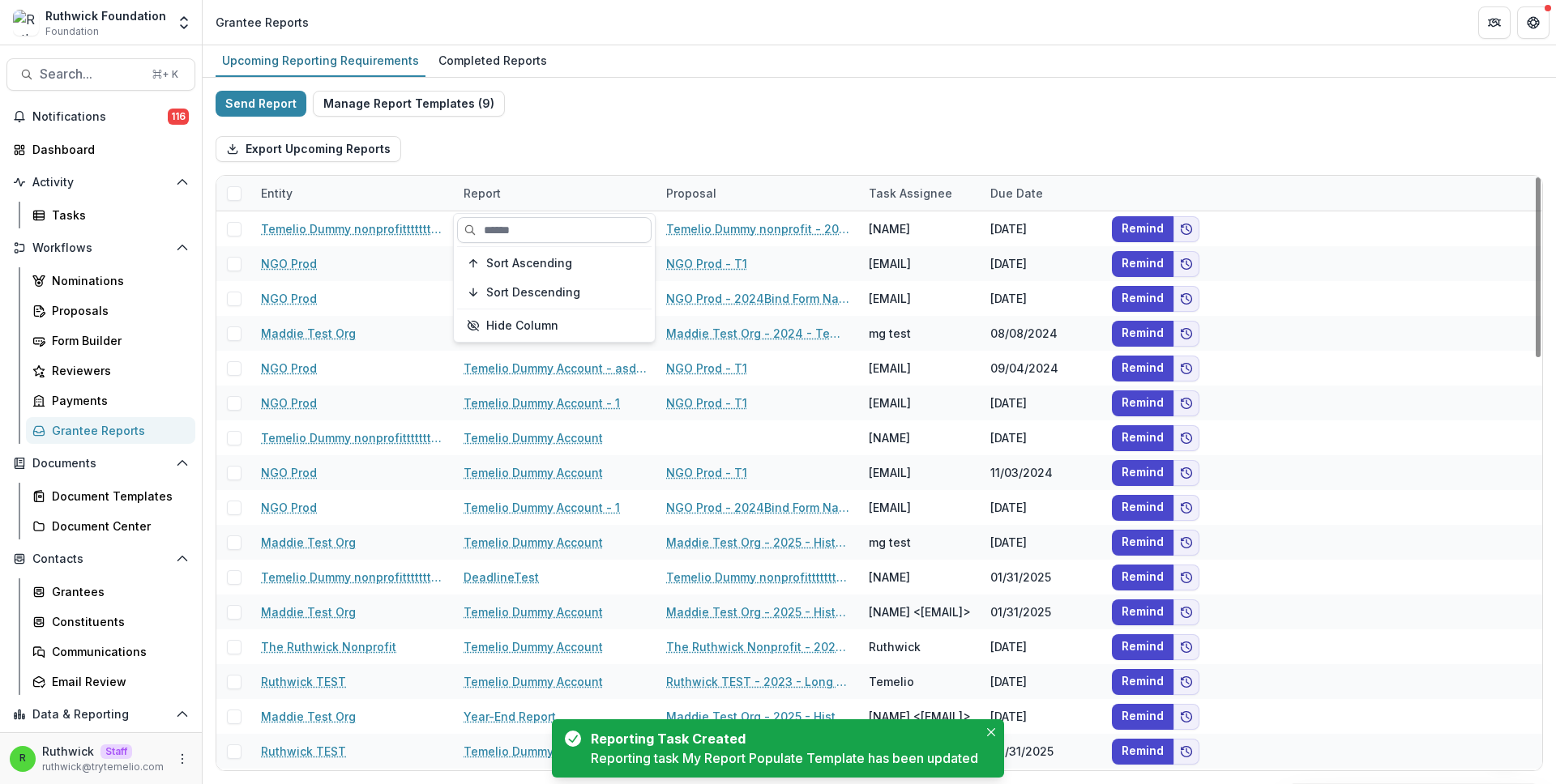 click at bounding box center [554, 230] 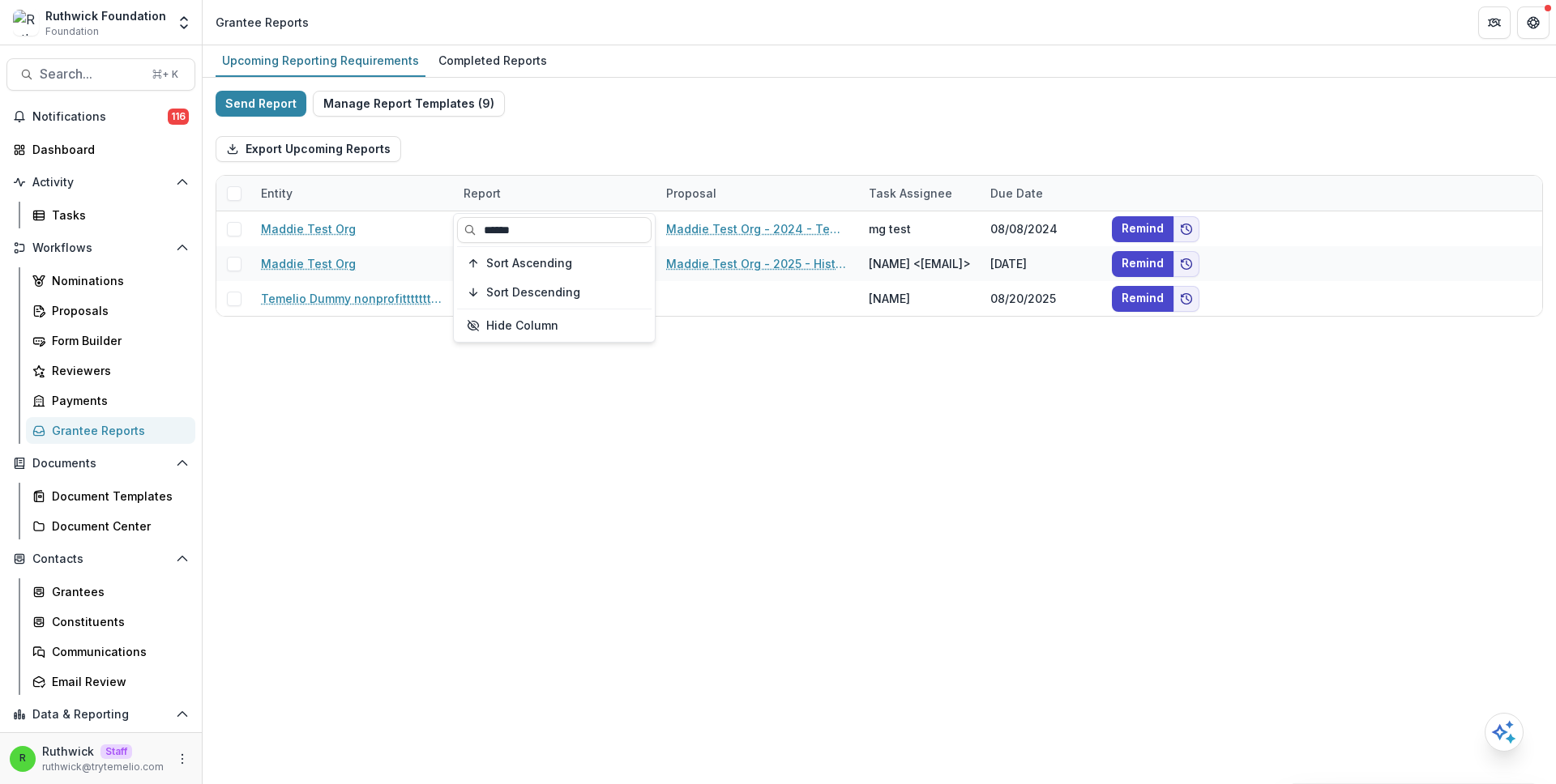 type on "******" 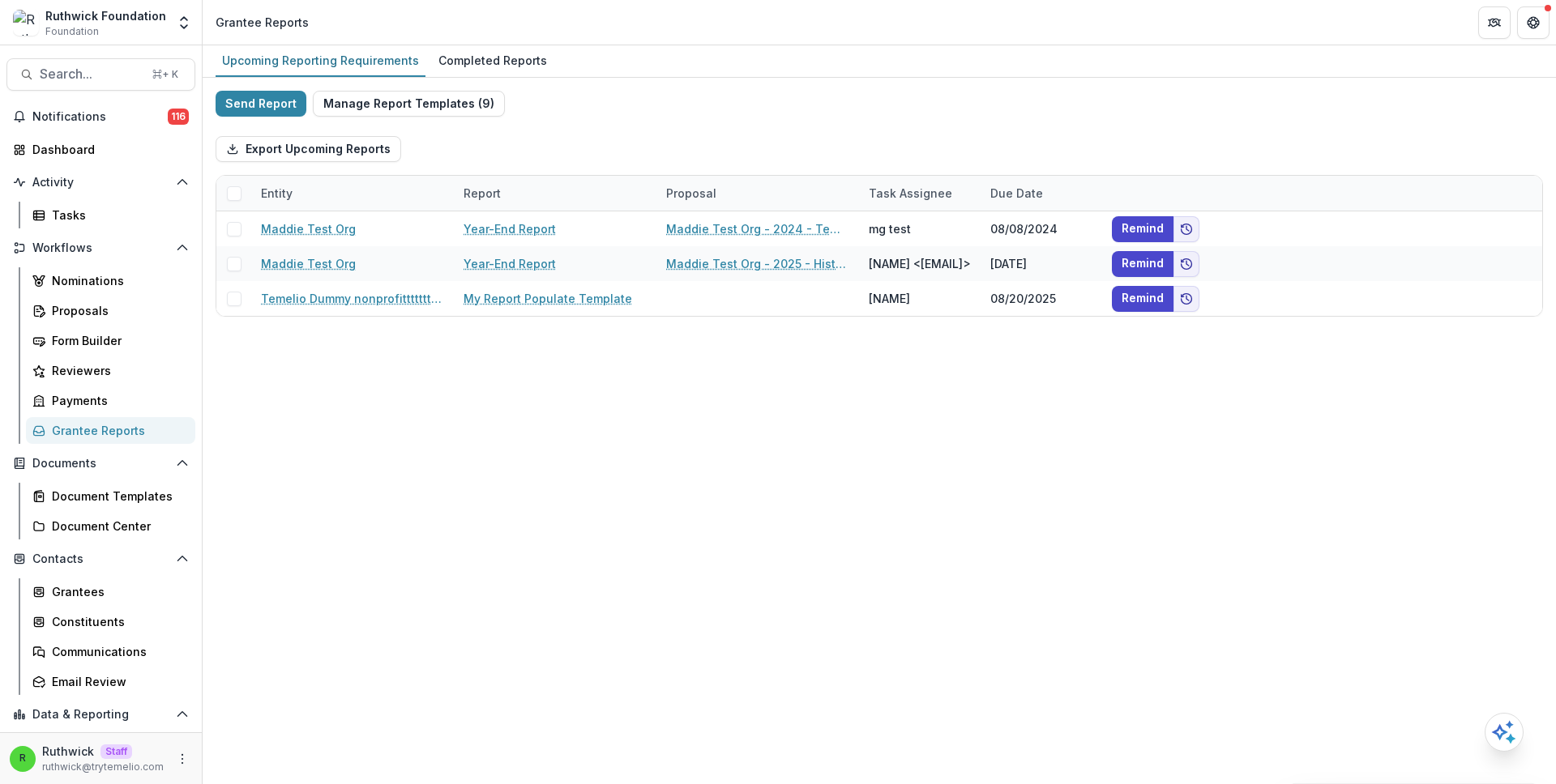 click on "Send Report Manage Report Templates ( 9 ) Export Upcoming Reports Entity Report Proposal Task Assignee Due Date Maddie Test Org Year-End Report Maddie Test Org - 2024 - Temelio Test Form mg test 08/08/2024 Remind Maddie Test Org Year-End Report Maddie Test Org - 2025 - Historical Form maddie grantee <maddieglouner@gmail.com> 03/28/2025 Remind Temelio Dummy nonprofittttttttt a4 sda16s5d My Report Populate Template Ruth Dummy2 08/20/2025 Remind" at bounding box center [879, 203] 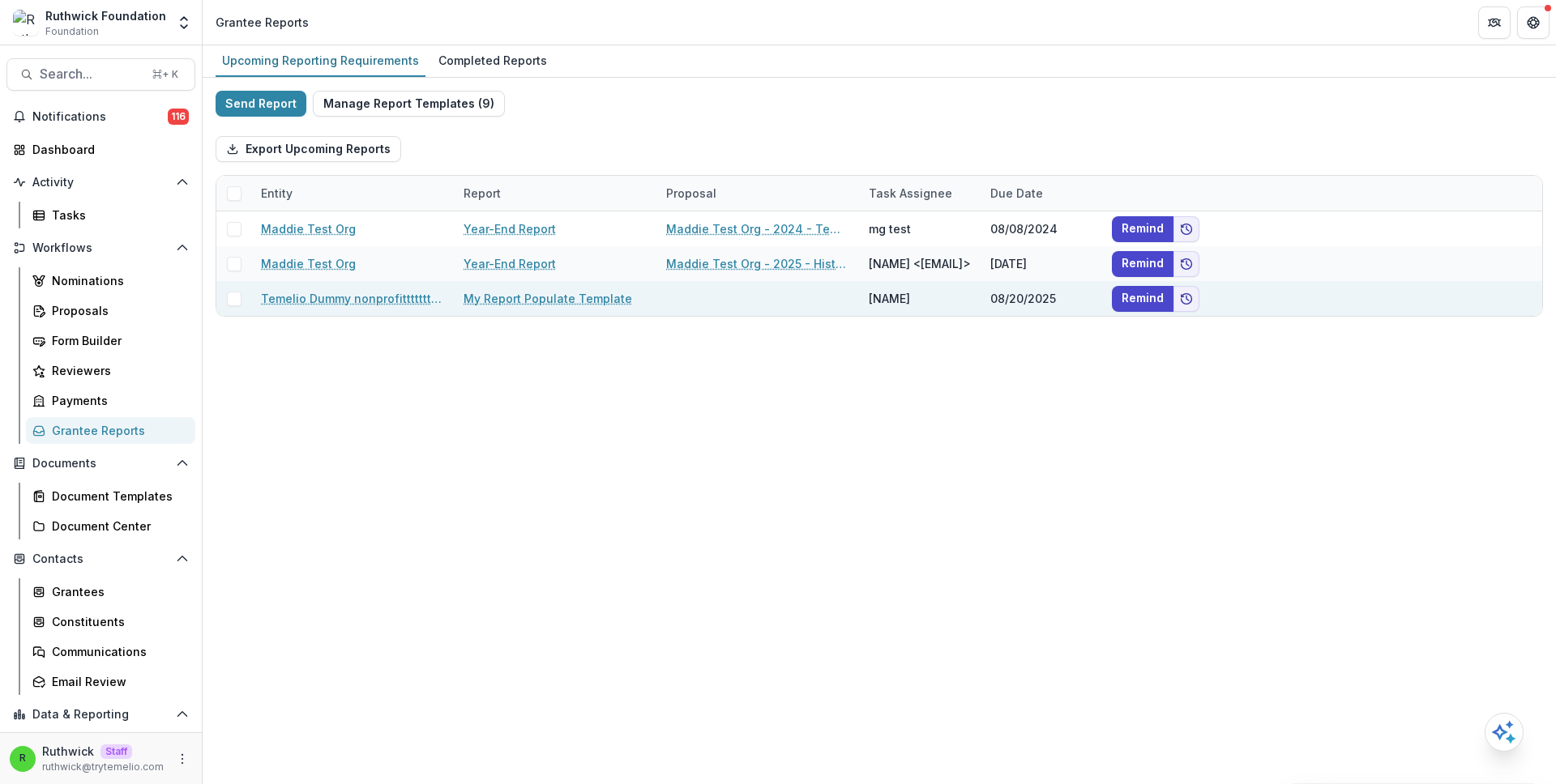 click on "My Report Populate Template" at bounding box center [555, 298] 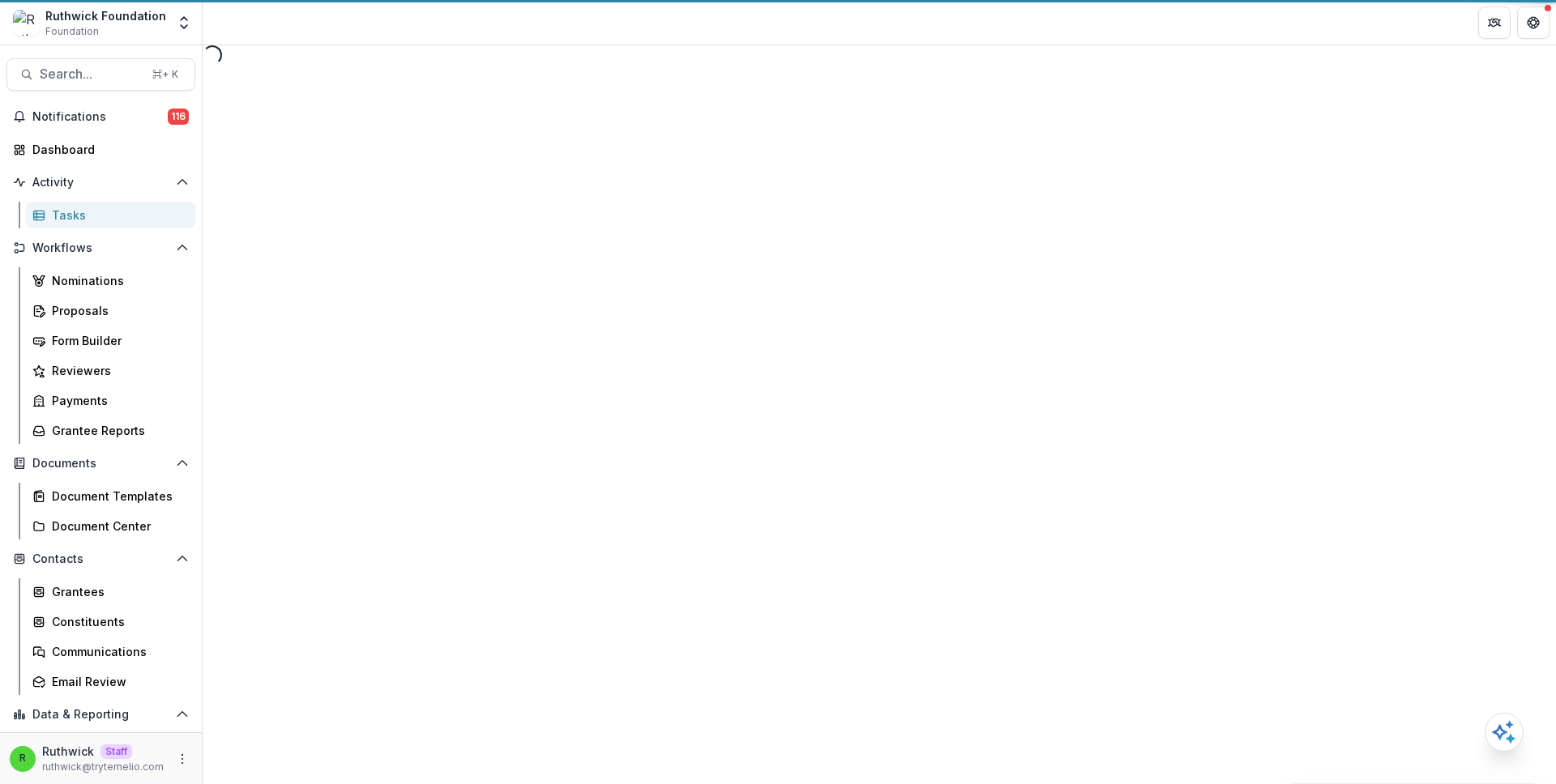 select on "********" 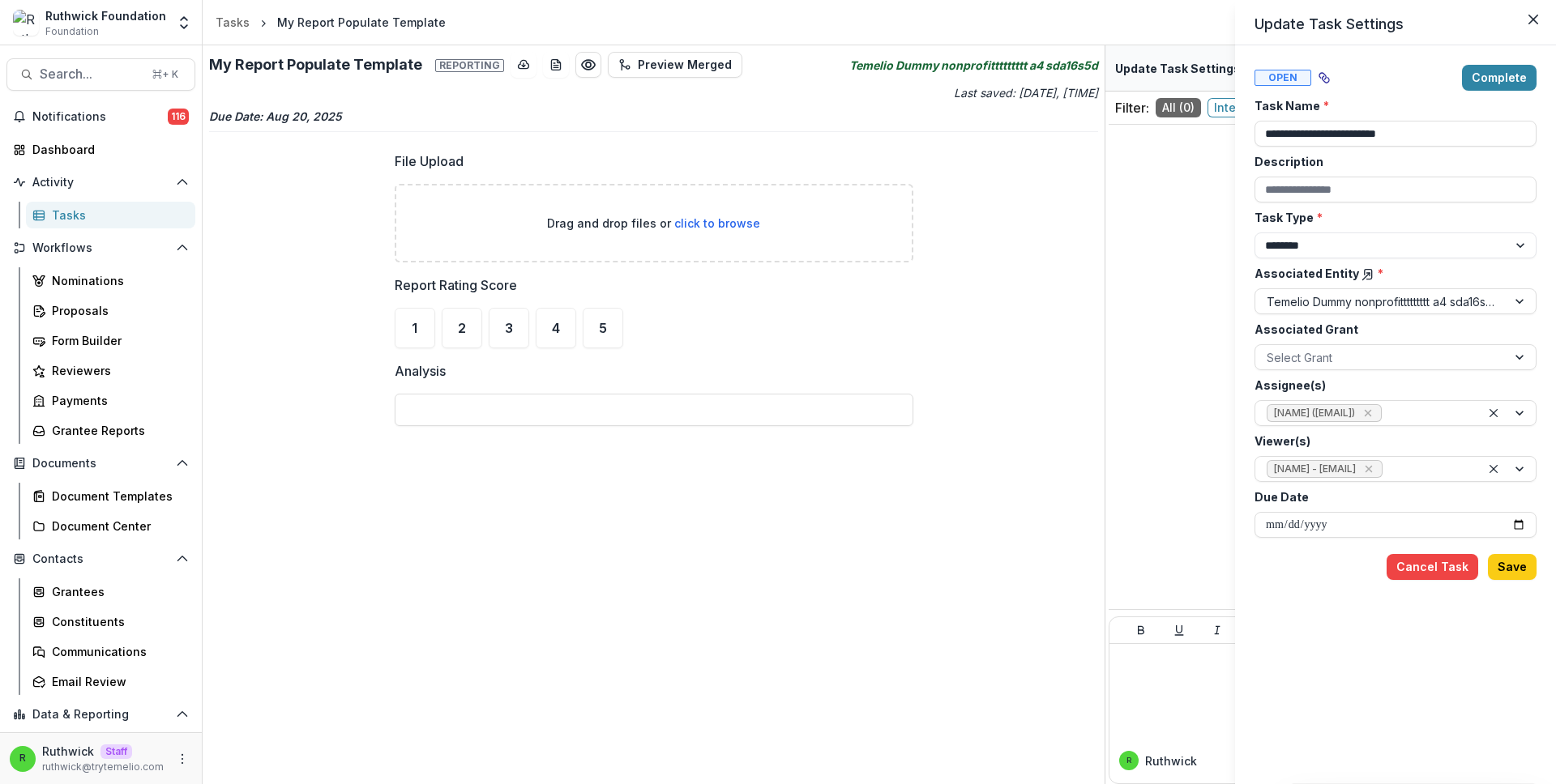 click on "**********" at bounding box center (778, 392) 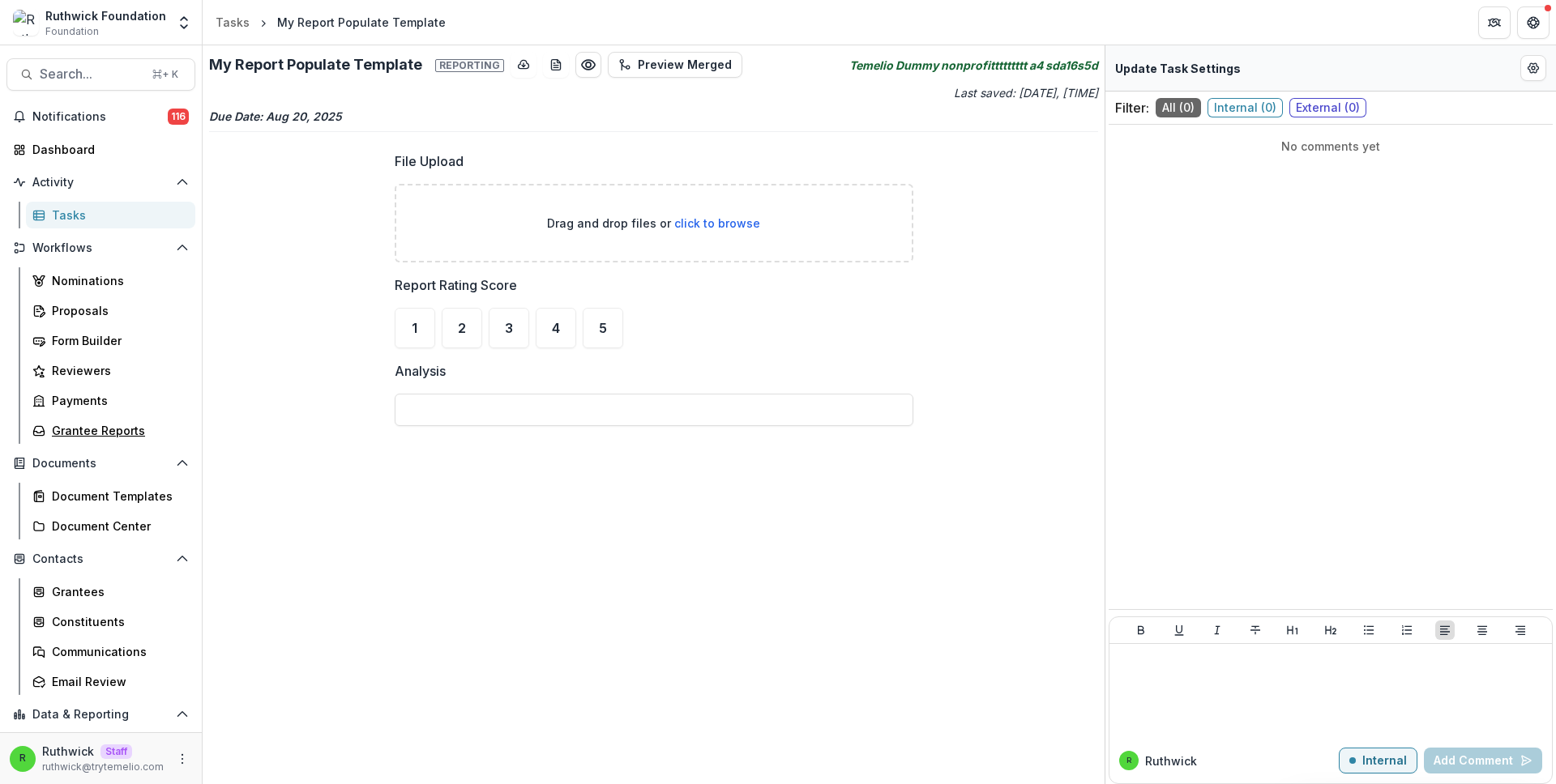 click on "Grantee Reports" at bounding box center [117, 430] 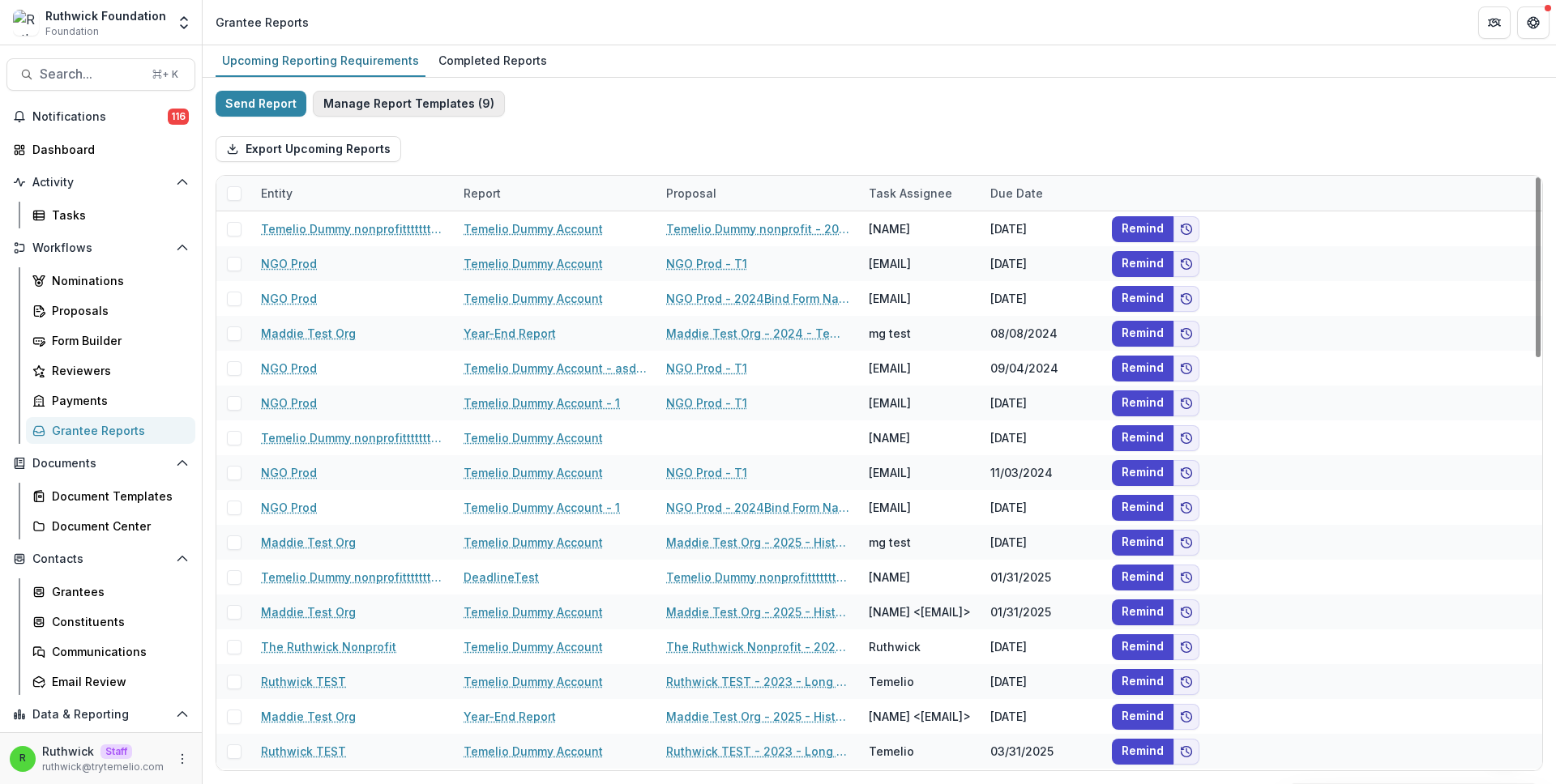 click on "Manage Report Templates ( 9 )" at bounding box center [408, 104] 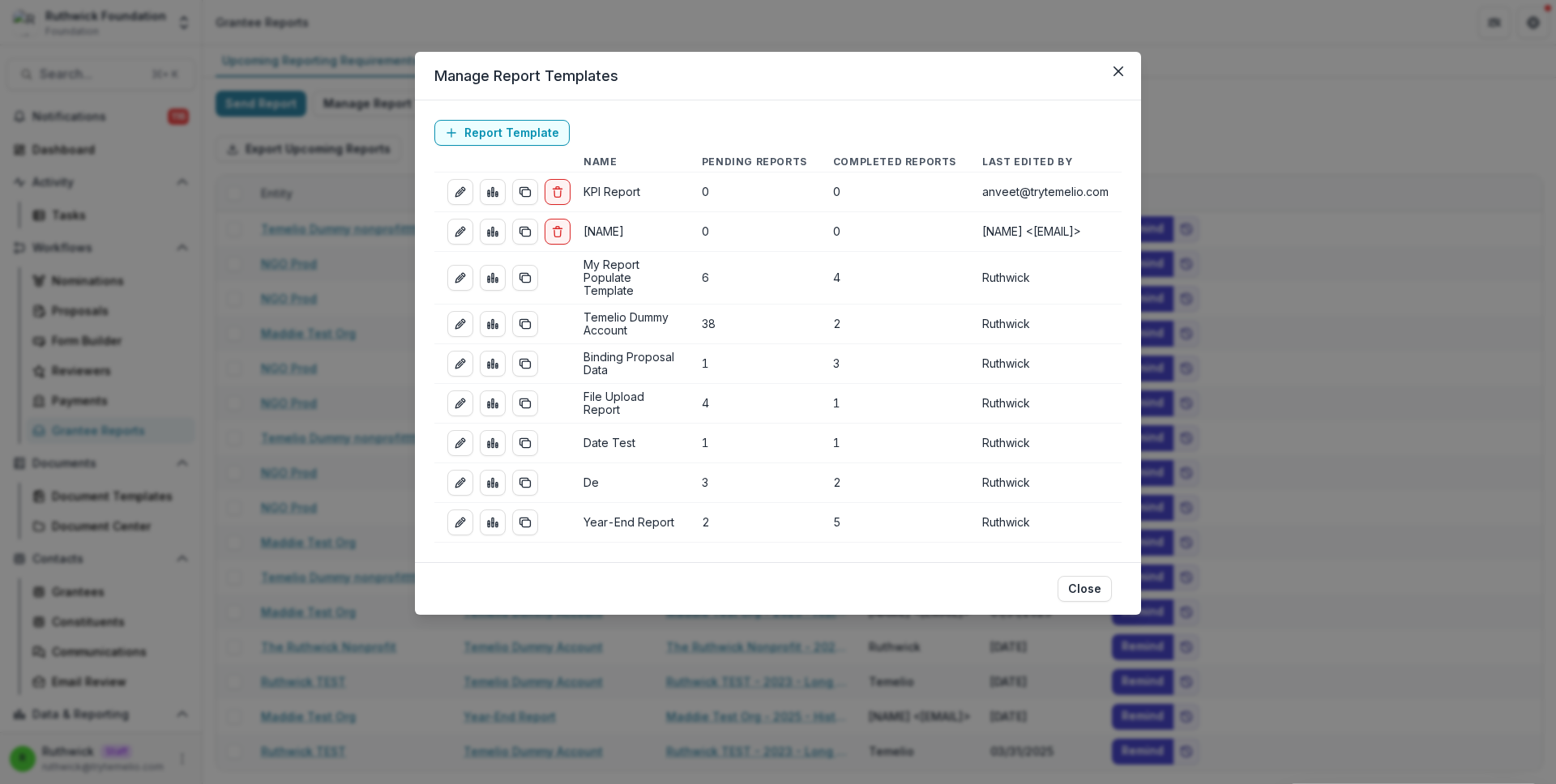 click on "Manage Report Templates Report Template Name Pending Reports Completed Reports Last Edited By KPI Report 0 0 anveet@trytemelio.com Julie  0 0 Andrew Clegg <andrew@trytemelio.com> My Report Populate Template 6 4 Ruthwick Temelio Dummy Account 38 2 Ruthwick Binding Proposal Data 1 3 Ruthwick File Upload Report 4 1 Ruthwick Date Test 1 1 Ruthwick De 3 2 Ruthwick Year-End Report 2 5 Ruthwick Close" at bounding box center [778, 392] 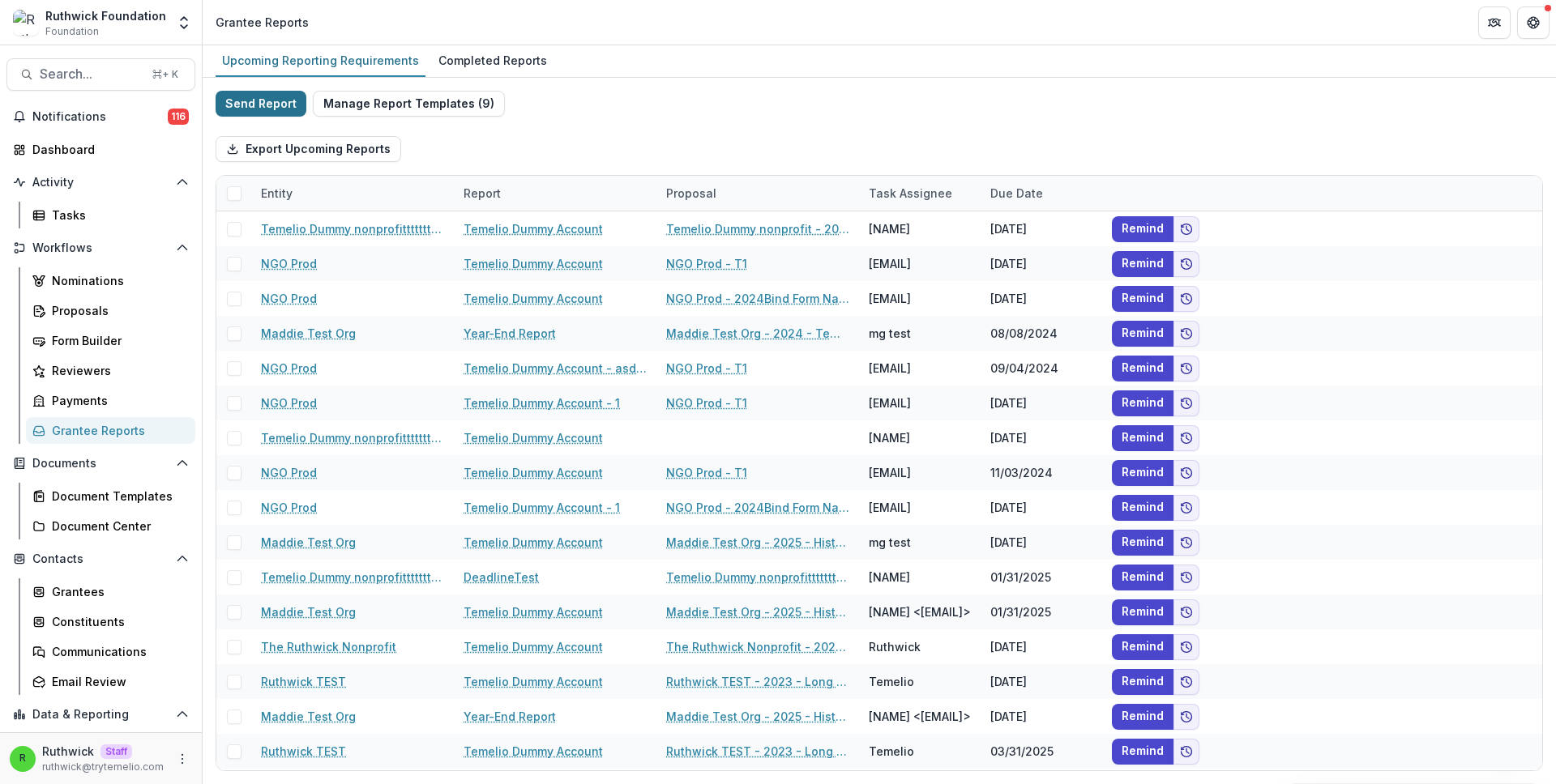 click on "Send Report" at bounding box center (261, 104) 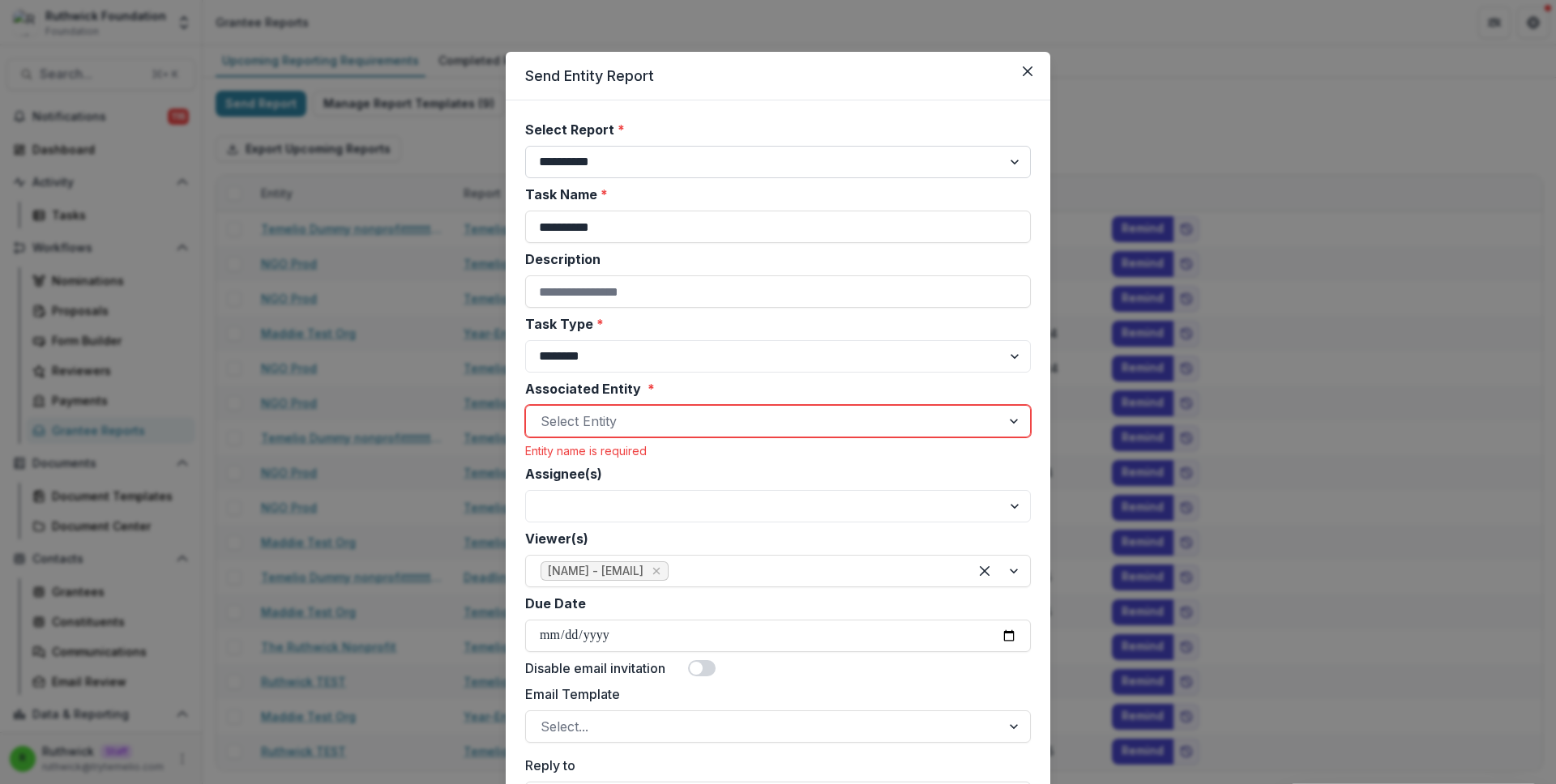 click on "**********" at bounding box center [778, 162] 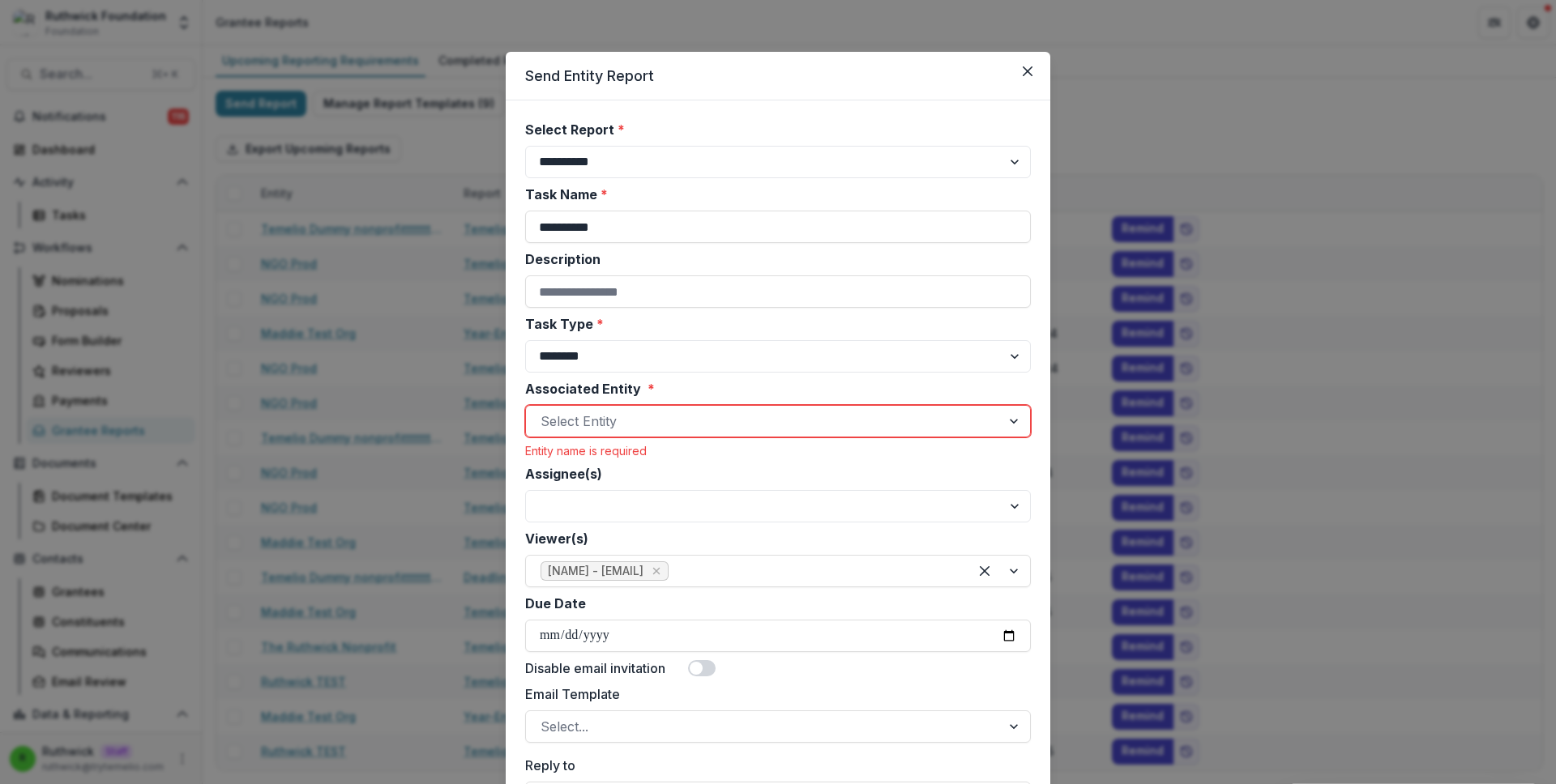 type on "**********" 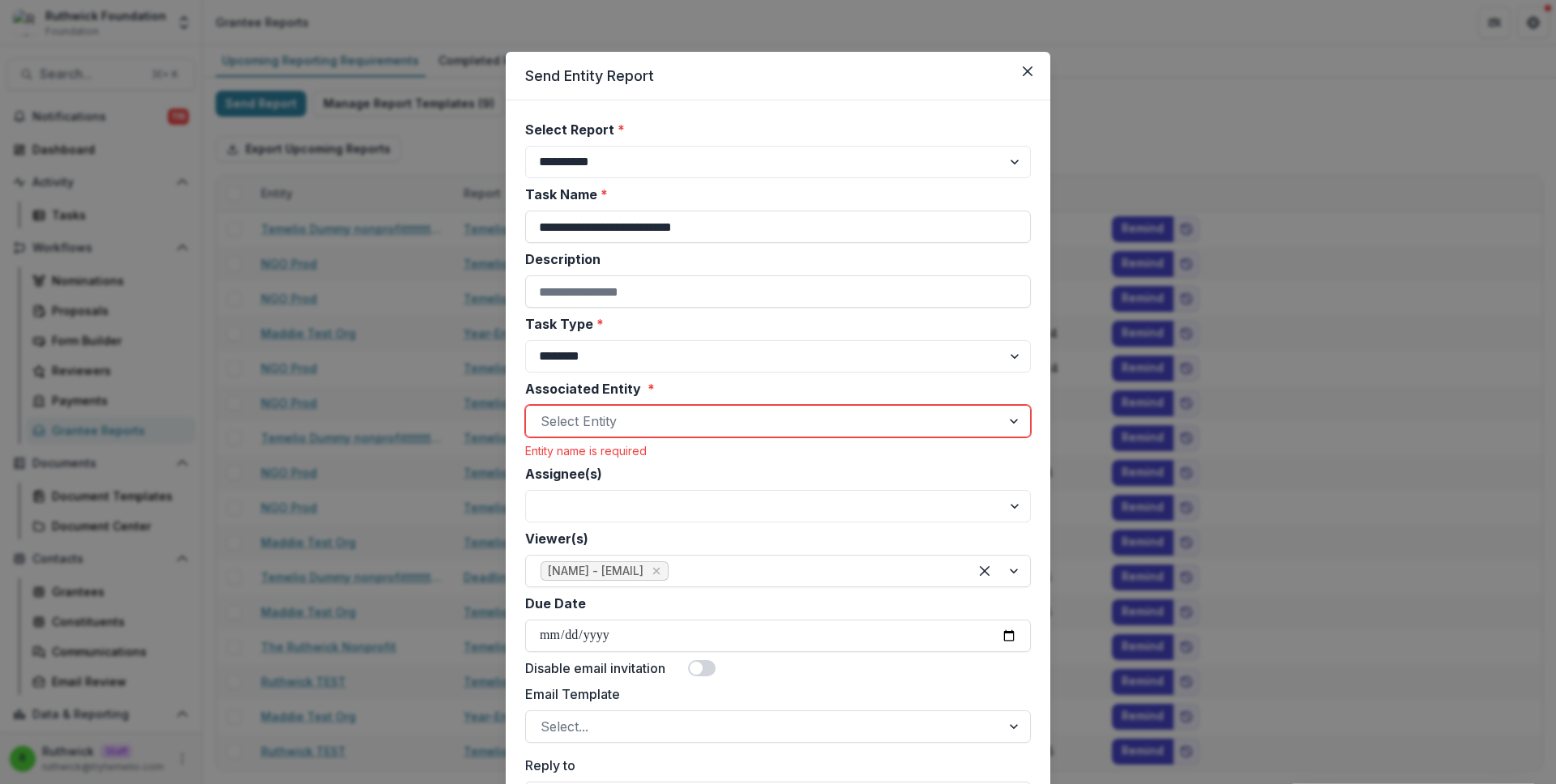 click at bounding box center (763, 421) 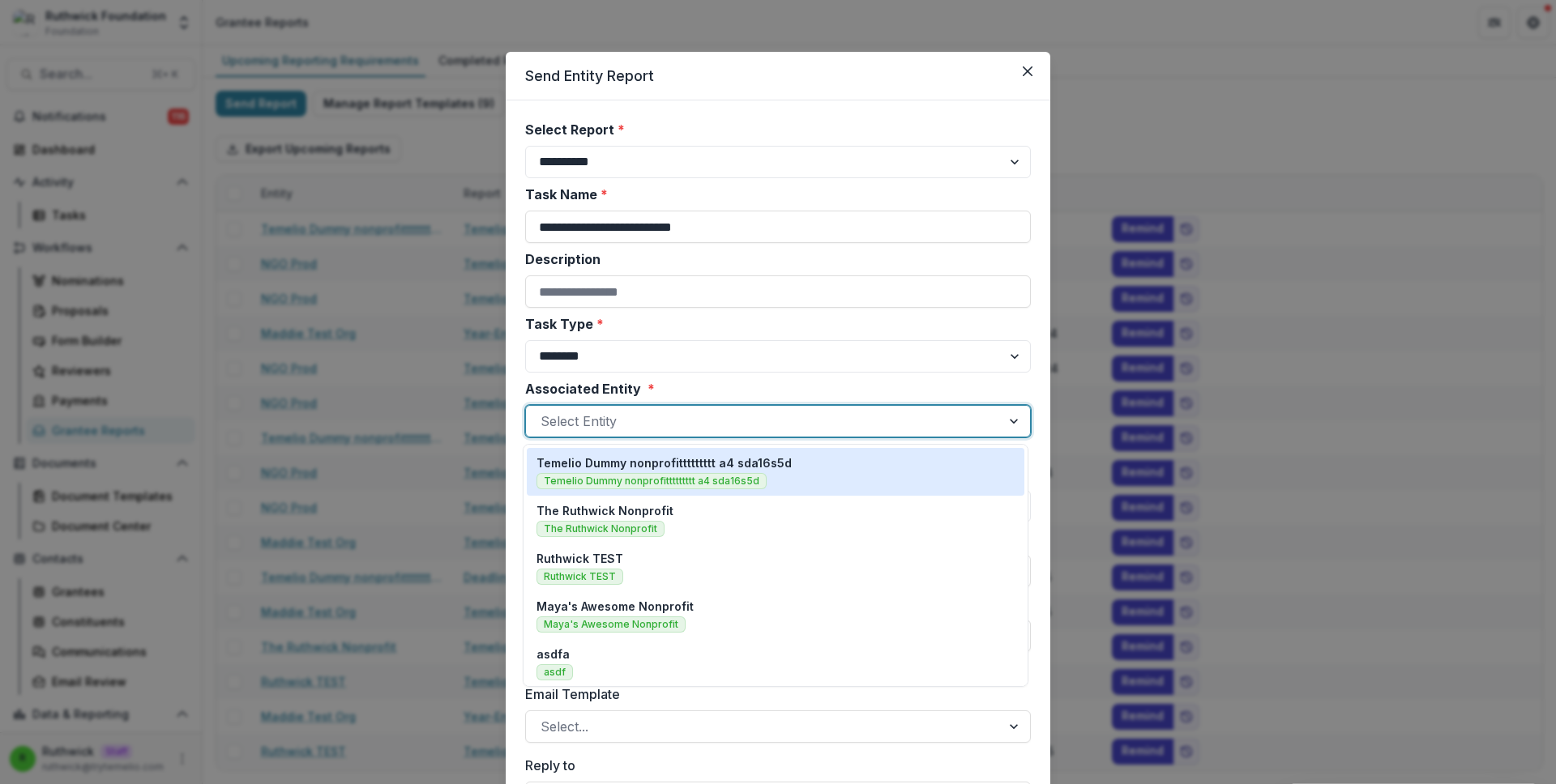click on "Temelio Dummy nonprofittttttttt a4 sda16s5d" at bounding box center [664, 462] 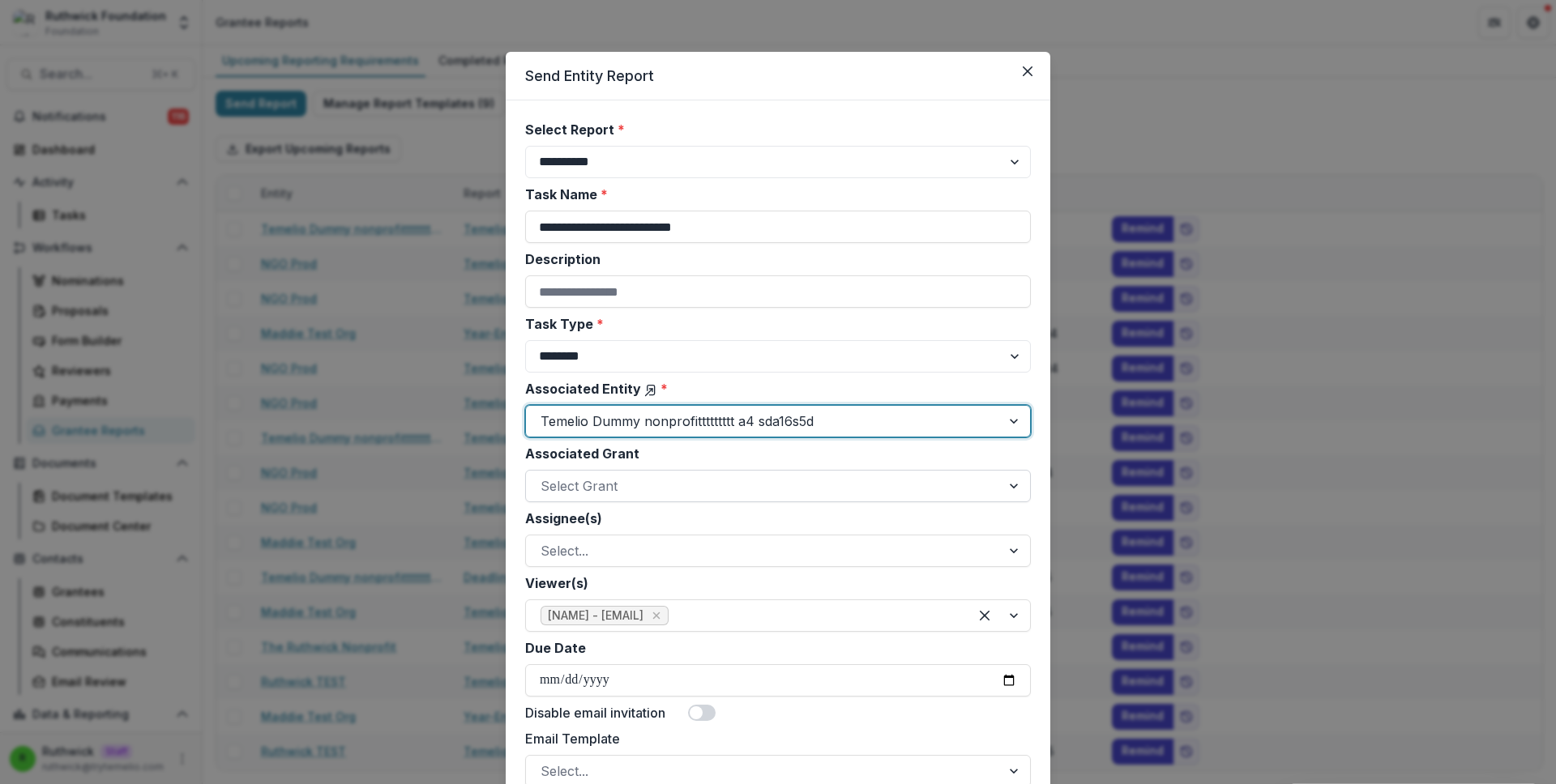 click at bounding box center (763, 486) 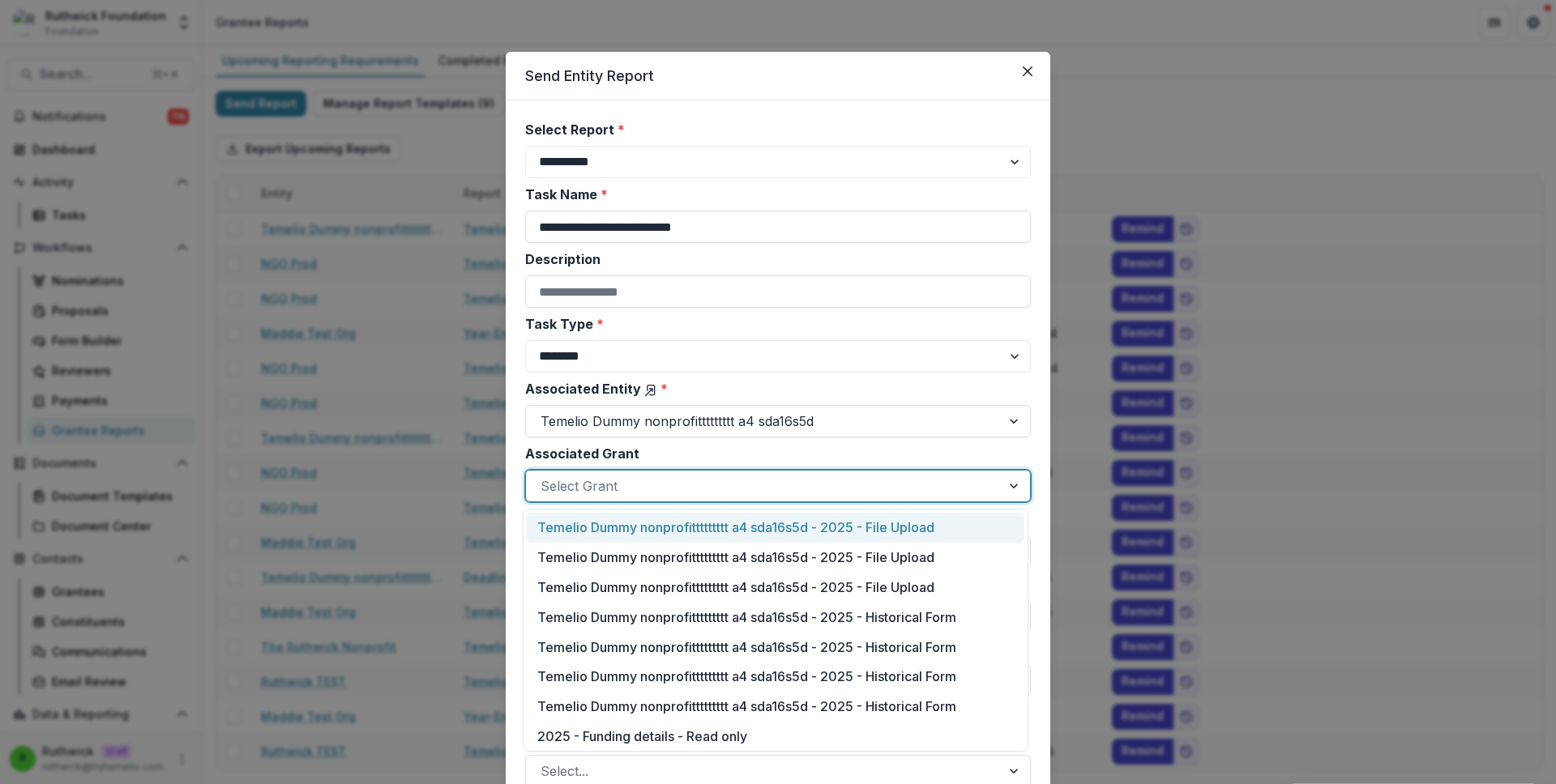 click on "Temelio Dummy nonprofittttttttt a4 sda16s5d - 2025 - File Upload" at bounding box center [776, 527] 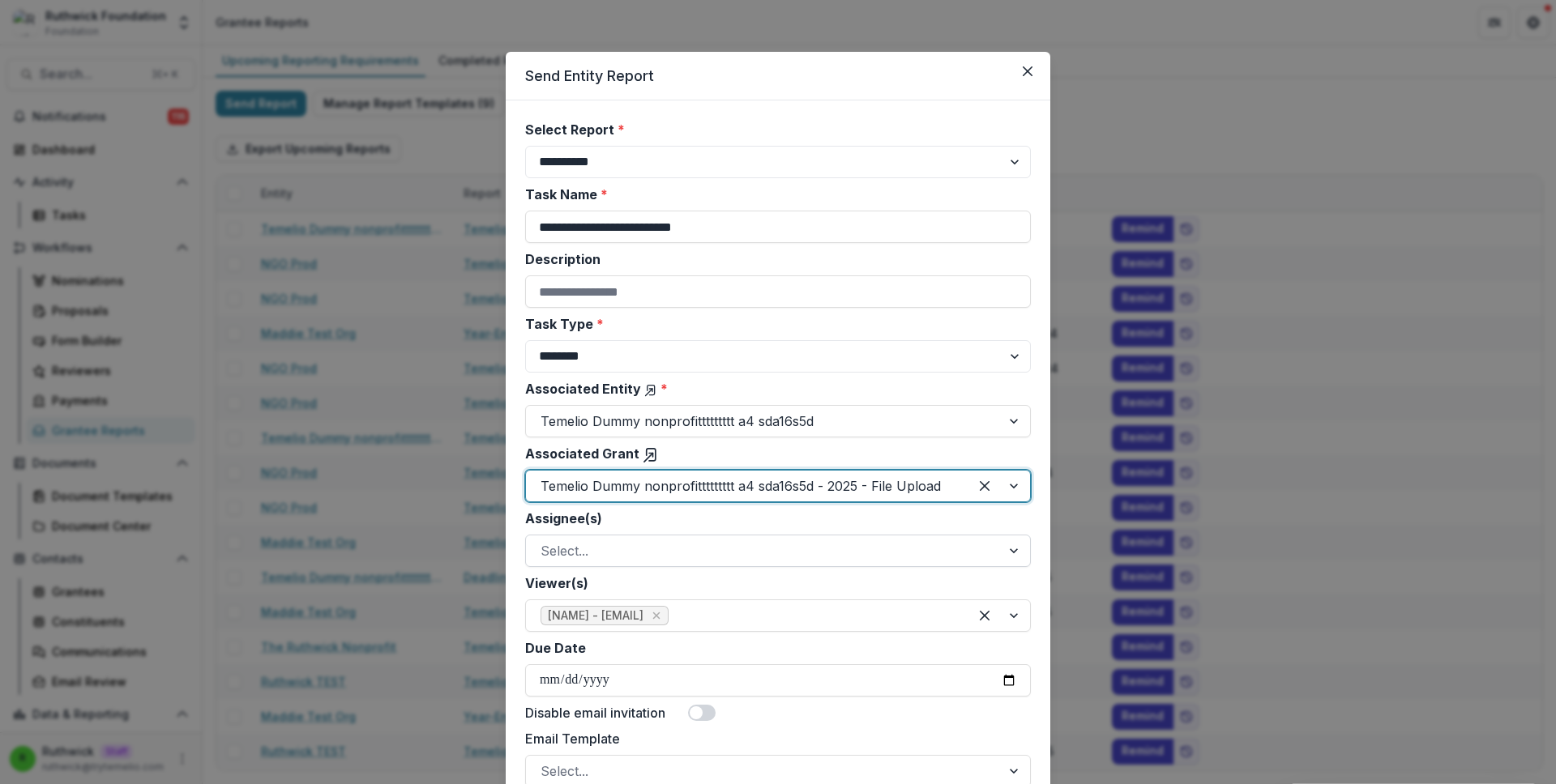 click at bounding box center [763, 551] 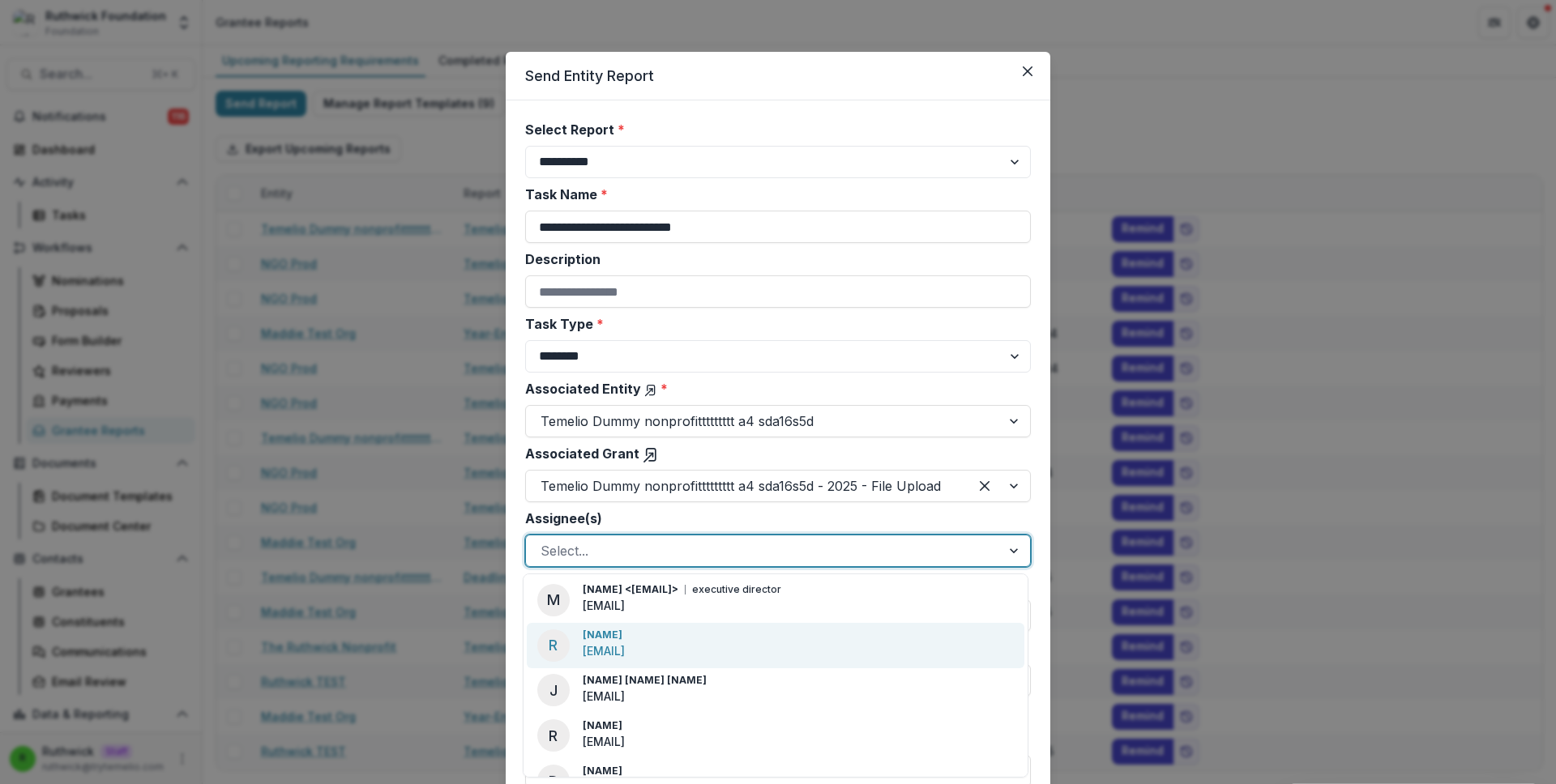 click on "ruthwick+dummy2@trytemelio.com" at bounding box center (604, 650) 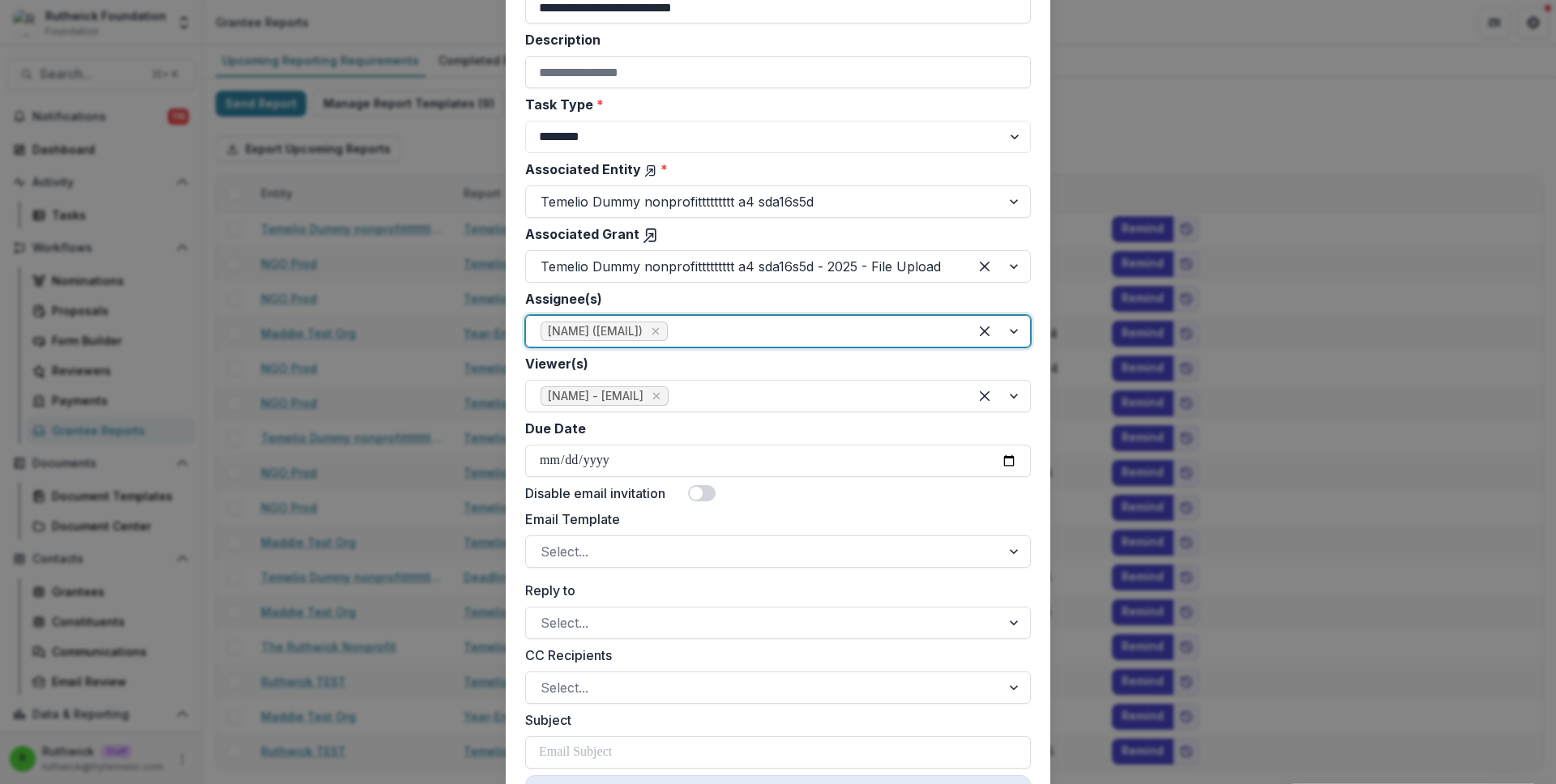 scroll, scrollTop: 227, scrollLeft: 0, axis: vertical 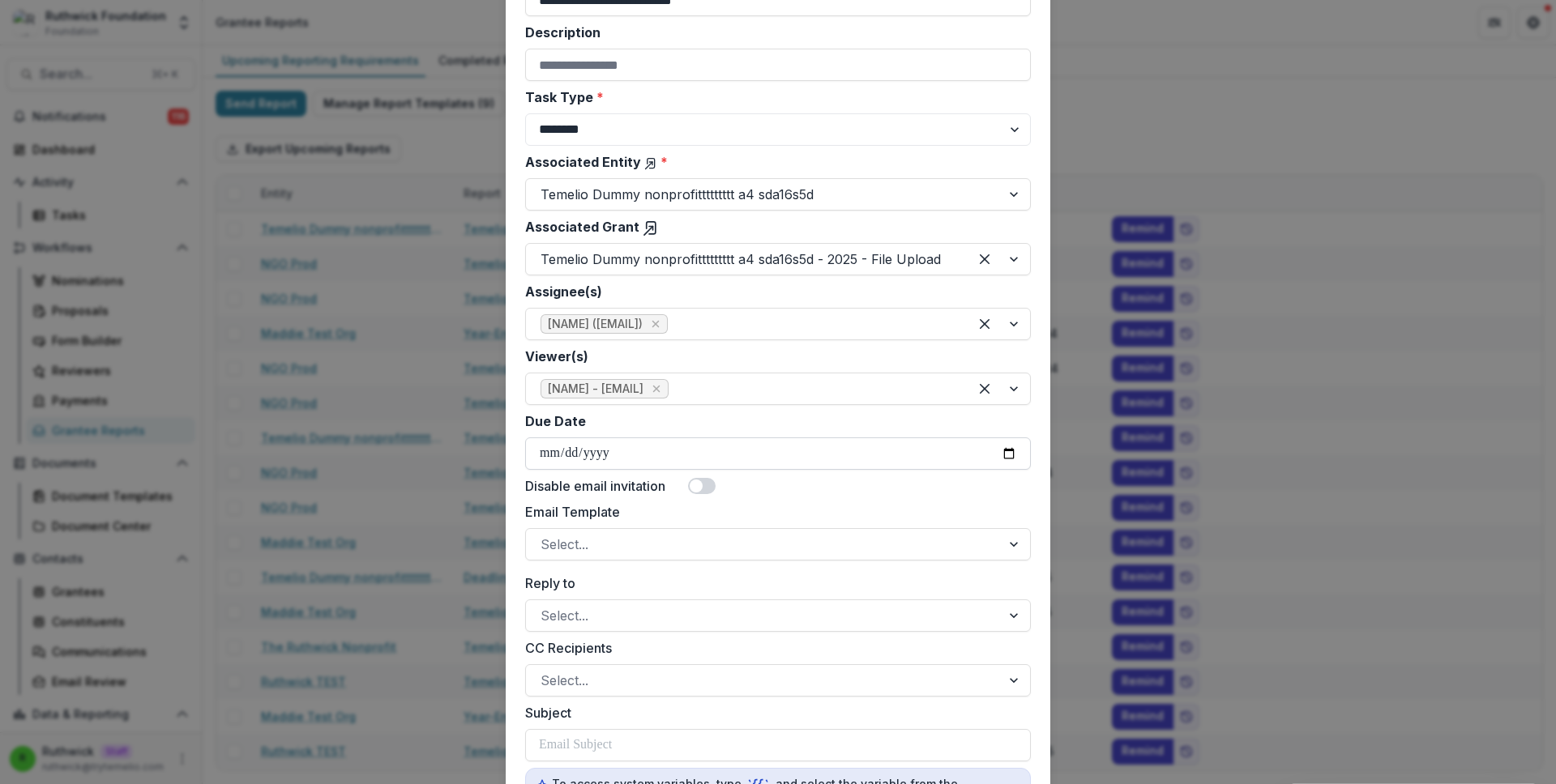 click on "Due Date" at bounding box center (778, 454) 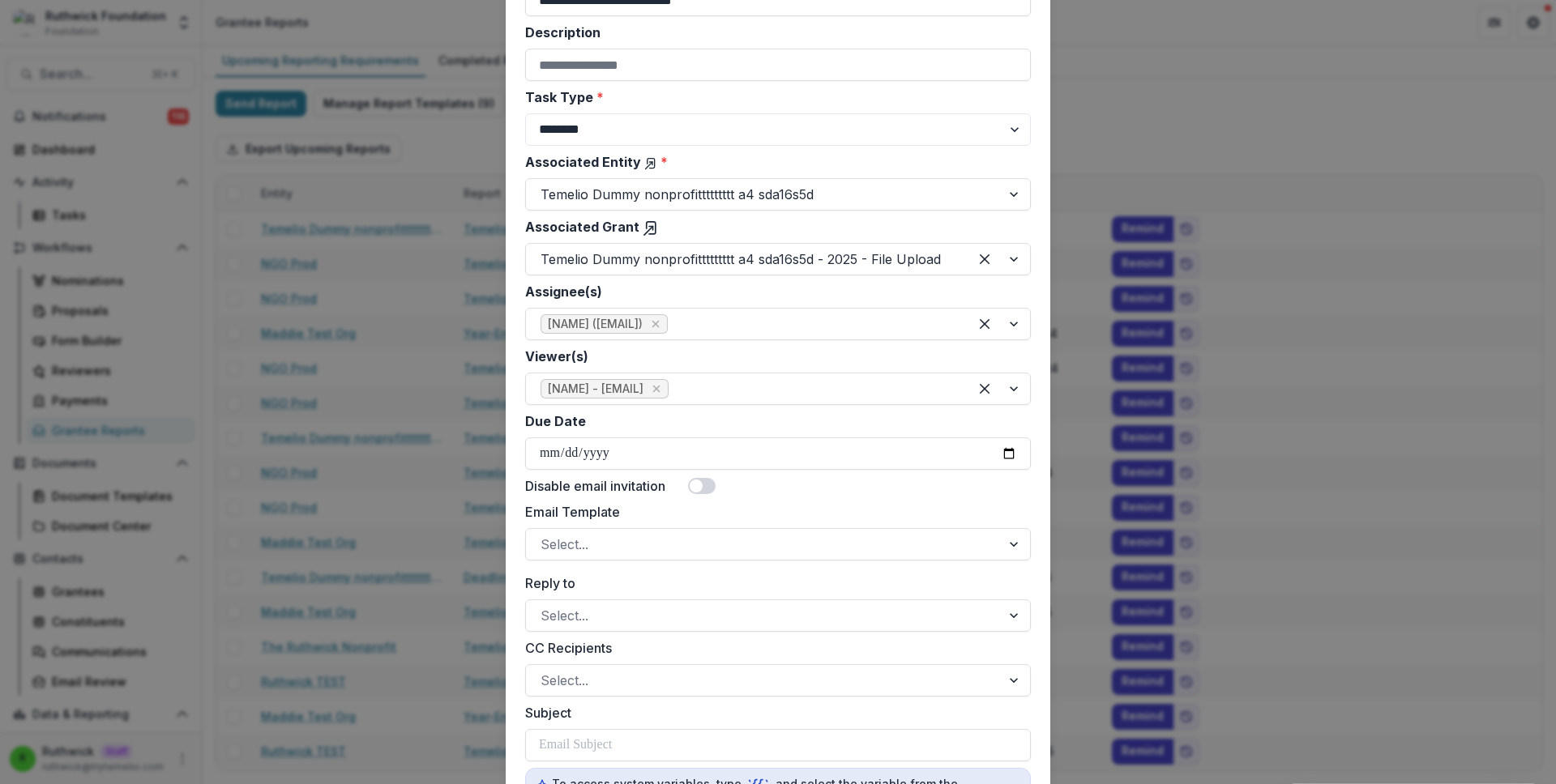 type on "**********" 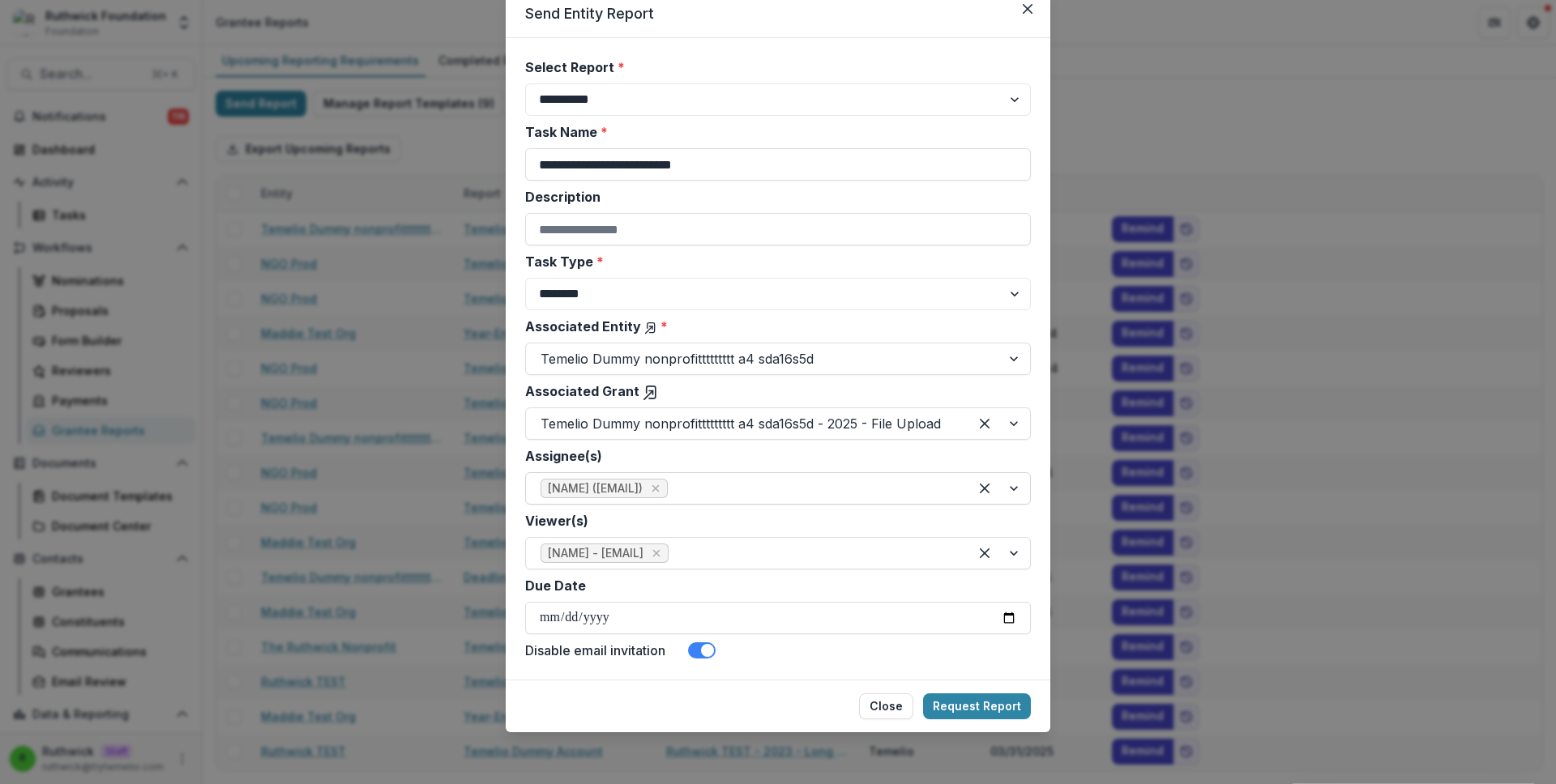 scroll, scrollTop: 62, scrollLeft: 0, axis: vertical 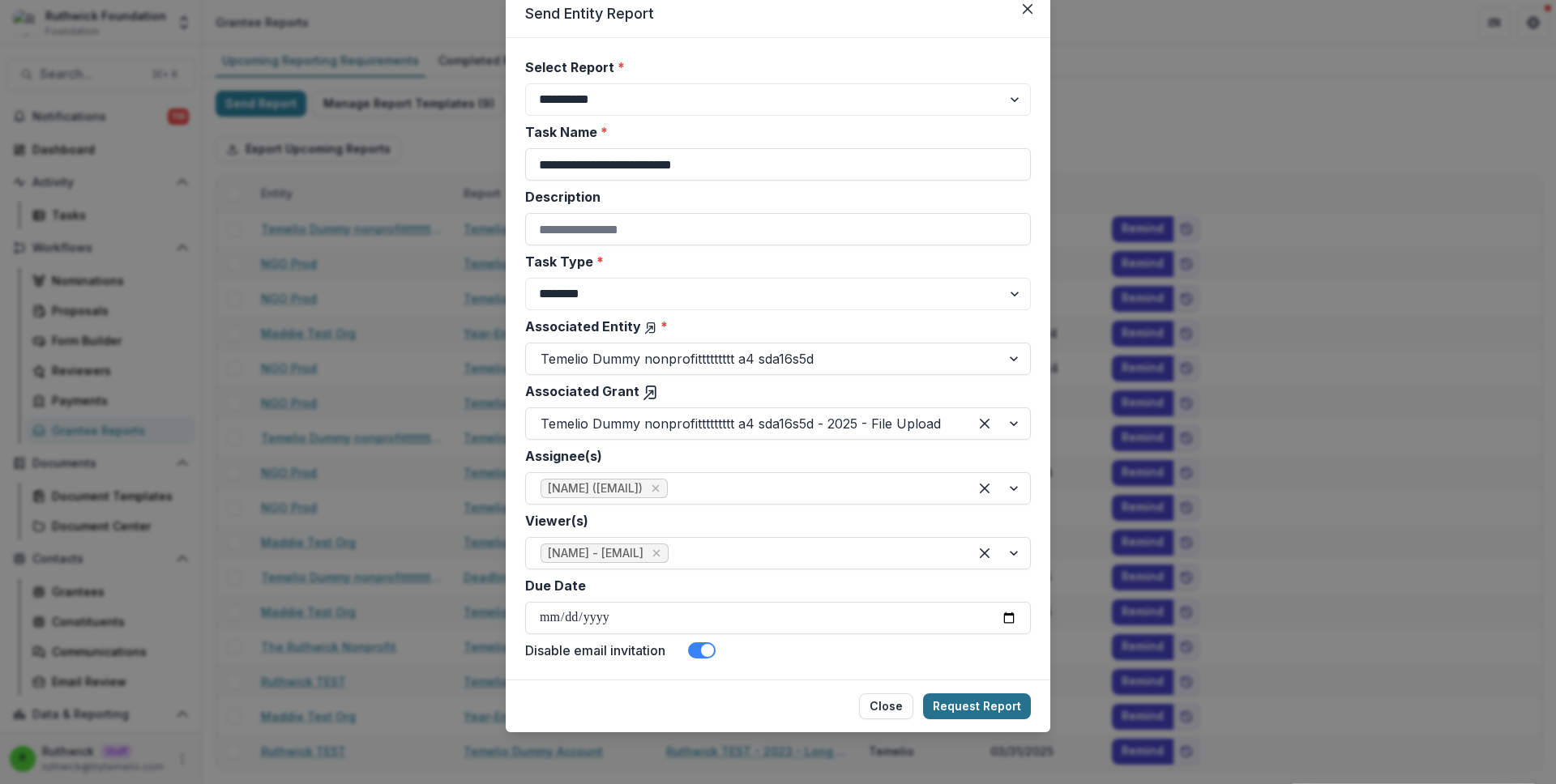 click on "Request Report" at bounding box center [977, 706] 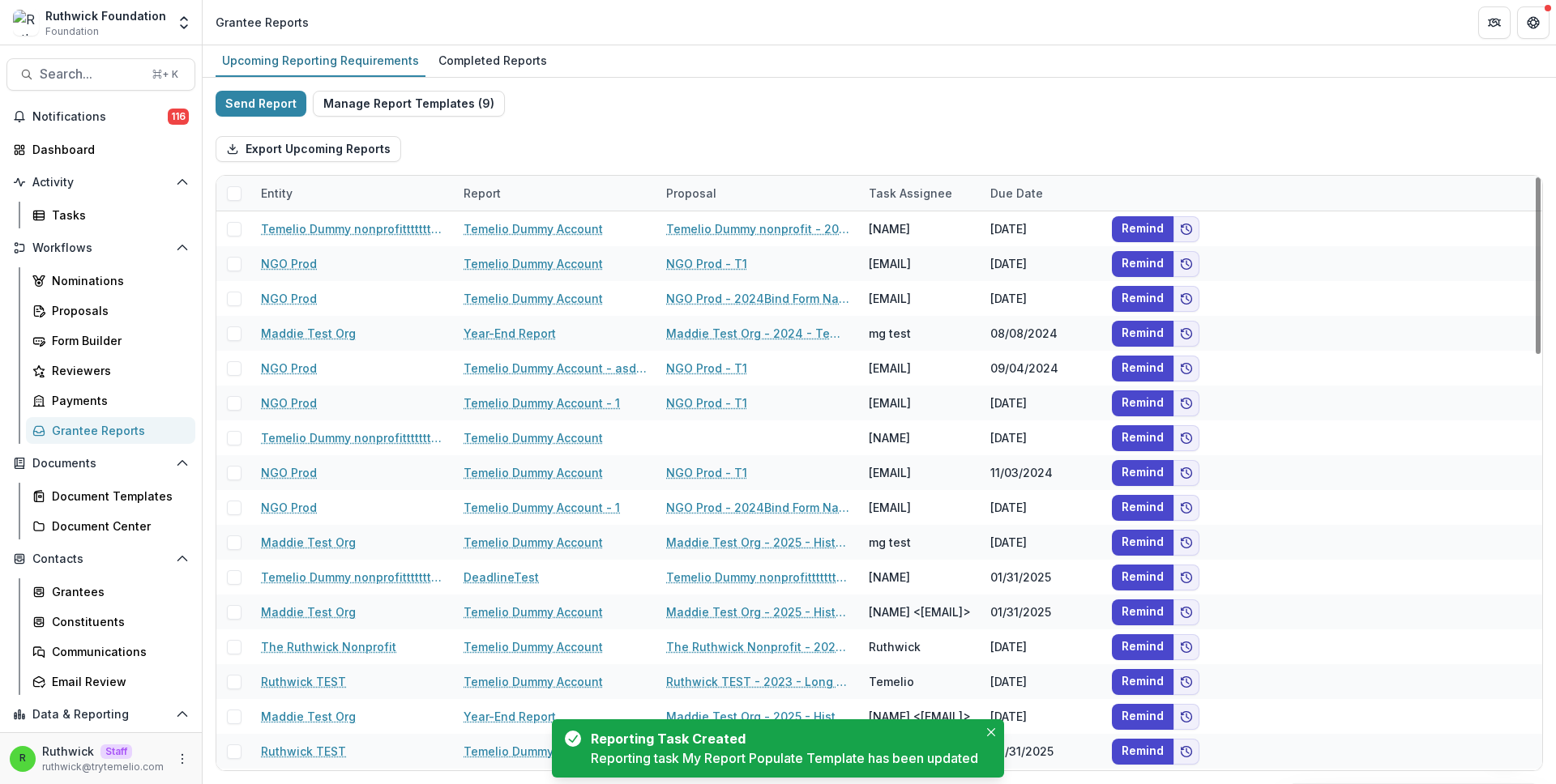 click on "Report" at bounding box center [555, 193] 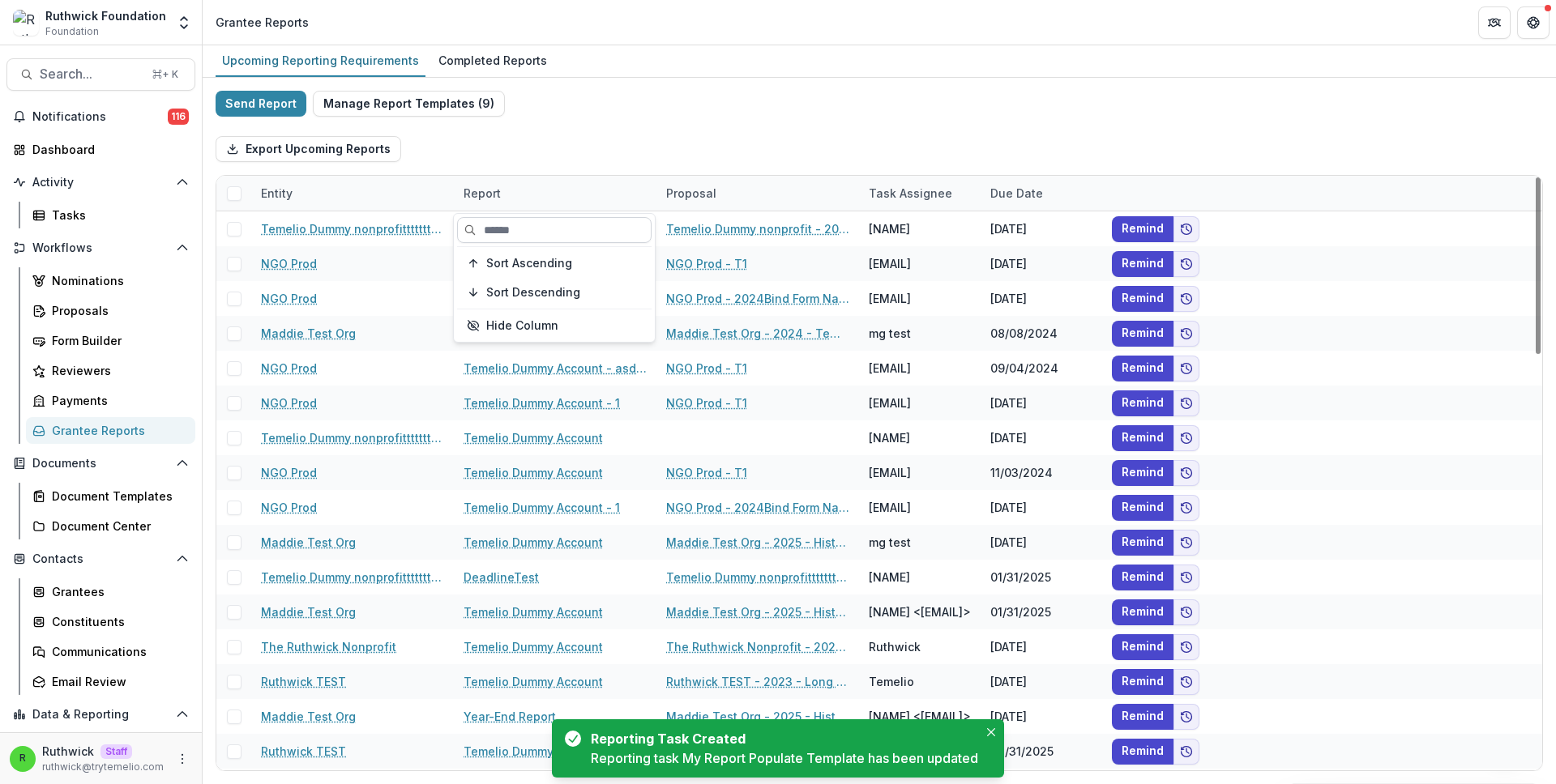 click at bounding box center (554, 230) 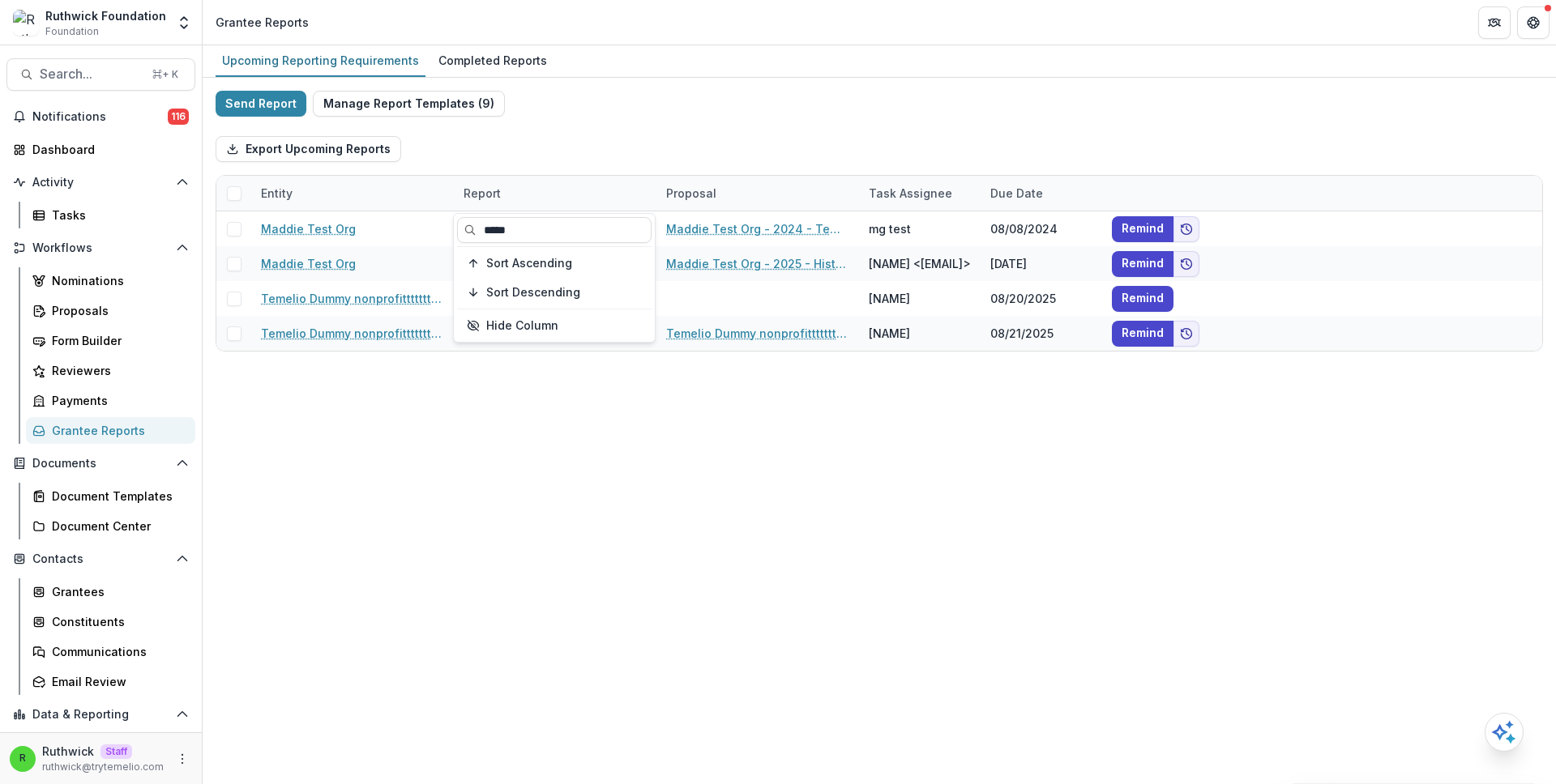type on "*****" 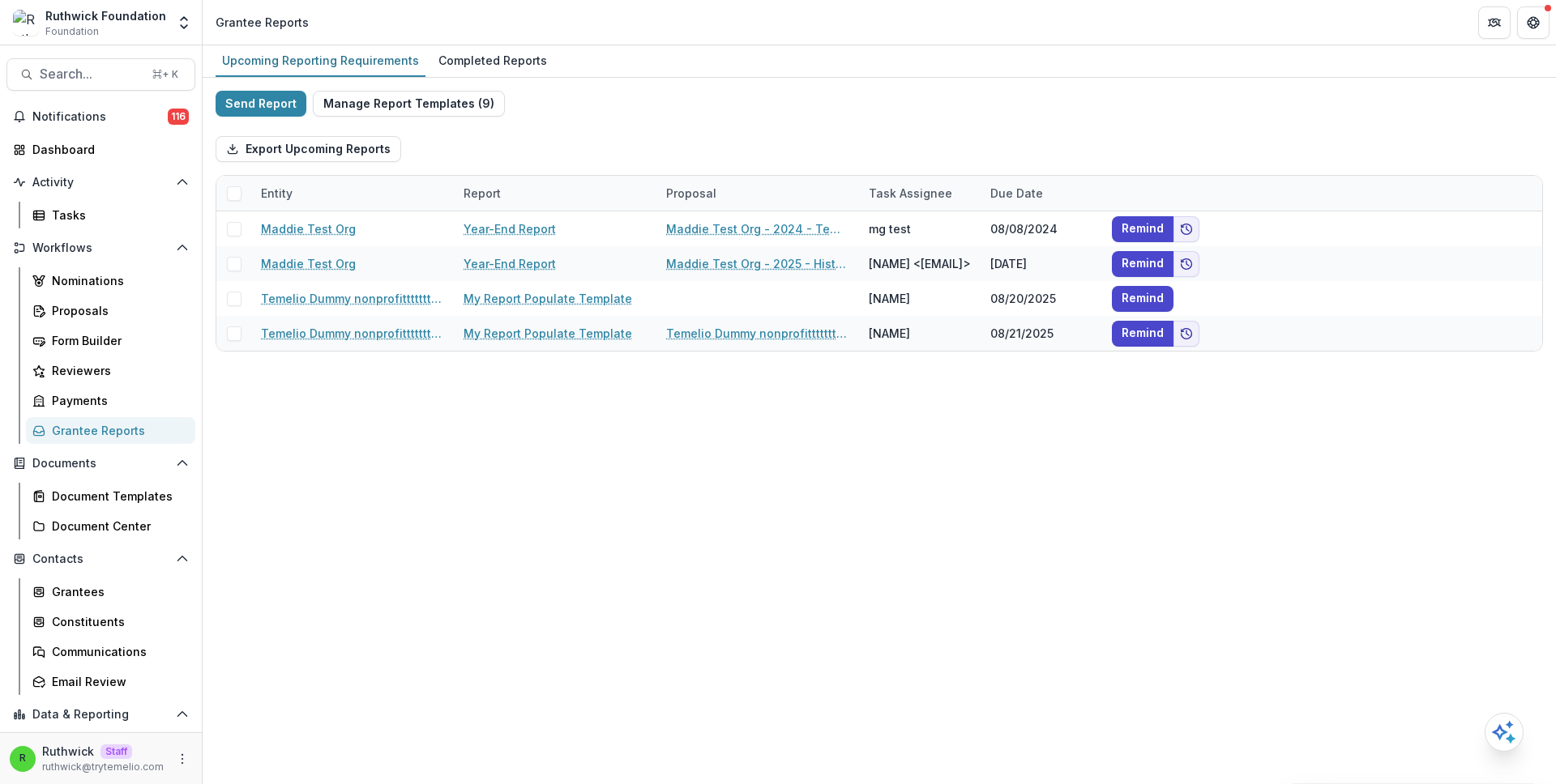 click on "Upcoming Reporting Requirements Completed Reports Send Report Manage Report Templates ( 9 ) Export Upcoming Reports Entity Report Proposal Task Assignee Due Date Maddie Test Org Year-End Report Maddie Test Org - 2024 - Temelio Test Form mg test 08/08/2024 Remind Maddie Test Org Year-End Report Maddie Test Org - 2025 - Historical Form maddie grantee <maddieglouner@gmail.com> 03/28/2025 Remind Temelio Dummy nonprofittttttttt a4 sda16s5d My Report Populate Template Ruth Dummy2 08/20/2025 Remind Temelio Dummy nonprofittttttttt a4 sda16s5d My Report Populate Template Temelio Dummy nonprofittttttttt a4 sda16s5d - 2025 - File Upload Ruth Dummy2 08/21/2025 Remind" at bounding box center [879, 415] 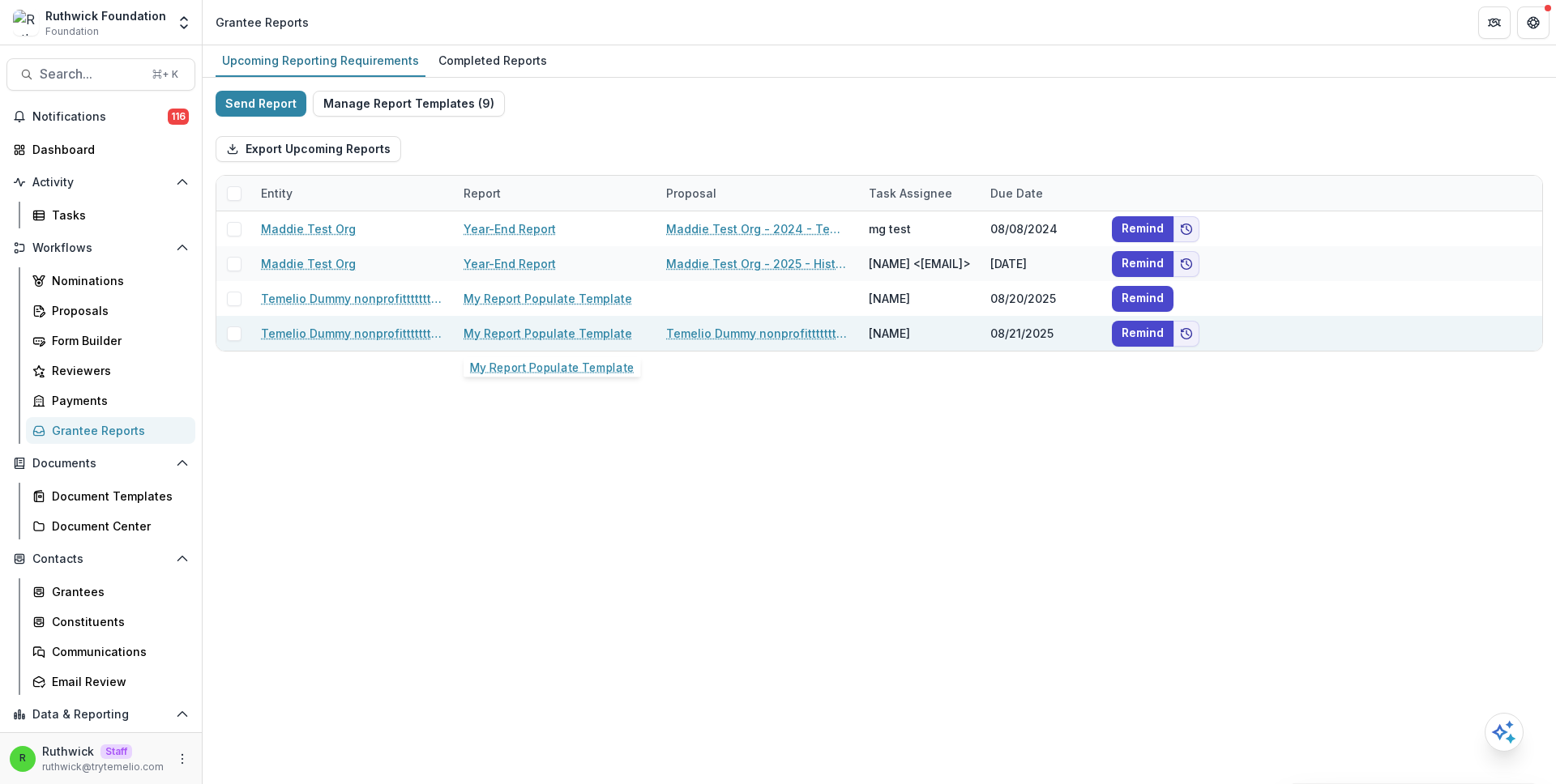 click on "My Report Populate Template" at bounding box center (548, 333) 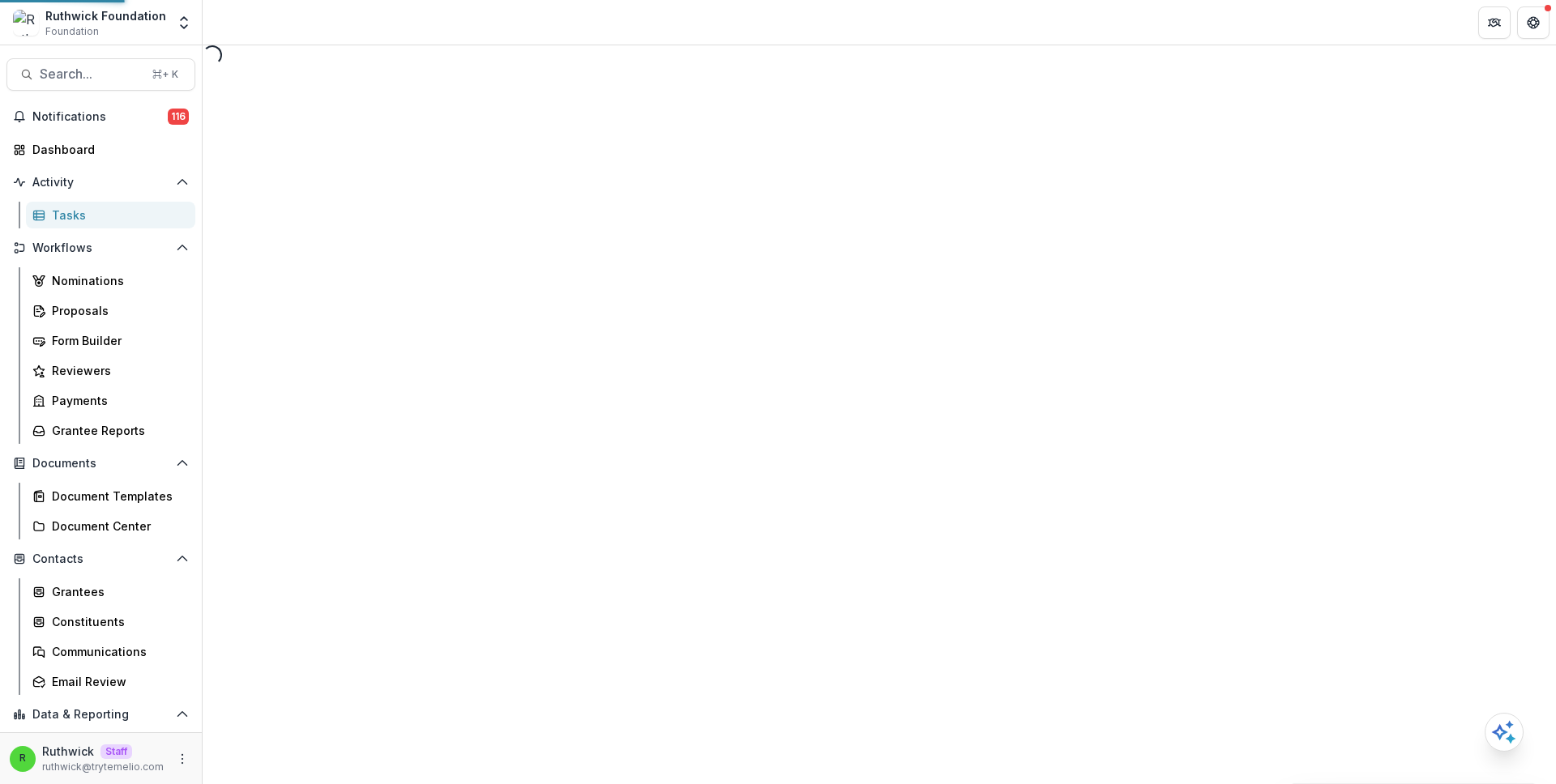 select on "********" 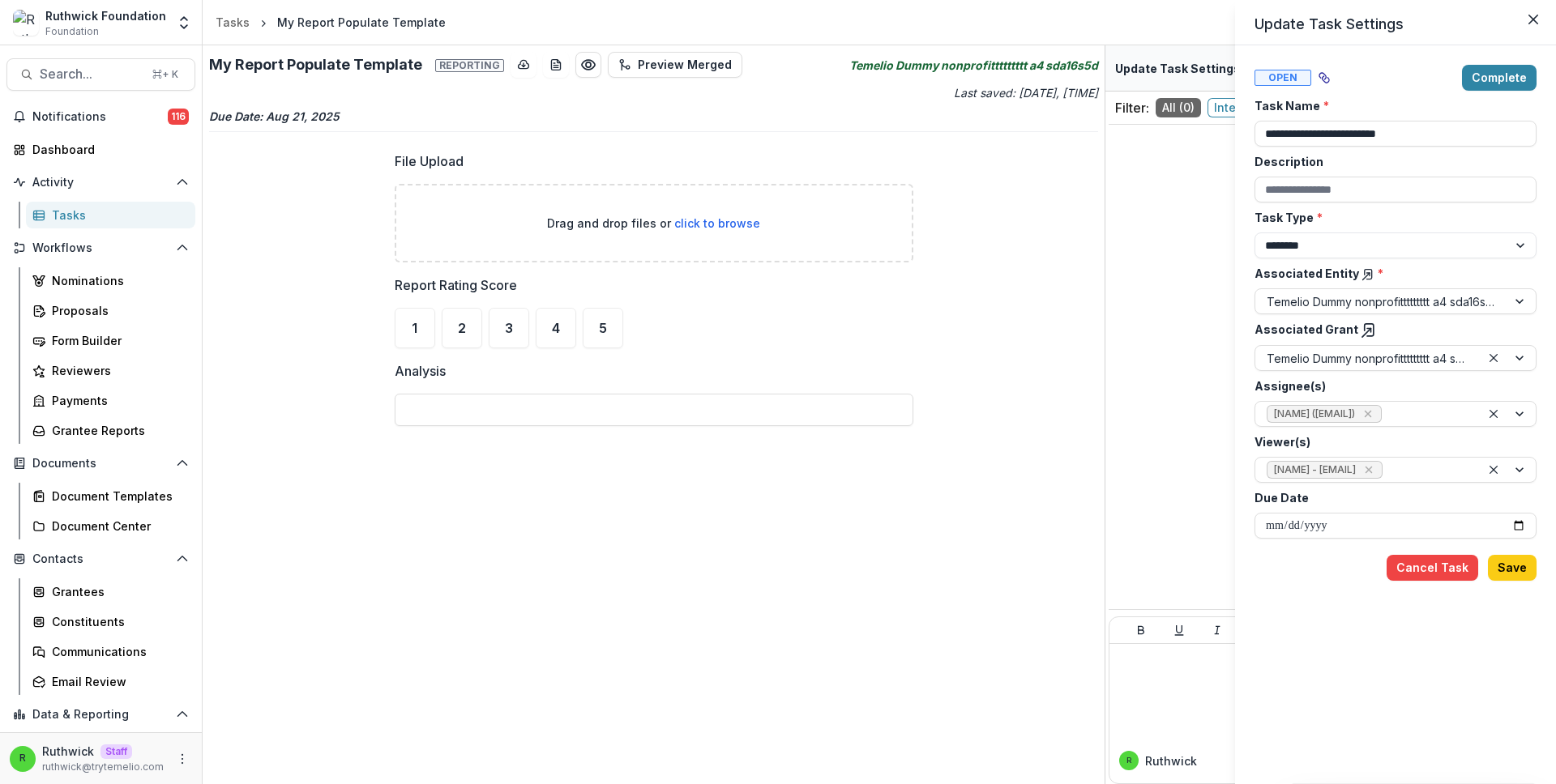click on "**********" at bounding box center [778, 392] 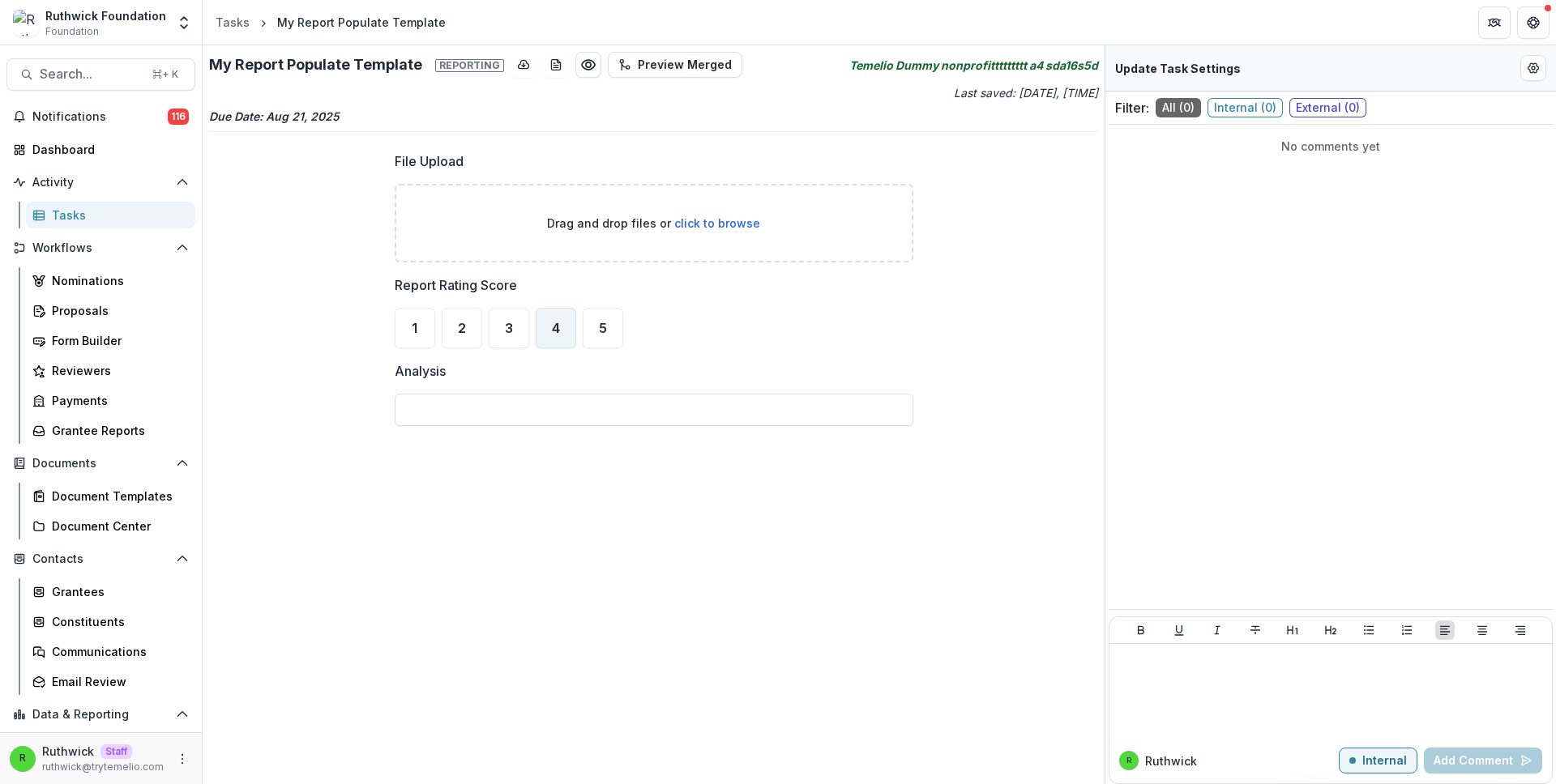 click on "4" at bounding box center (556, 328) 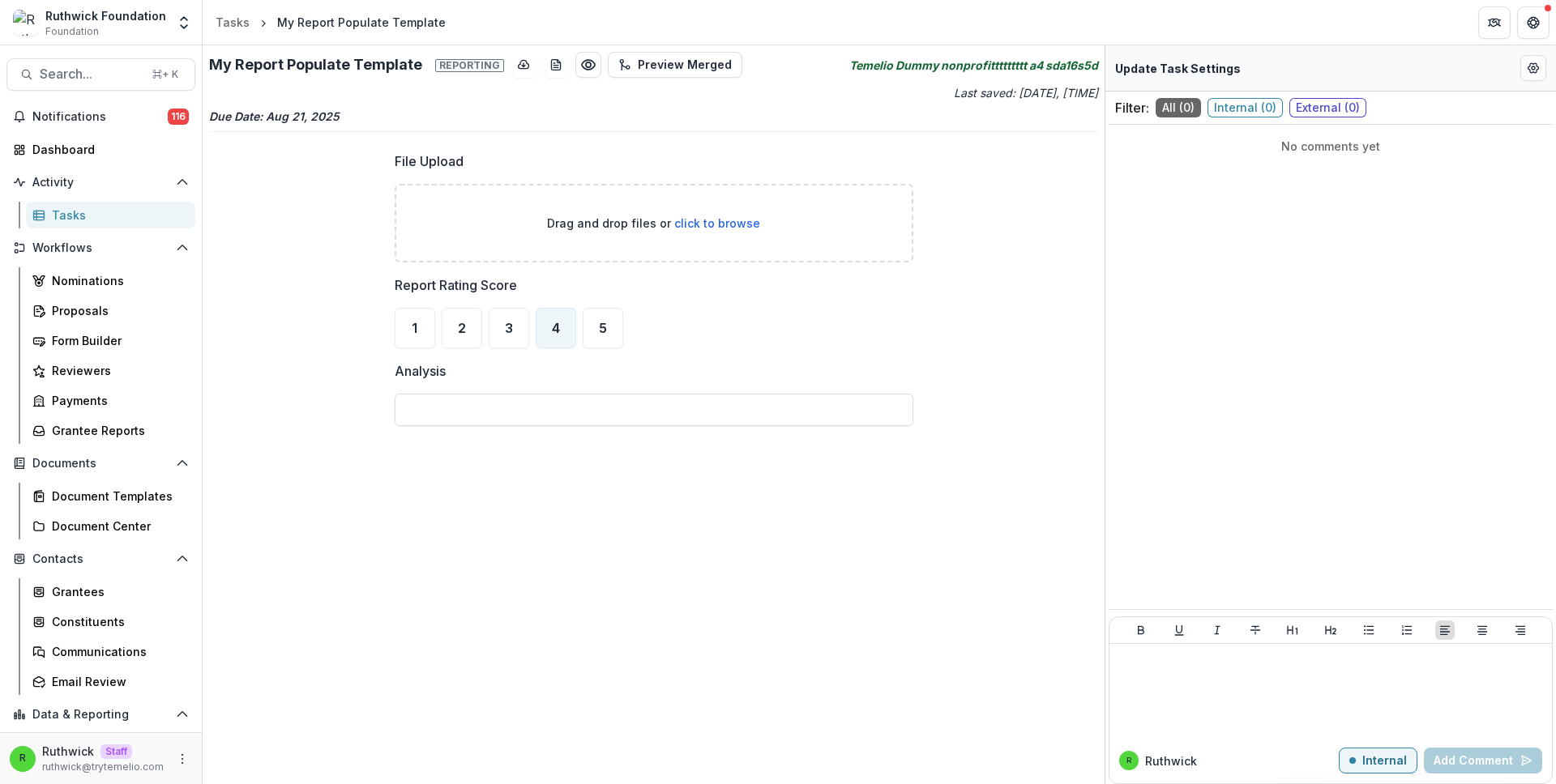 click on "4" at bounding box center [556, 328] 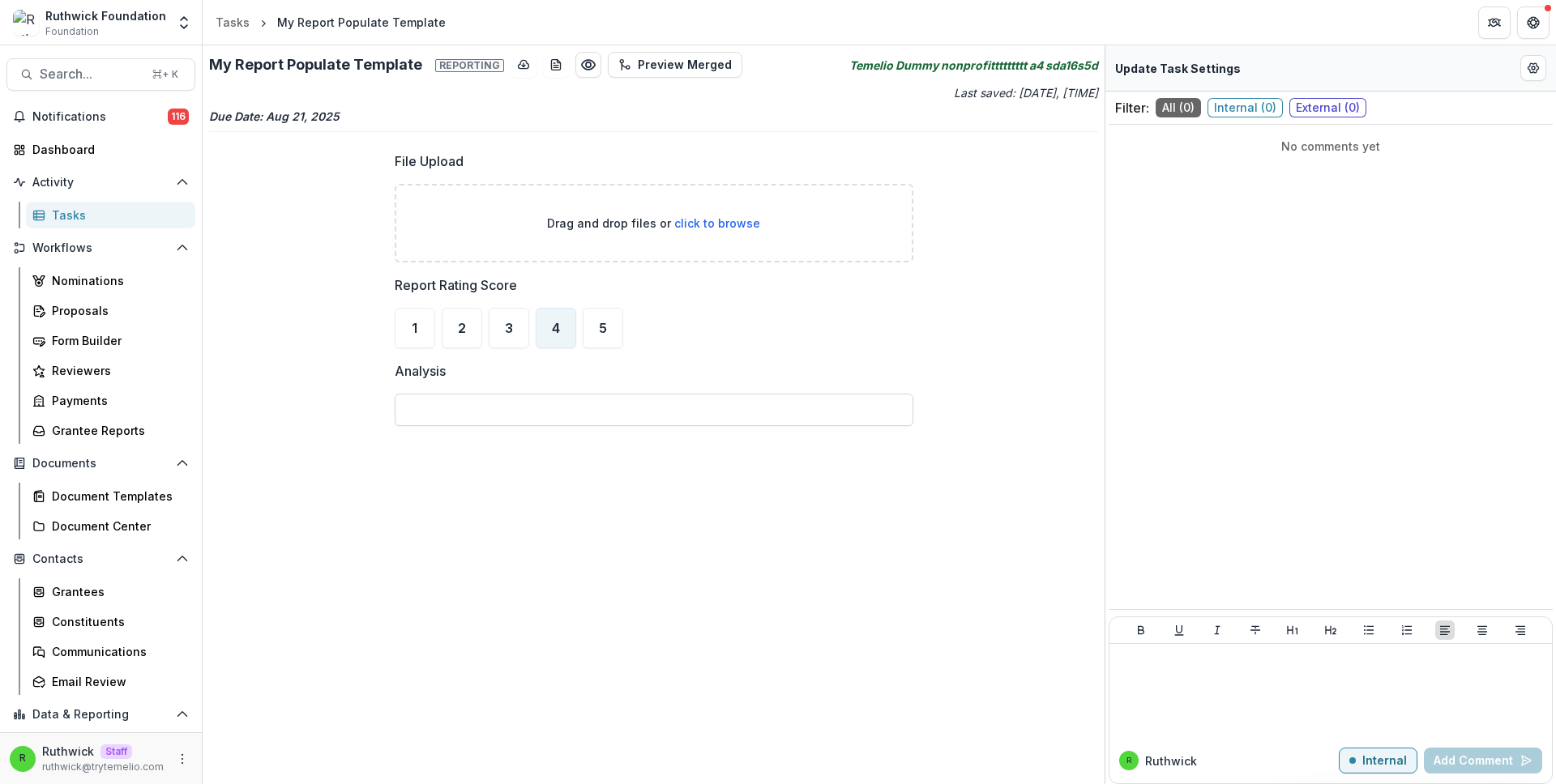 click on "Analysis" at bounding box center (654, 410) 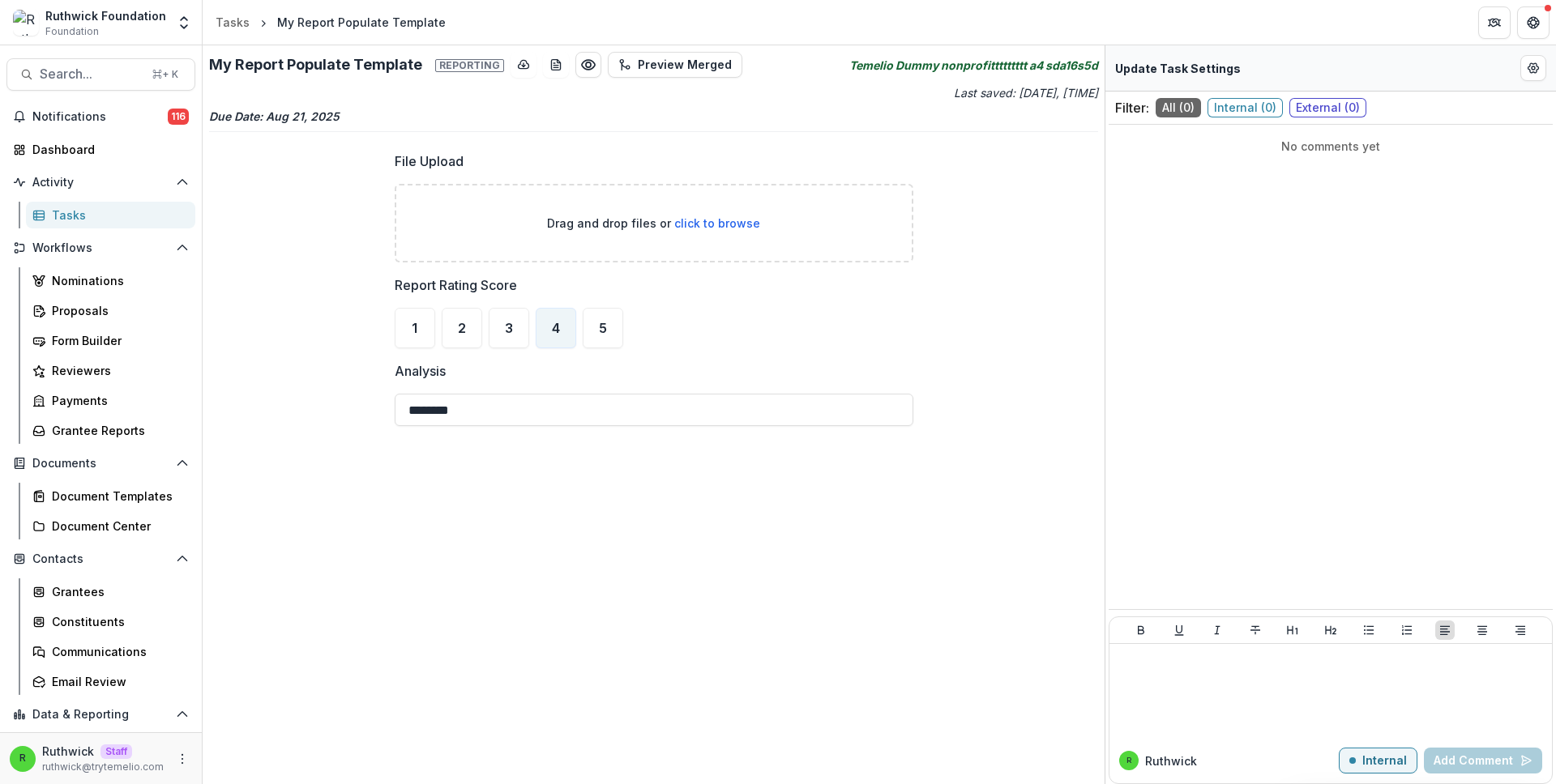 type on "********" 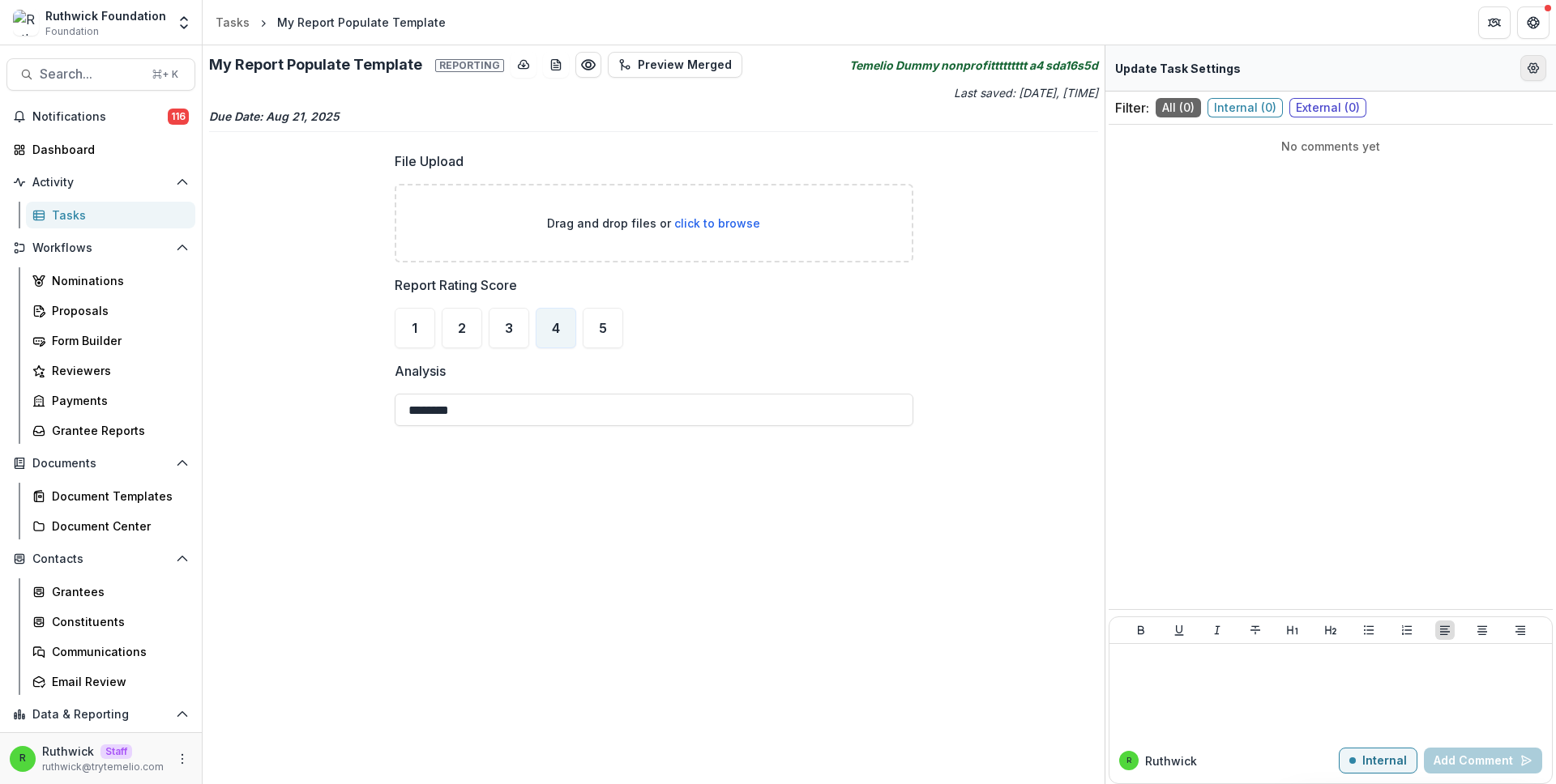 click 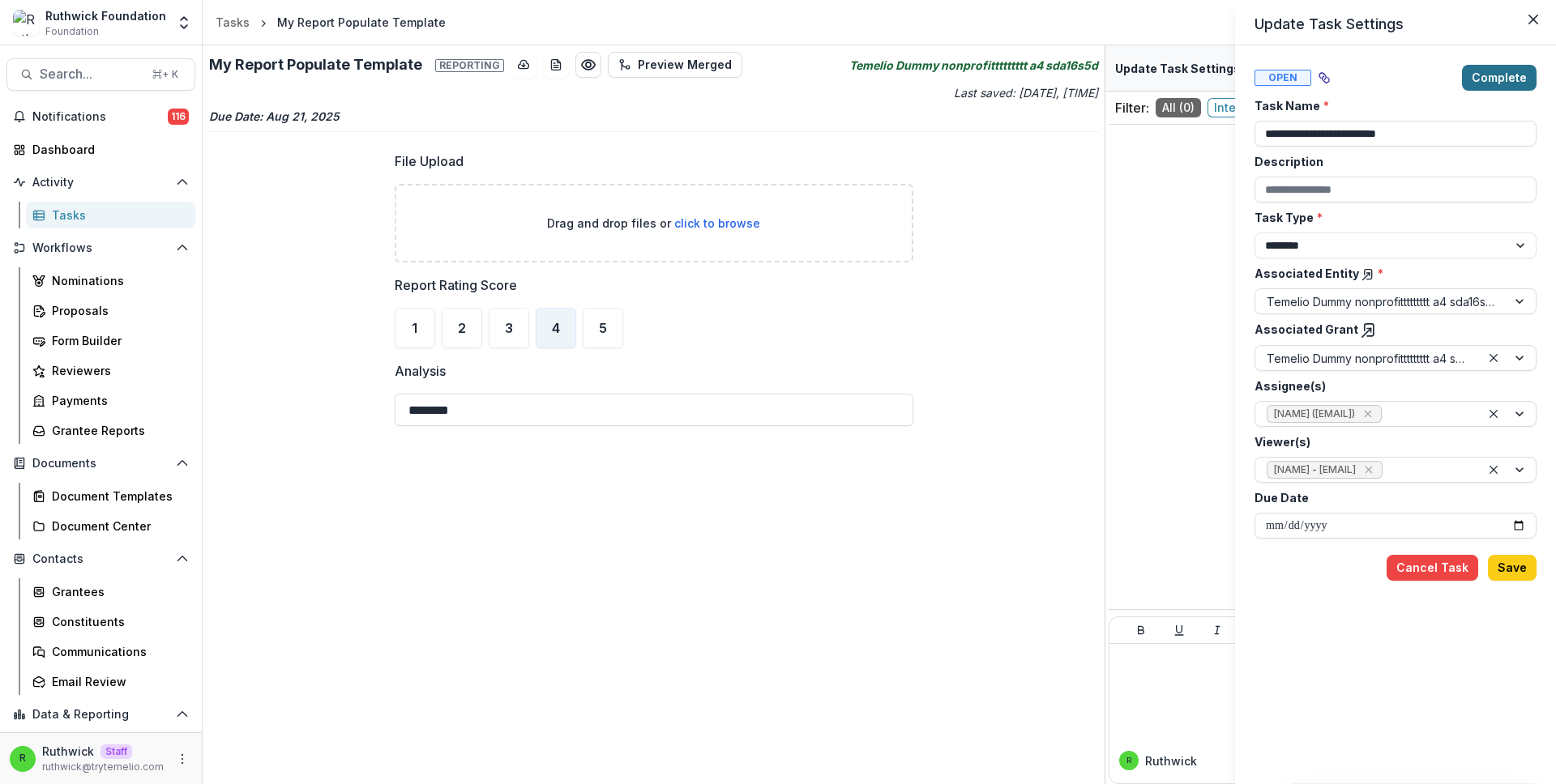 click on "Complete" at bounding box center (1499, 78) 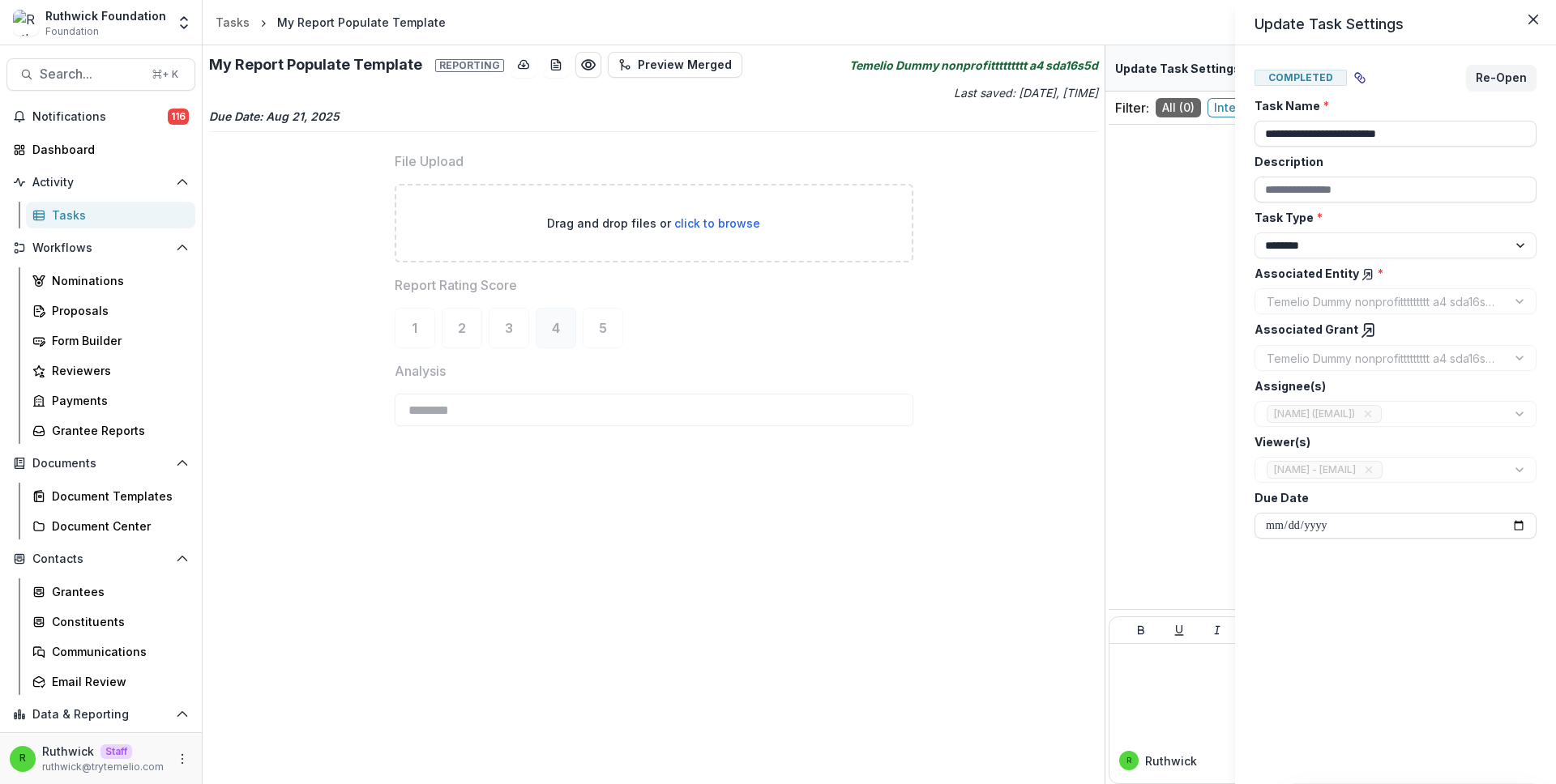 click 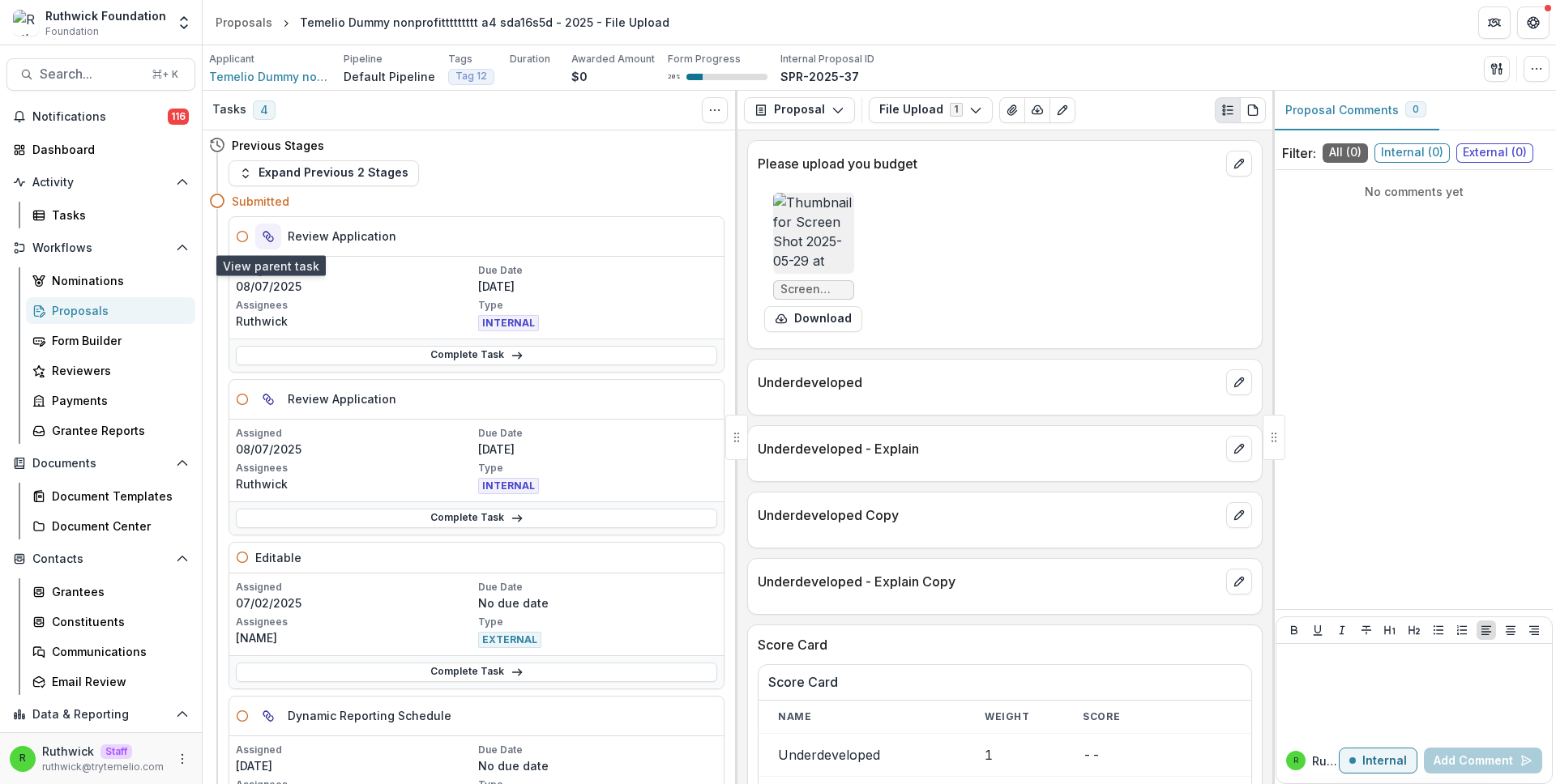 click at bounding box center (268, 236) 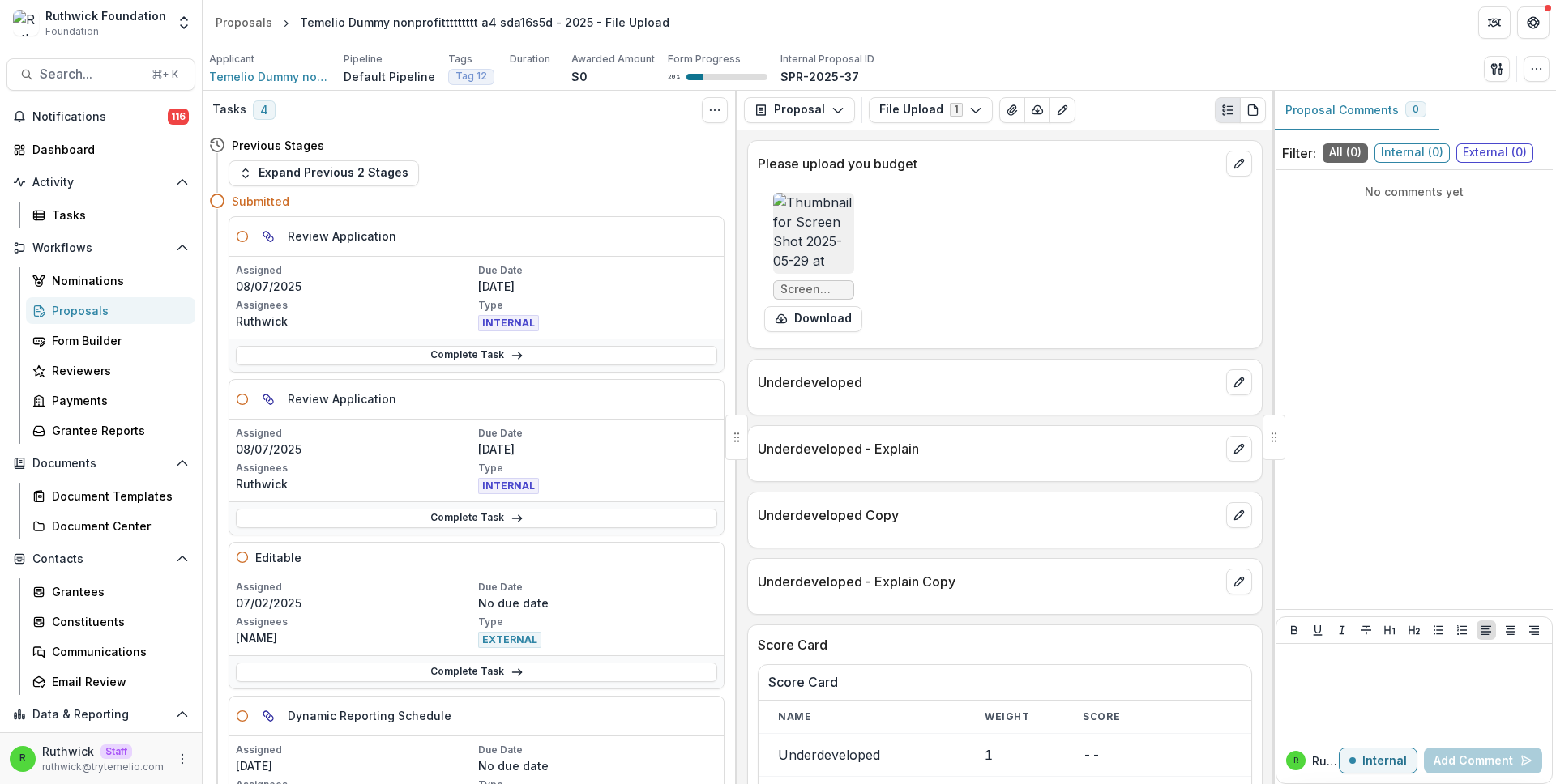 click on "Review Application" at bounding box center [342, 236] 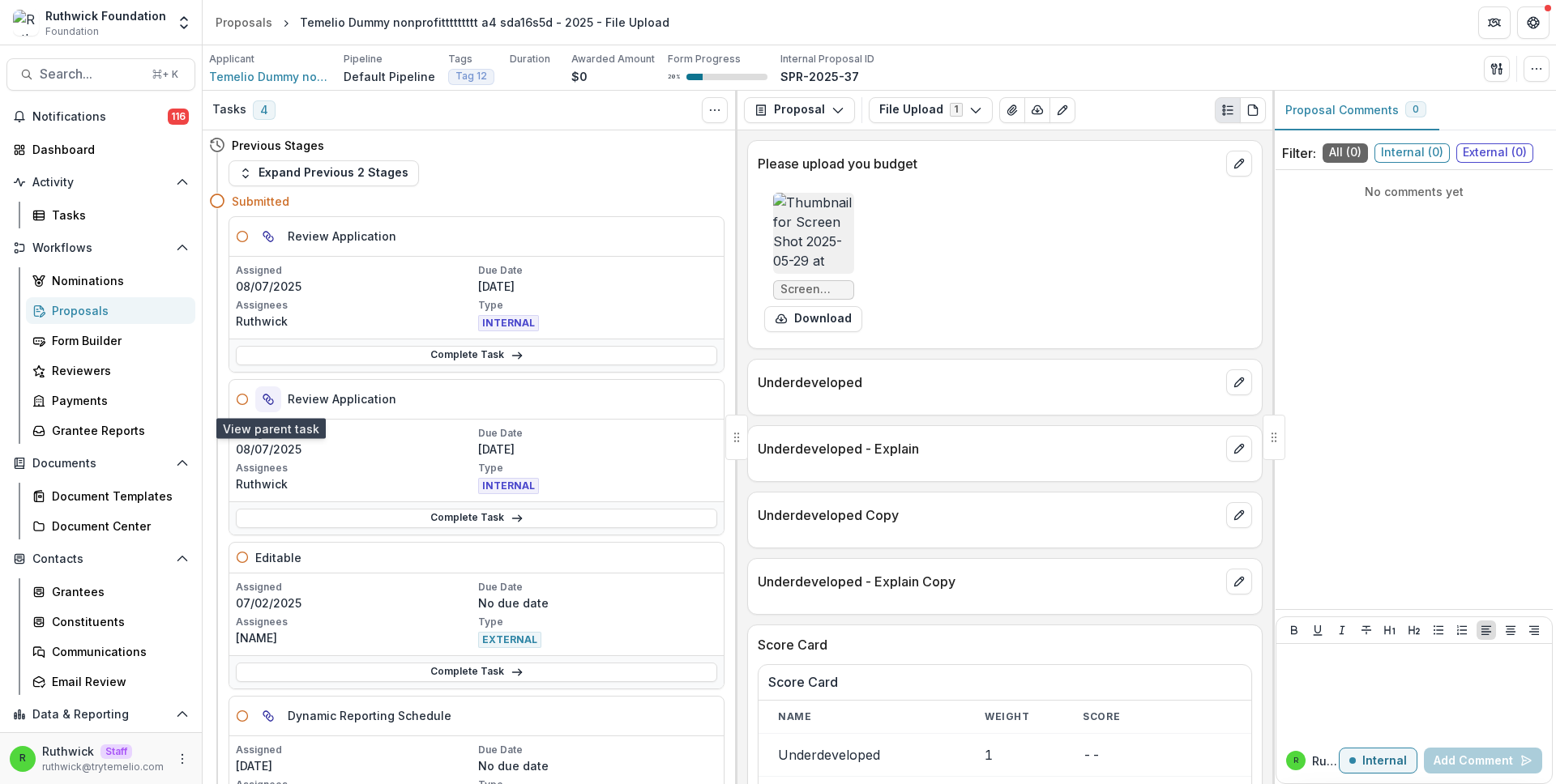 click 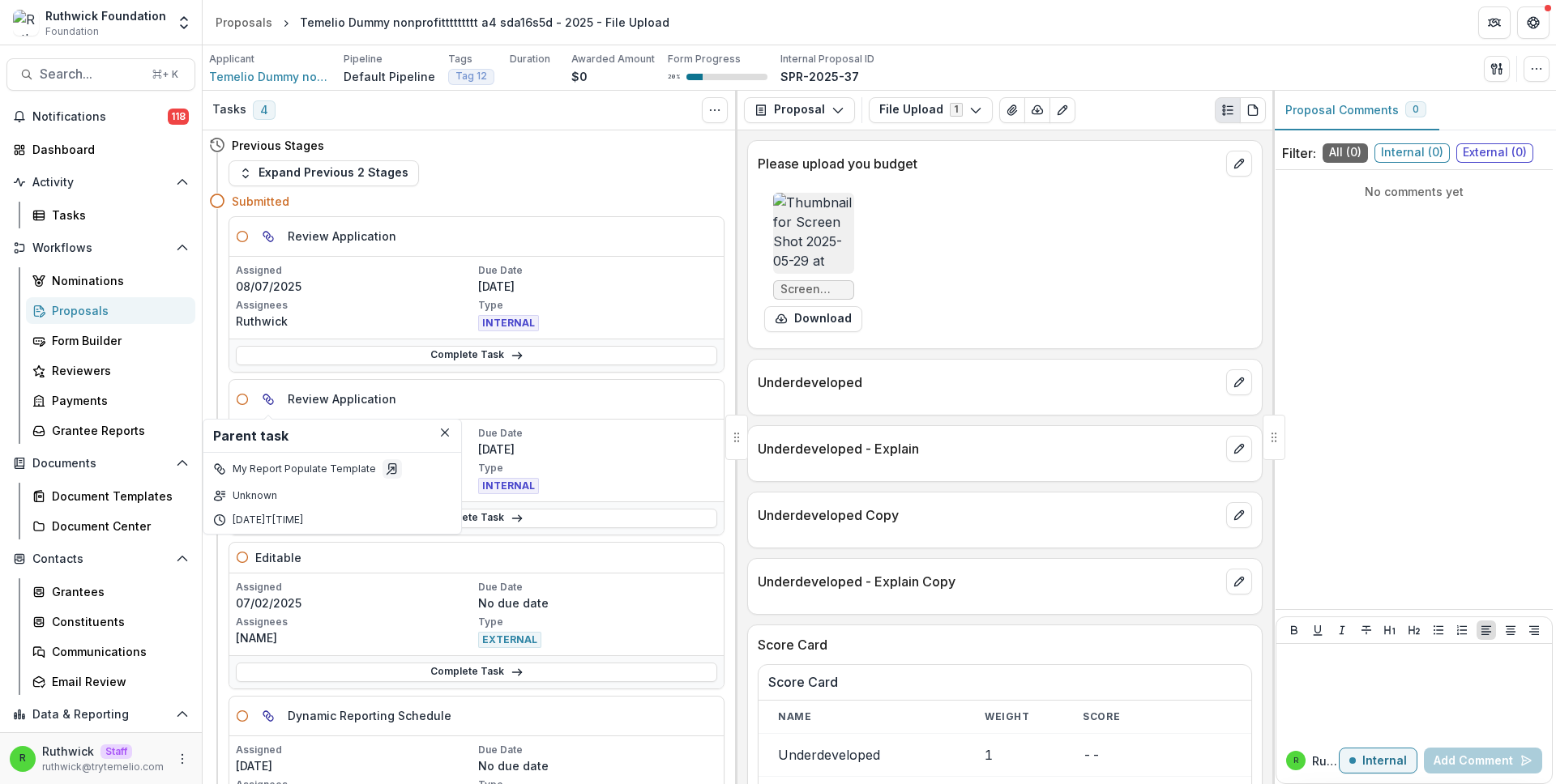 click 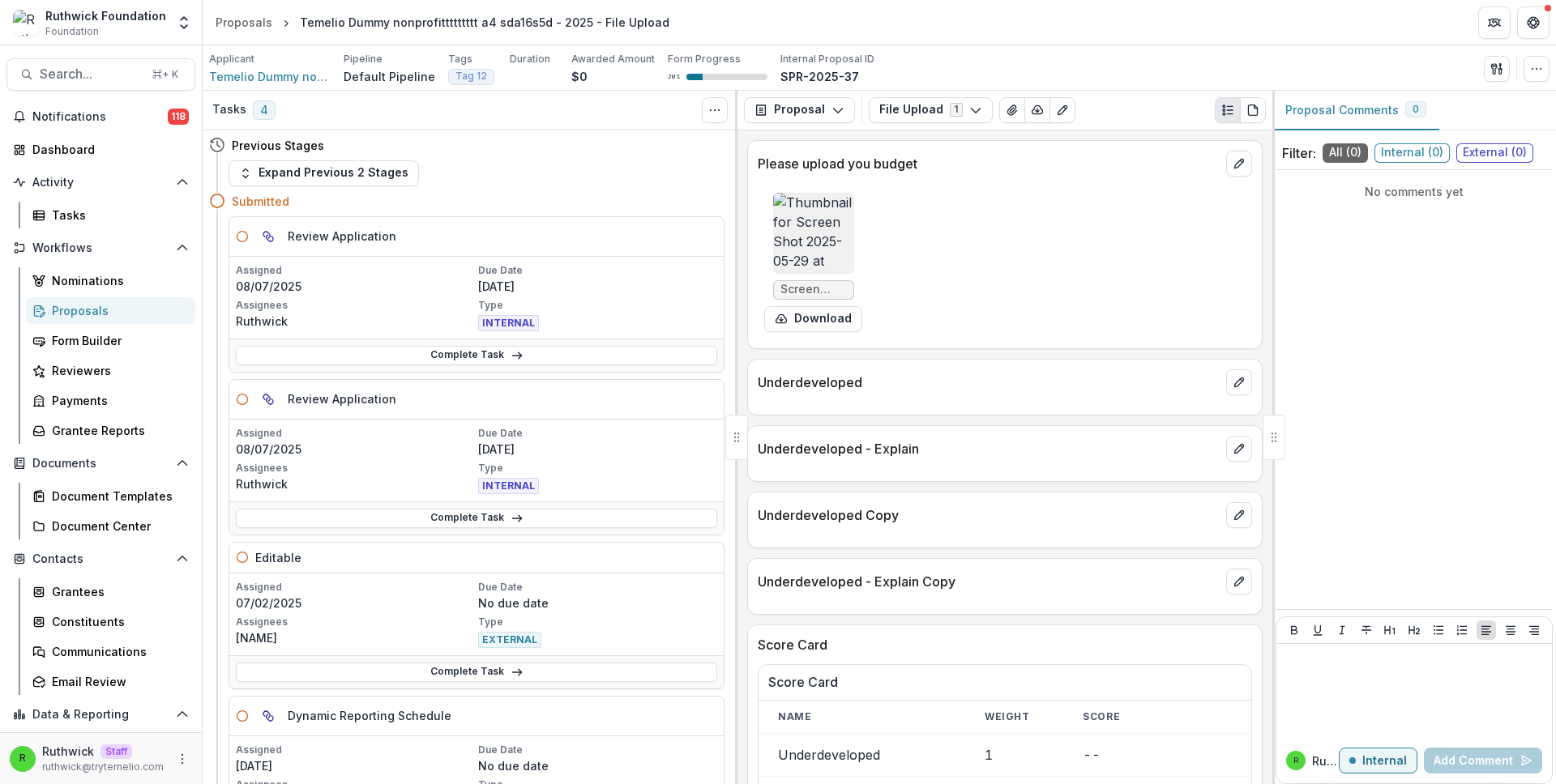 click on "Submitted" at bounding box center (478, 201) 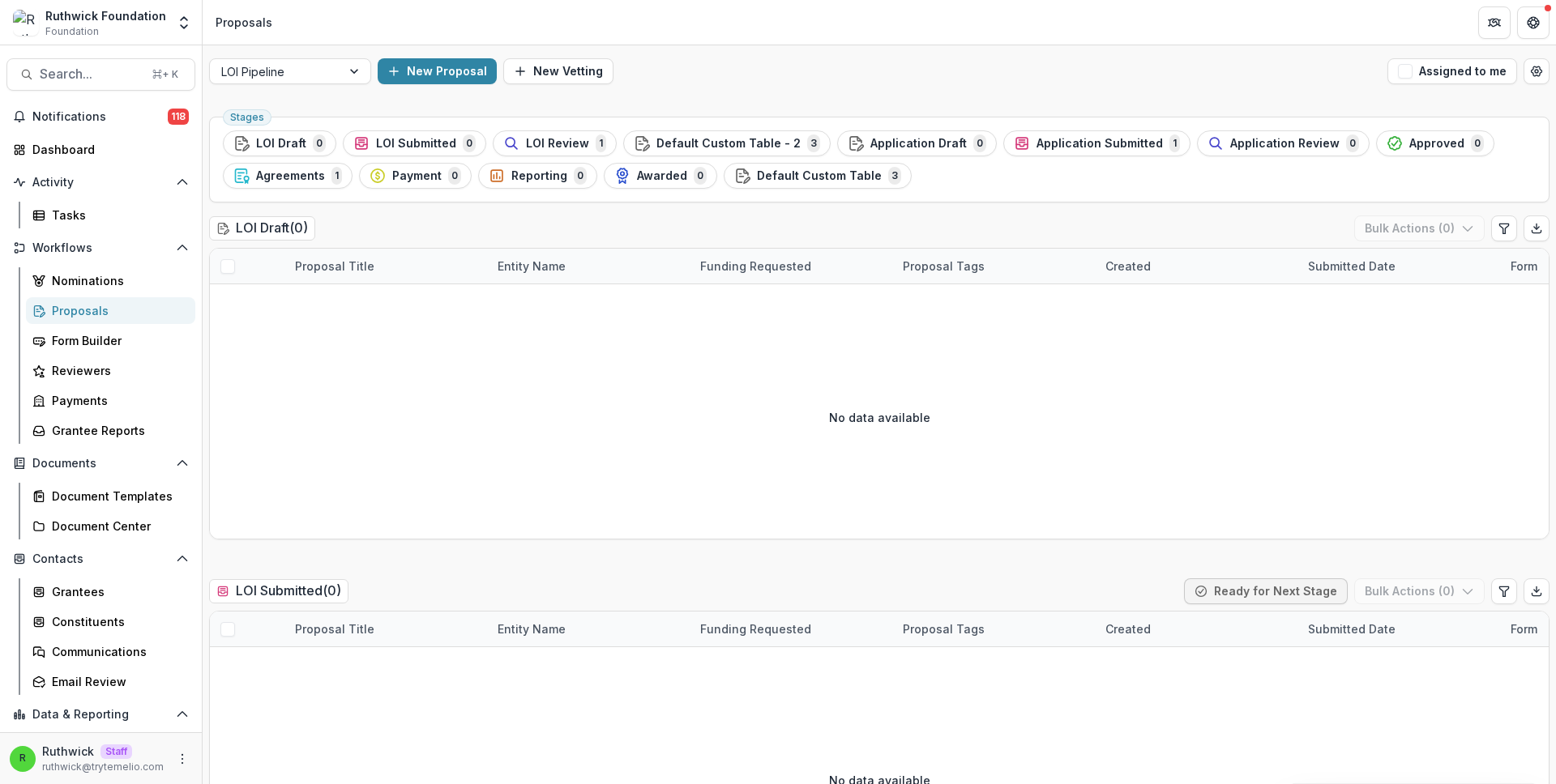 click on "LOI Pipeline New Proposal New Vetting Assigned to me" at bounding box center [879, 71] 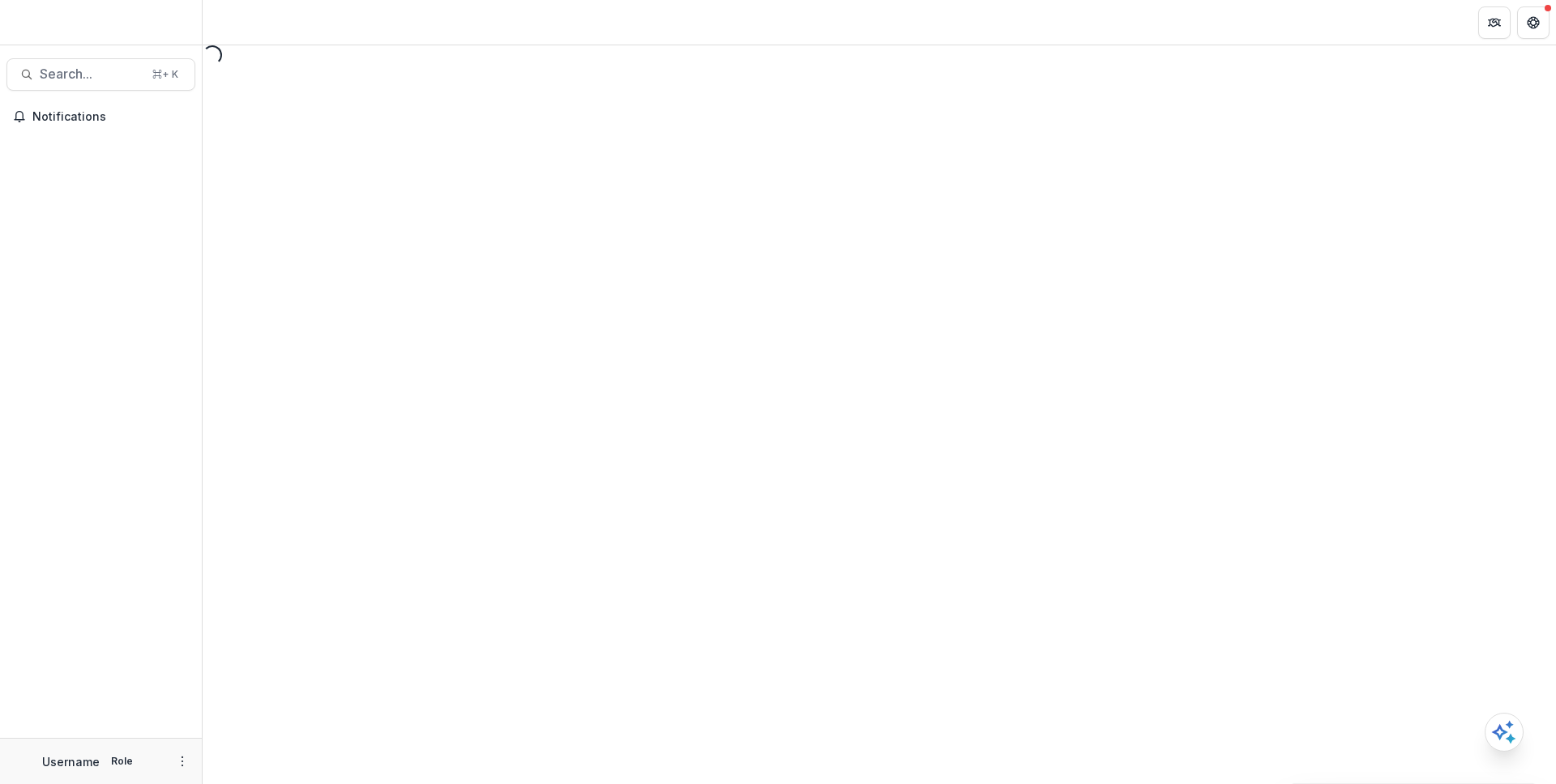 scroll, scrollTop: 0, scrollLeft: 0, axis: both 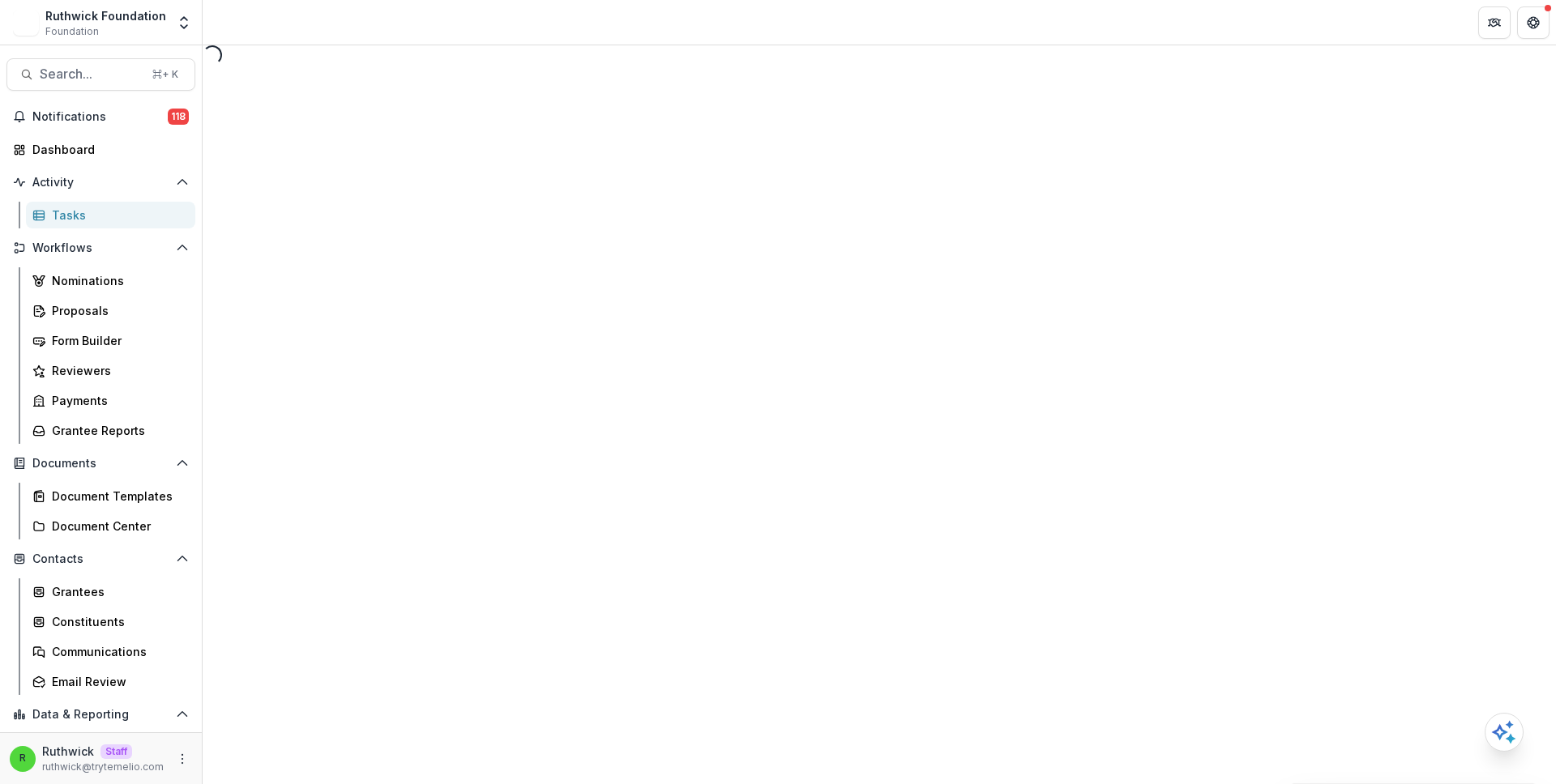 select on "********" 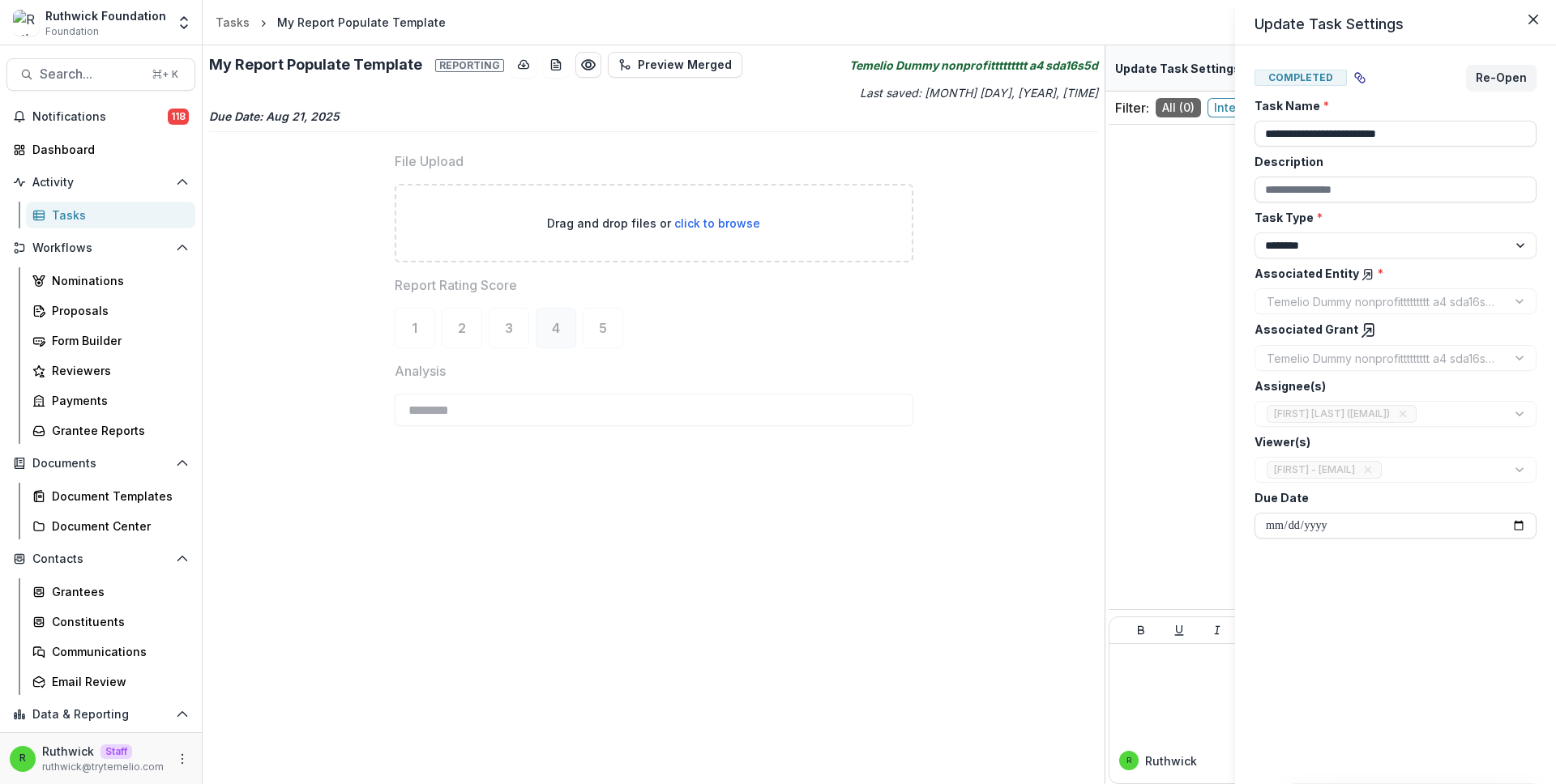 type 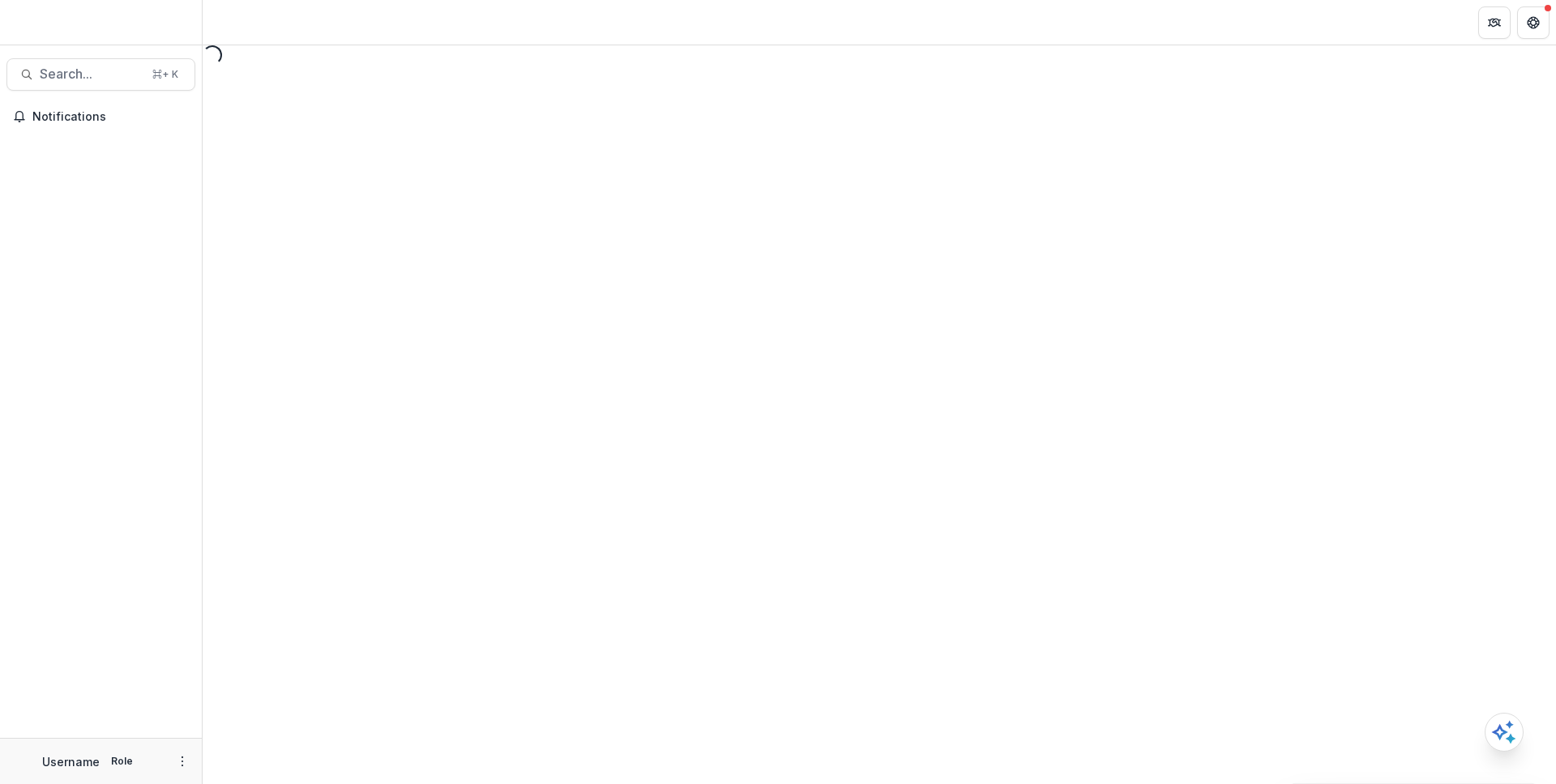 scroll, scrollTop: 0, scrollLeft: 0, axis: both 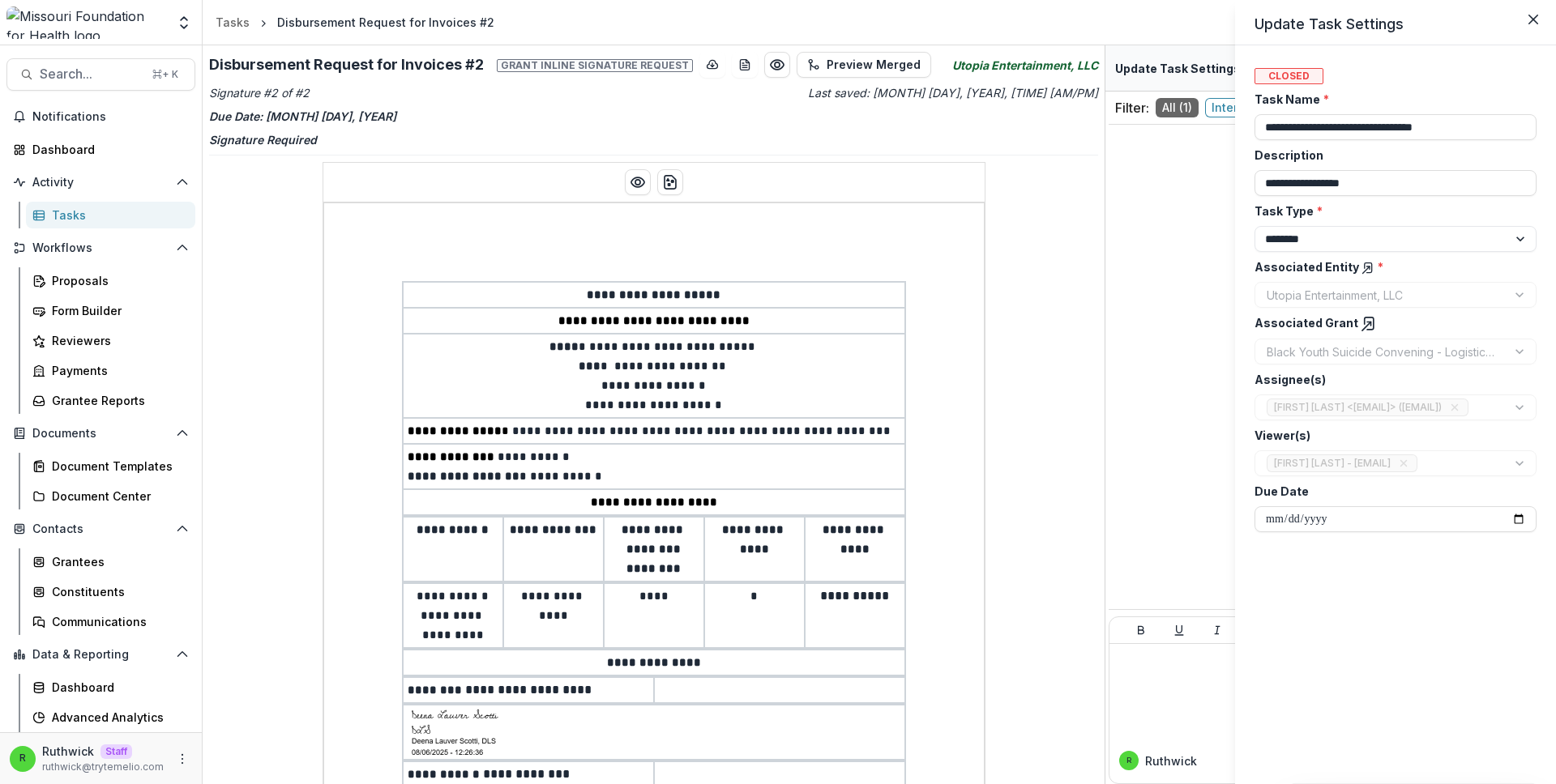 click on "**********" at bounding box center [778, 392] 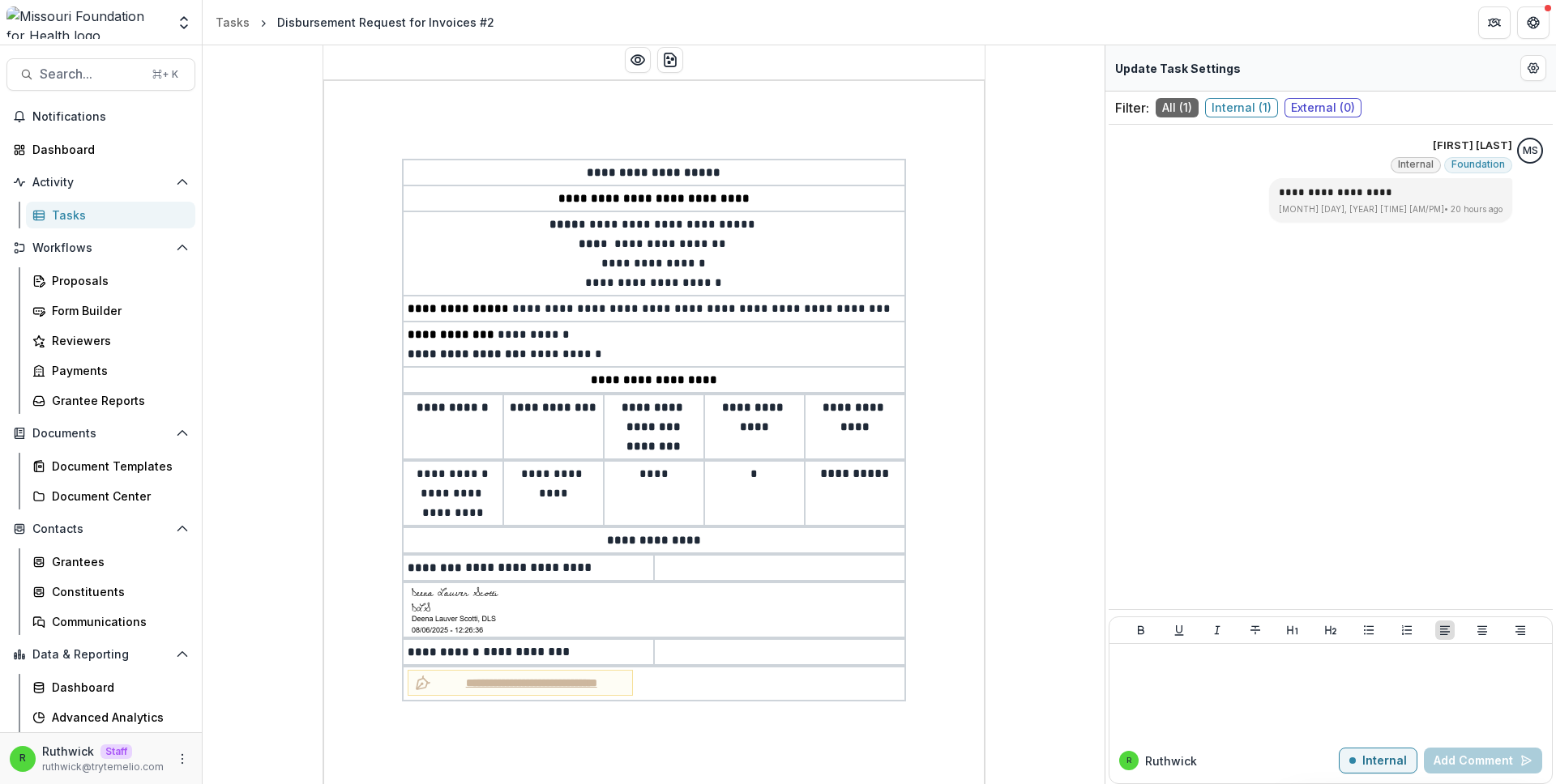scroll, scrollTop: 0, scrollLeft: 0, axis: both 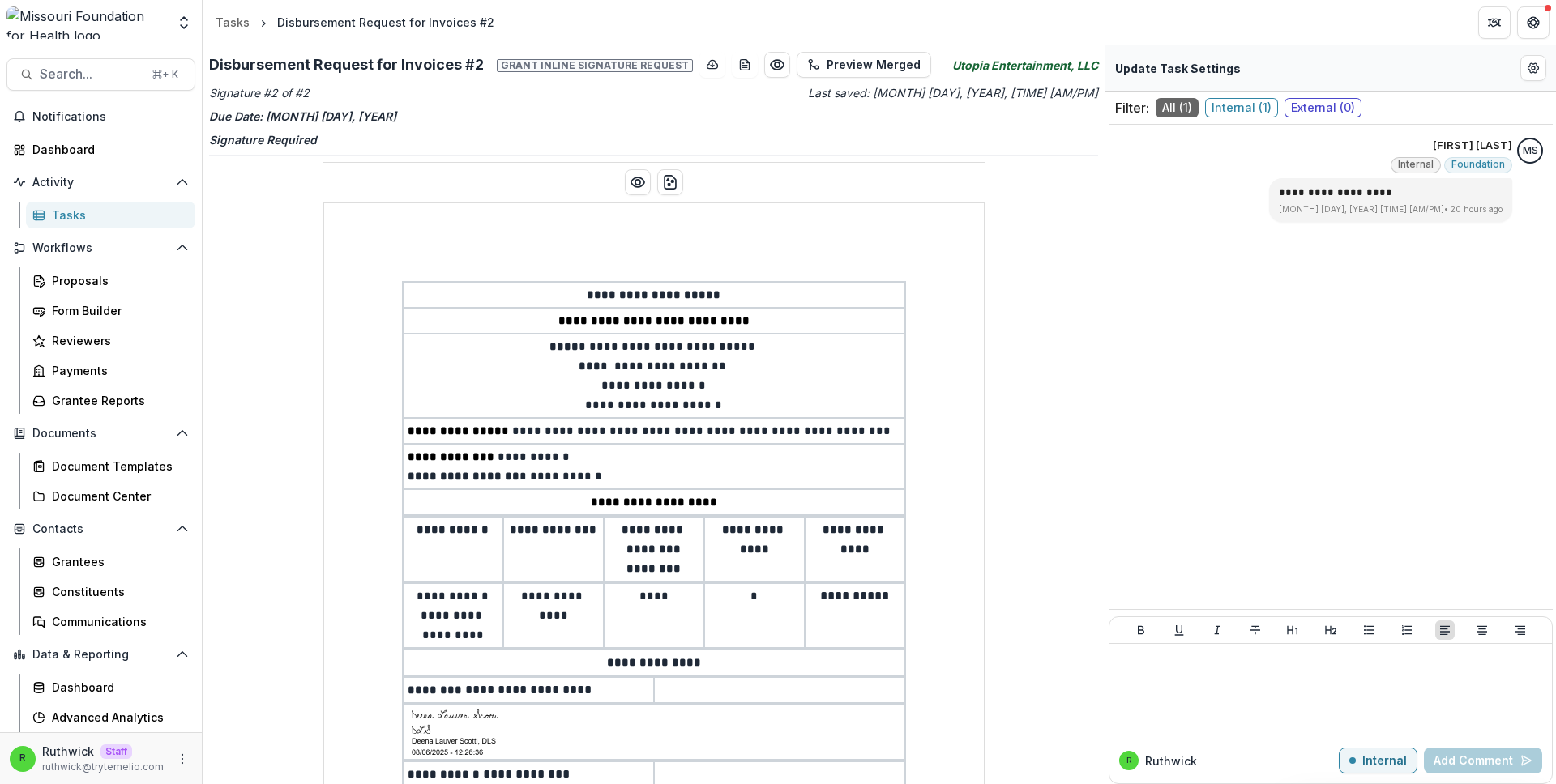 click on "**********" at bounding box center (653, 415) 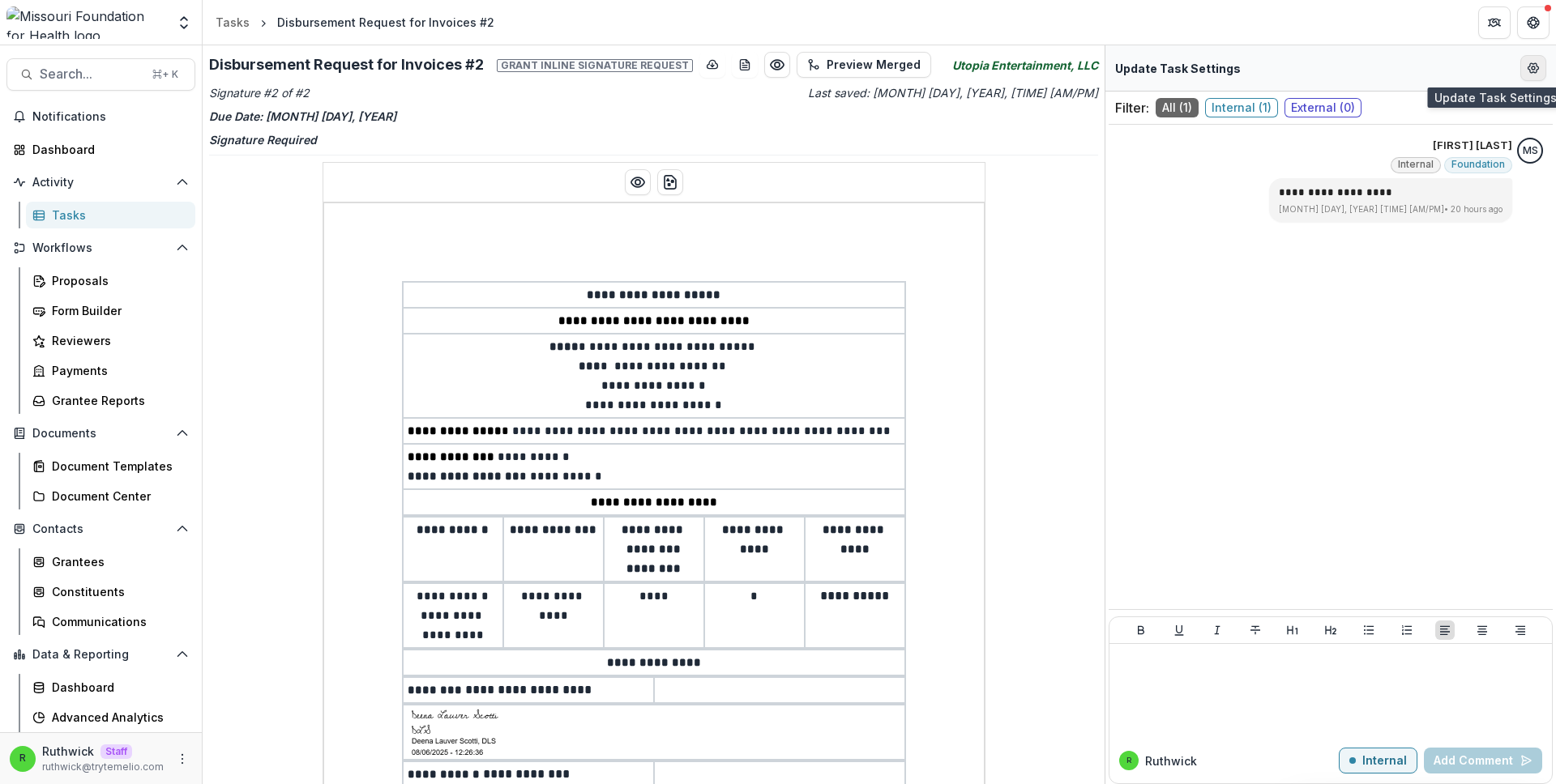 click 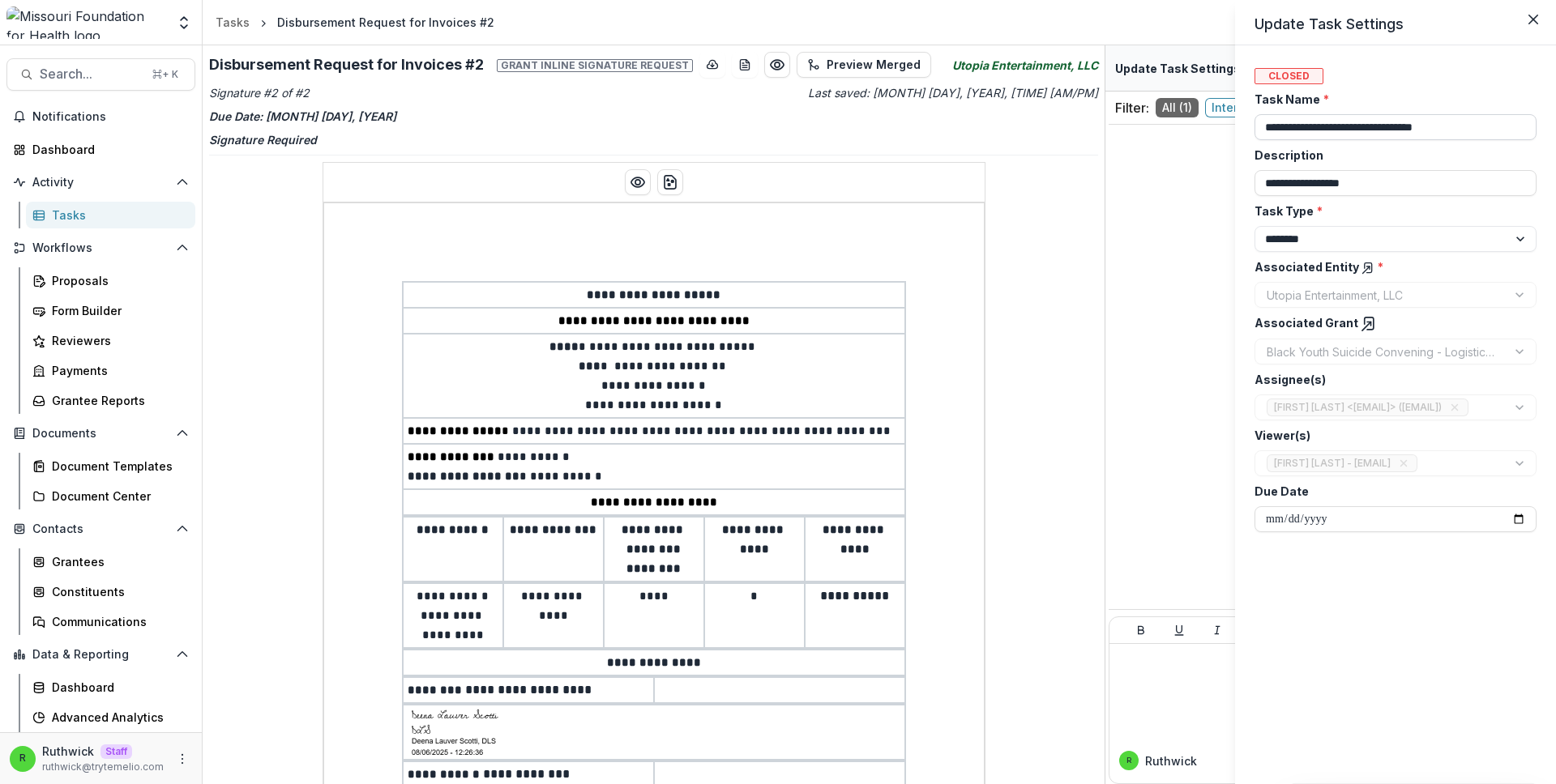 type 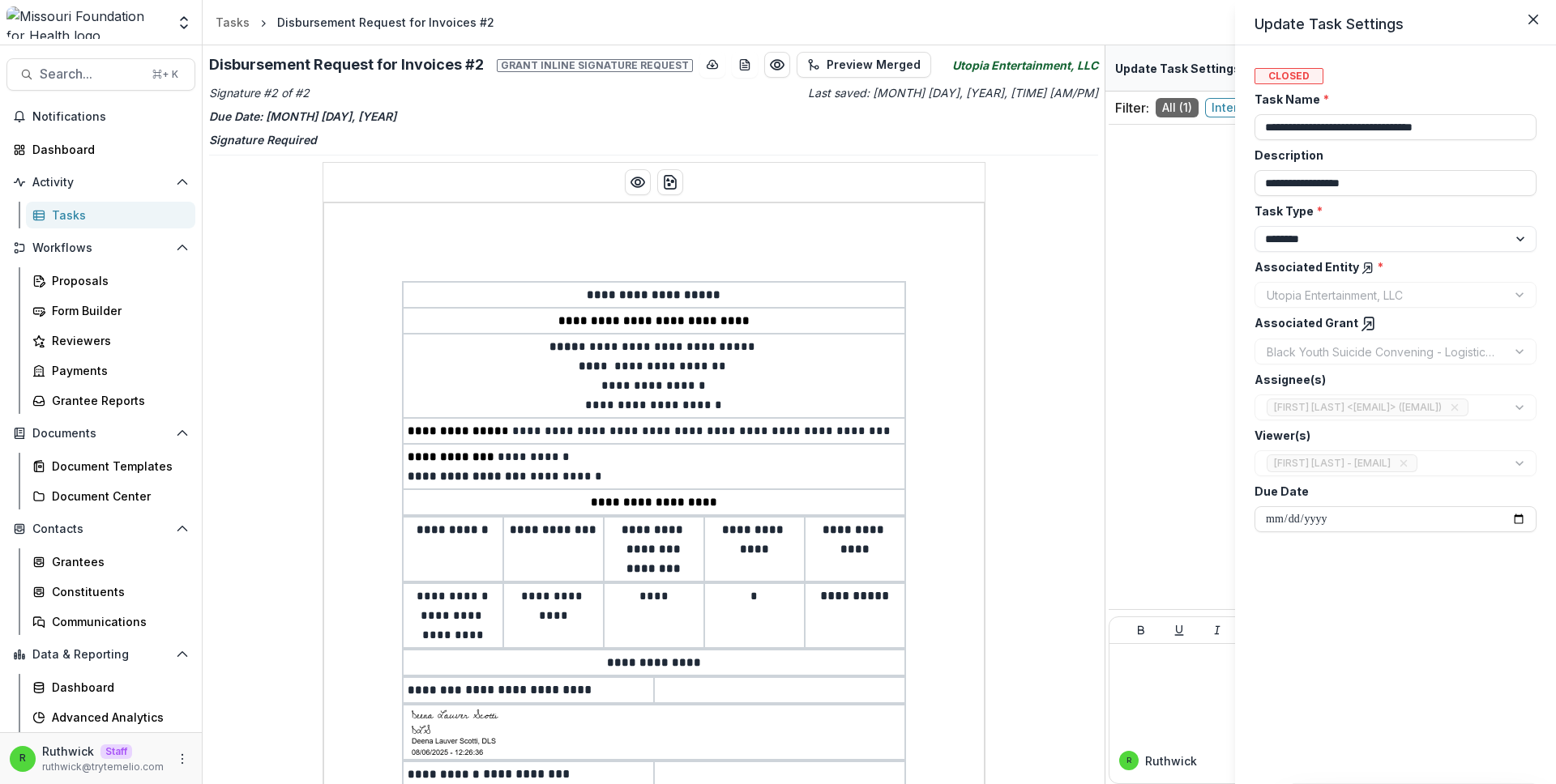 click on "**********" at bounding box center [778, 392] 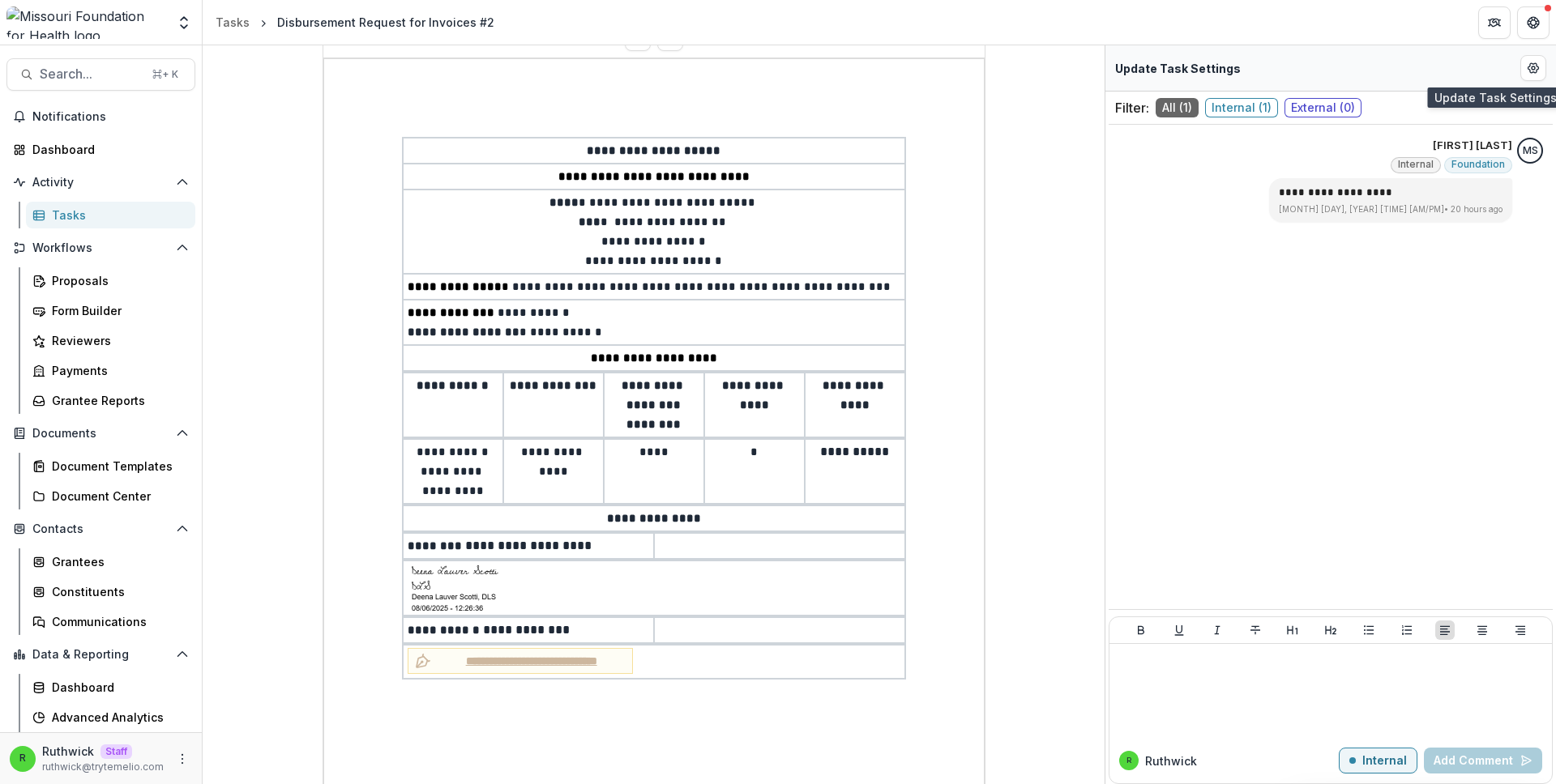 scroll, scrollTop: 0, scrollLeft: 0, axis: both 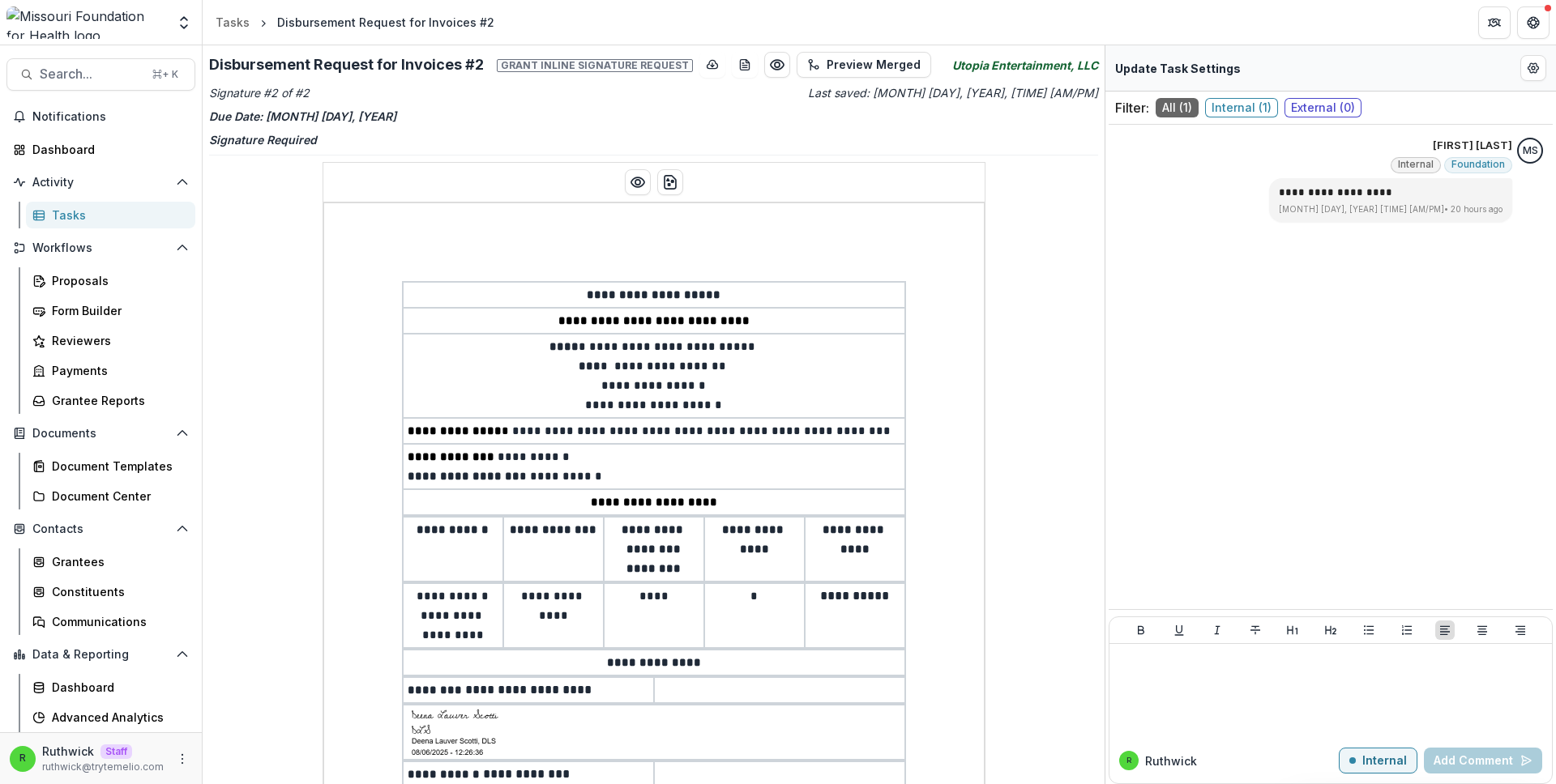 click on "[FIRST] [LAST] <[EMAIL]> ([EMAIL]) [MONTH] [DAY], [YEAR] [TIME] [AM/PM]  •   20 hours ago MS Delete" at bounding box center (1331, 185) 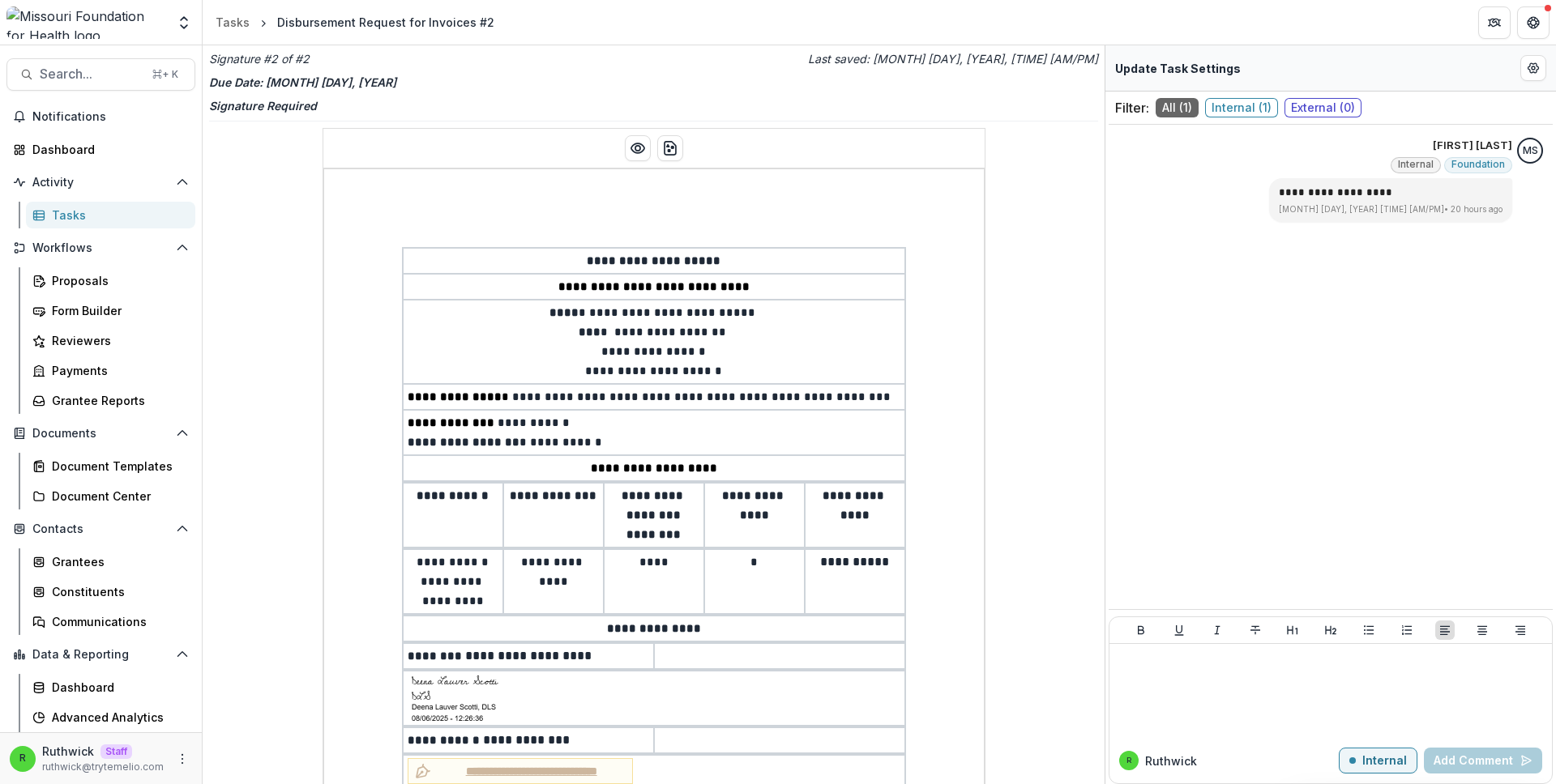 scroll, scrollTop: 35, scrollLeft: 0, axis: vertical 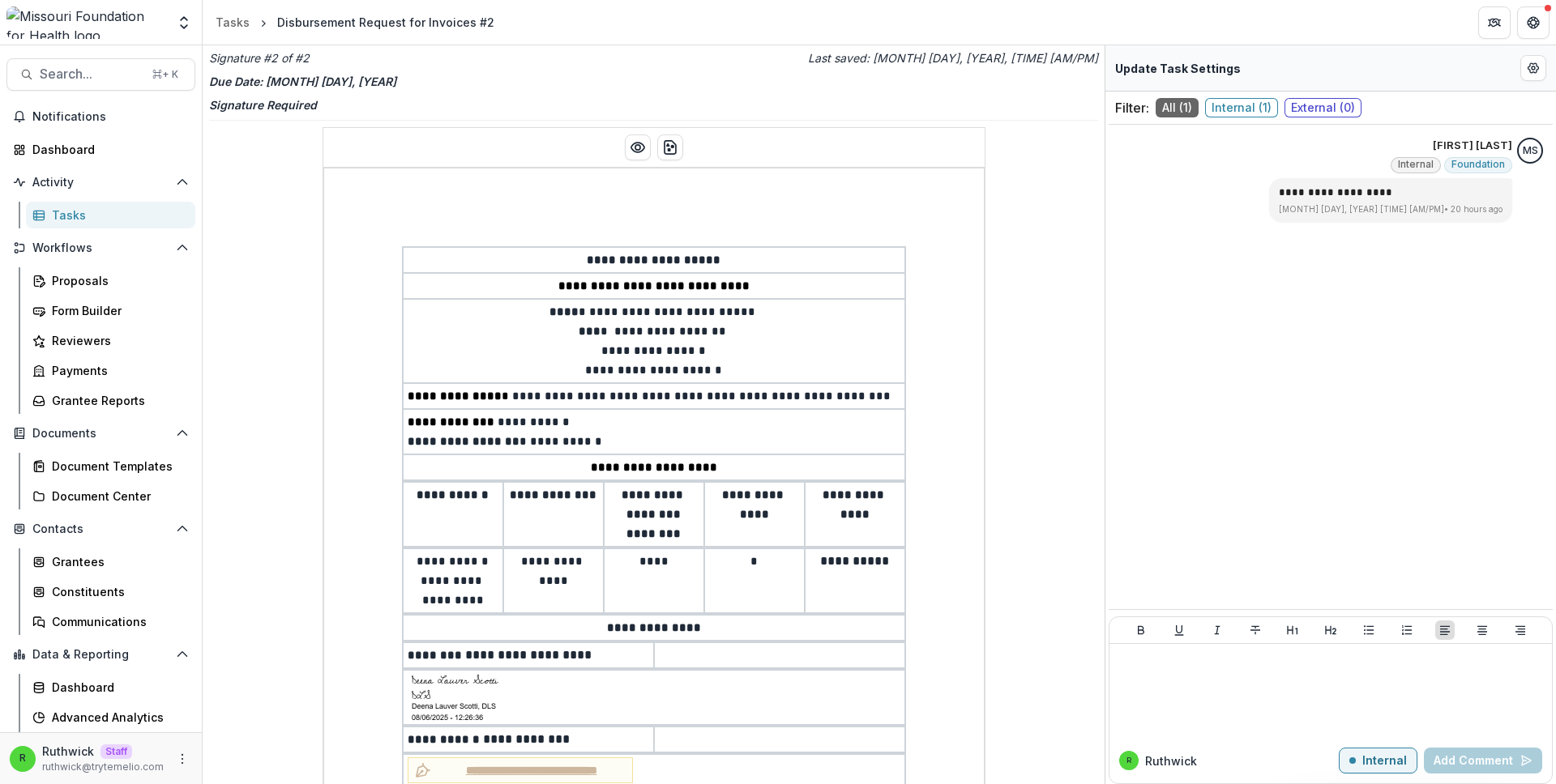 click on "**********" at bounding box center (653, 415) 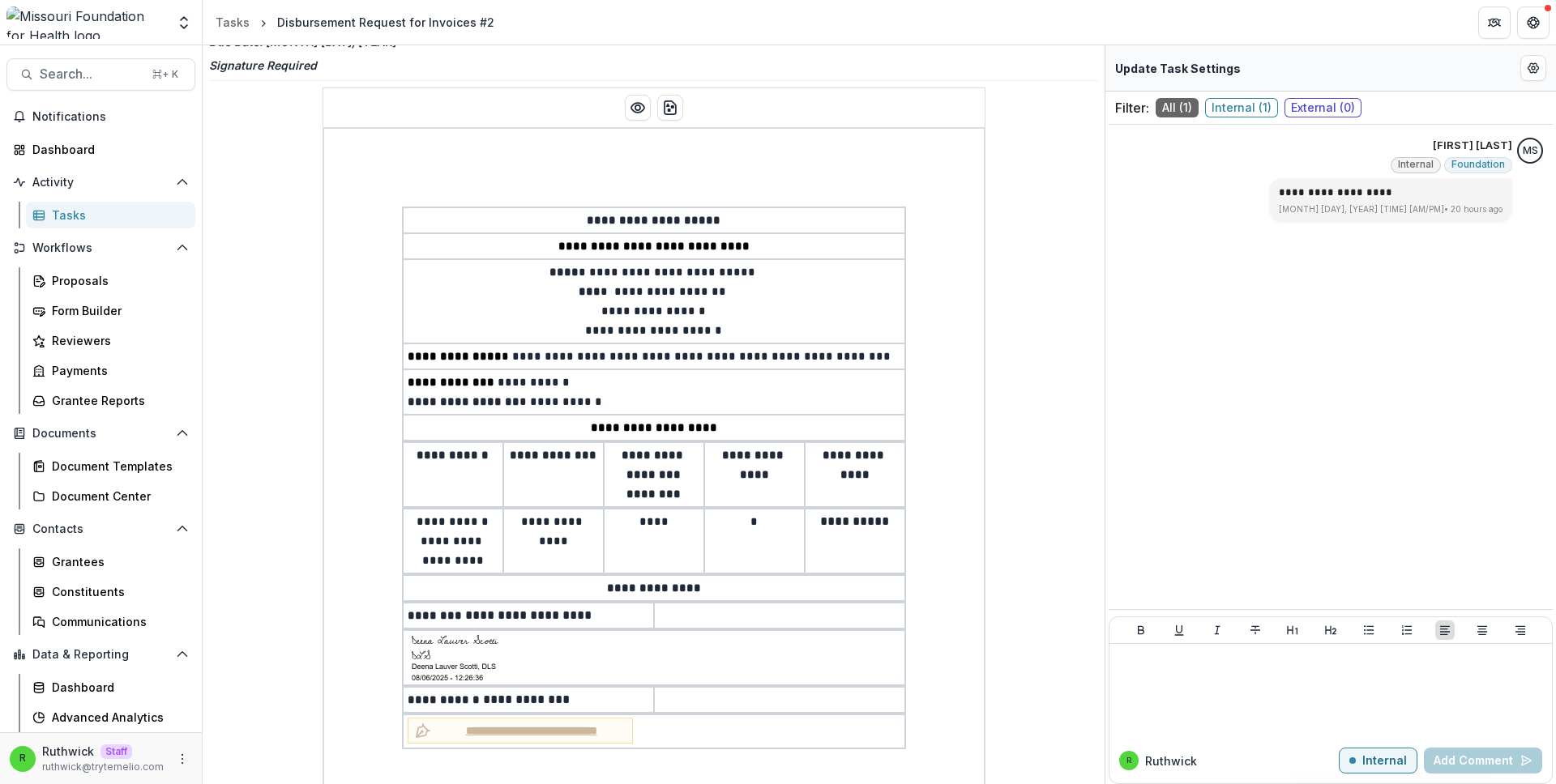 scroll, scrollTop: 0, scrollLeft: 0, axis: both 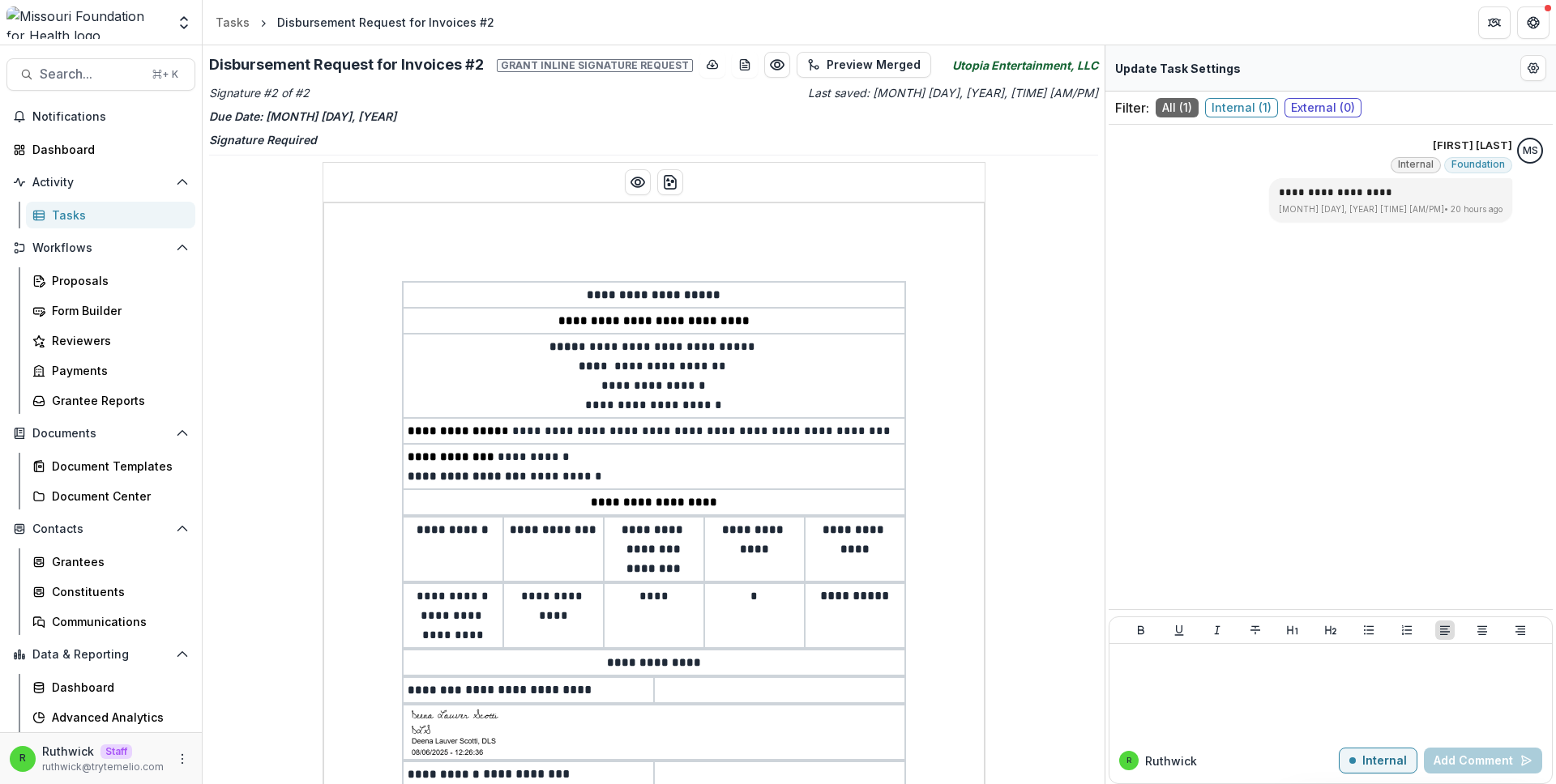 click on "**********" at bounding box center (654, 630) 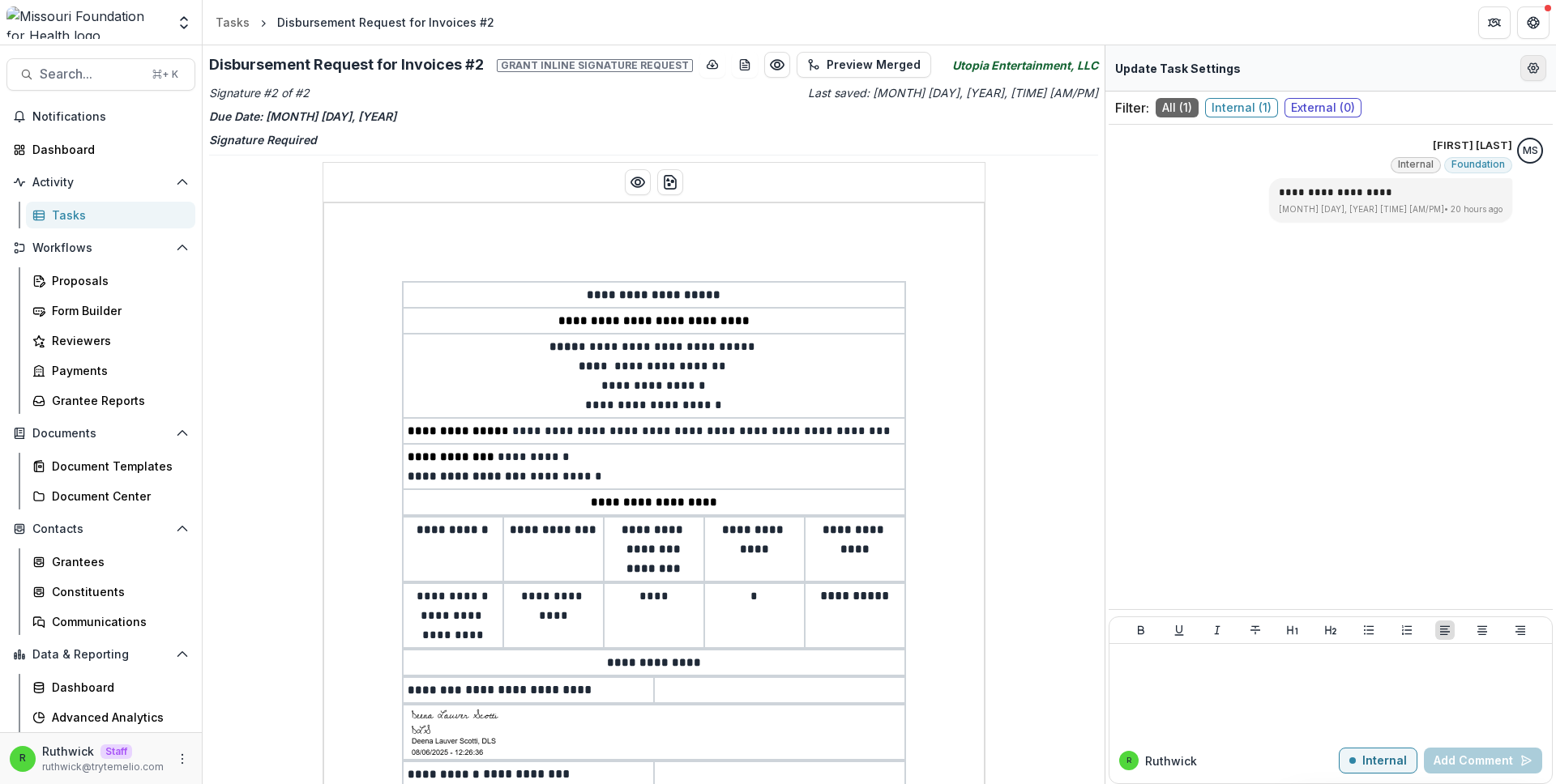 click 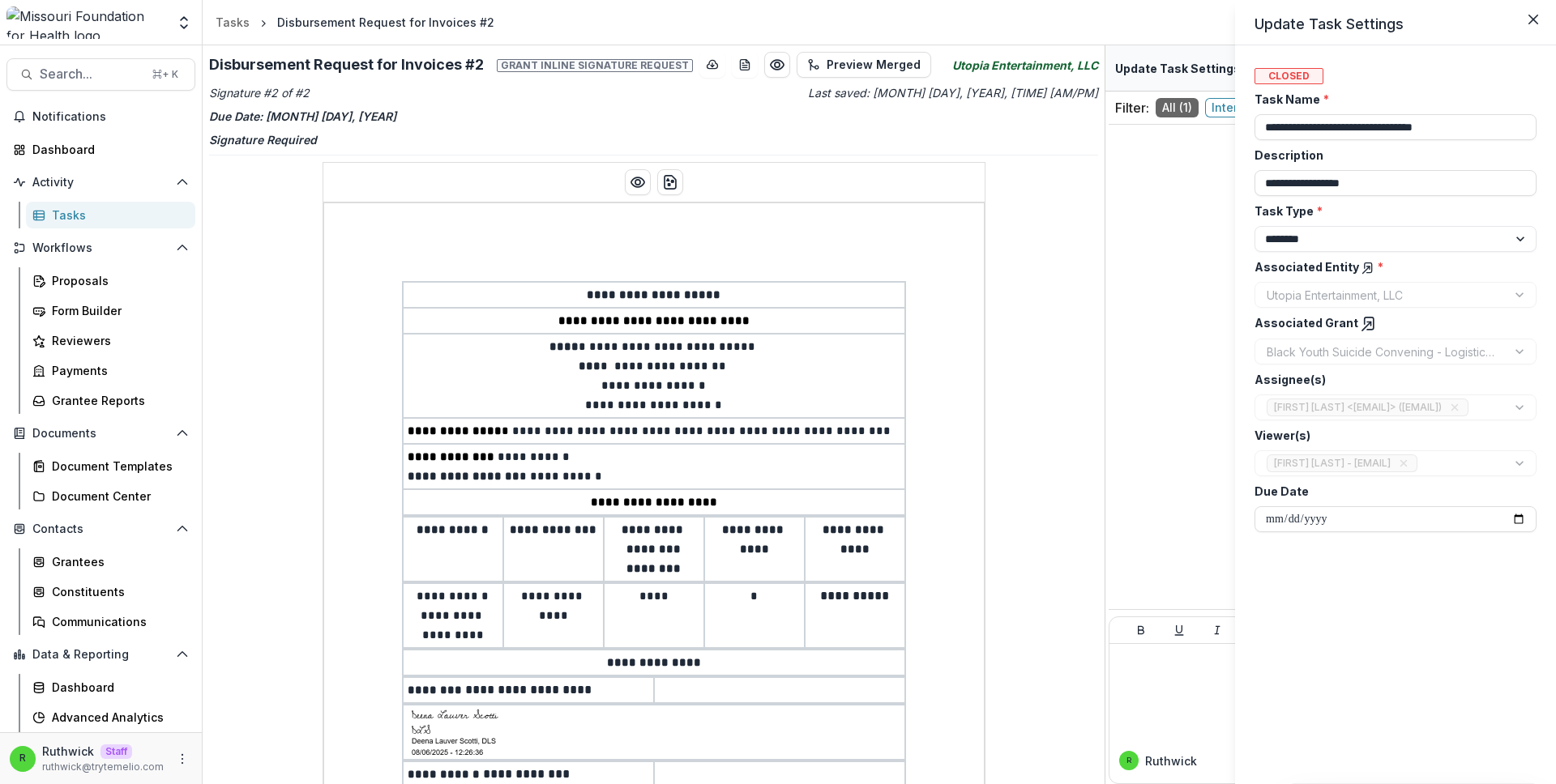 type 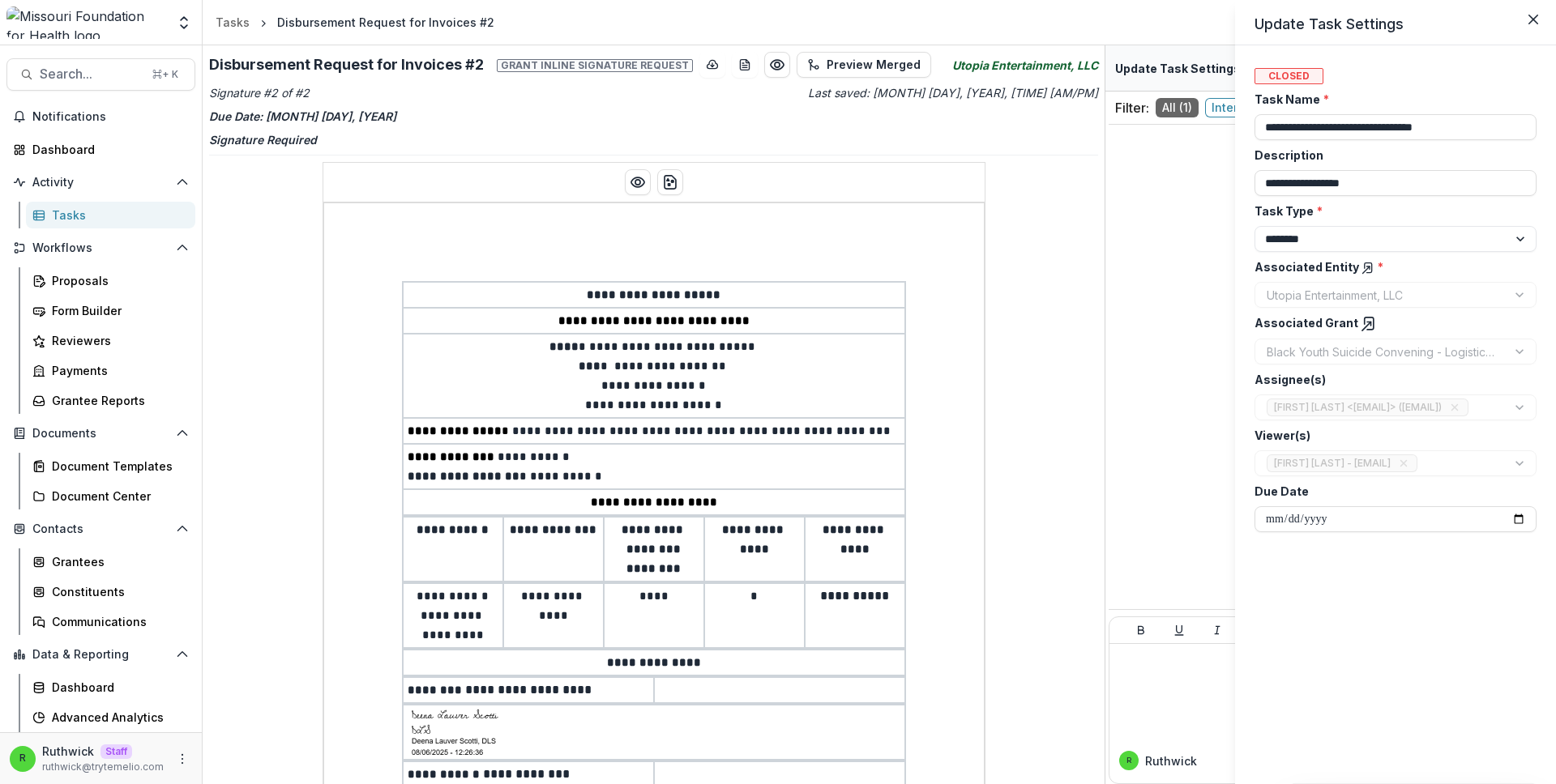 click on "**********" at bounding box center [778, 392] 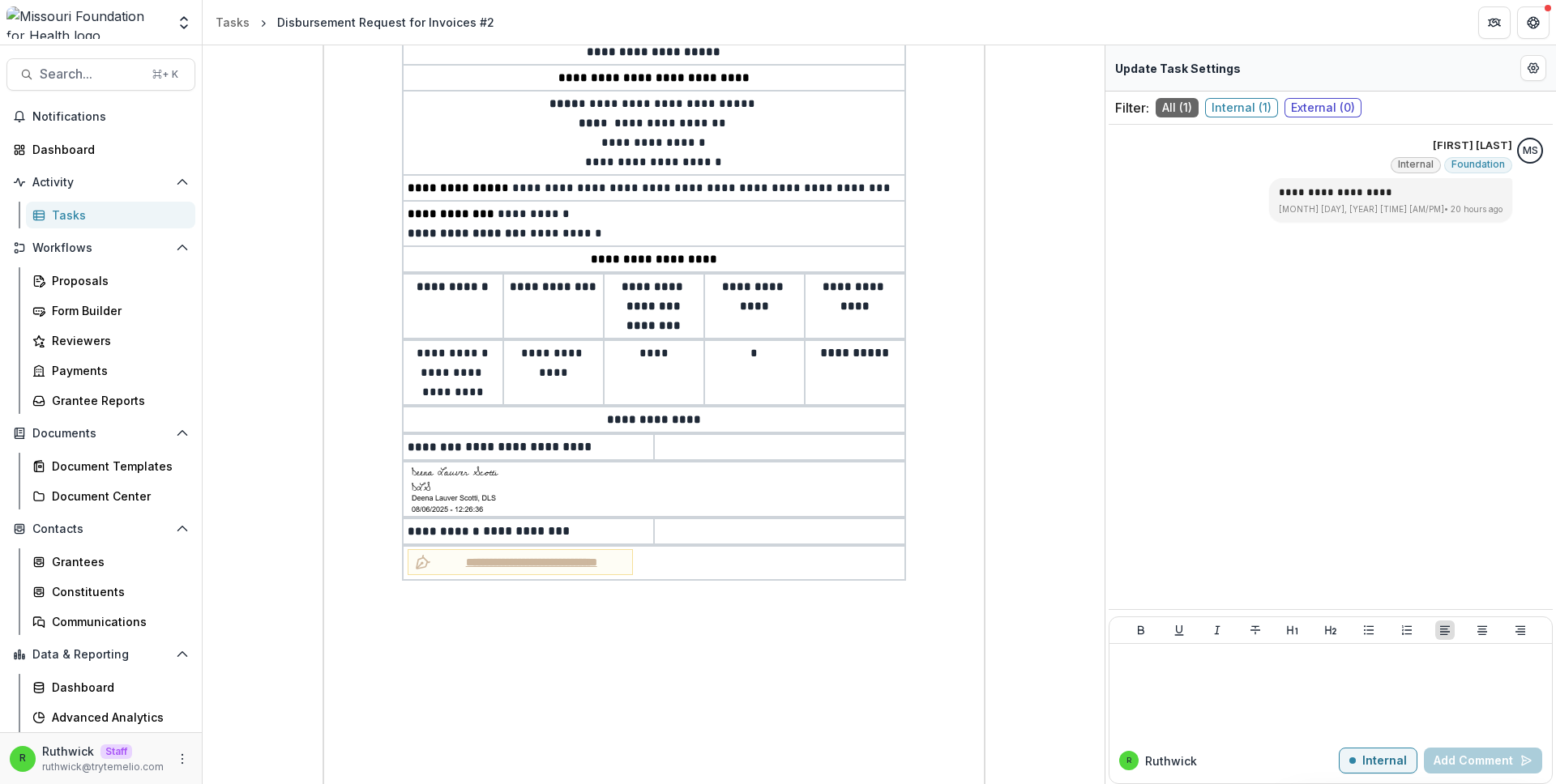 scroll, scrollTop: 294, scrollLeft: 0, axis: vertical 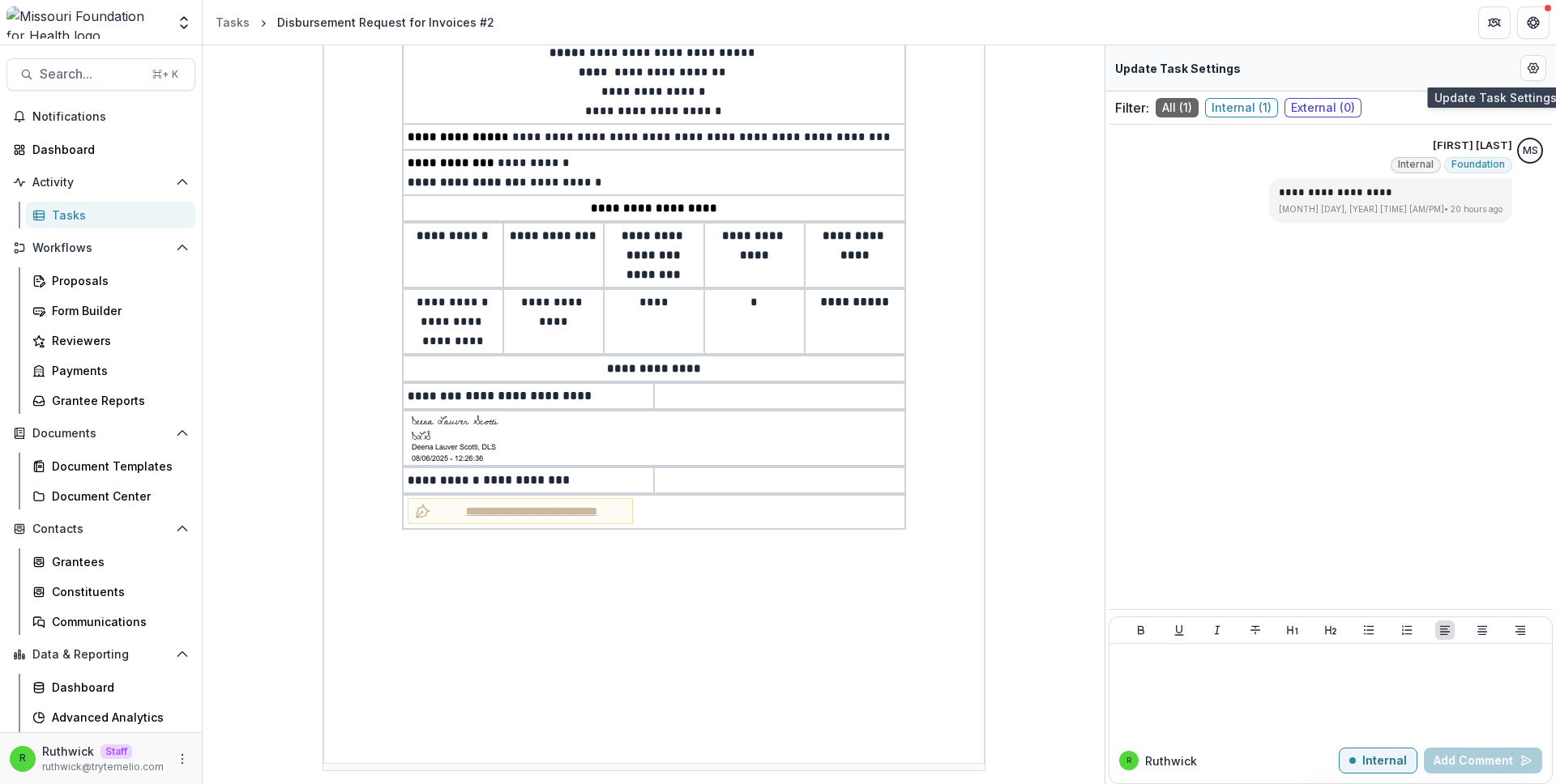 type 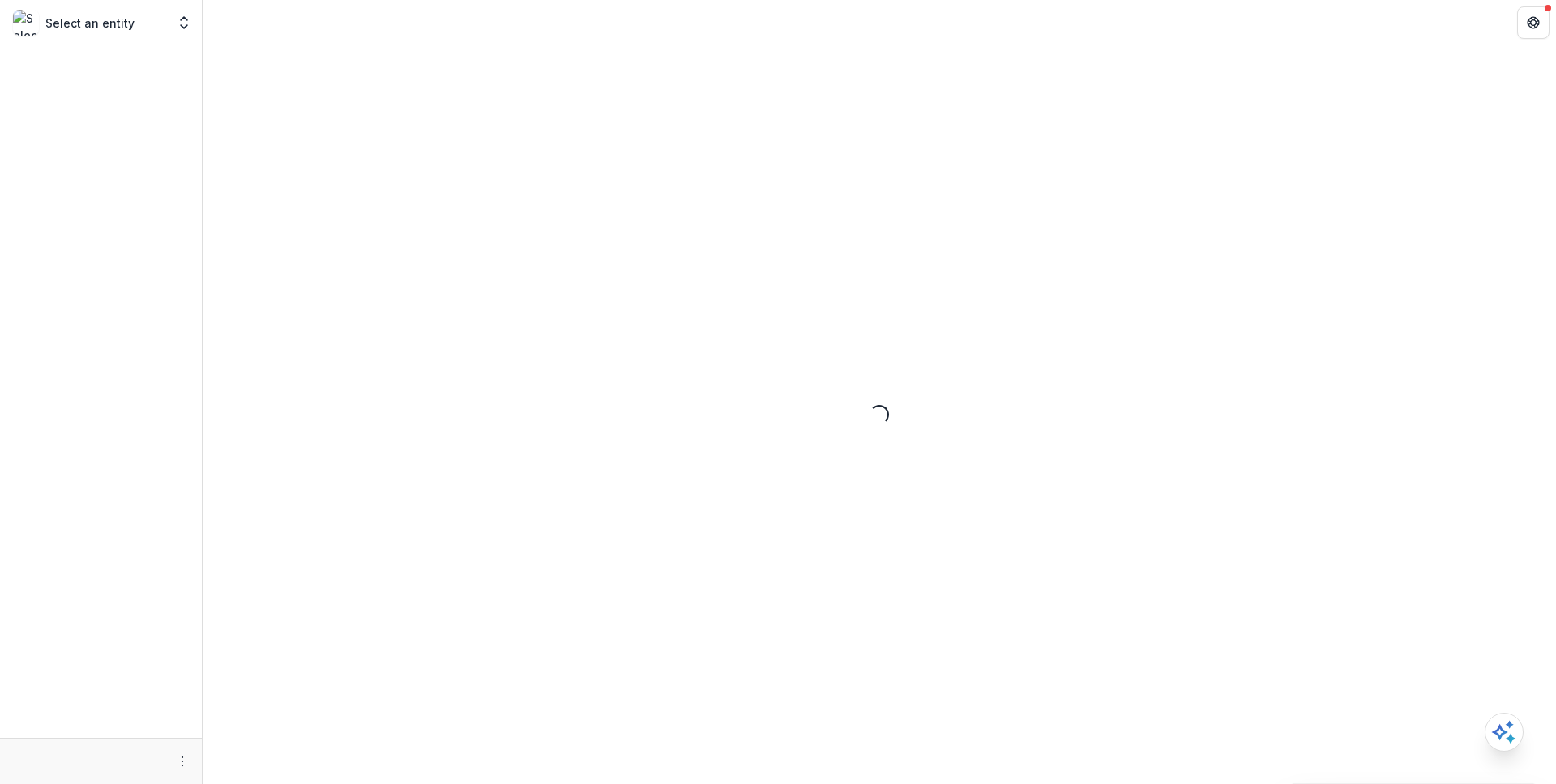 scroll, scrollTop: 0, scrollLeft: 0, axis: both 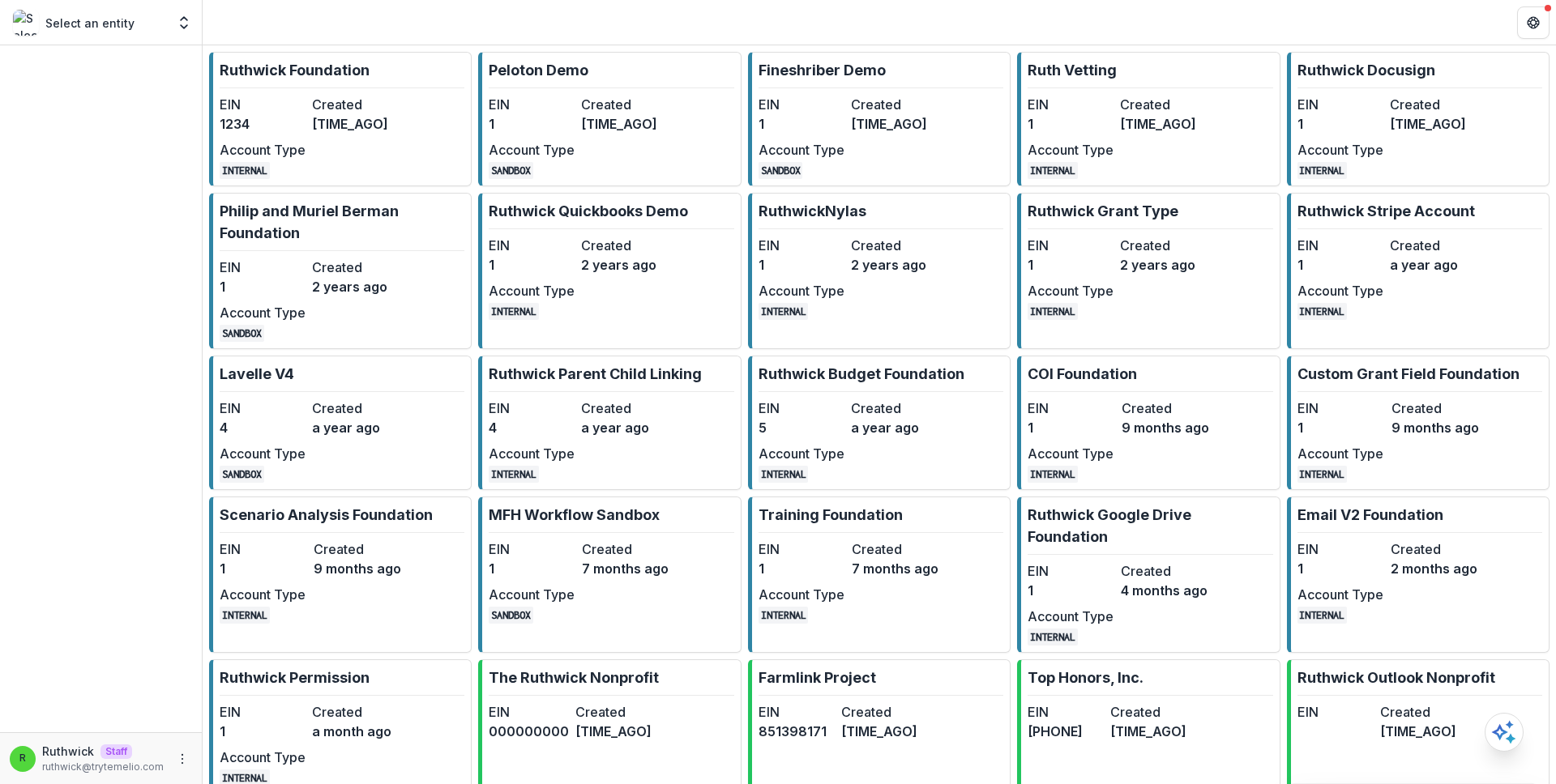 click on "Created" at bounding box center [355, 104] 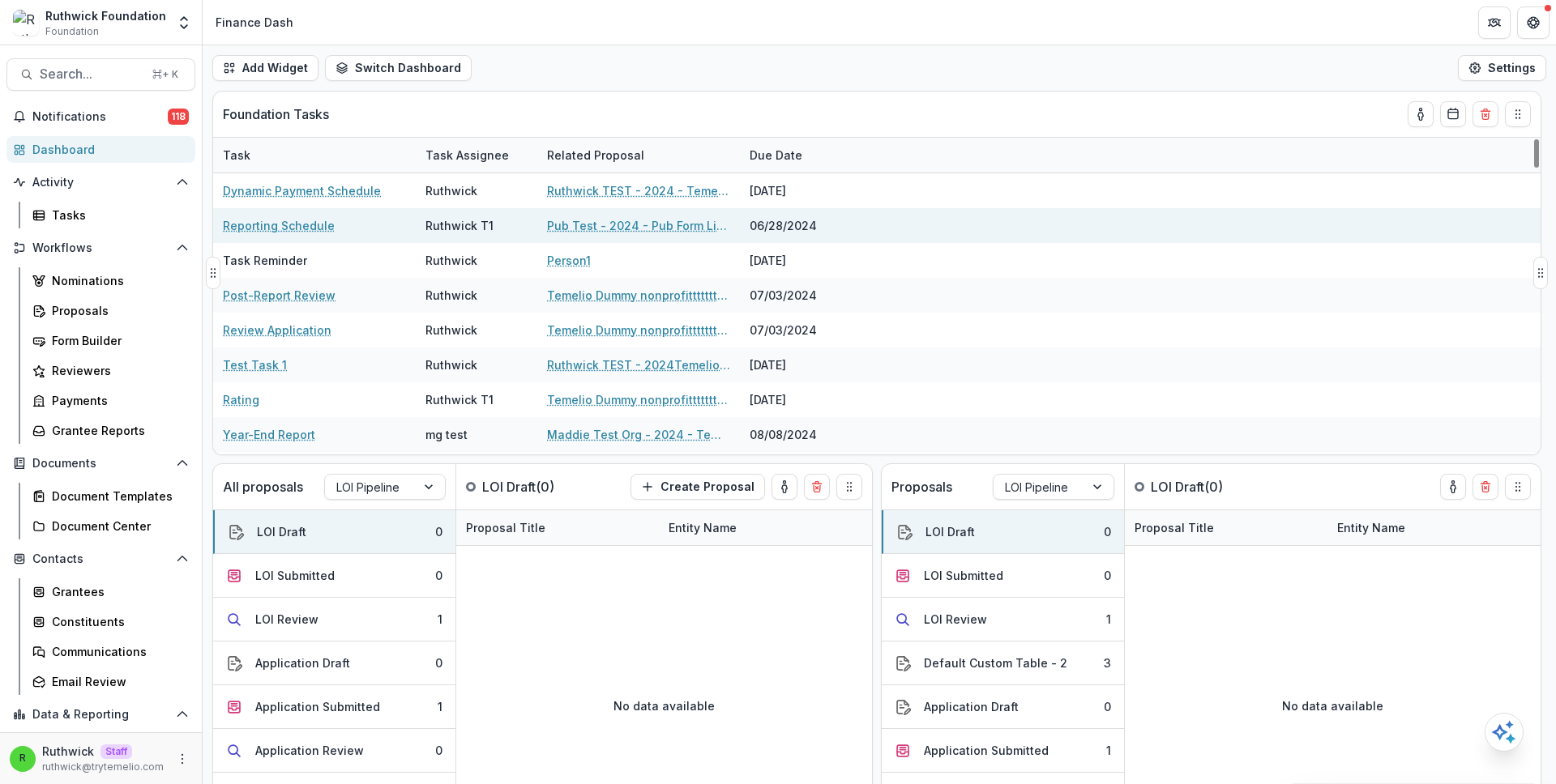 click on "Reporting Schedule" at bounding box center (279, 225) 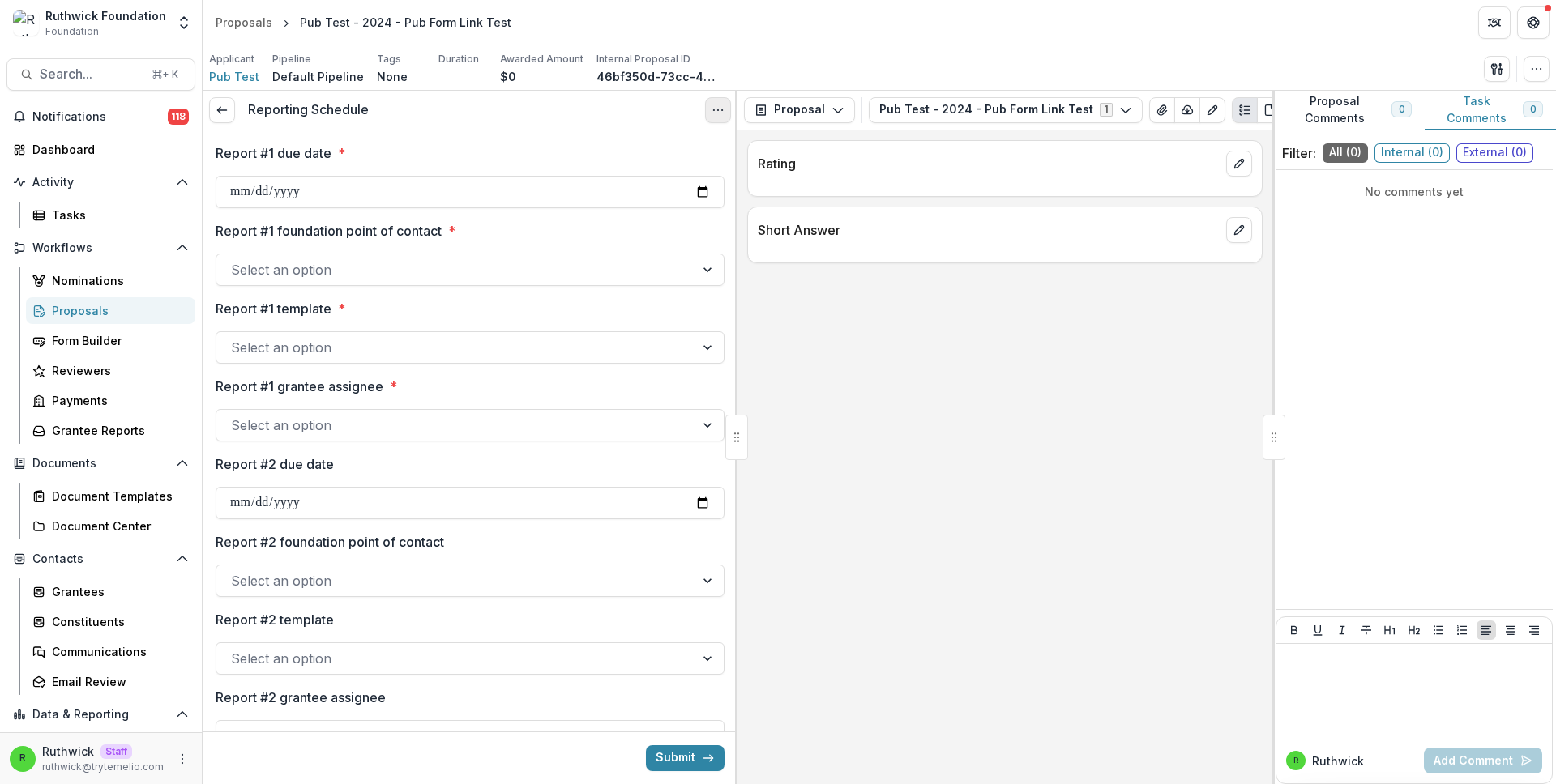 click 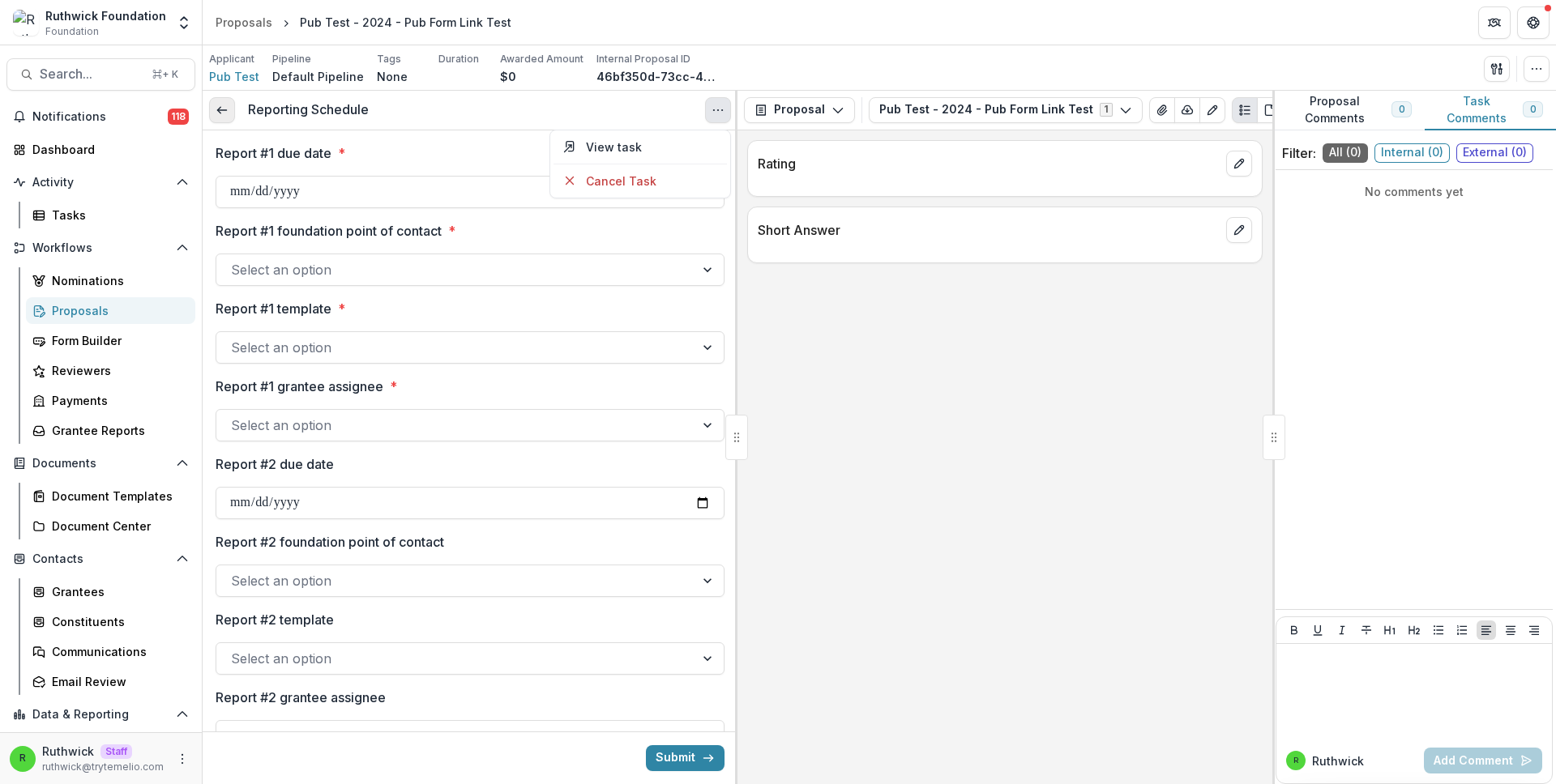 click at bounding box center (222, 110) 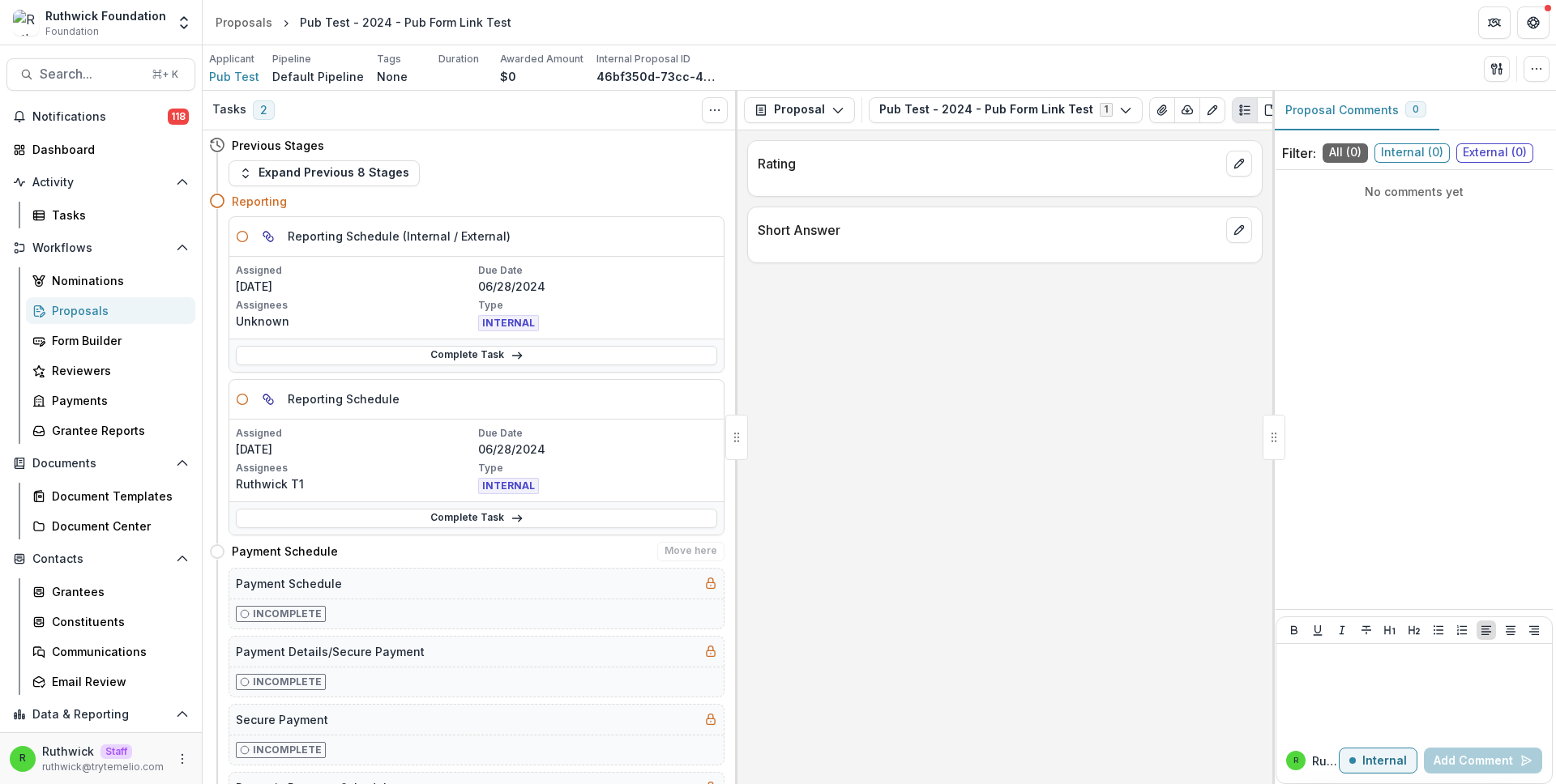scroll, scrollTop: 211, scrollLeft: 0, axis: vertical 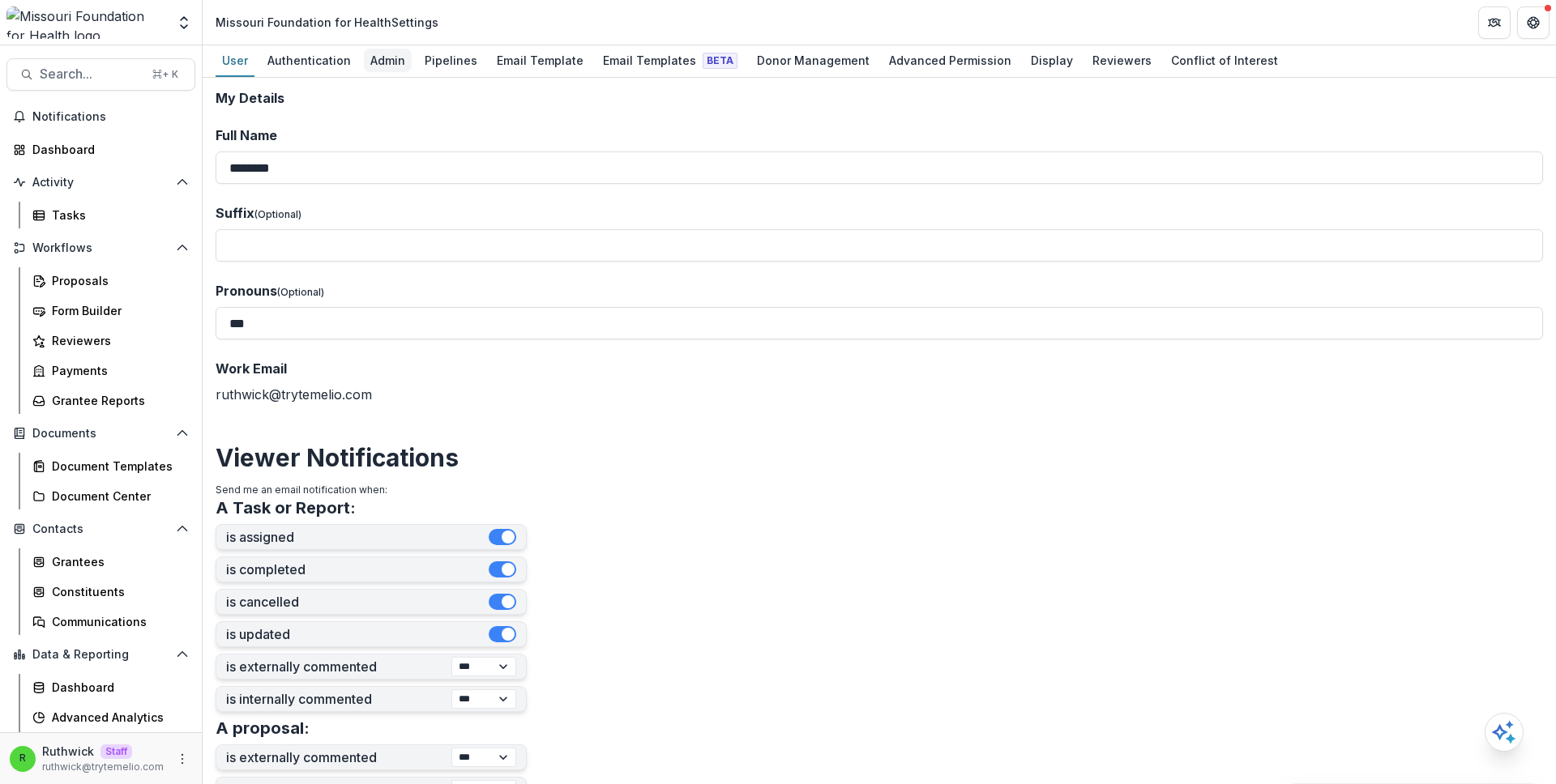 click on "Admin" at bounding box center (387, 60) 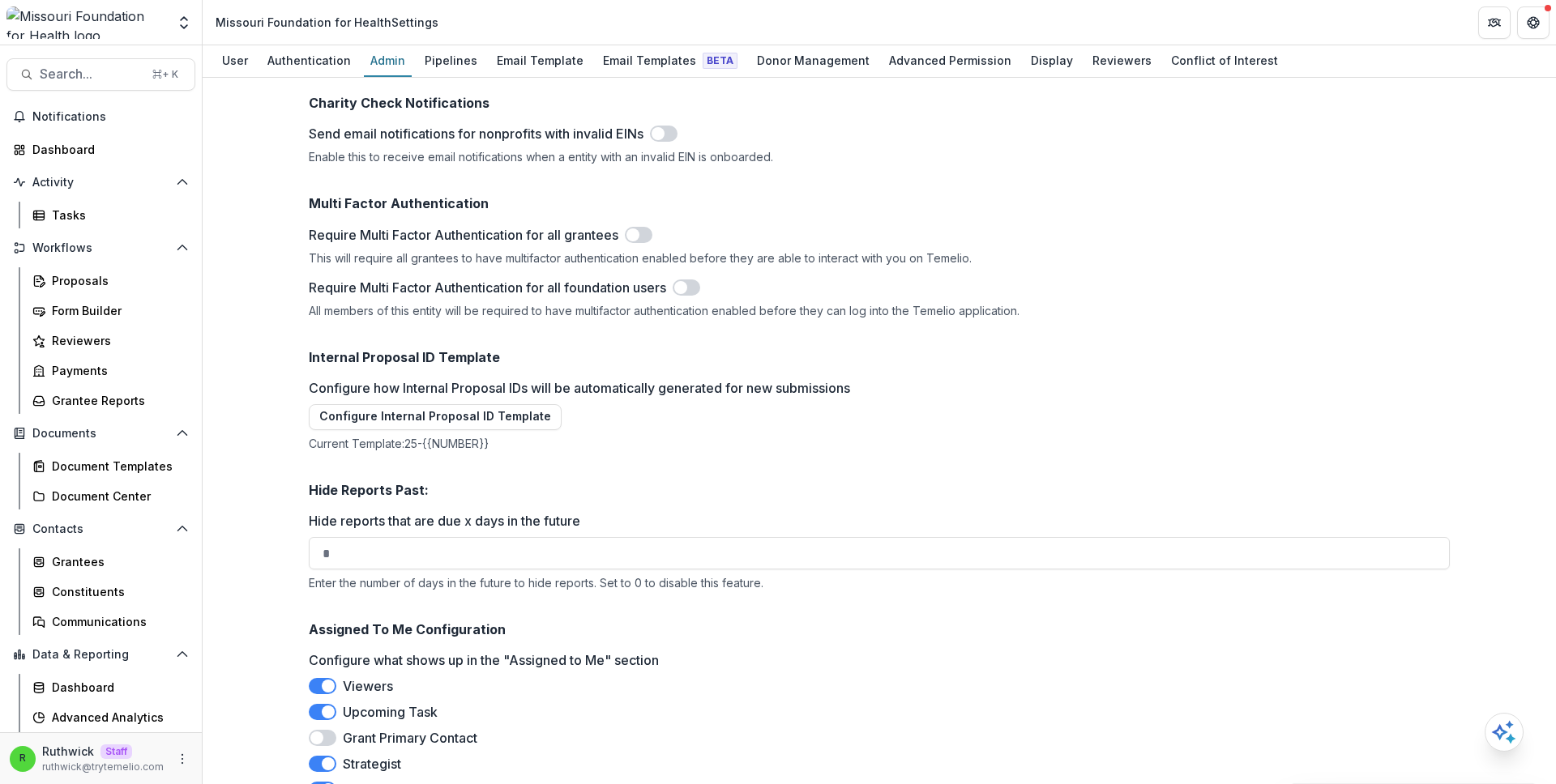 scroll, scrollTop: 6070, scrollLeft: 0, axis: vertical 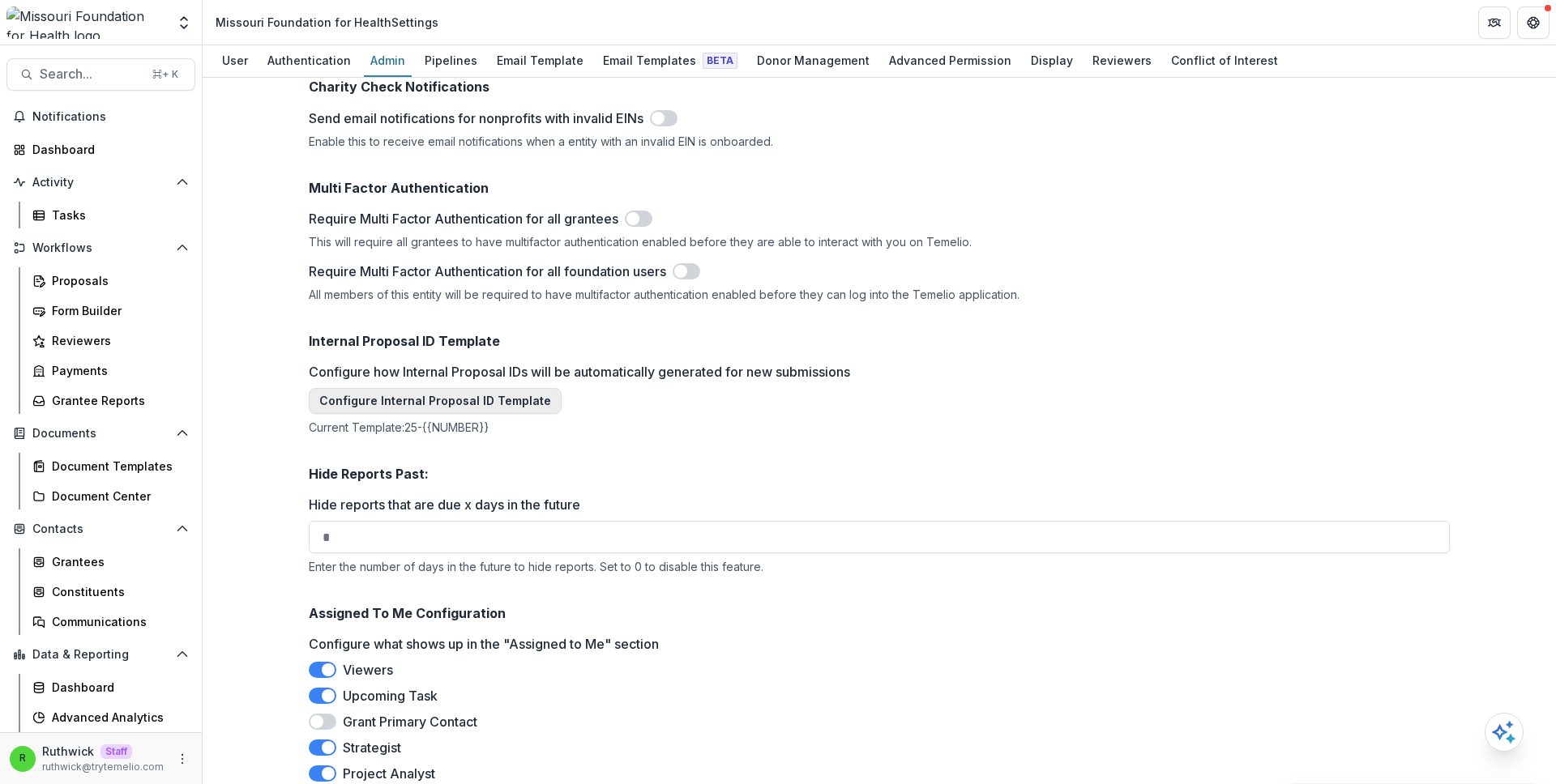 click on "Configure Internal Proposal ID Template" at bounding box center [435, 401] 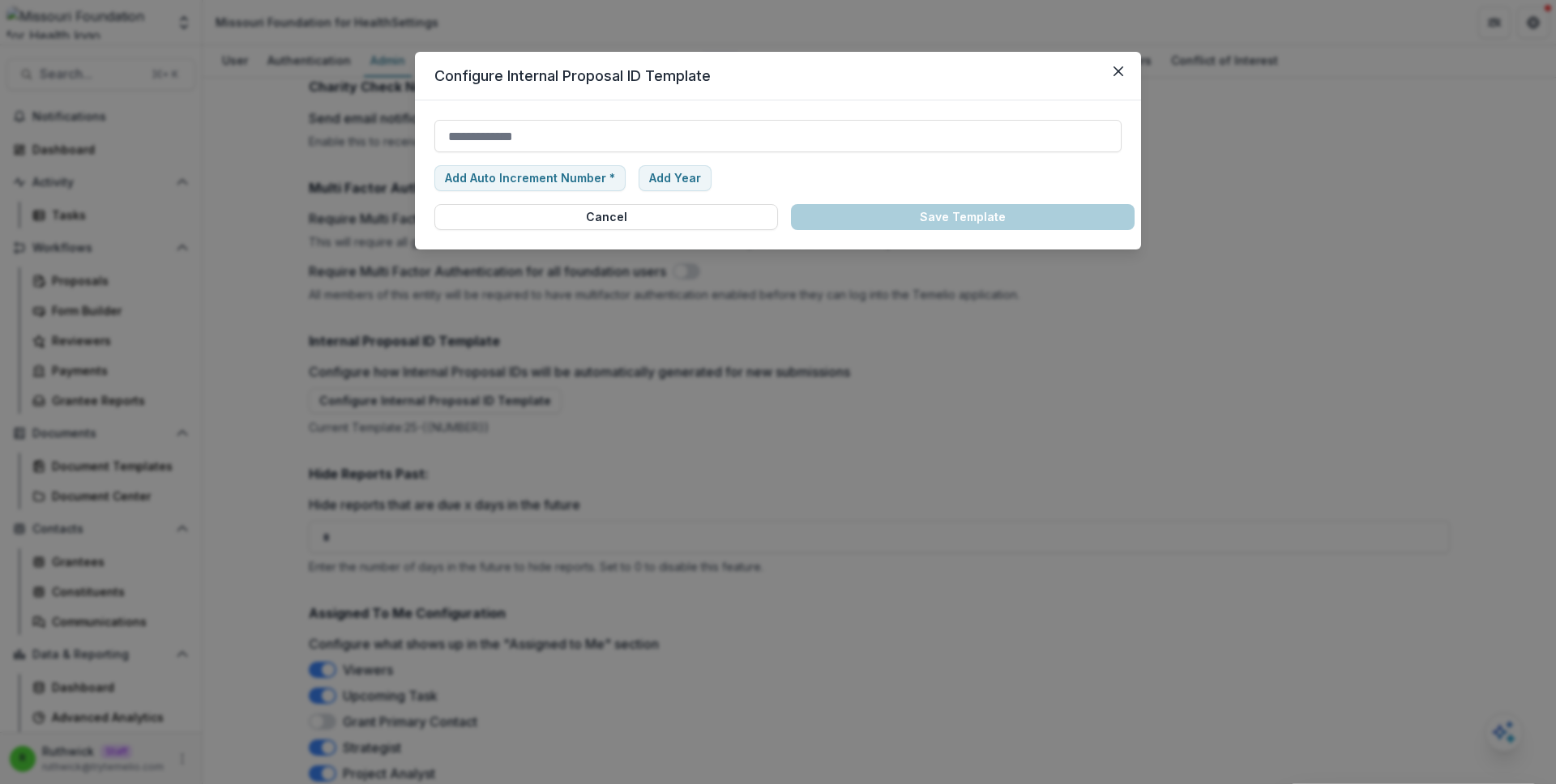 click on "Configure Internal Proposal ID Template Add Auto Increment Number   * Add Year Cancel Save Template" at bounding box center [778, 392] 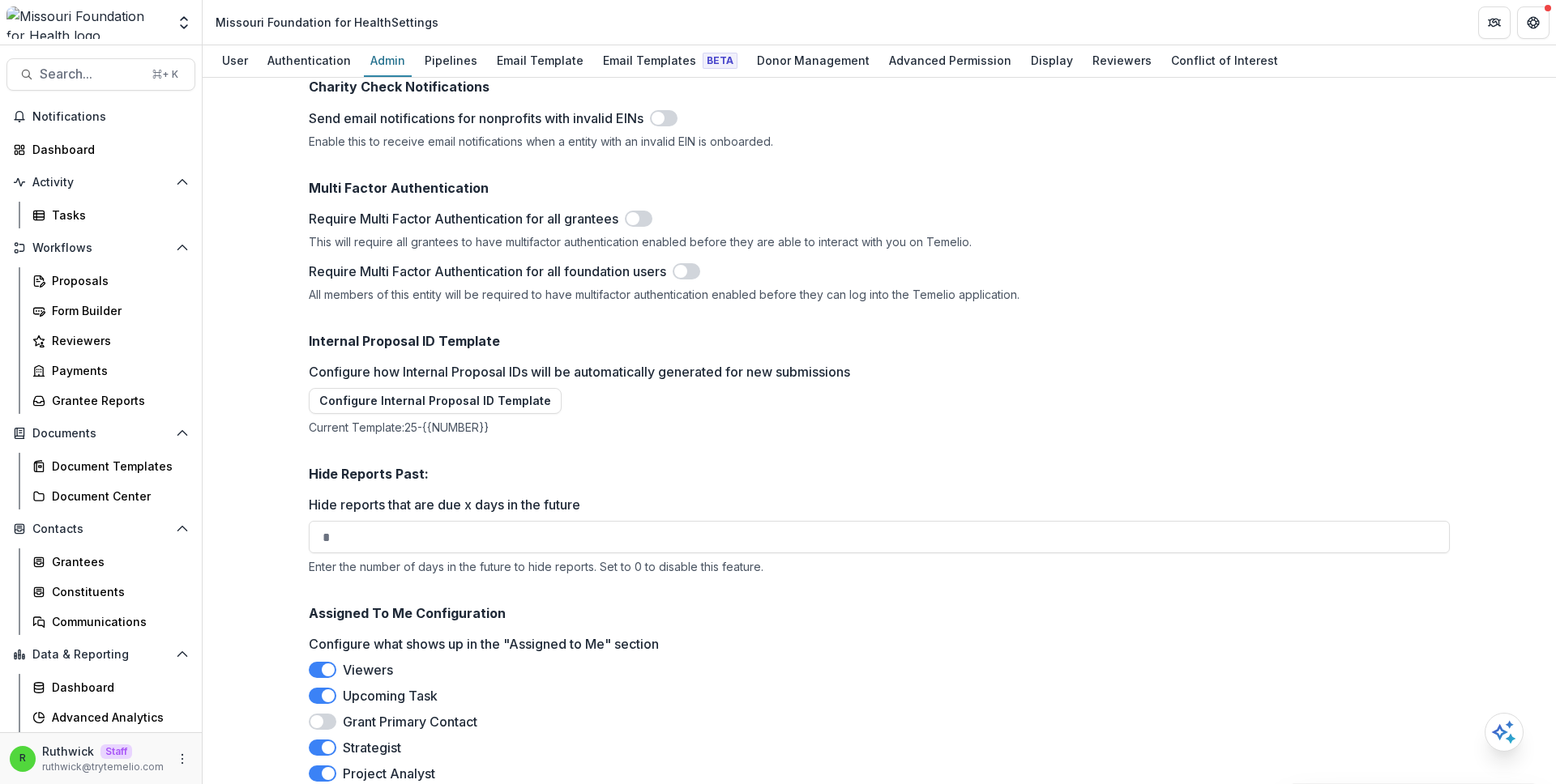 click on "Current Template:  25-{{NUMBER}}" at bounding box center (879, 427) 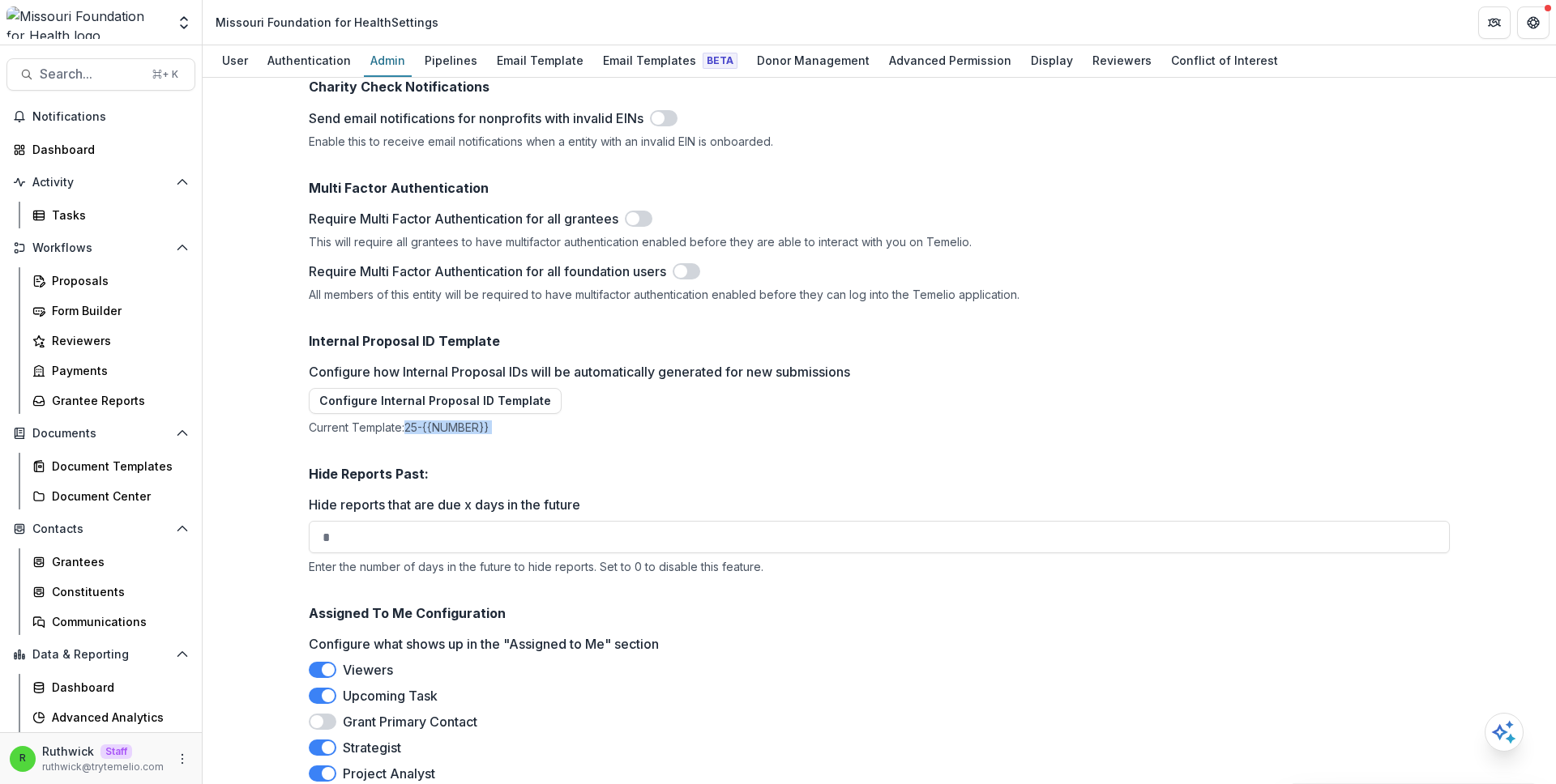 drag, startPoint x: 413, startPoint y: 396, endPoint x: 493, endPoint y: 394, distance: 80.025 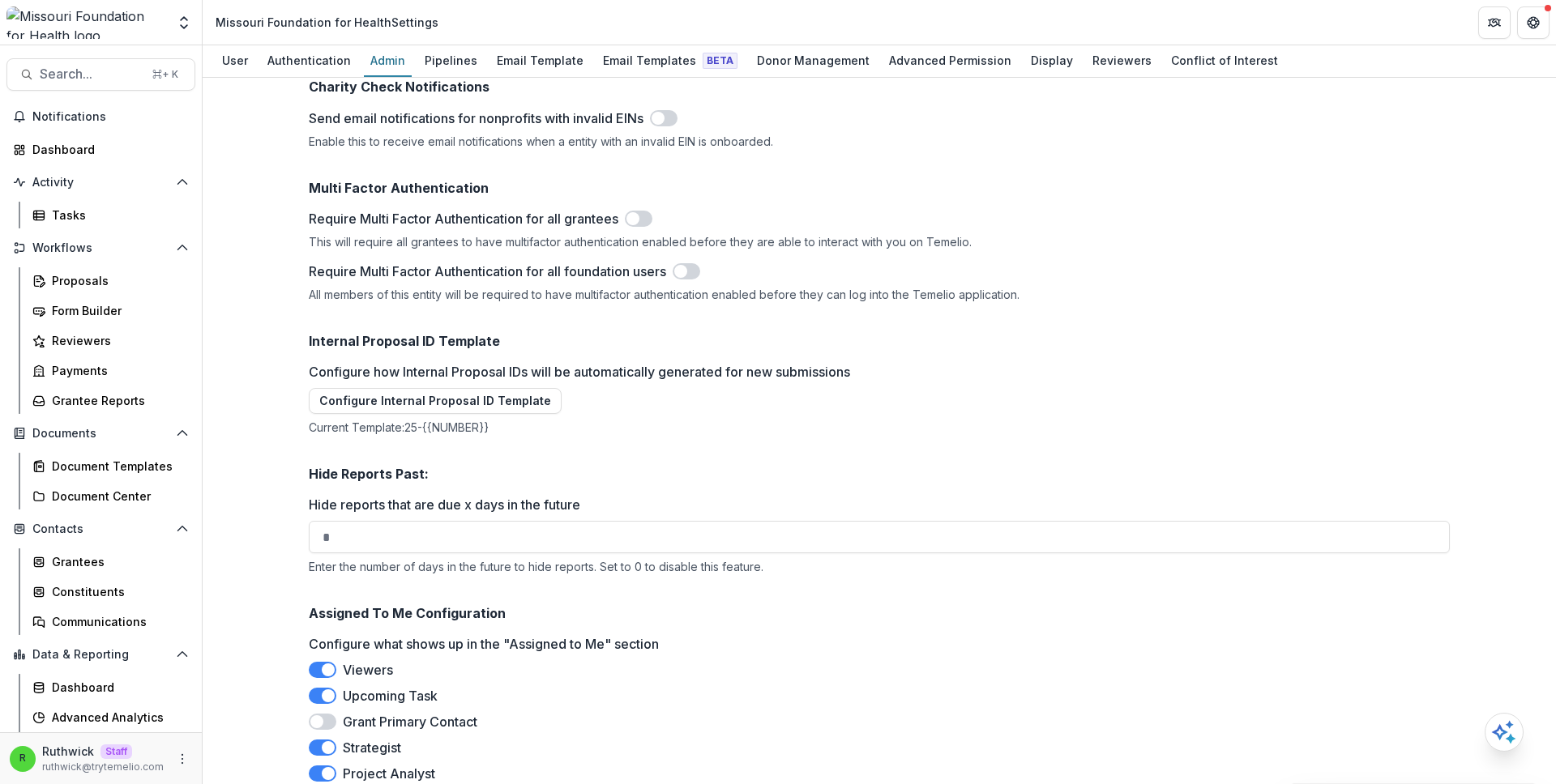 click on "Configure how Internal Proposal IDs will be automatically generated for new submissions Configure Internal Proposal ID Template Current Template:  25-{{NUMBER}}" at bounding box center [879, 398] 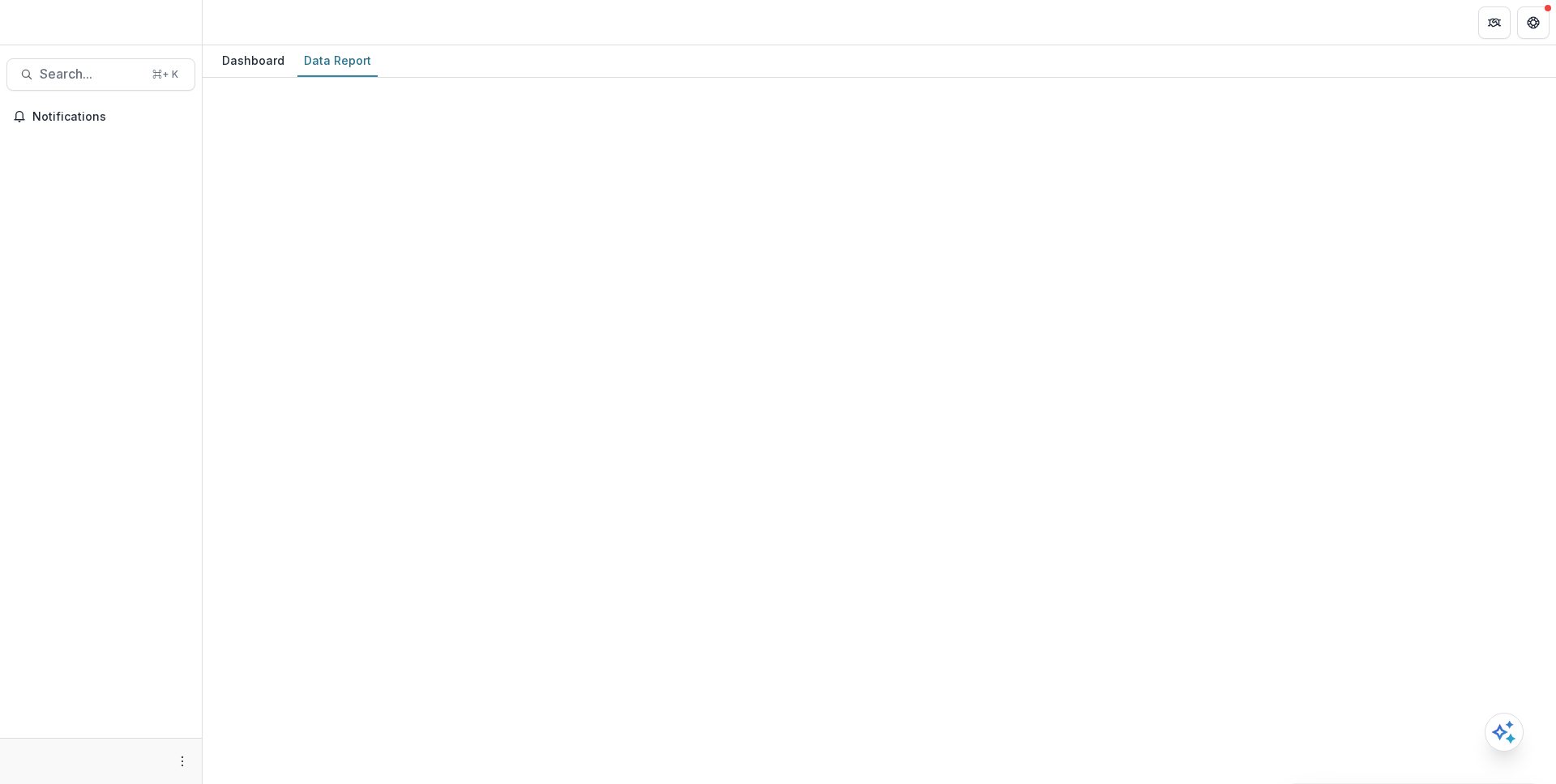 scroll, scrollTop: 0, scrollLeft: 0, axis: both 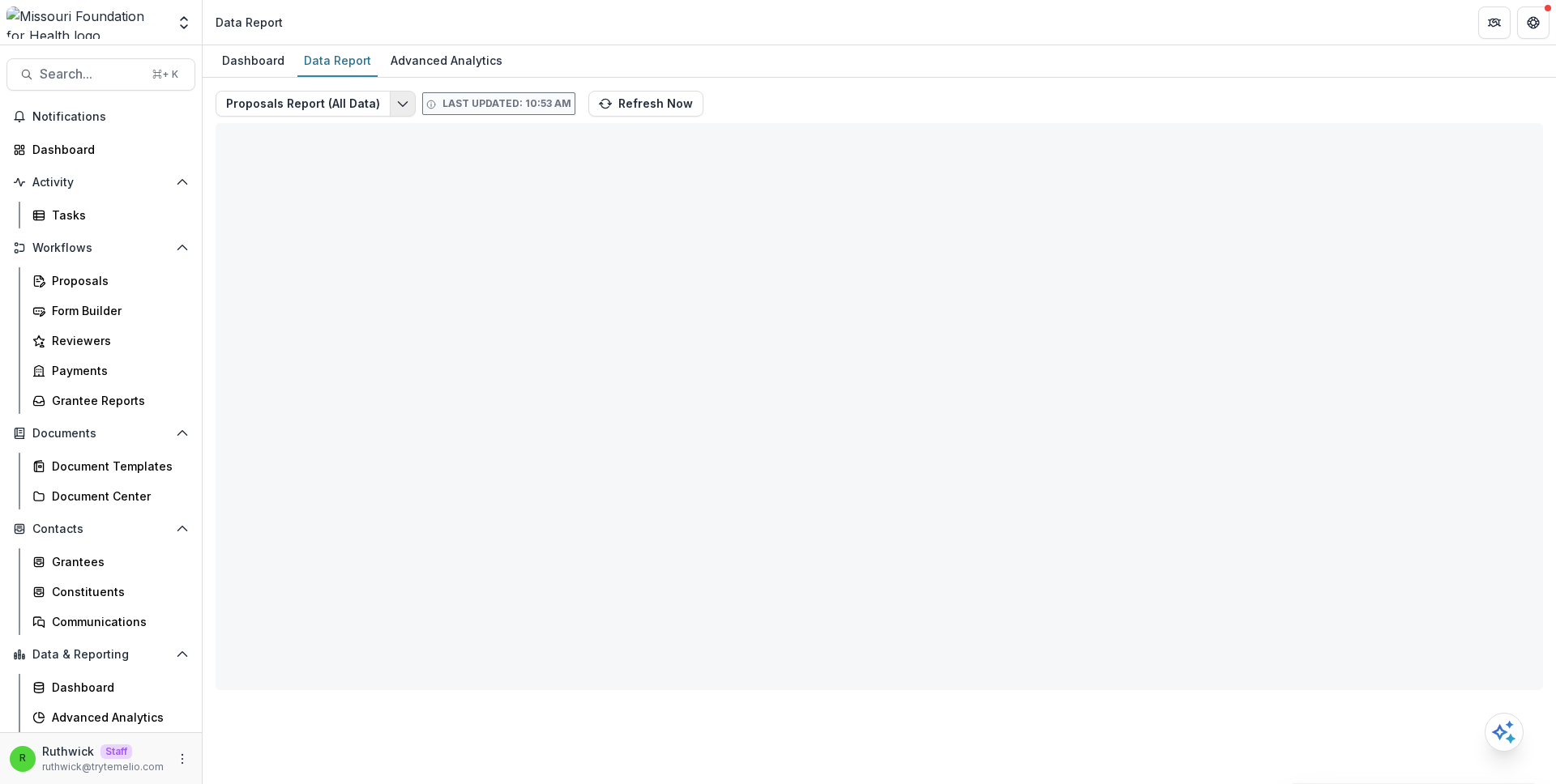click at bounding box center [403, 104] 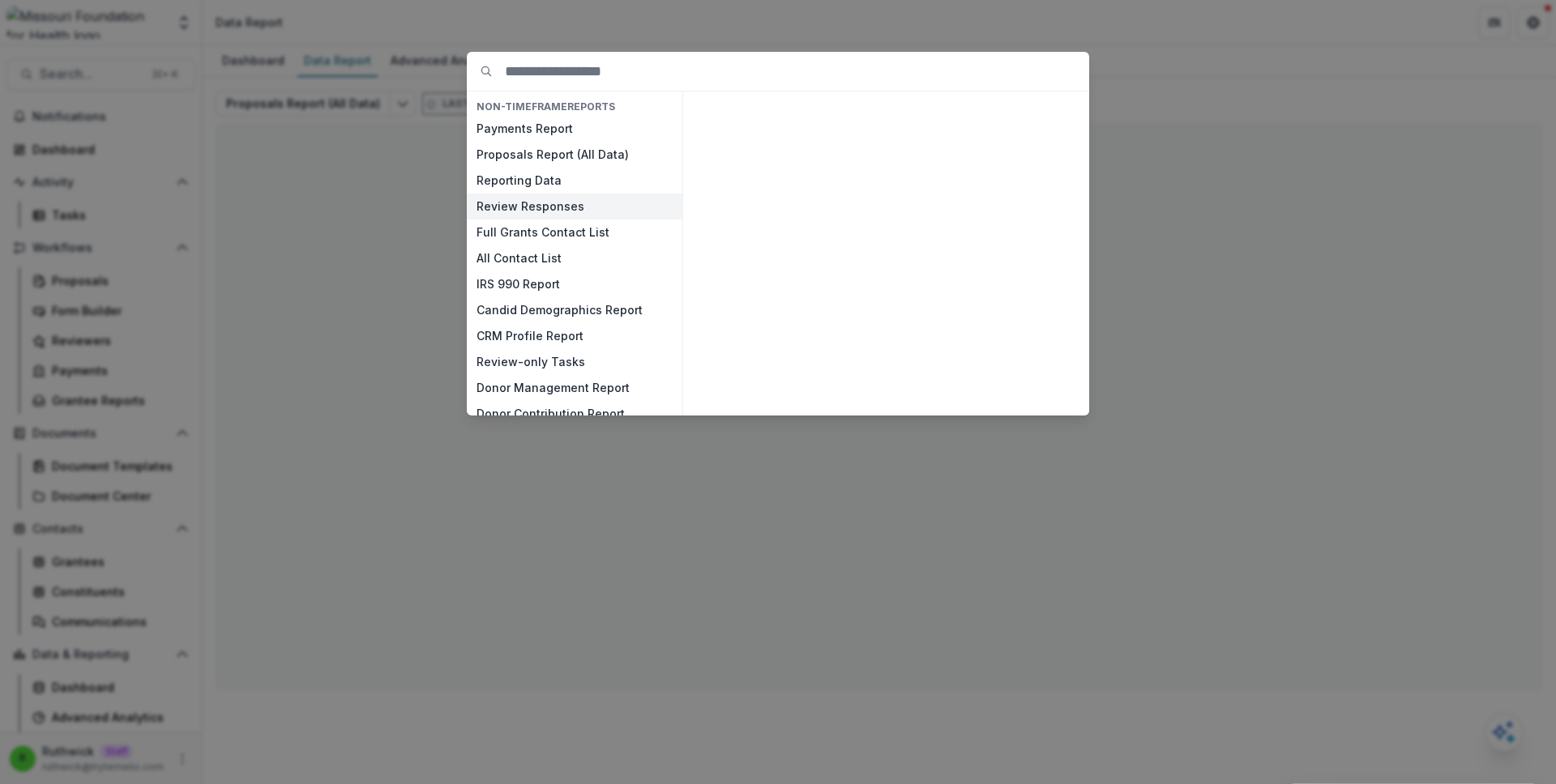 click on "Review Responses" at bounding box center (575, 207) 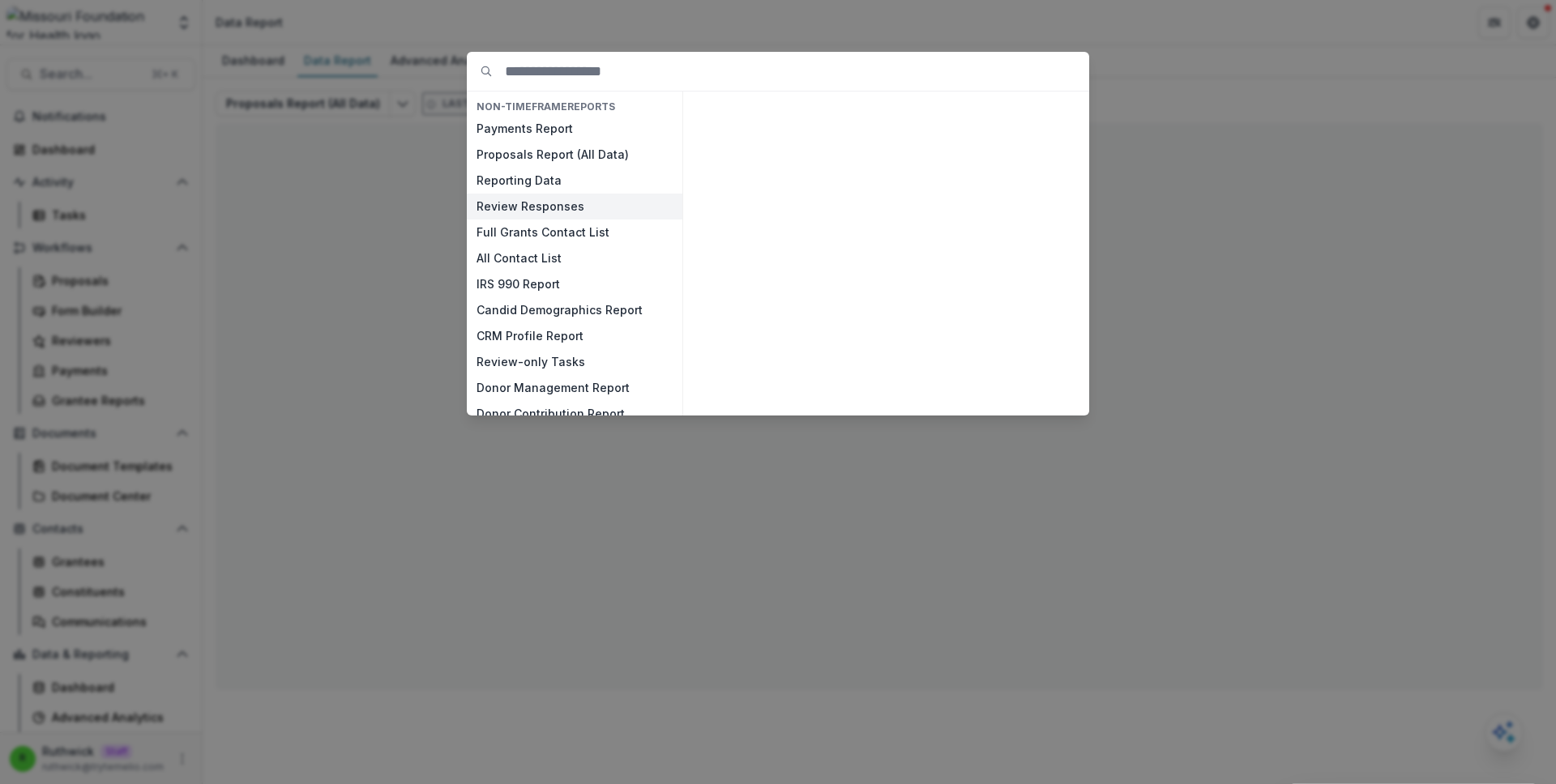 click on "Review Responses" at bounding box center [575, 207] 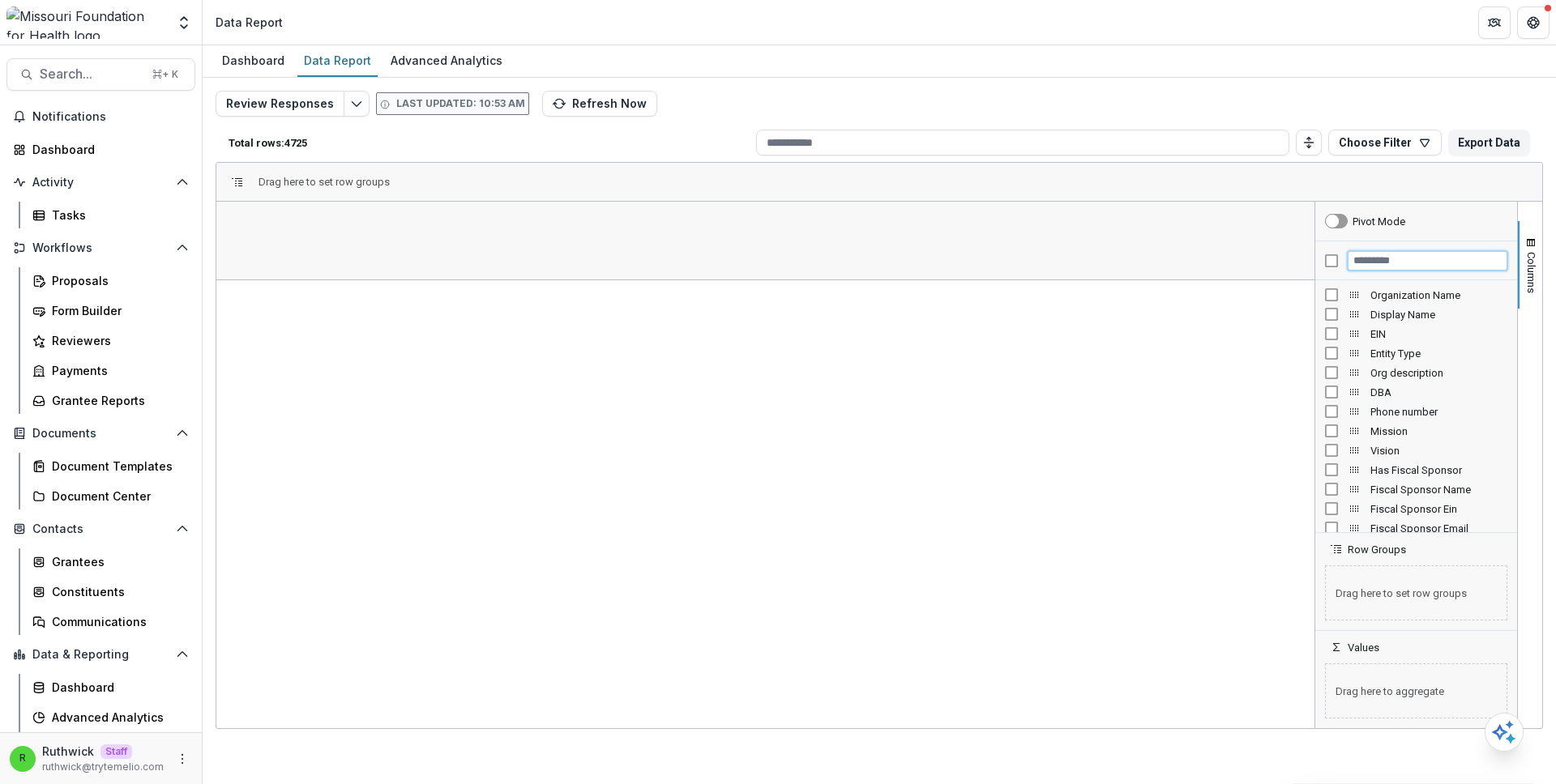 click at bounding box center (1427, 261) 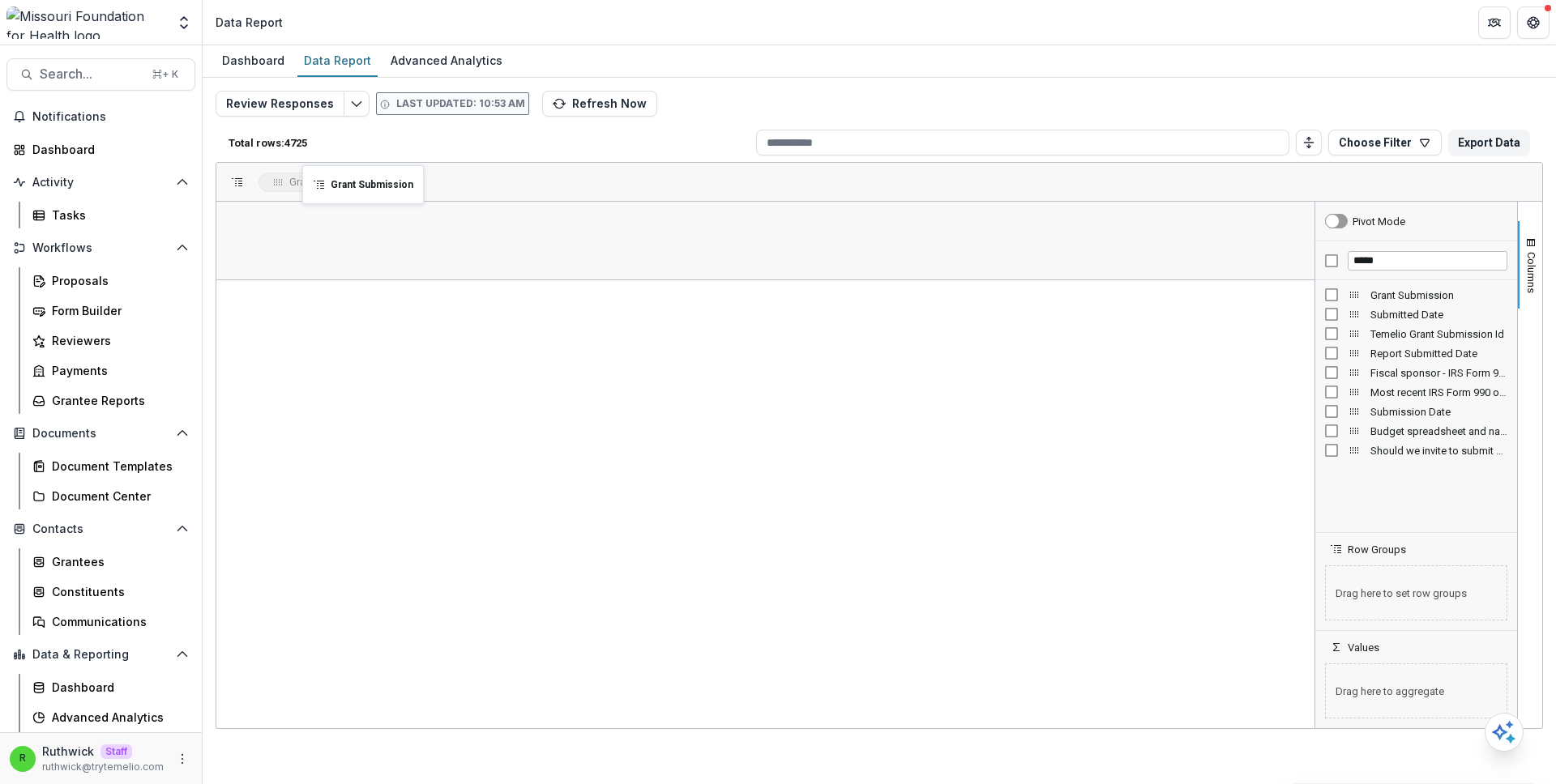 drag, startPoint x: 315, startPoint y: 224, endPoint x: 310, endPoint y: 175, distance: 49.254441 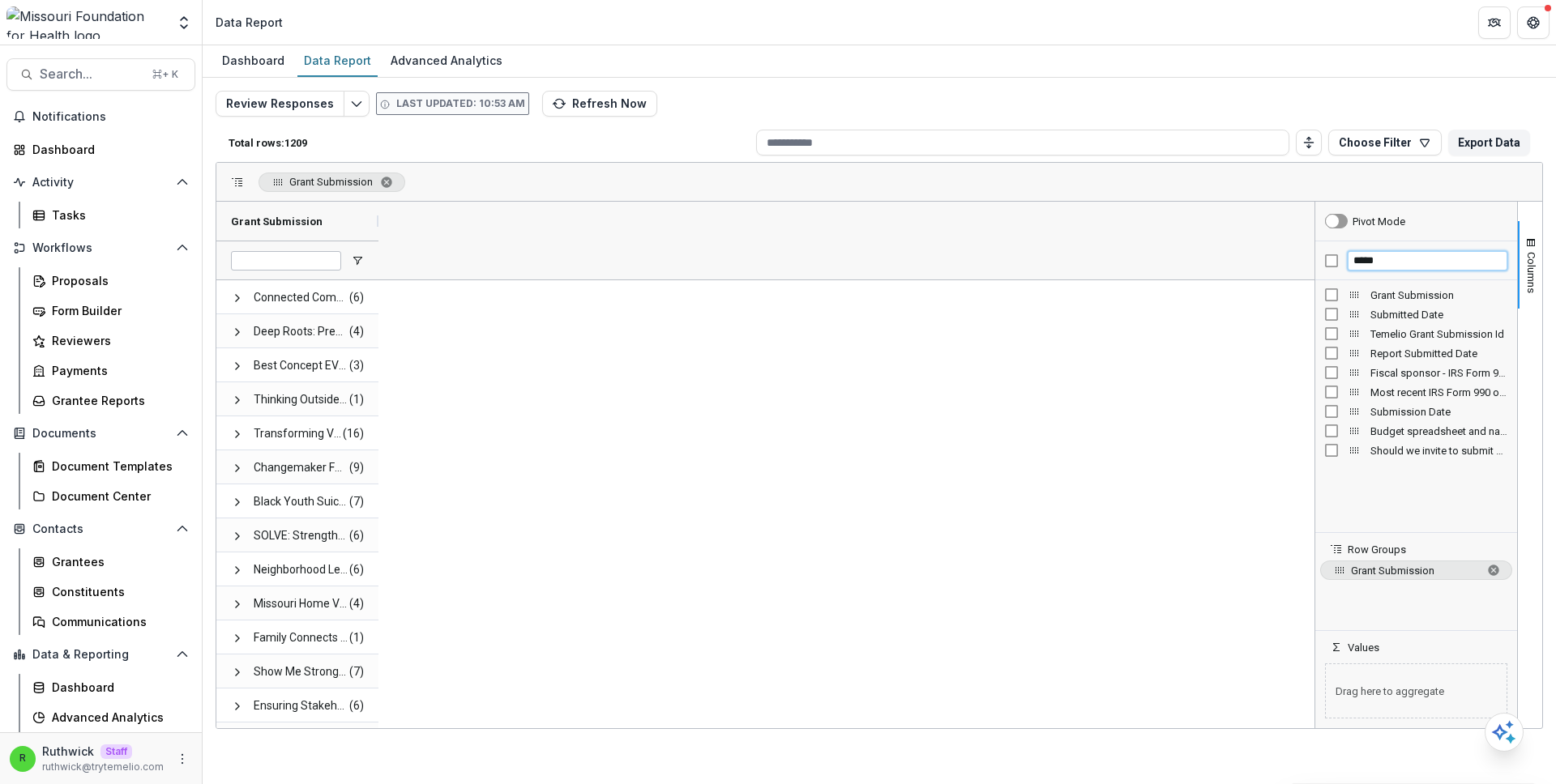 click on "*****" at bounding box center [1427, 261] 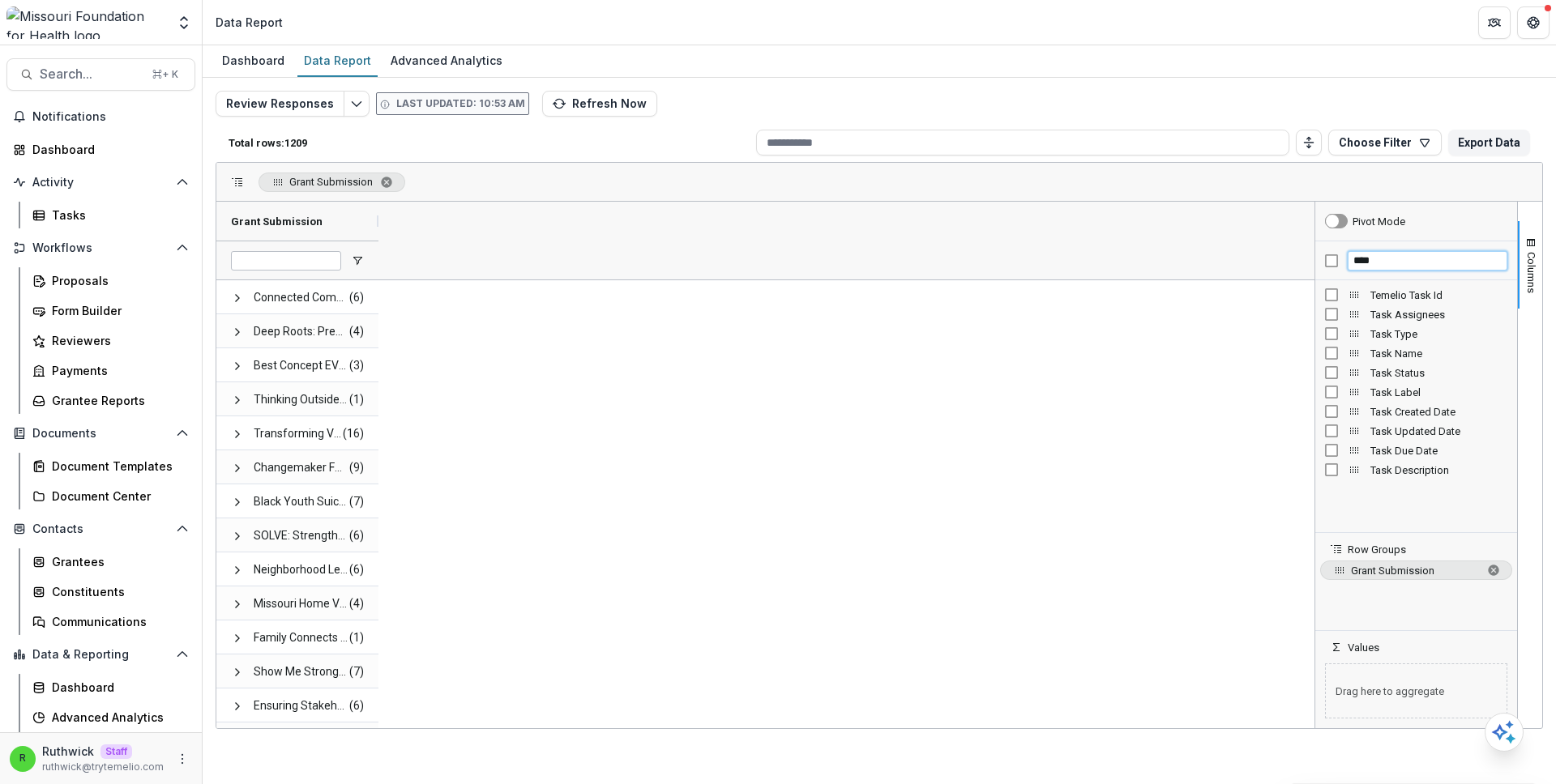 type on "****" 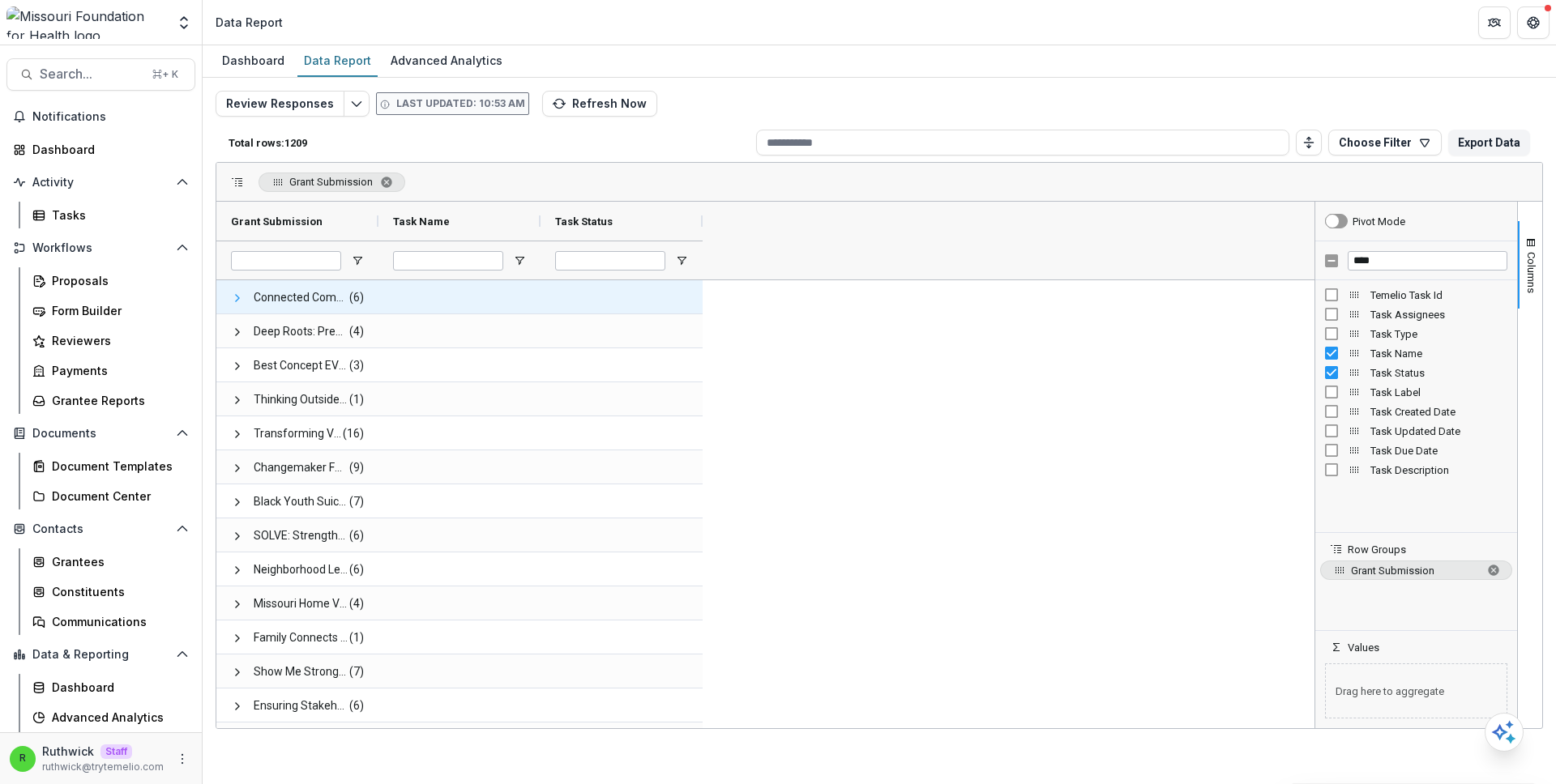 click at bounding box center [237, 298] 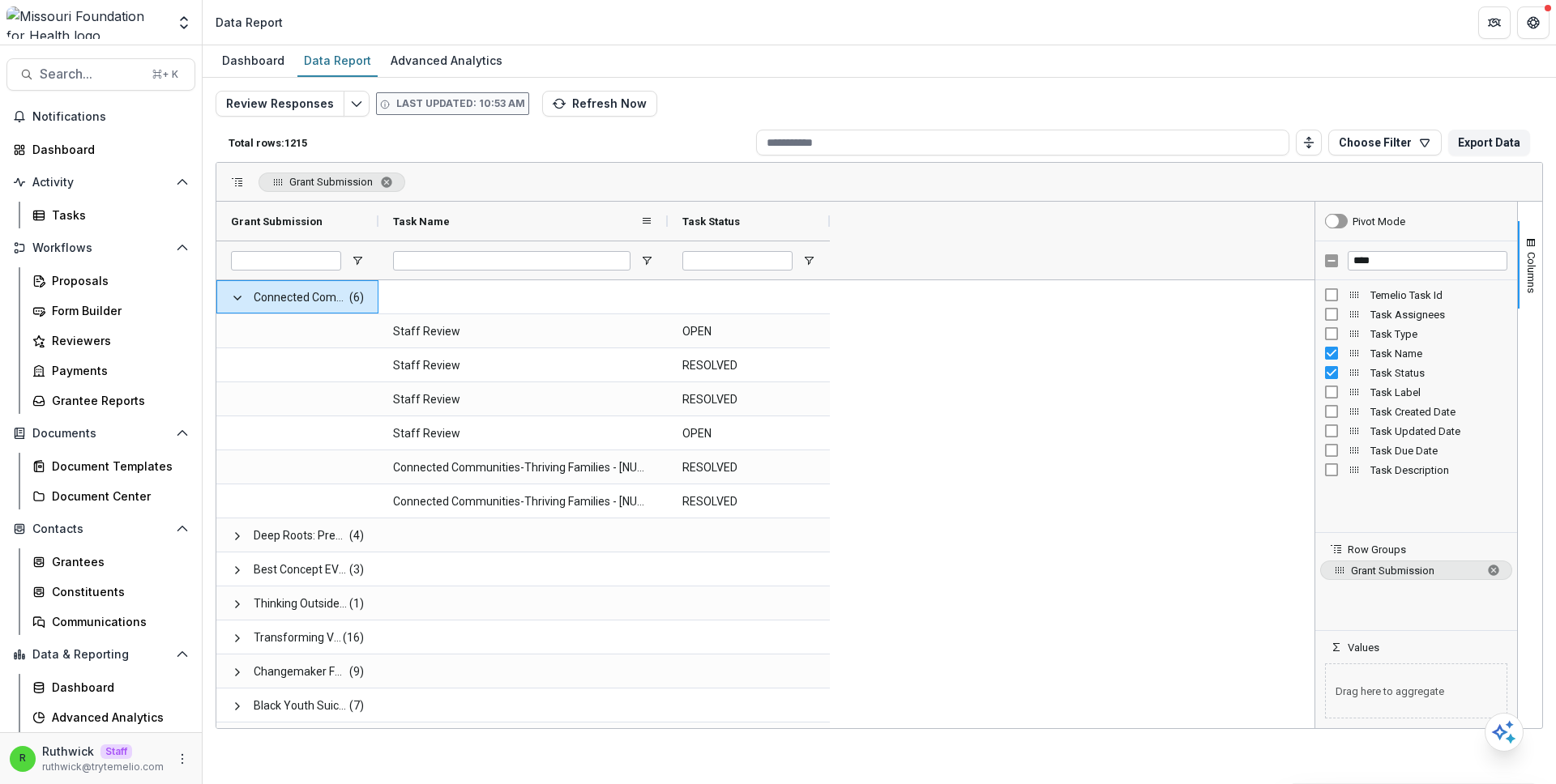 drag, startPoint x: 541, startPoint y: 228, endPoint x: 668, endPoint y: 219, distance: 127.3185 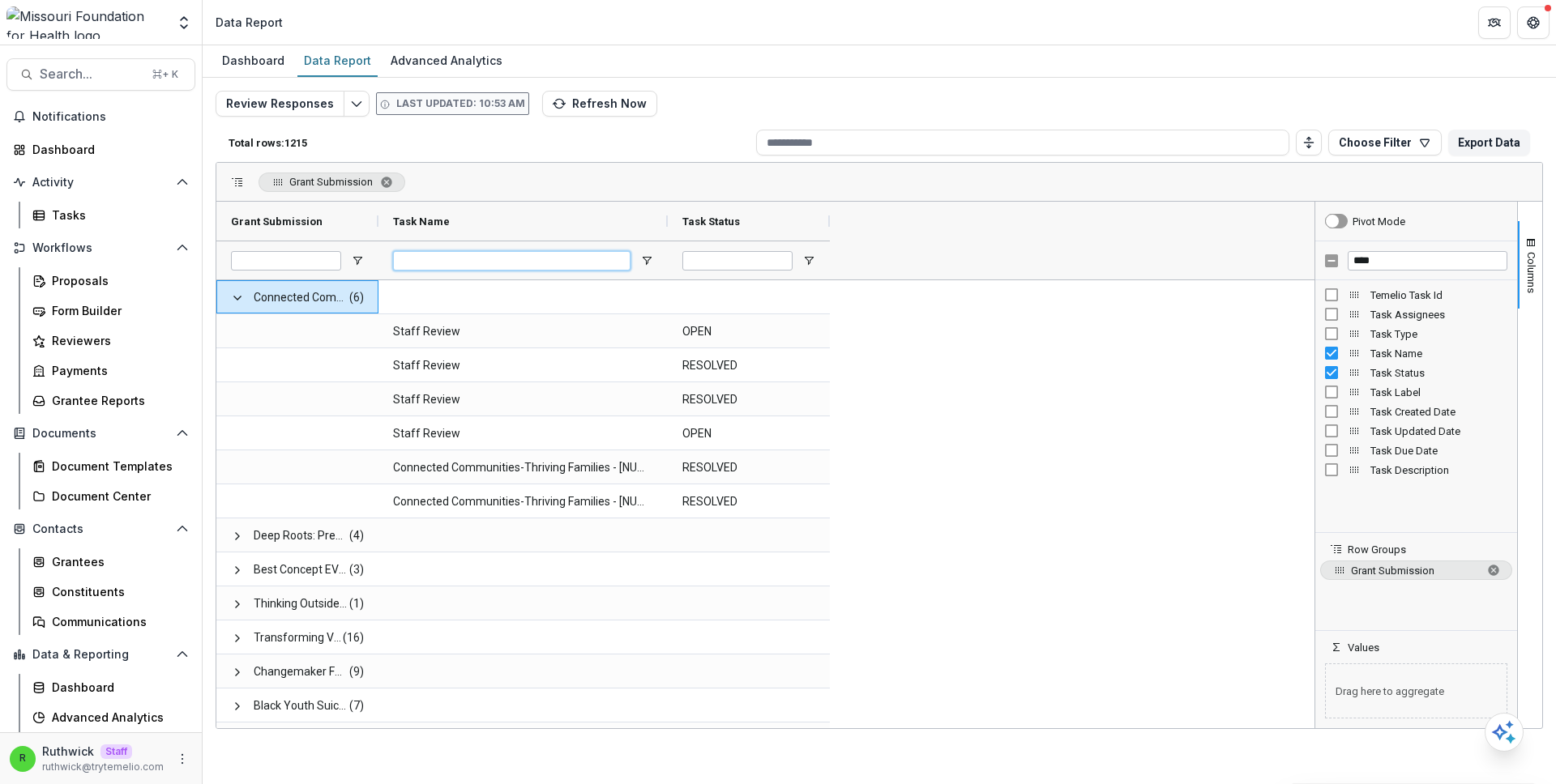 click at bounding box center (511, 261) 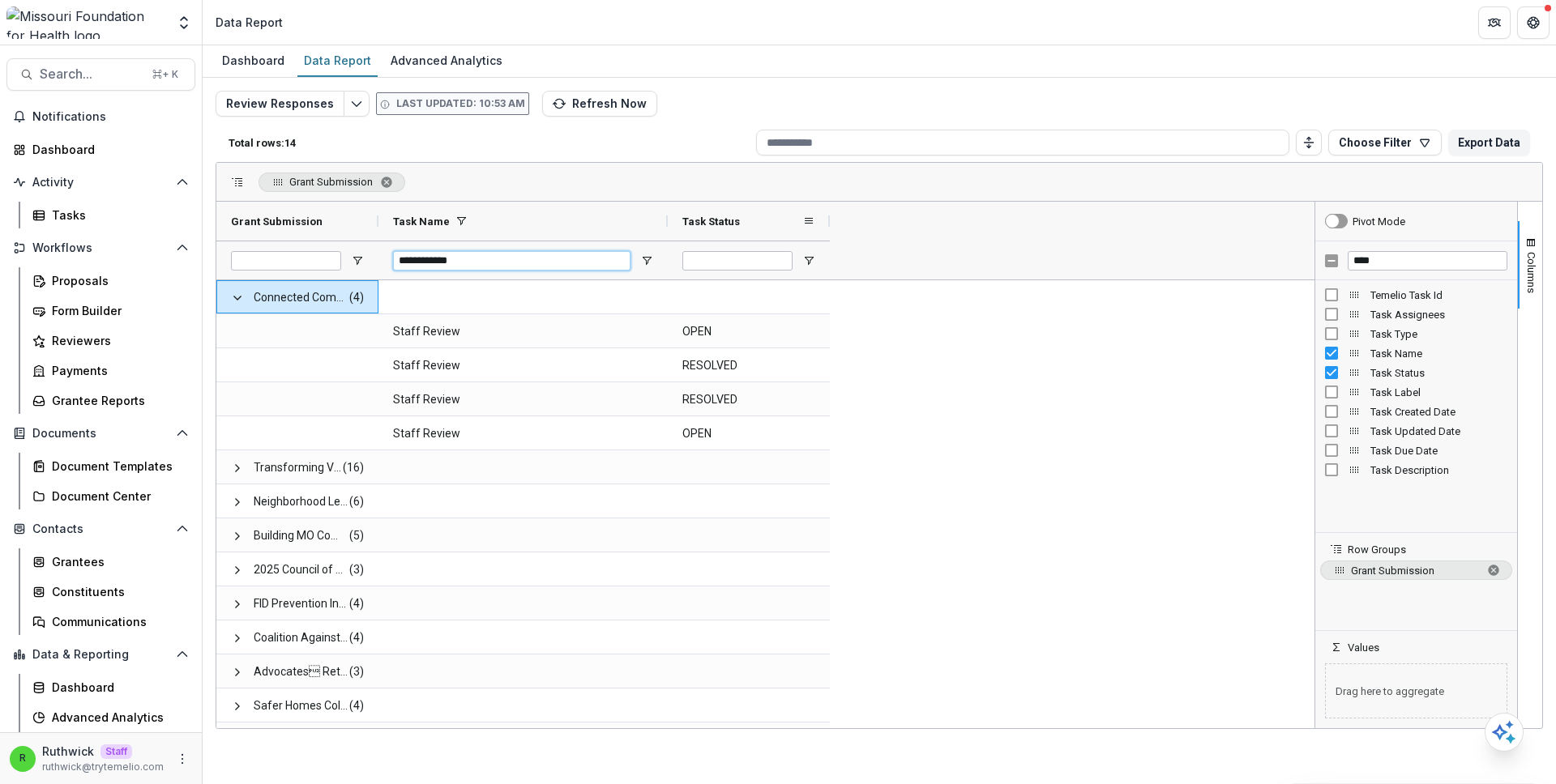type on "**********" 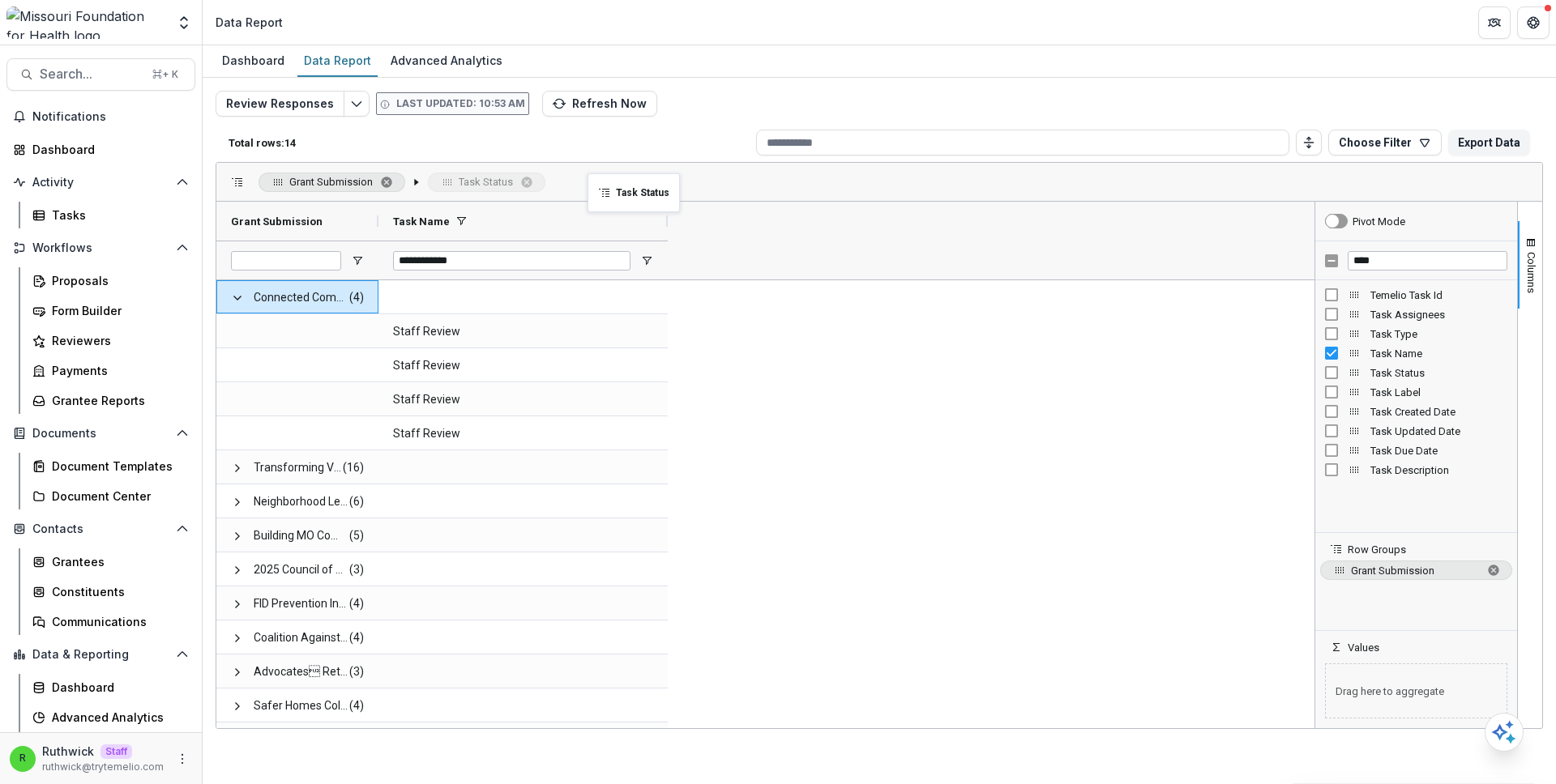 drag, startPoint x: 718, startPoint y: 217, endPoint x: 598, endPoint y: 181, distance: 125.28368 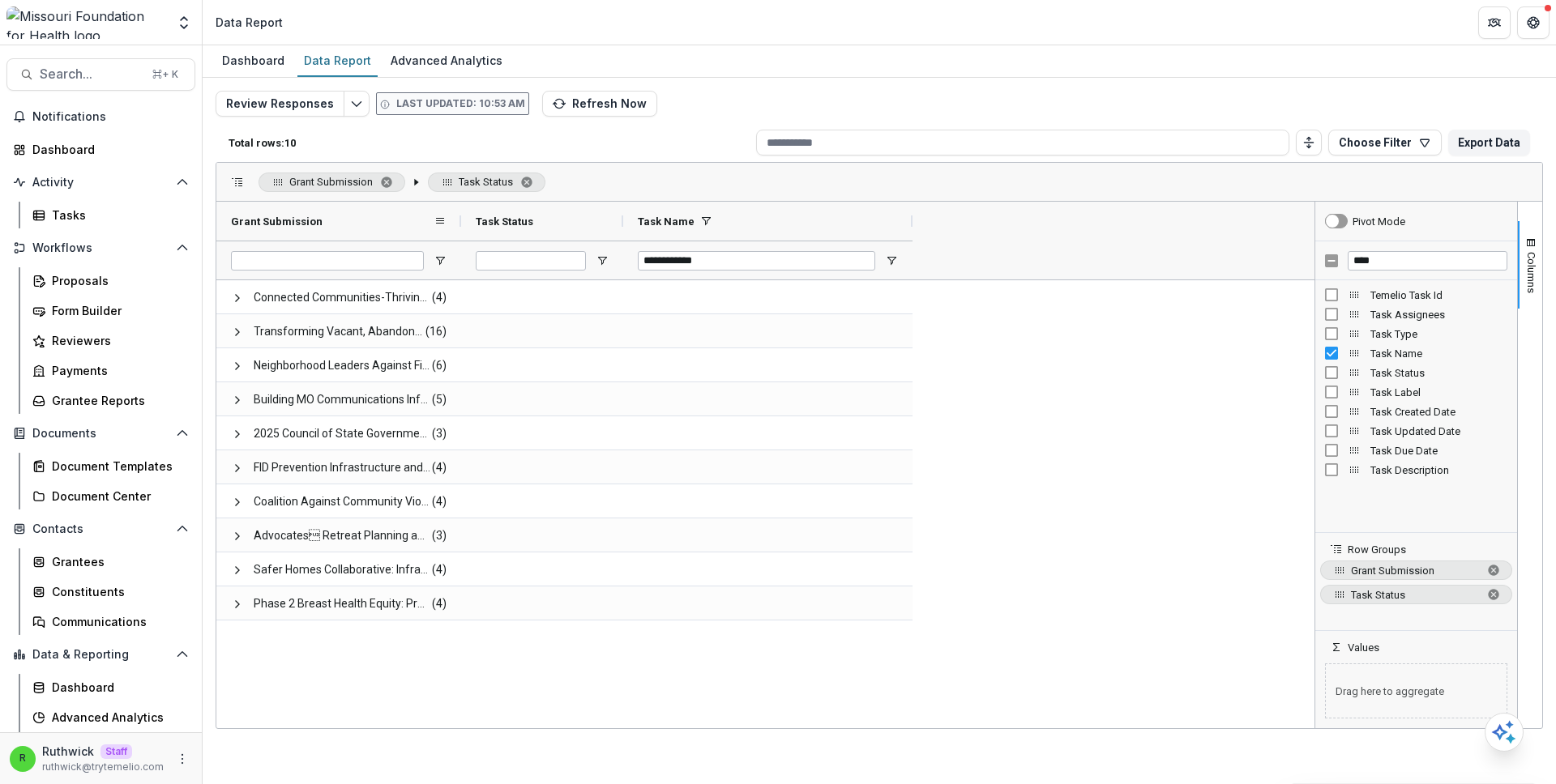 drag, startPoint x: 378, startPoint y: 215, endPoint x: 465, endPoint y: 215, distance: 87 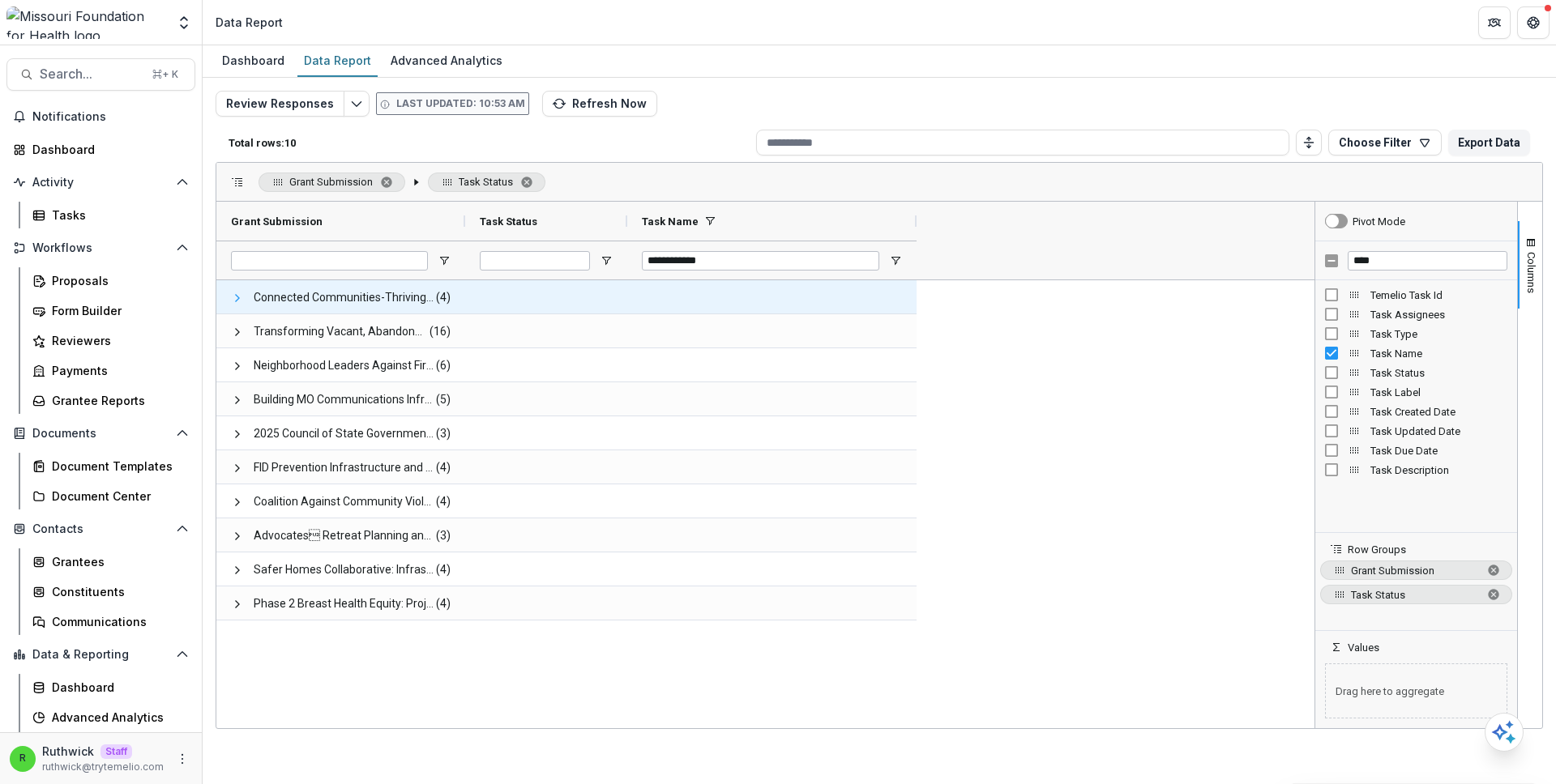 click at bounding box center [237, 298] 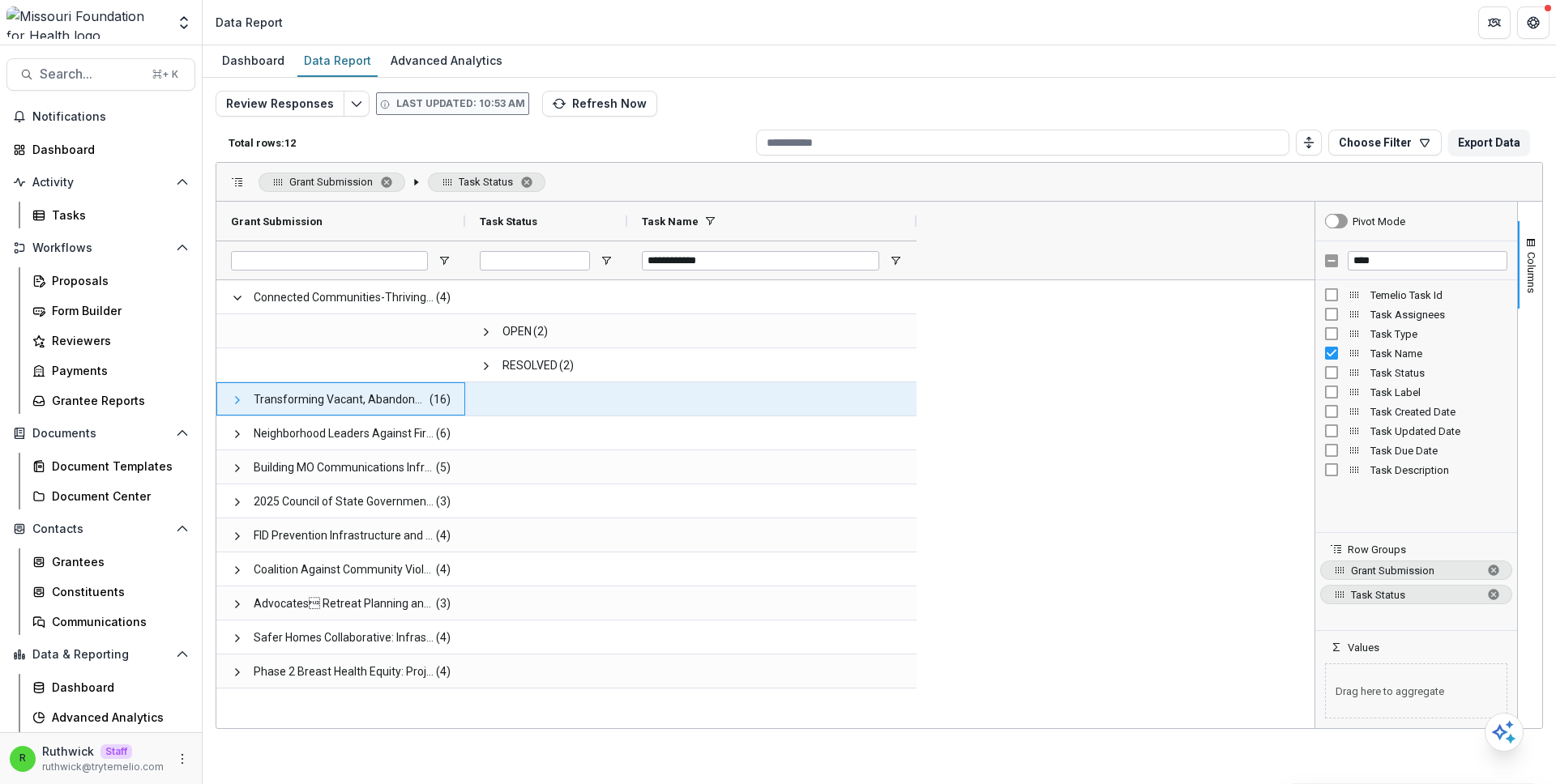 click at bounding box center (237, 400) 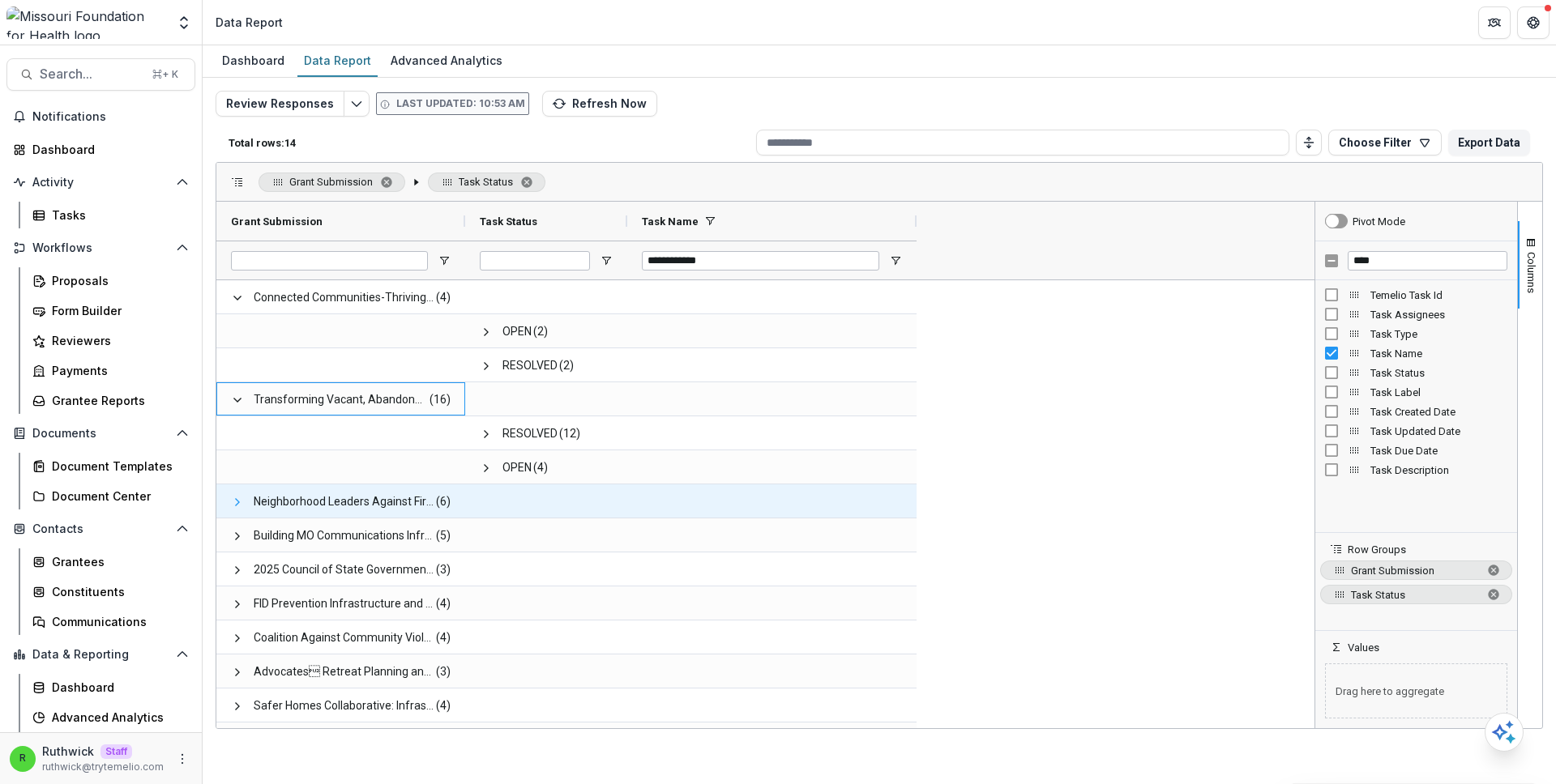 click at bounding box center (237, 502) 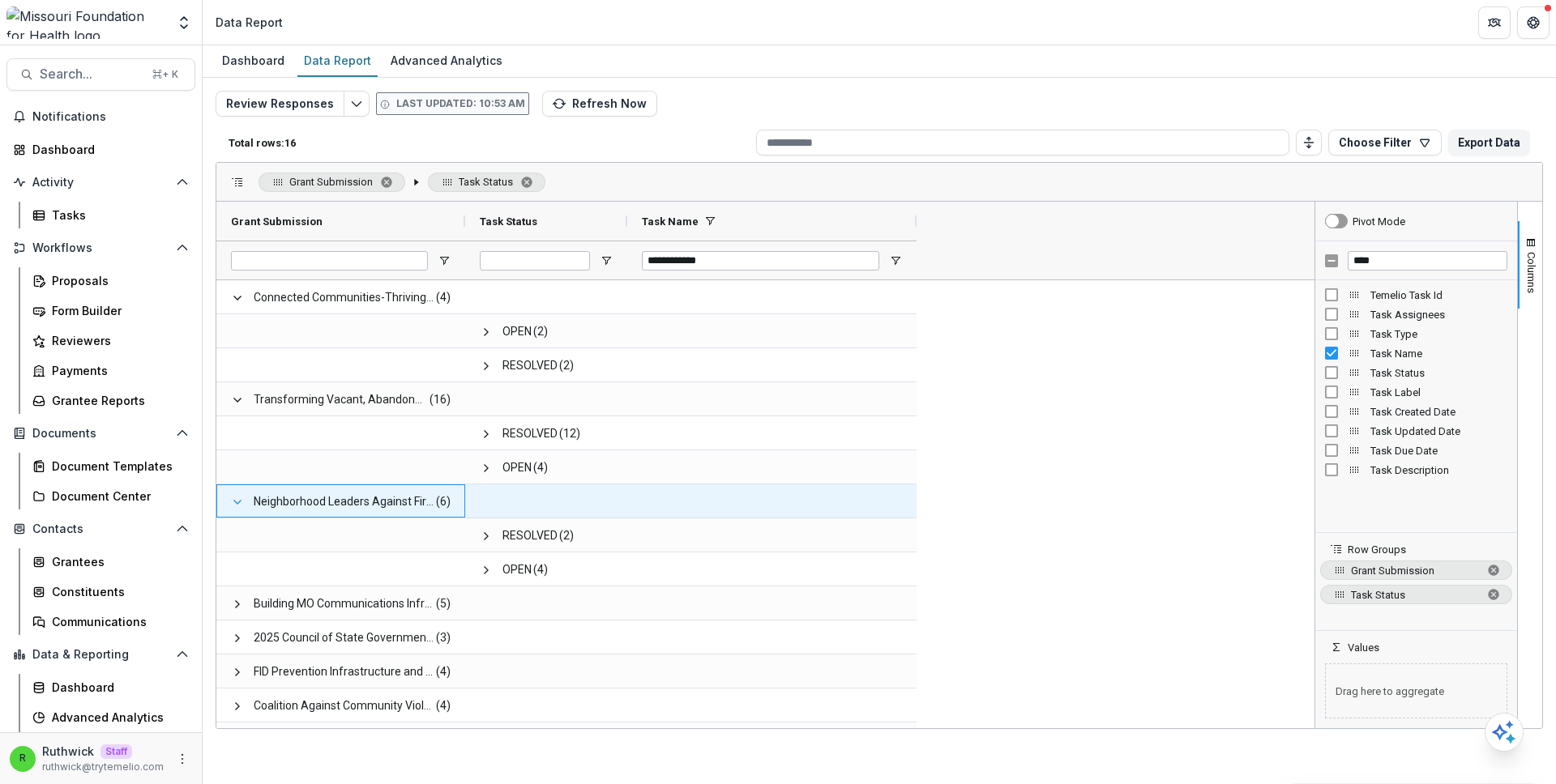 scroll, scrollTop: 87, scrollLeft: 0, axis: vertical 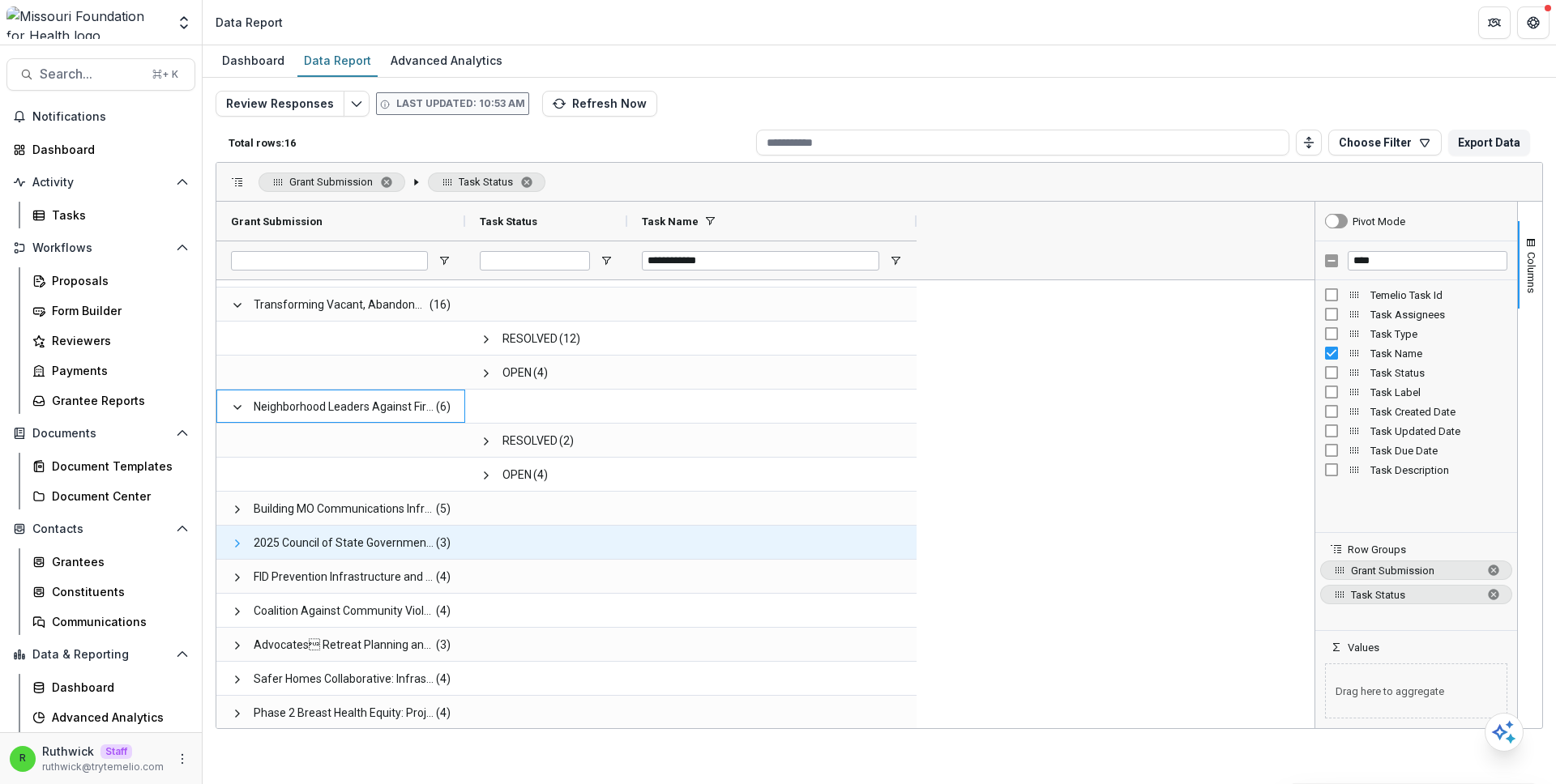 click at bounding box center (237, 543) 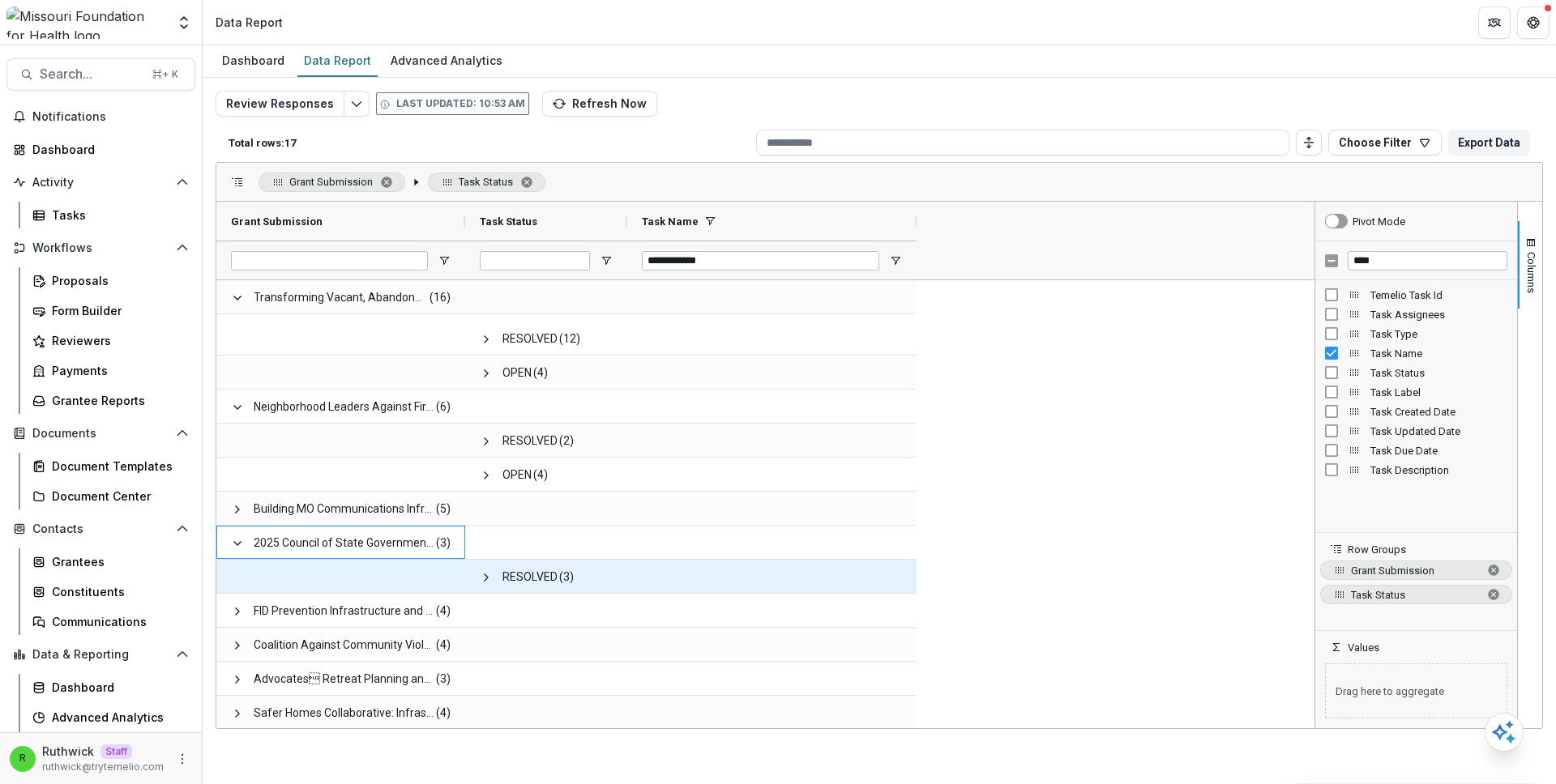 scroll, scrollTop: 130, scrollLeft: 0, axis: vertical 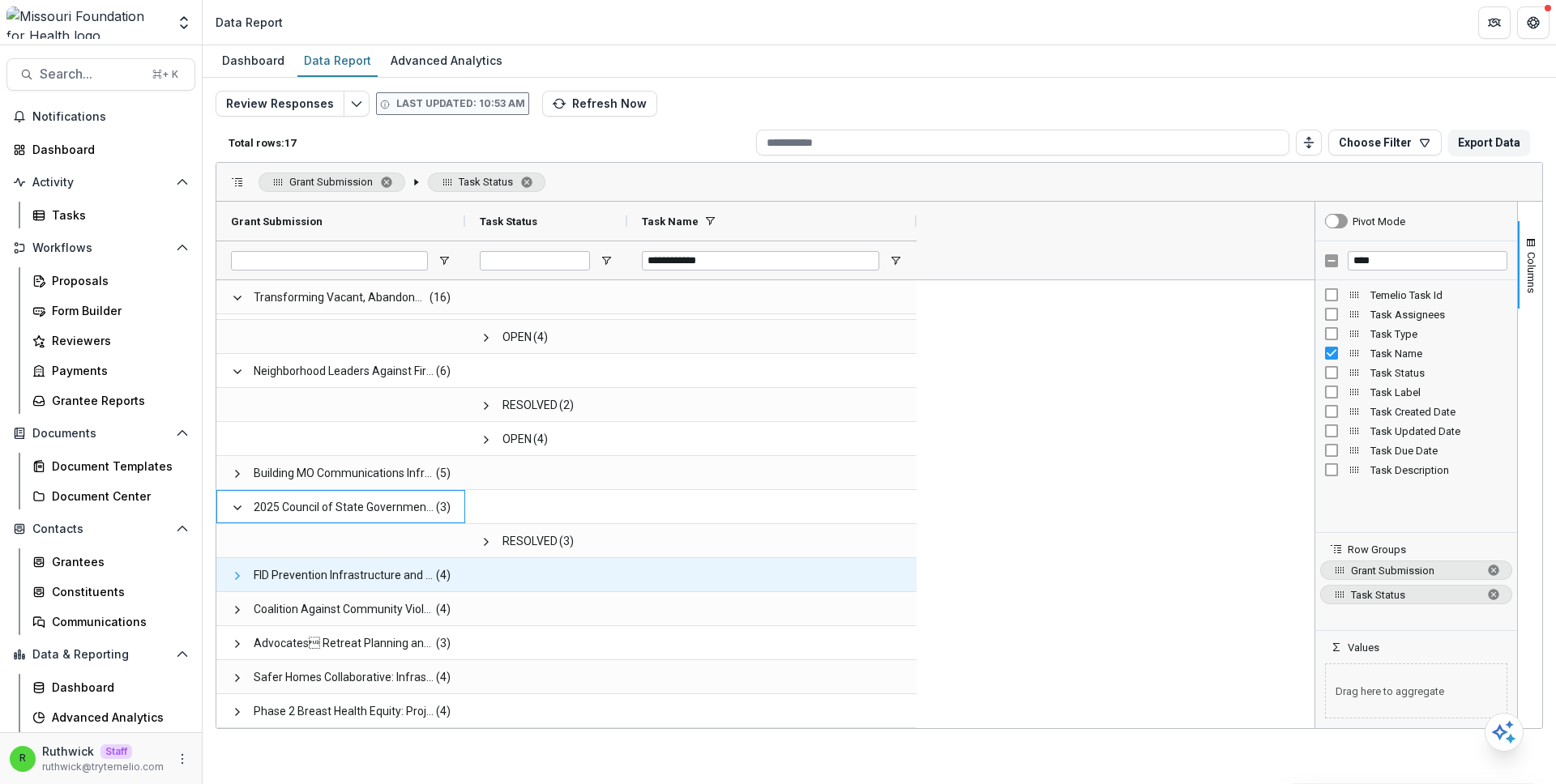 click at bounding box center [237, 576] 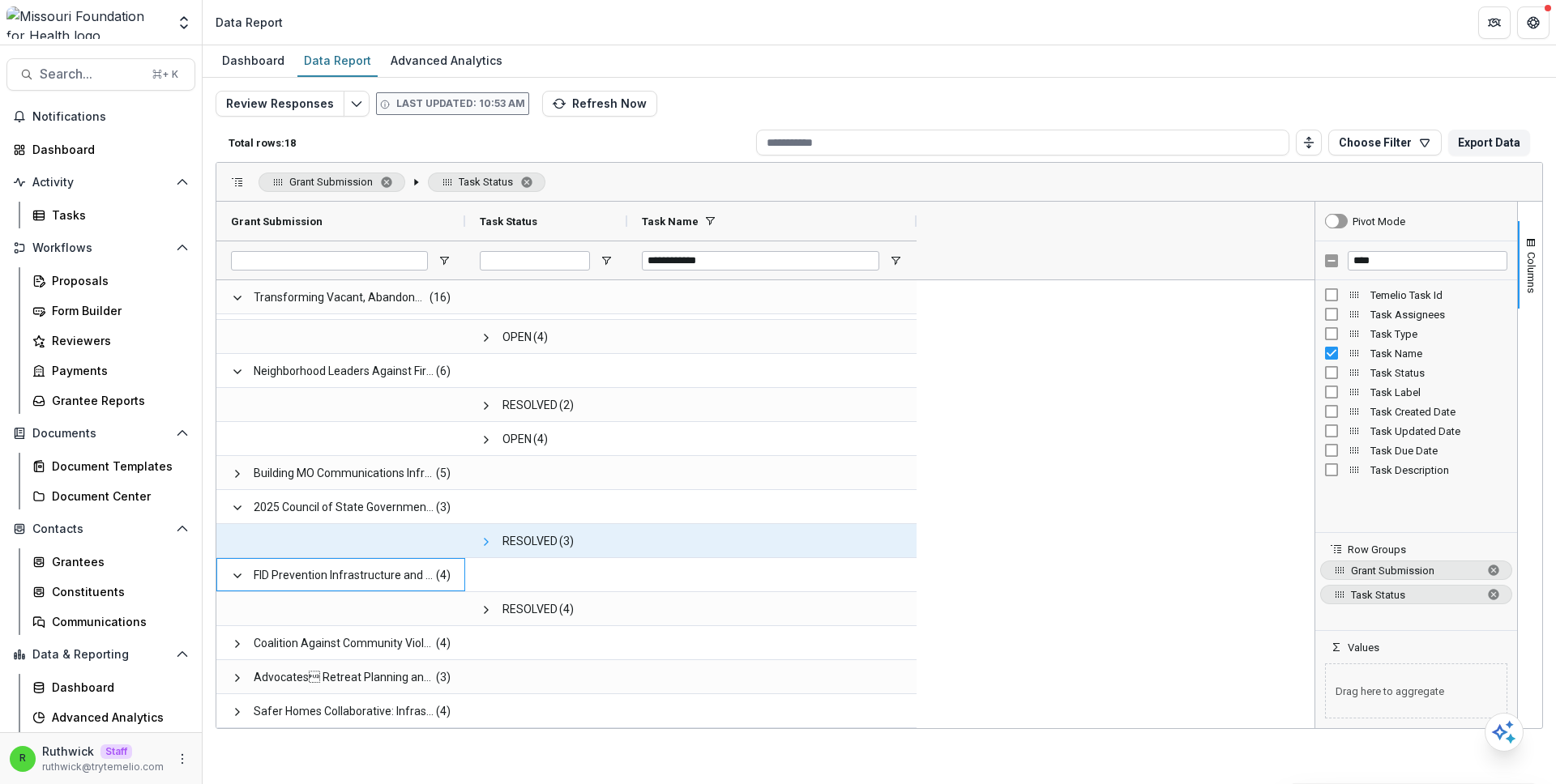 click at bounding box center (486, 542) 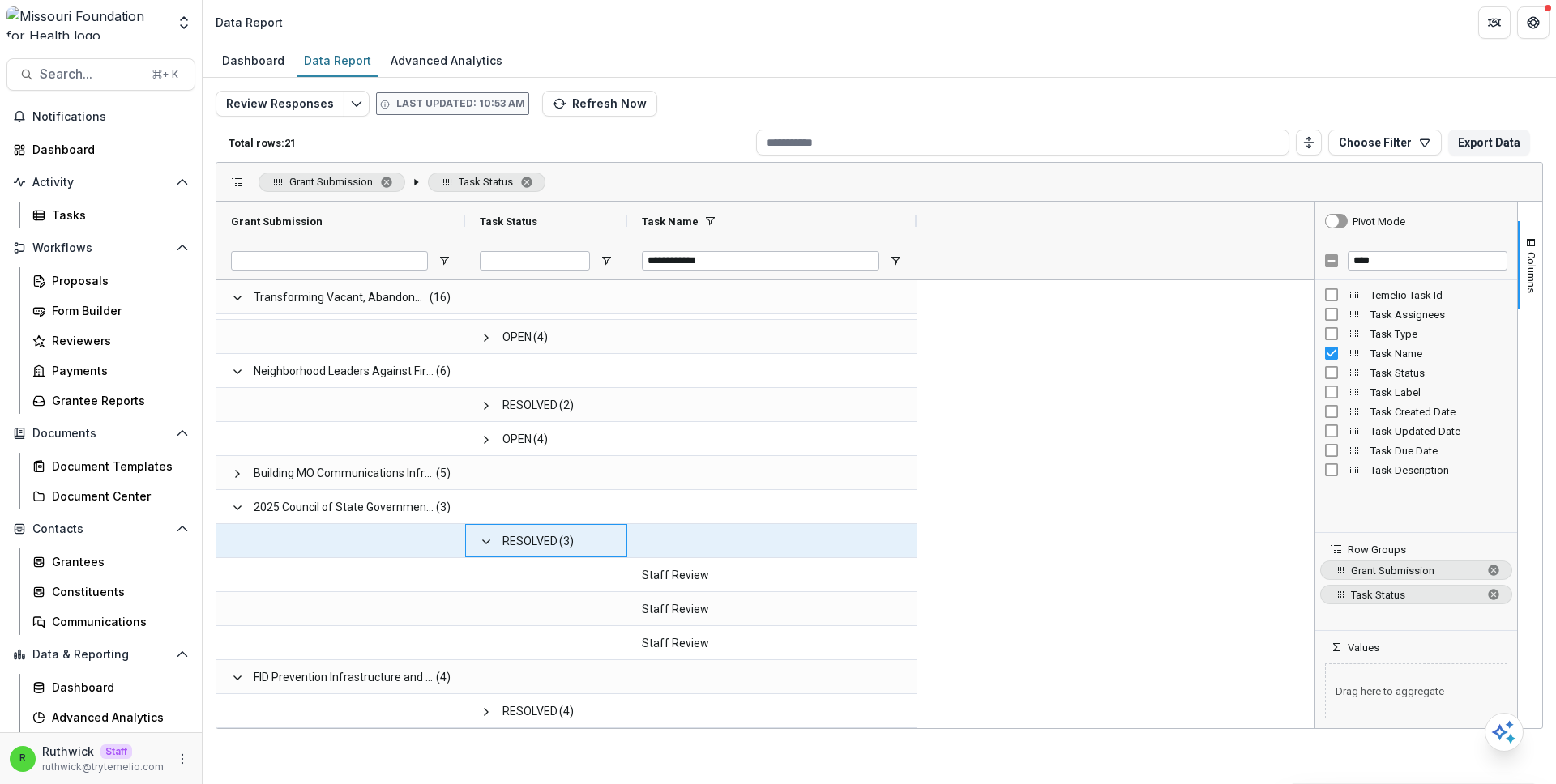 click at bounding box center [486, 542] 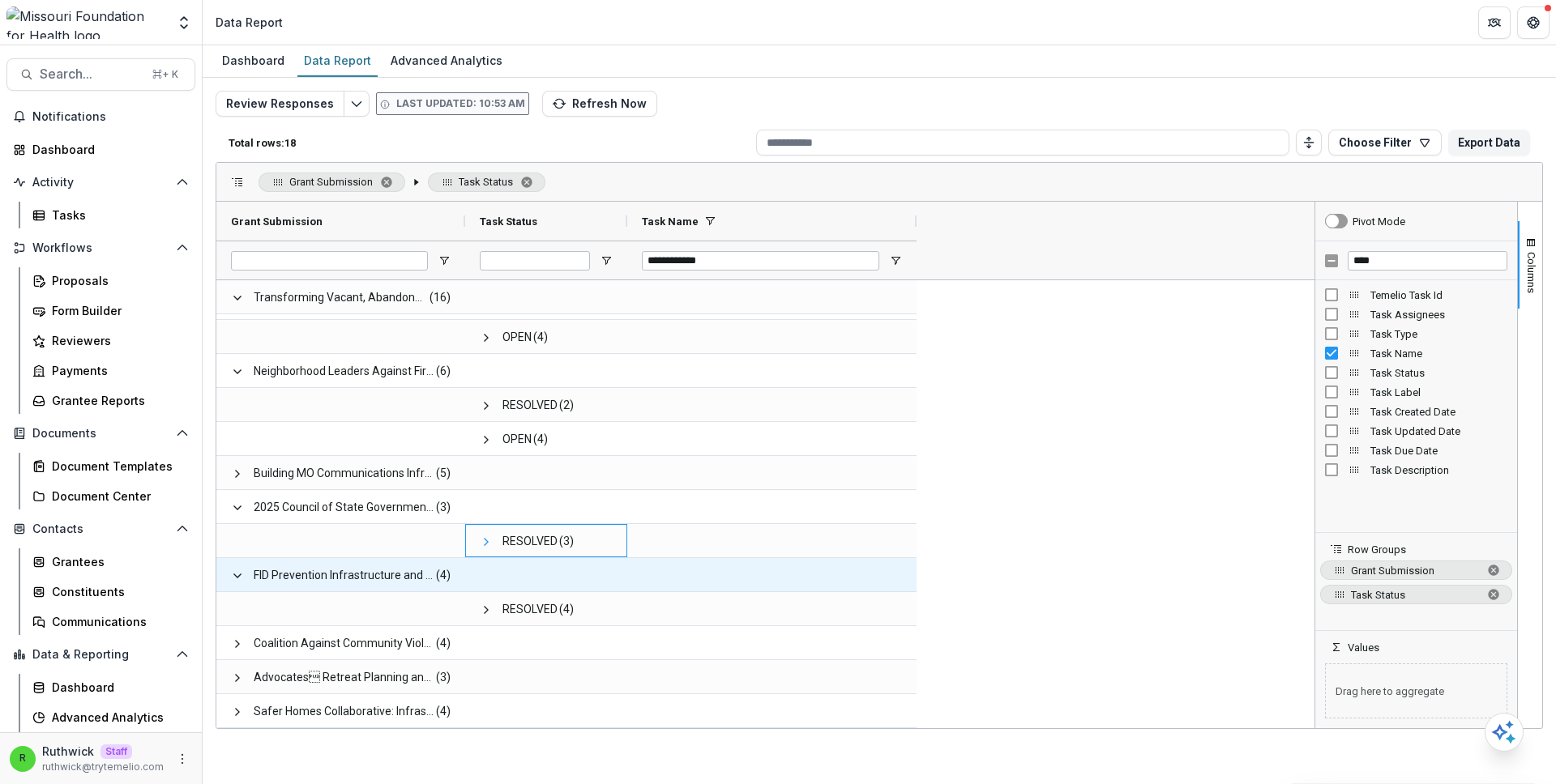 scroll, scrollTop: 164, scrollLeft: 0, axis: vertical 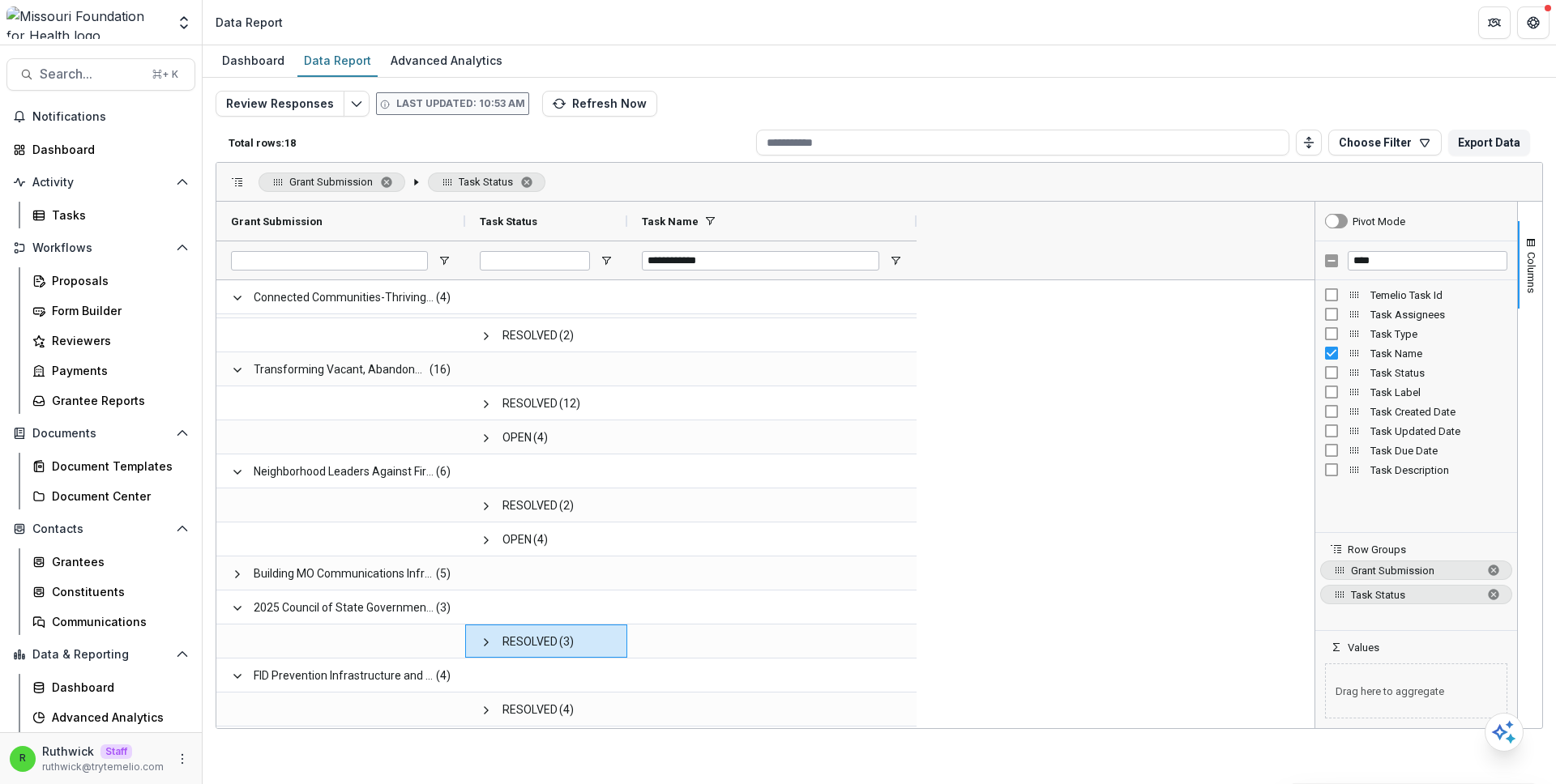 click on "OPEN (2) RESOLVED (2) Transforming Vacant, Abandoned, and Deteriorated (VAD) Properties through Court-Supervised Tax Sale & Land Bank Implementation (16) RESOLVED (12) OPEN (4) Neighborhood Leaders Against Firearm Deaths (6) RESOLVED (2) OPEN (4) Building MO Communications Infrastructure (5) 2025 Council of State Governments National Conference (3) RESOLVED (3) FID Prevention Infrastructure and Support Grants (4) RESOLVED (4) Coalition Against Community Violence - Resource Assessment (4) Advocates Retreat Planning and Implementation (3) Safer Homes Collaborative: Infrastructure & Sustainability Funding (4) Phase 2 Breast Health Equity: Project CLEAR-Q (4)" at bounding box center (763, 556) 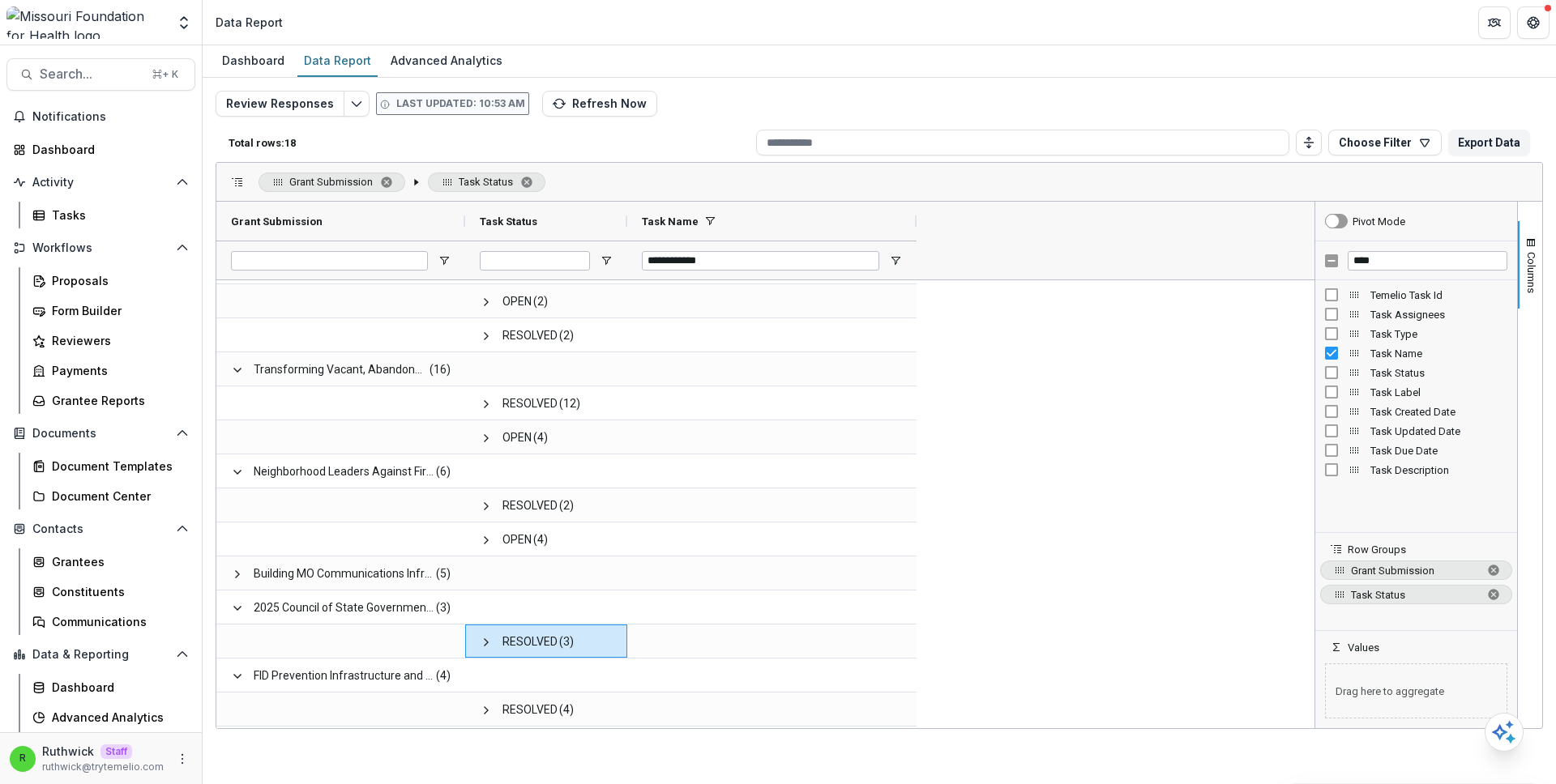 scroll, scrollTop: 0, scrollLeft: 0, axis: both 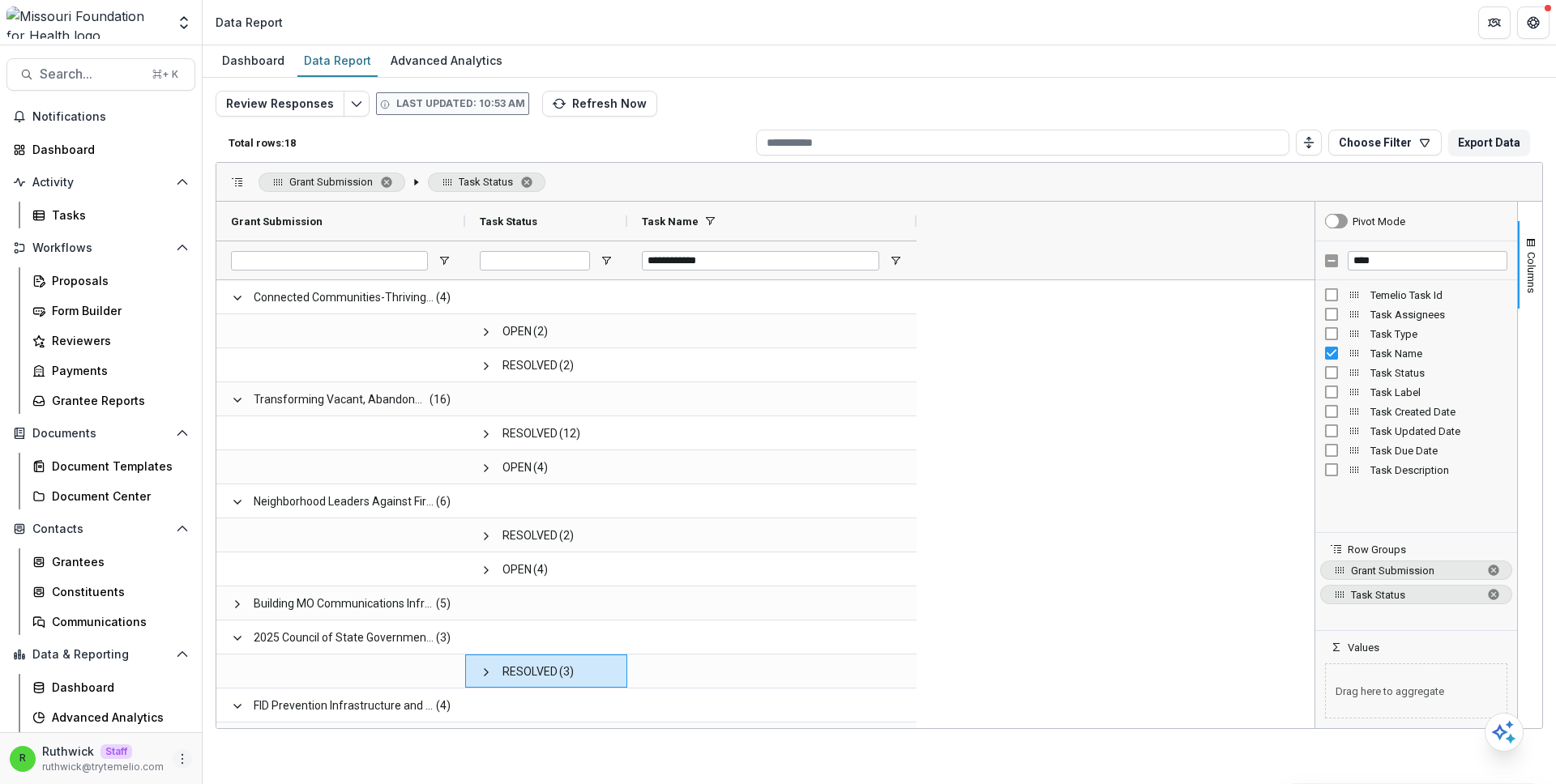 click 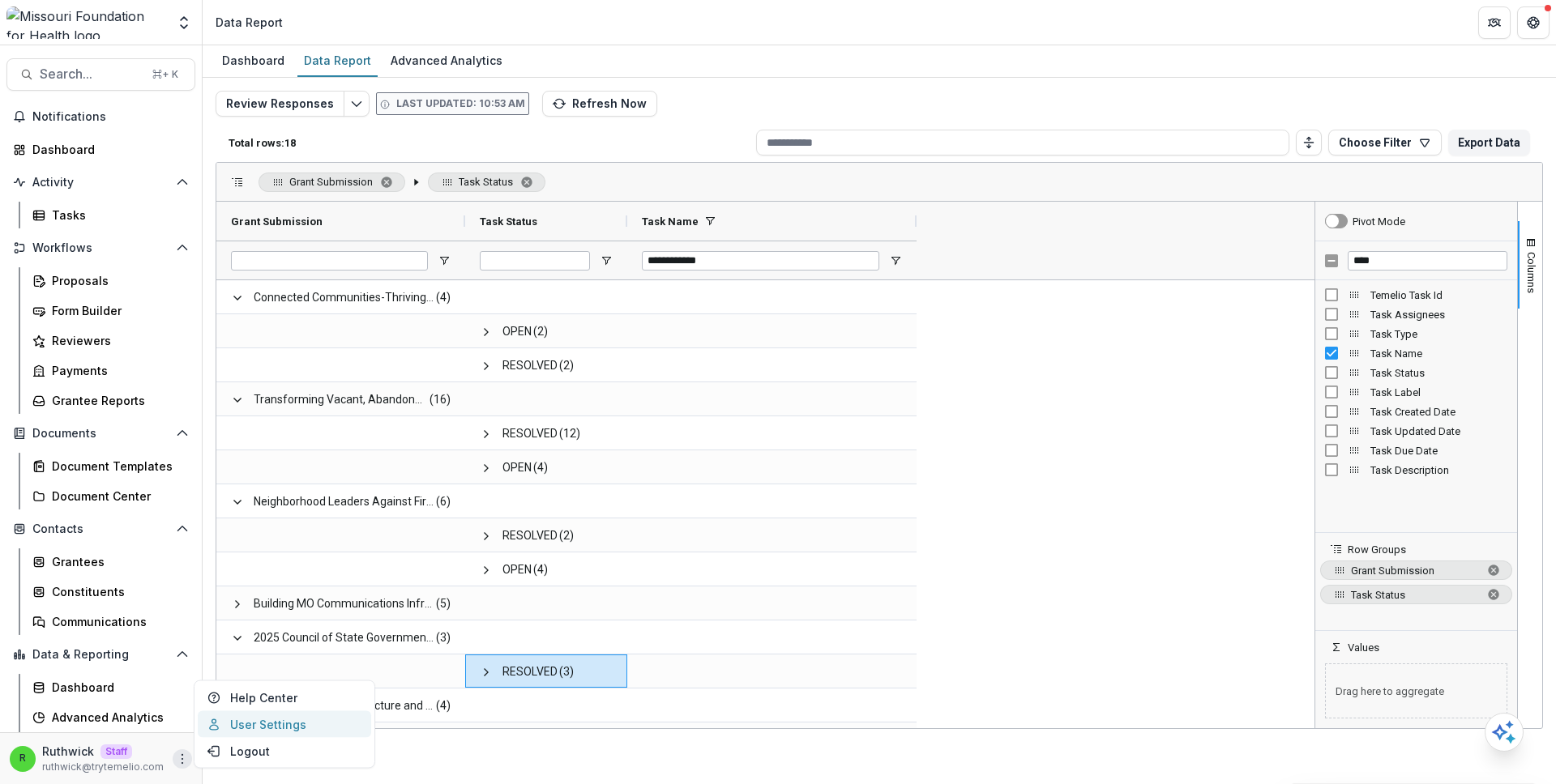 click on "User Settings" at bounding box center [284, 724] 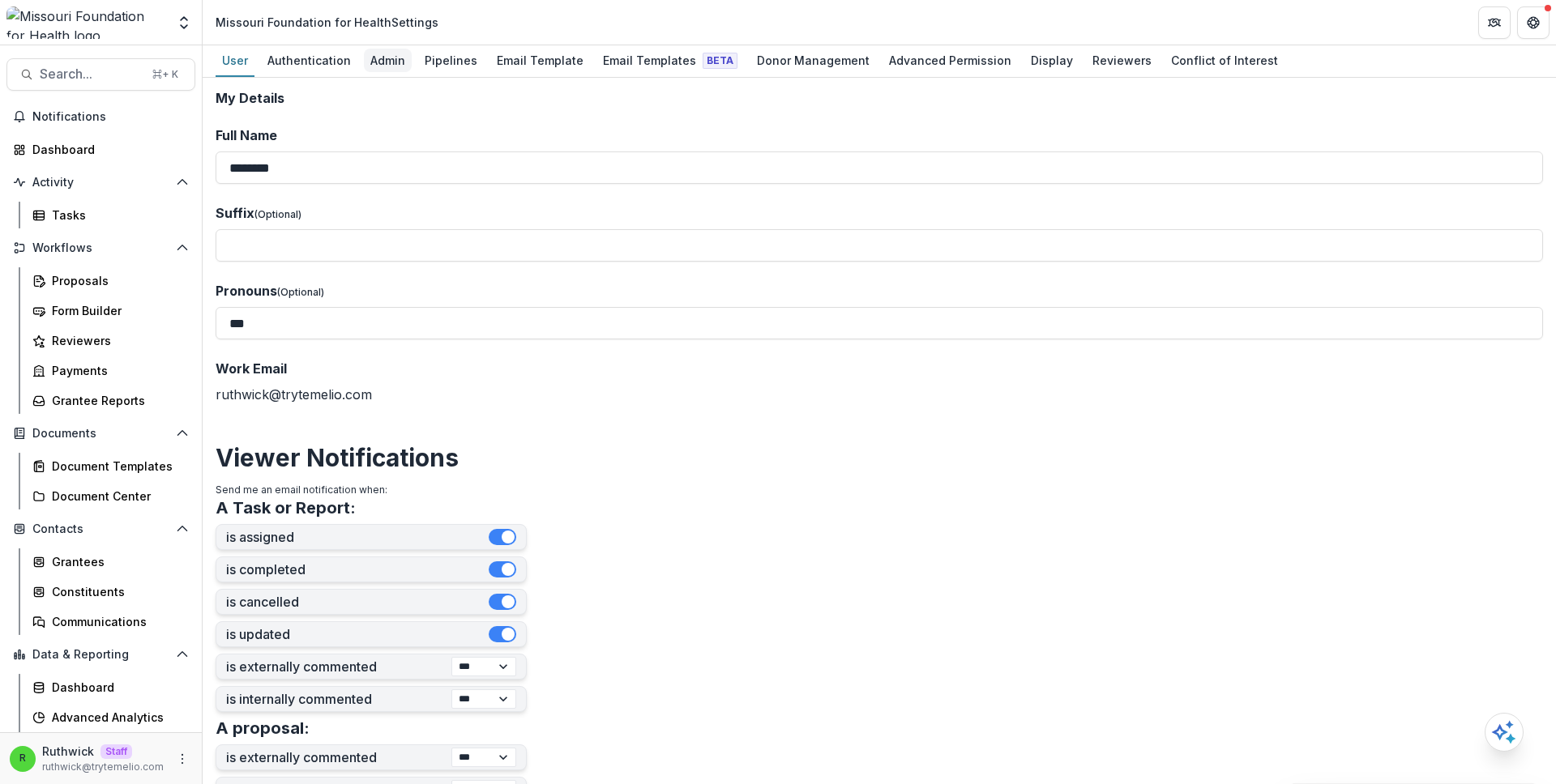click on "Admin" at bounding box center (387, 60) 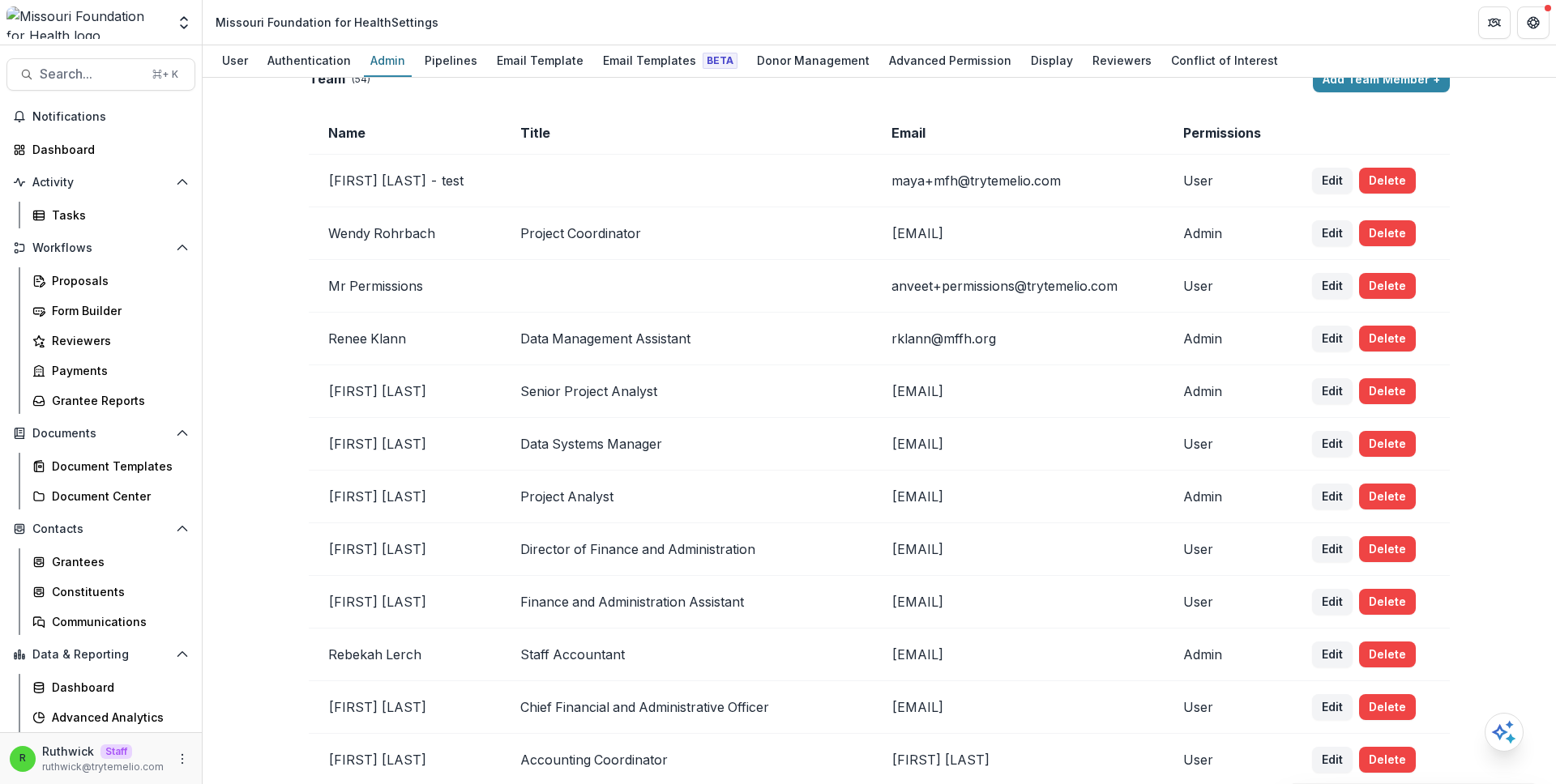 scroll, scrollTop: 0, scrollLeft: 0, axis: both 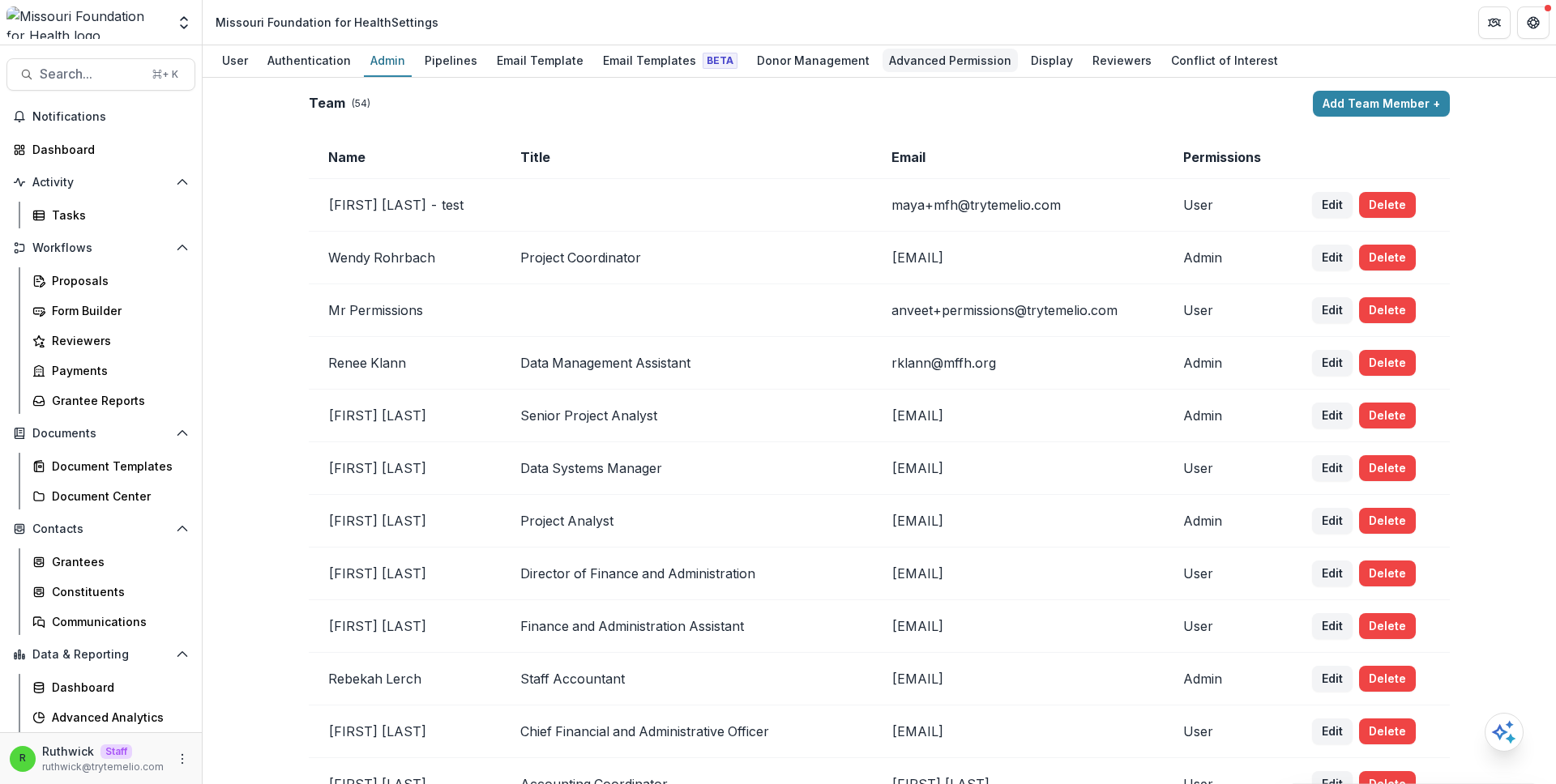click on "Advanced Permission" at bounding box center [950, 60] 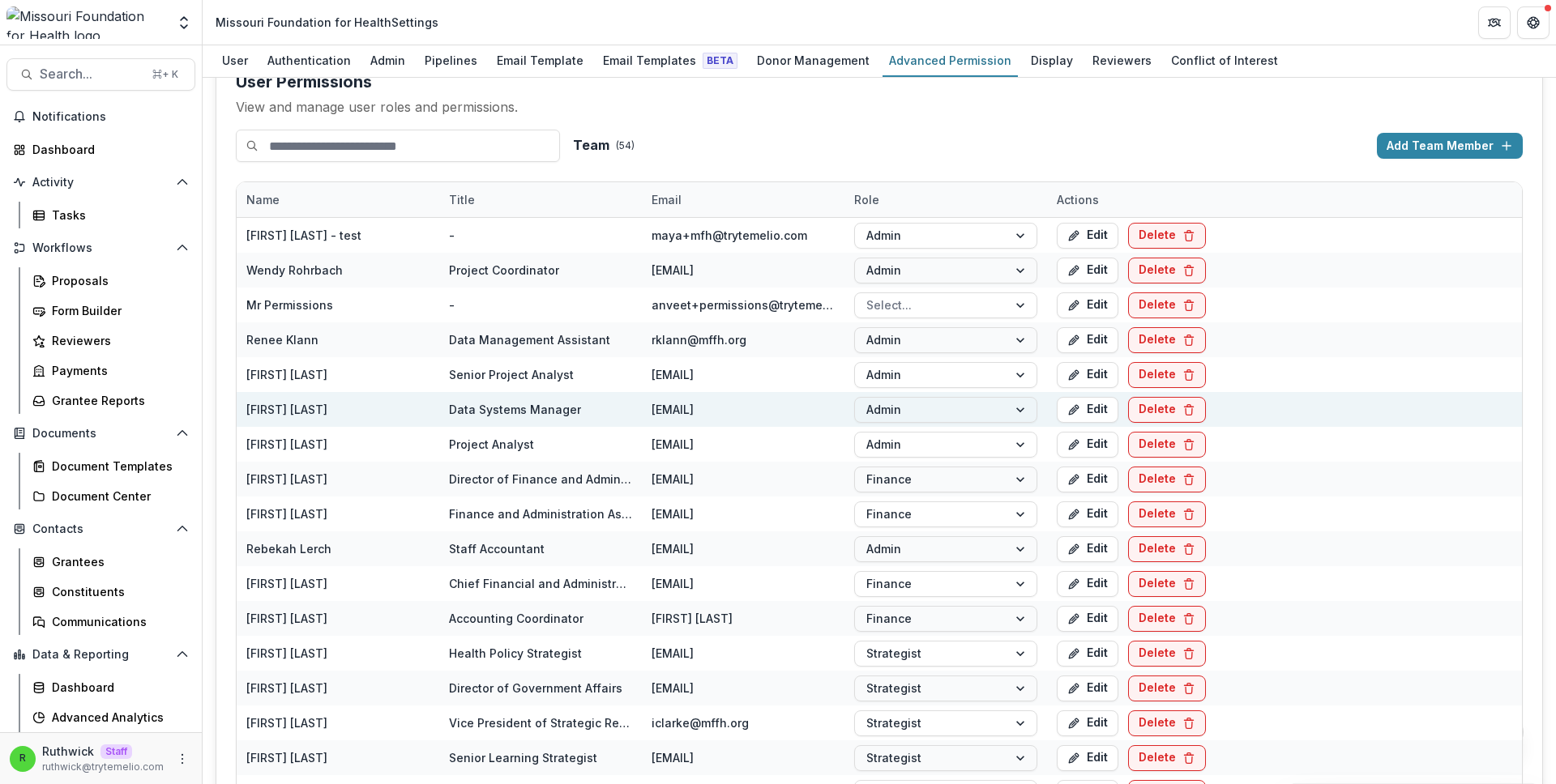 scroll, scrollTop: 0, scrollLeft: 0, axis: both 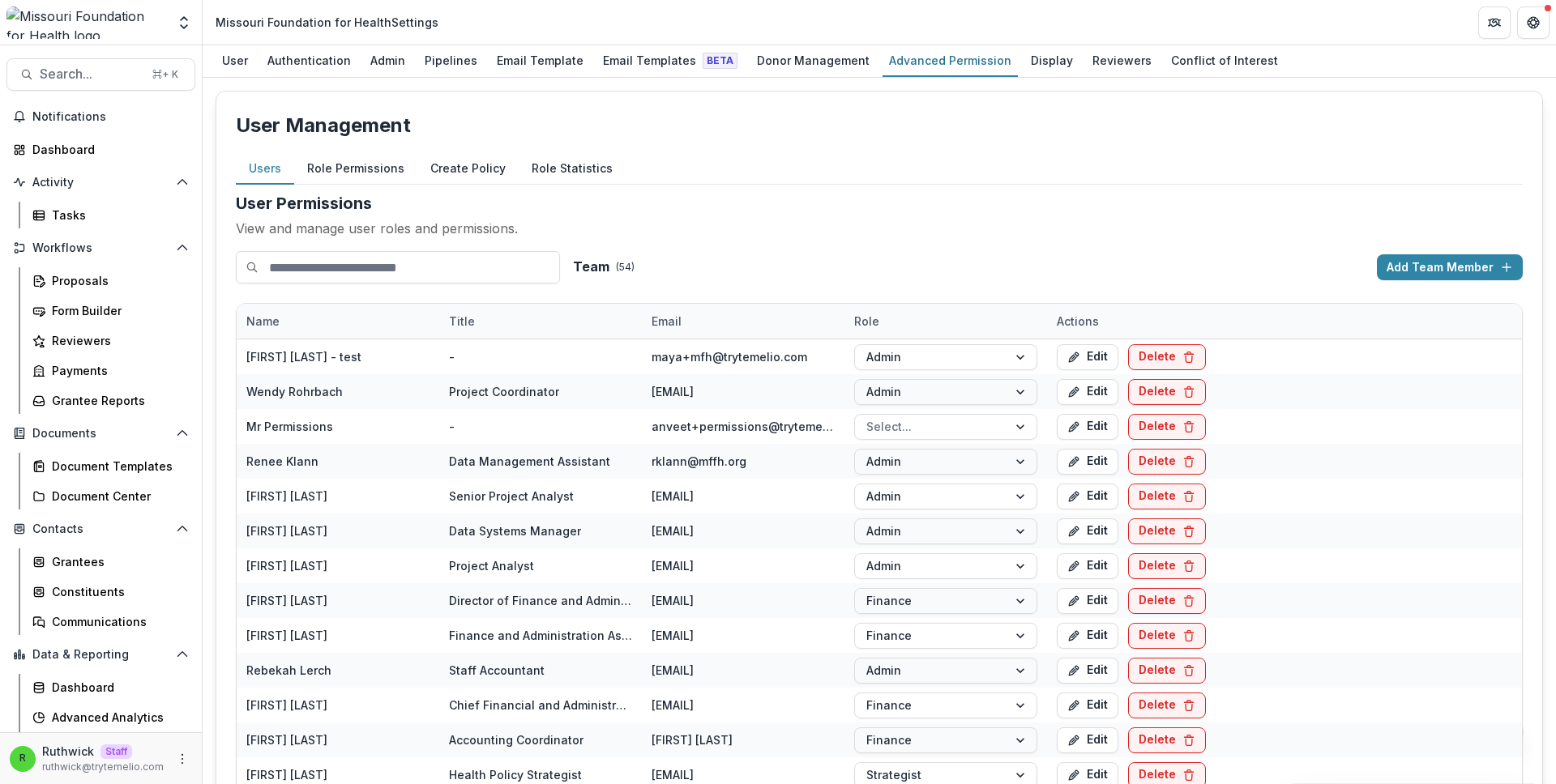 click on "Role Permissions" at bounding box center [356, 168] 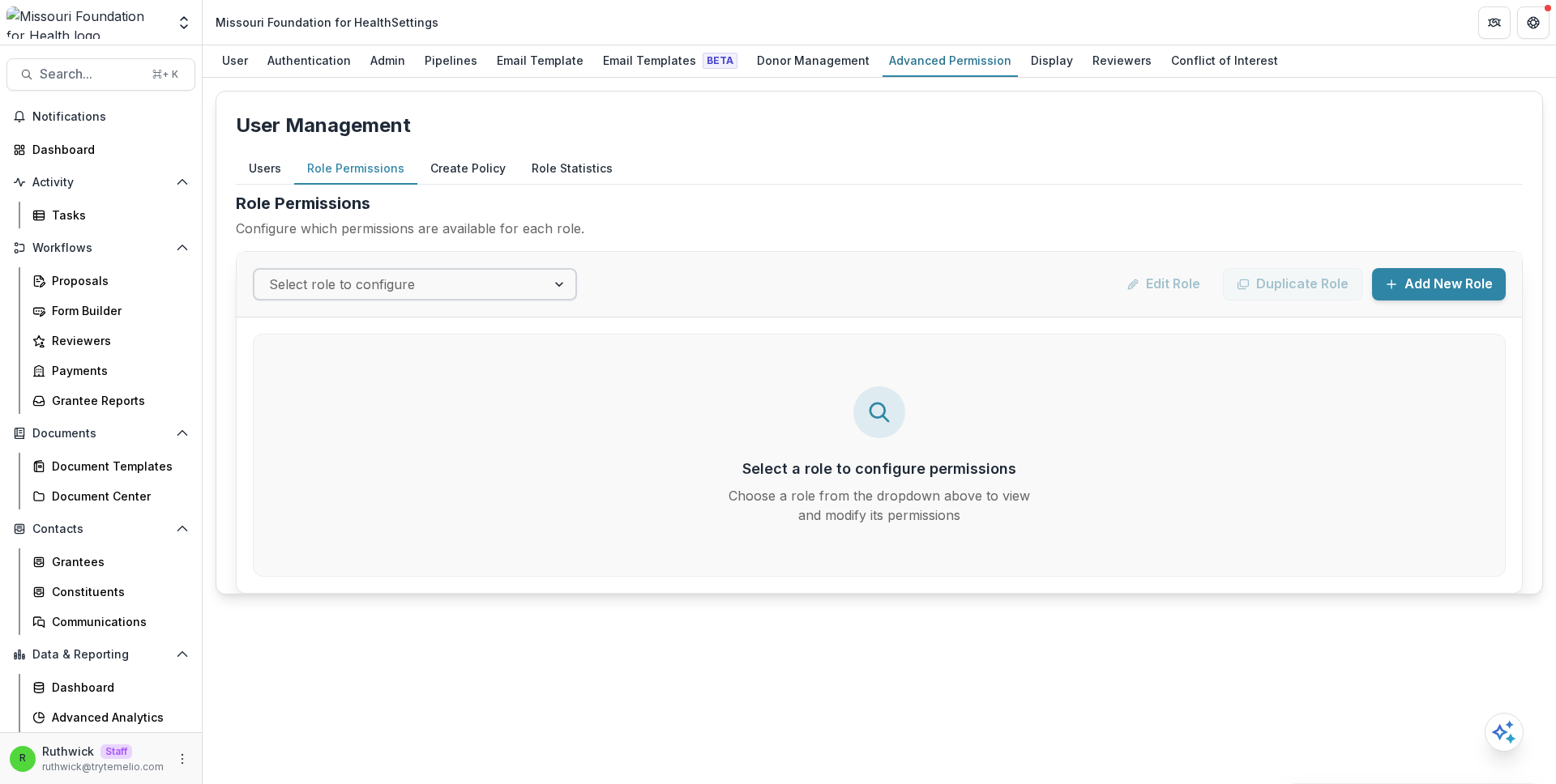 click at bounding box center [400, 284] 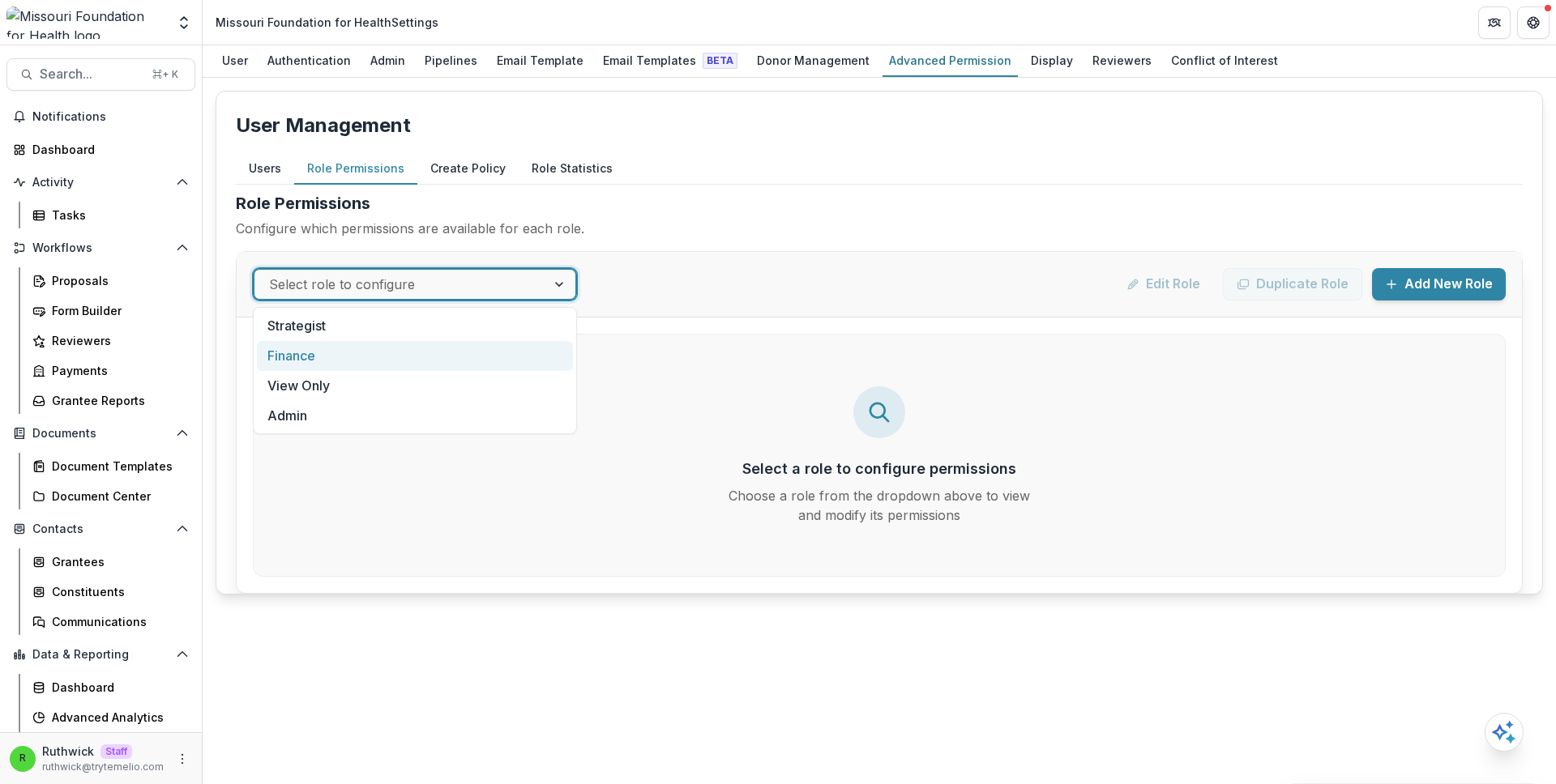 click on "Finance" at bounding box center (415, 356) 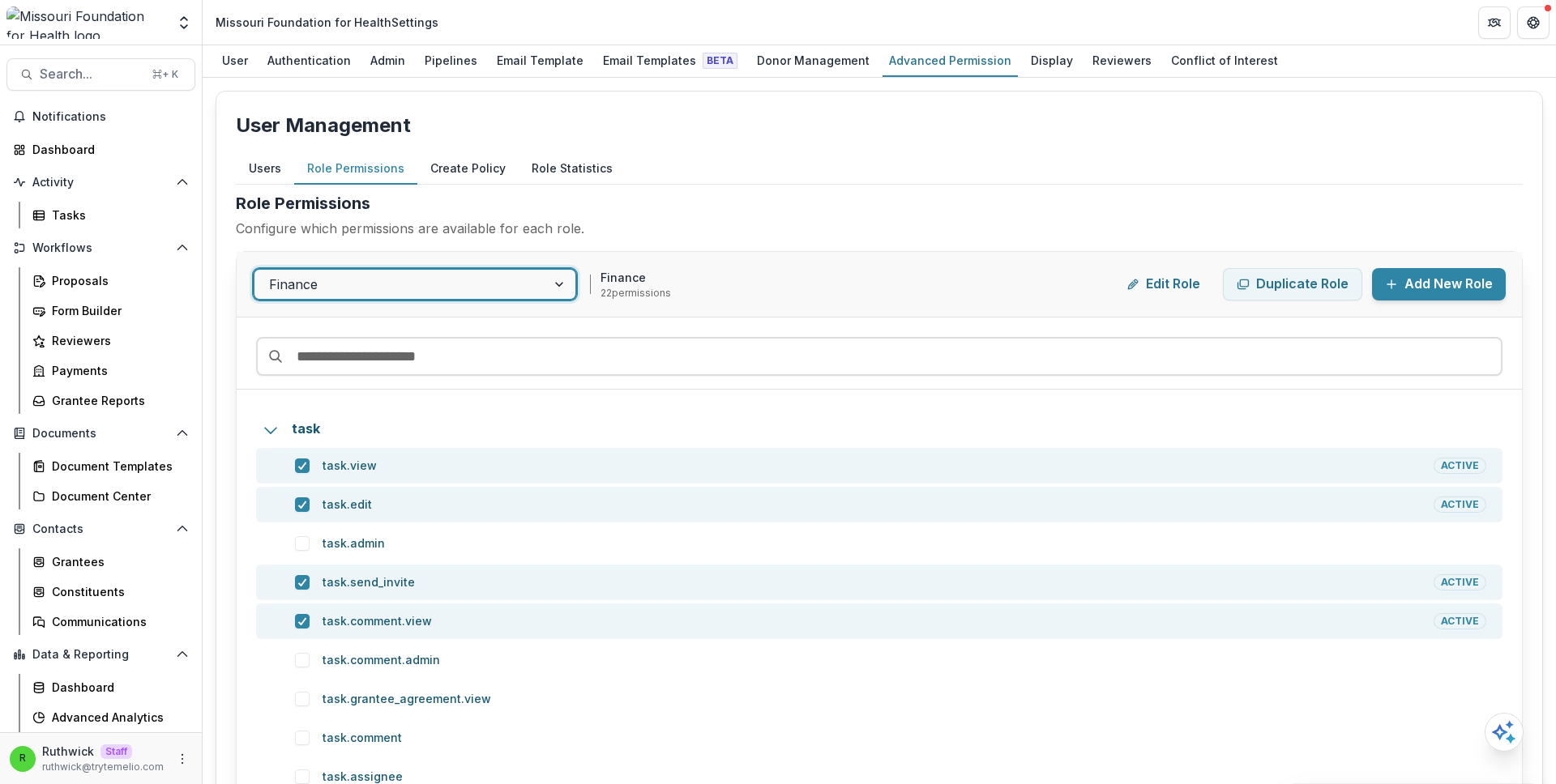 click on "Role Permissions" at bounding box center (879, 203) 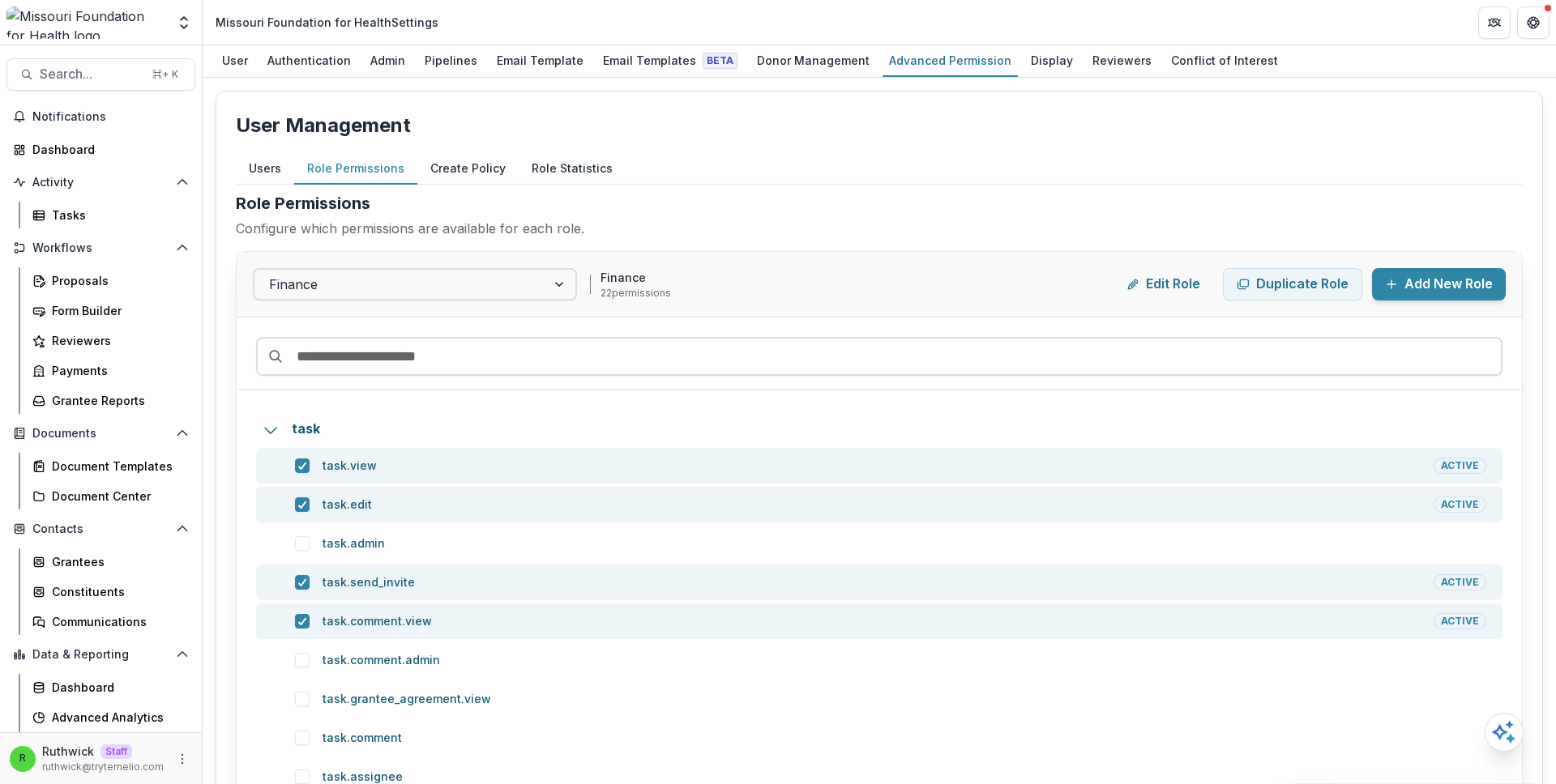 scroll, scrollTop: 64, scrollLeft: 0, axis: vertical 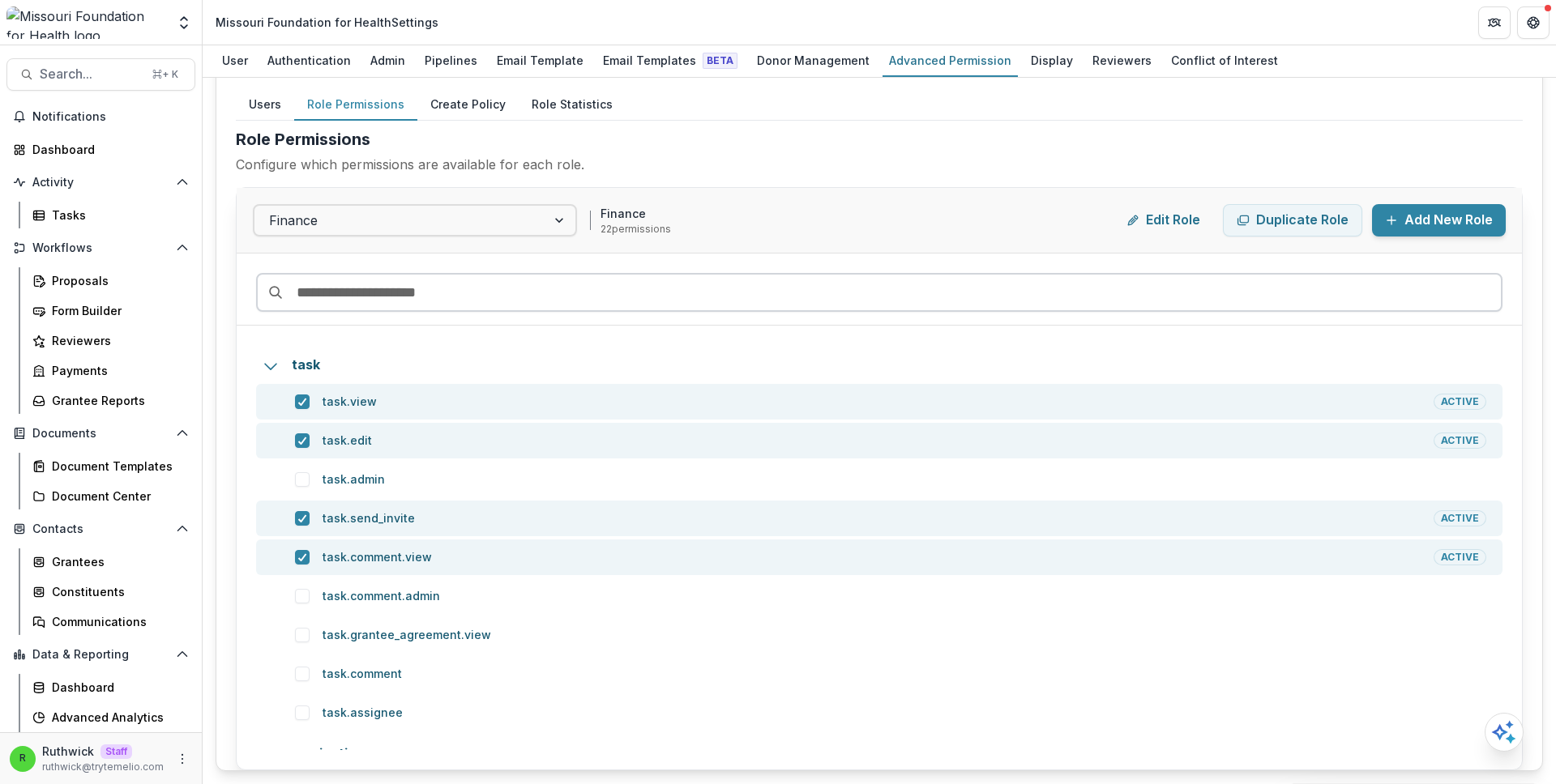 click at bounding box center [879, 292] 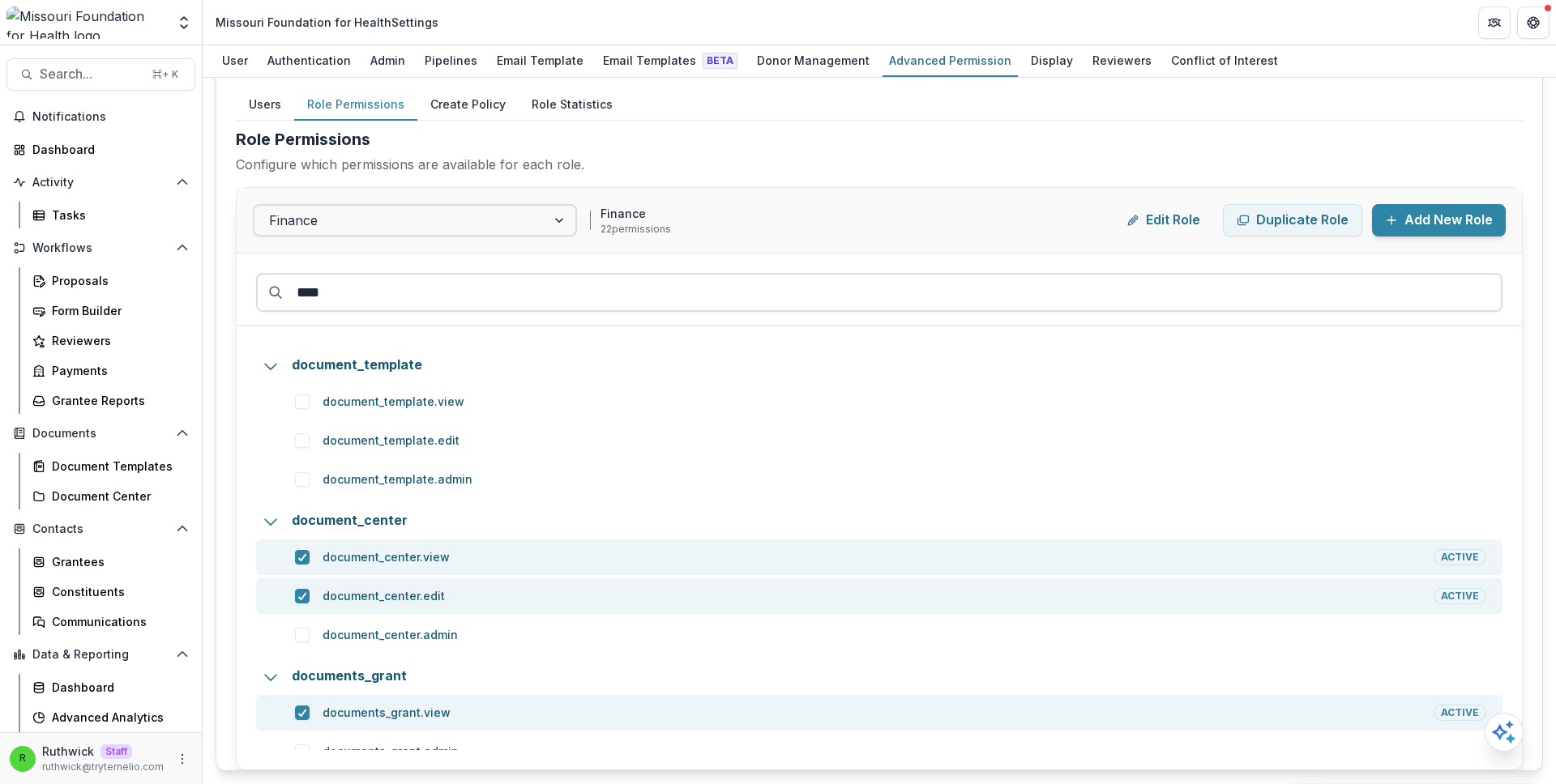 scroll, scrollTop: 100, scrollLeft: 0, axis: vertical 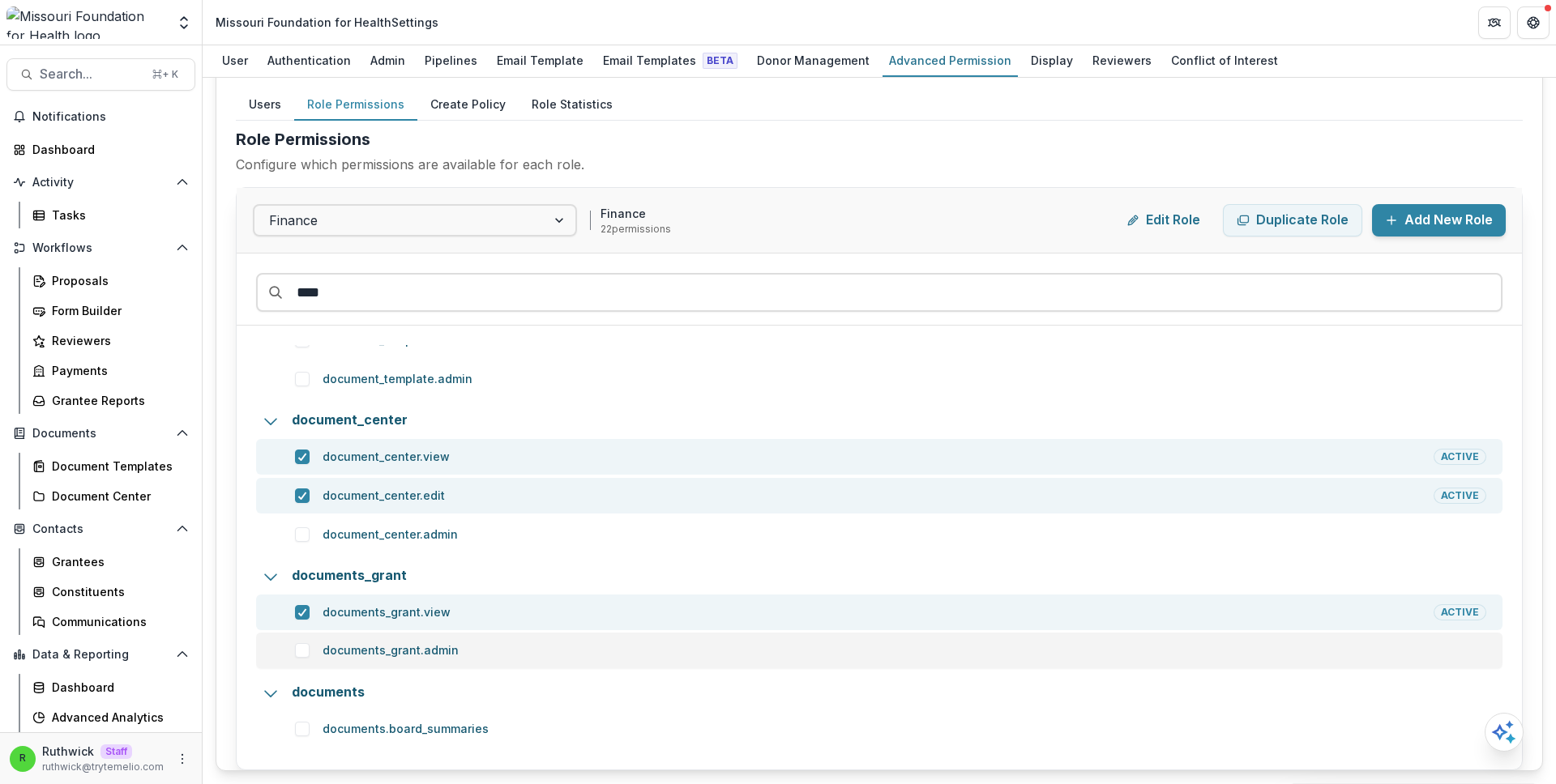 type on "****" 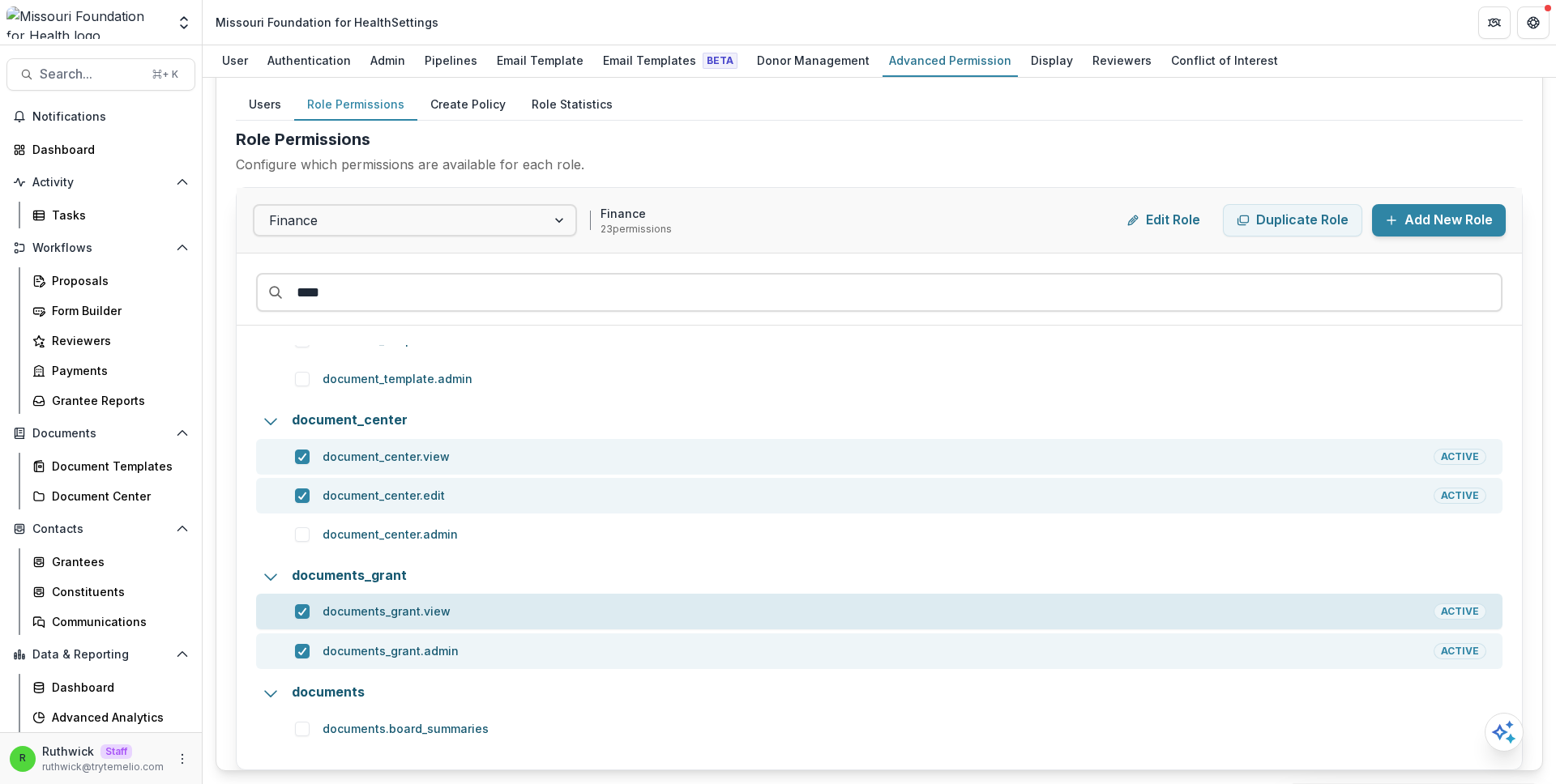click on "documents_grant.view" at bounding box center (878, 611) 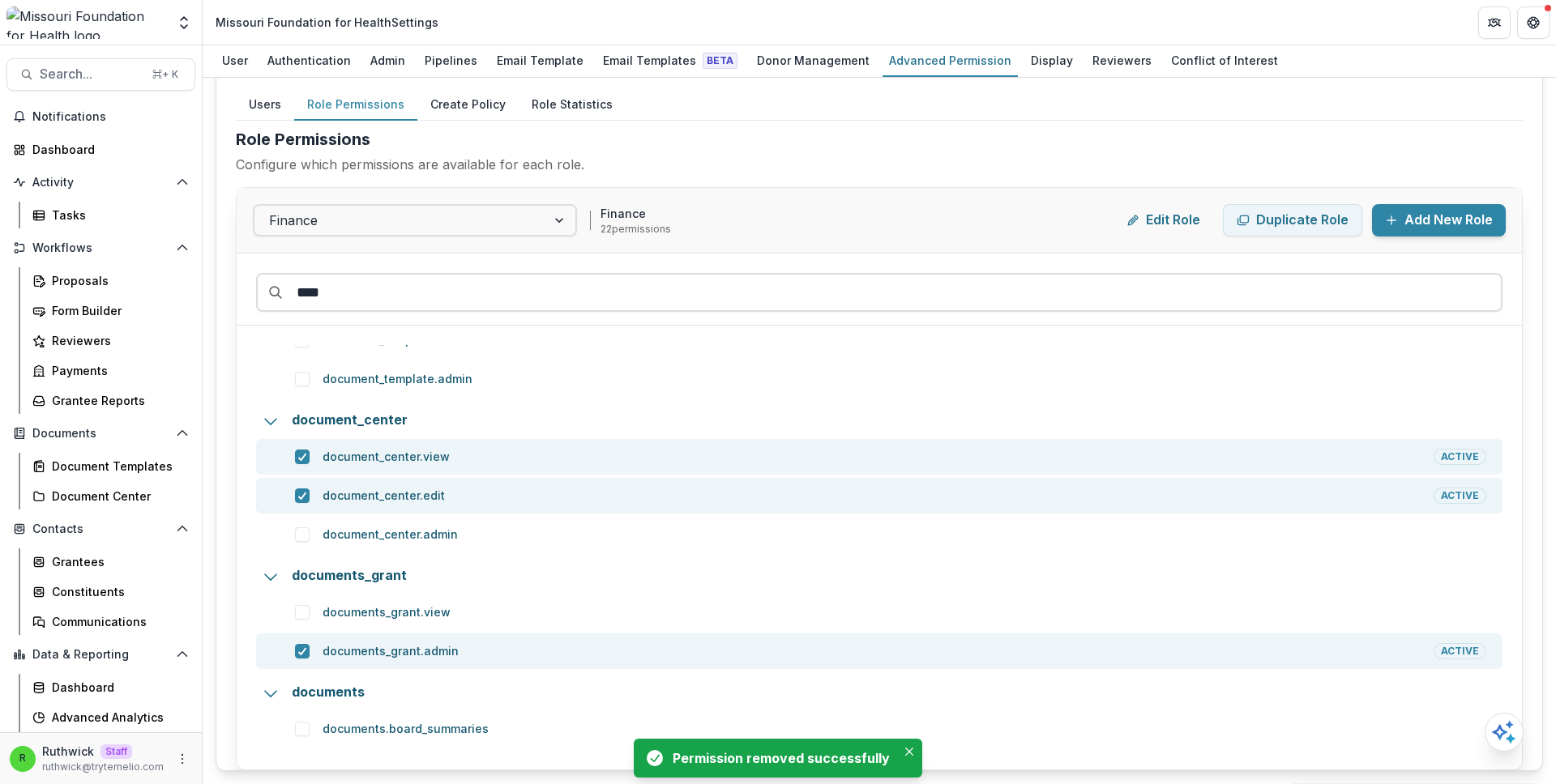 click on "User Management Users Role Permissions Create Policy Role Statistics User Permissions View and manage user roles and permissions. Team ( 54 ) Add Team Member Name Title Email Role Actions Role Permissions Configure which permissions are available for each role. Finance Finance 22  permission s Edit Role Duplicate Role Add New Role **** document_template.view document_template.edit document_template.admin document_center document_center.view Active document_center.edit Active document_center.admin documents_grant documents_grant.view documents_grant.admin Active documents documents.board_summaries Create Custom Role Create a new role by adding policies that define specific permissions. Available Policies 0  custom policies available Add Policy No custom policies available Start by creating custom policies that define specific permissions and access controls. Role Distribution Overview of user roles across the entity. Strategist 39 Finance 5 View Only 0 Admin 13 New Users Recently Added Users Latest Activity" at bounding box center [879, 398] 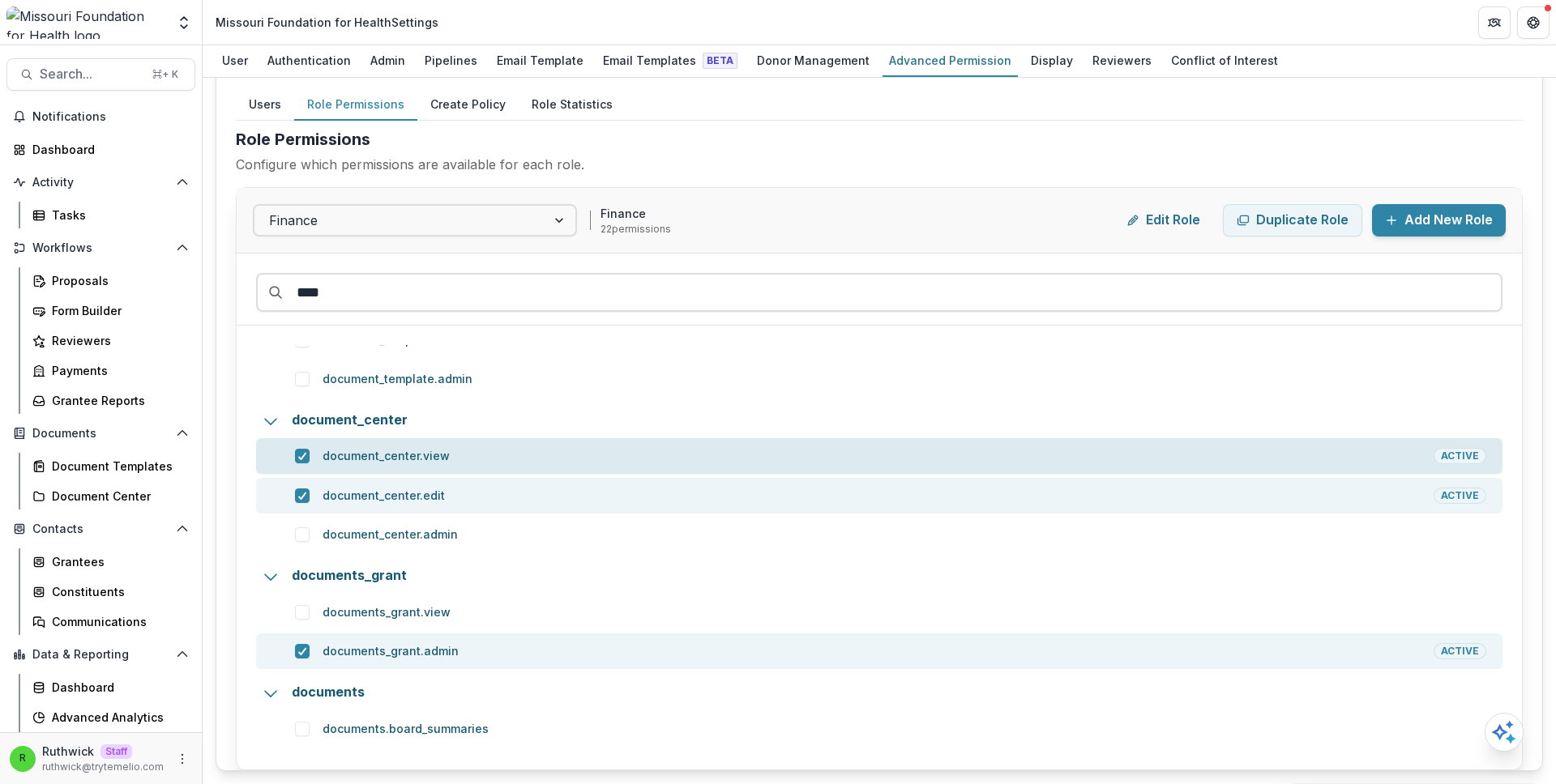 scroll, scrollTop: 0, scrollLeft: 0, axis: both 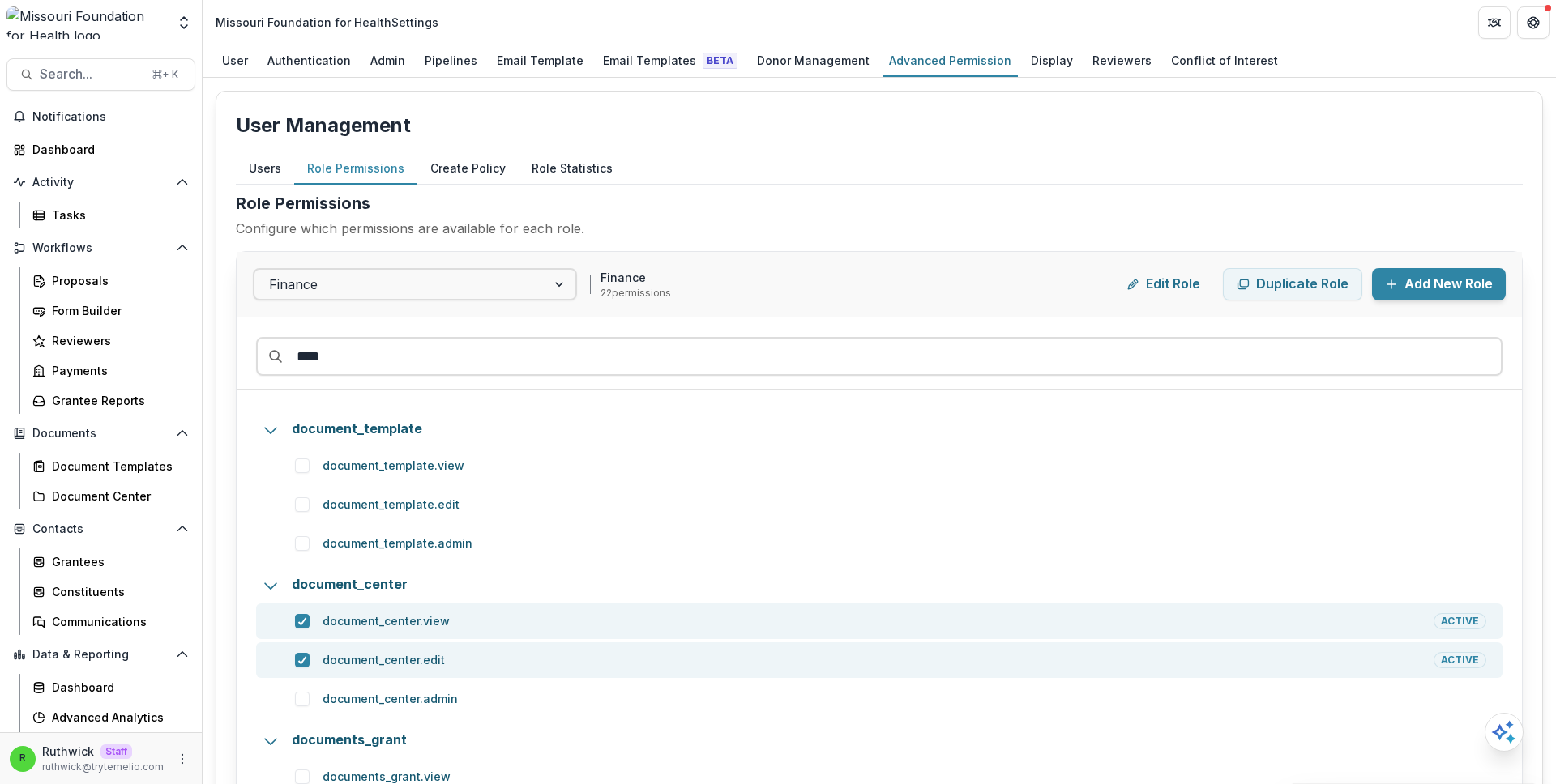 click on "User Management" at bounding box center (879, 126) 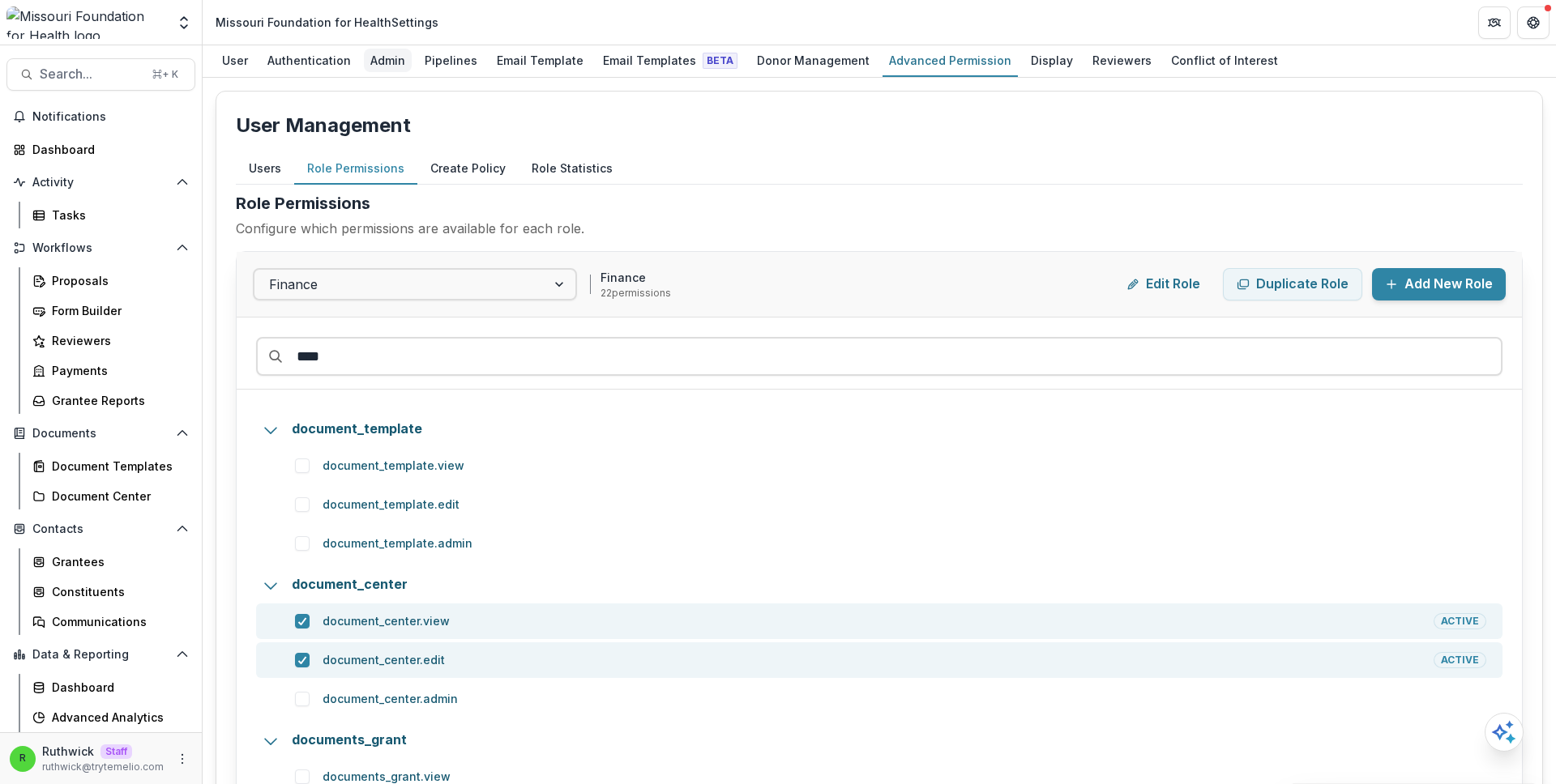 click on "Admin" at bounding box center [387, 60] 